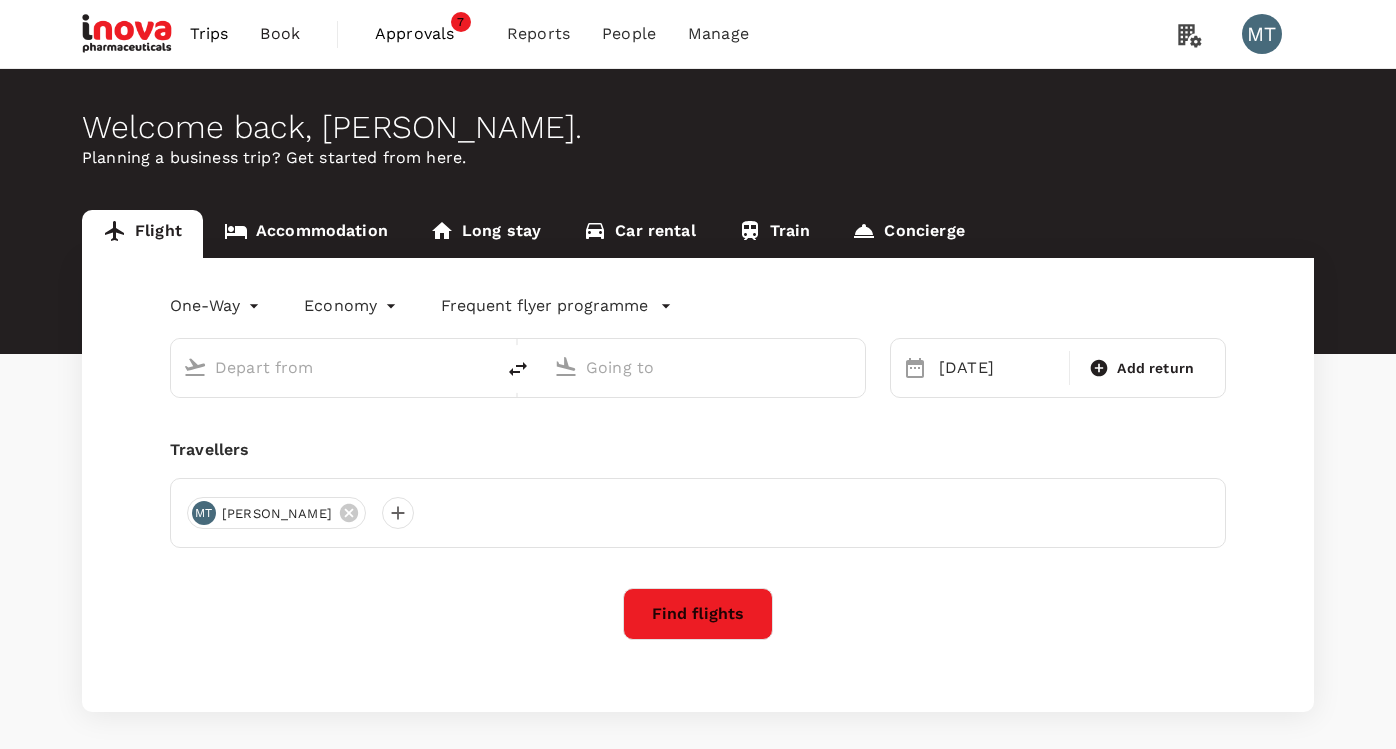 scroll, scrollTop: 0, scrollLeft: 0, axis: both 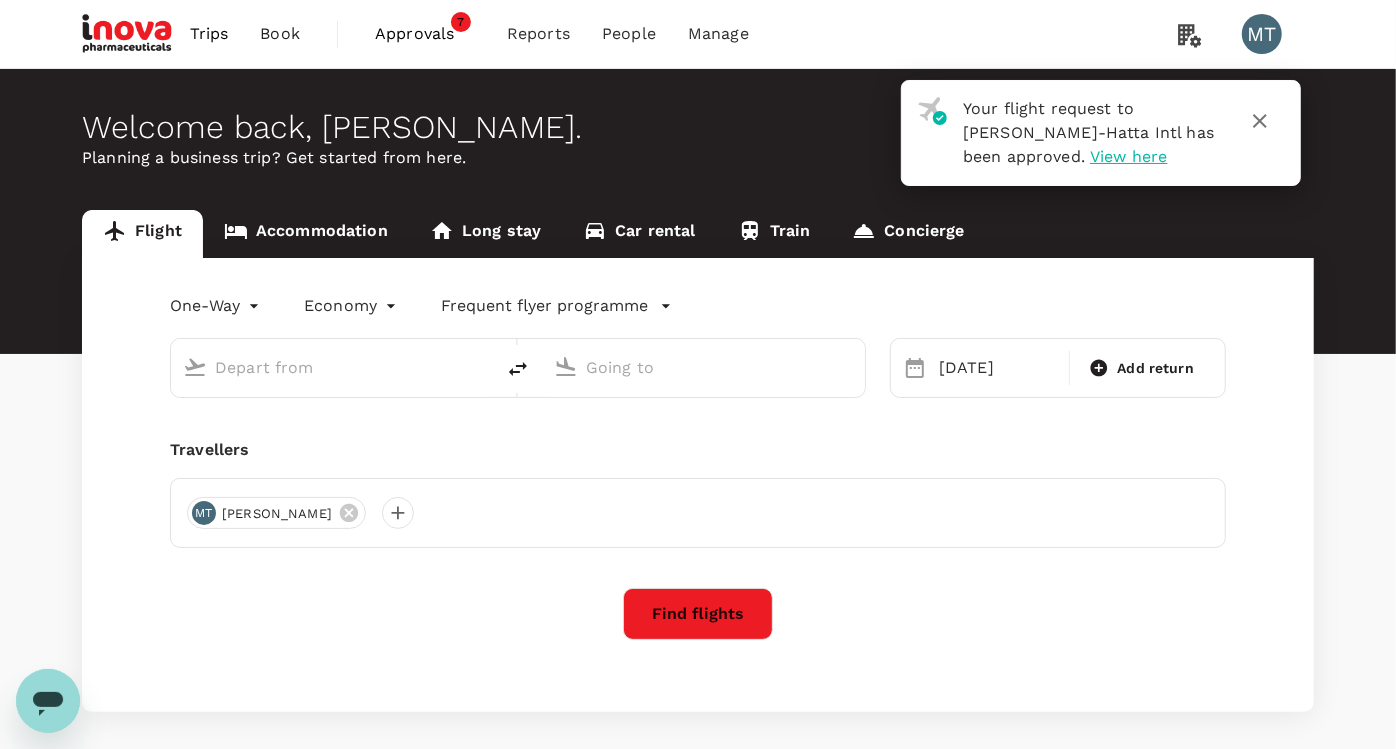 type on "Soekarno-Hatta Intl (CGK)" 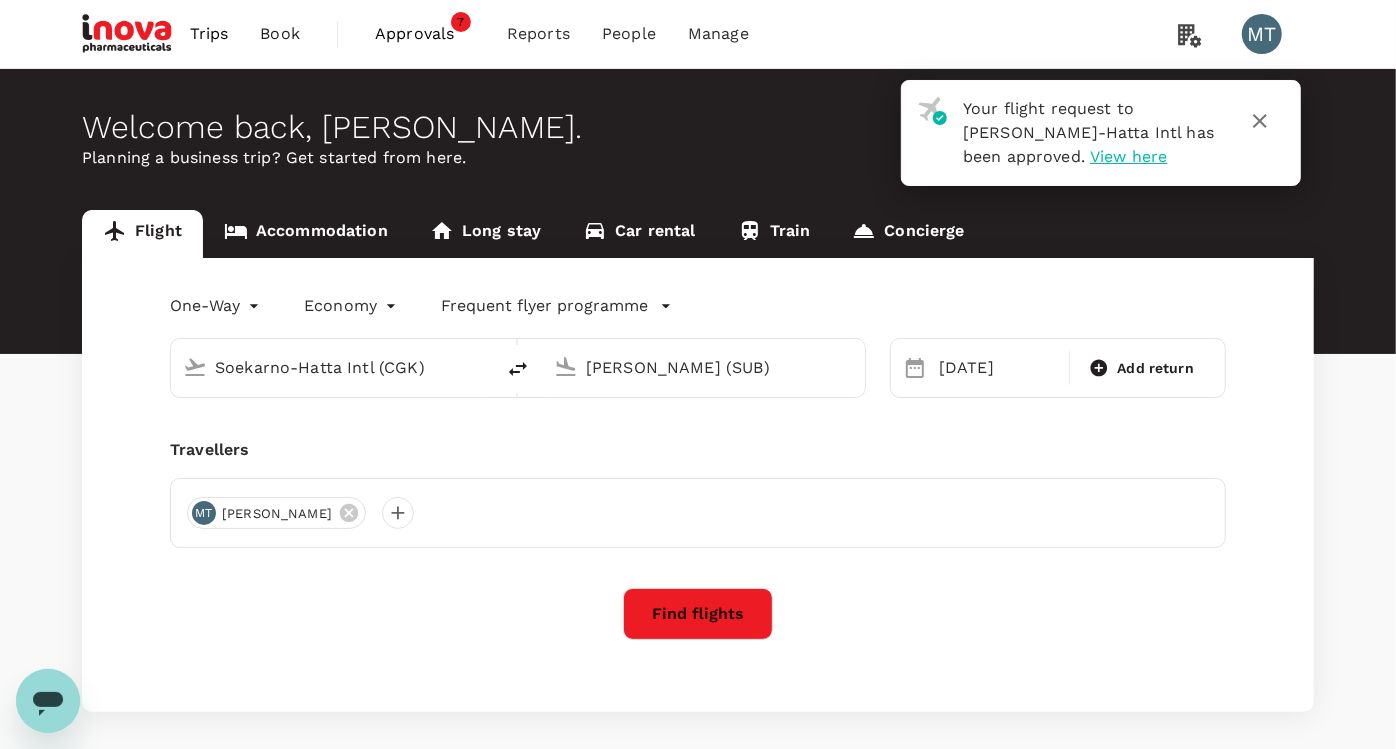 type 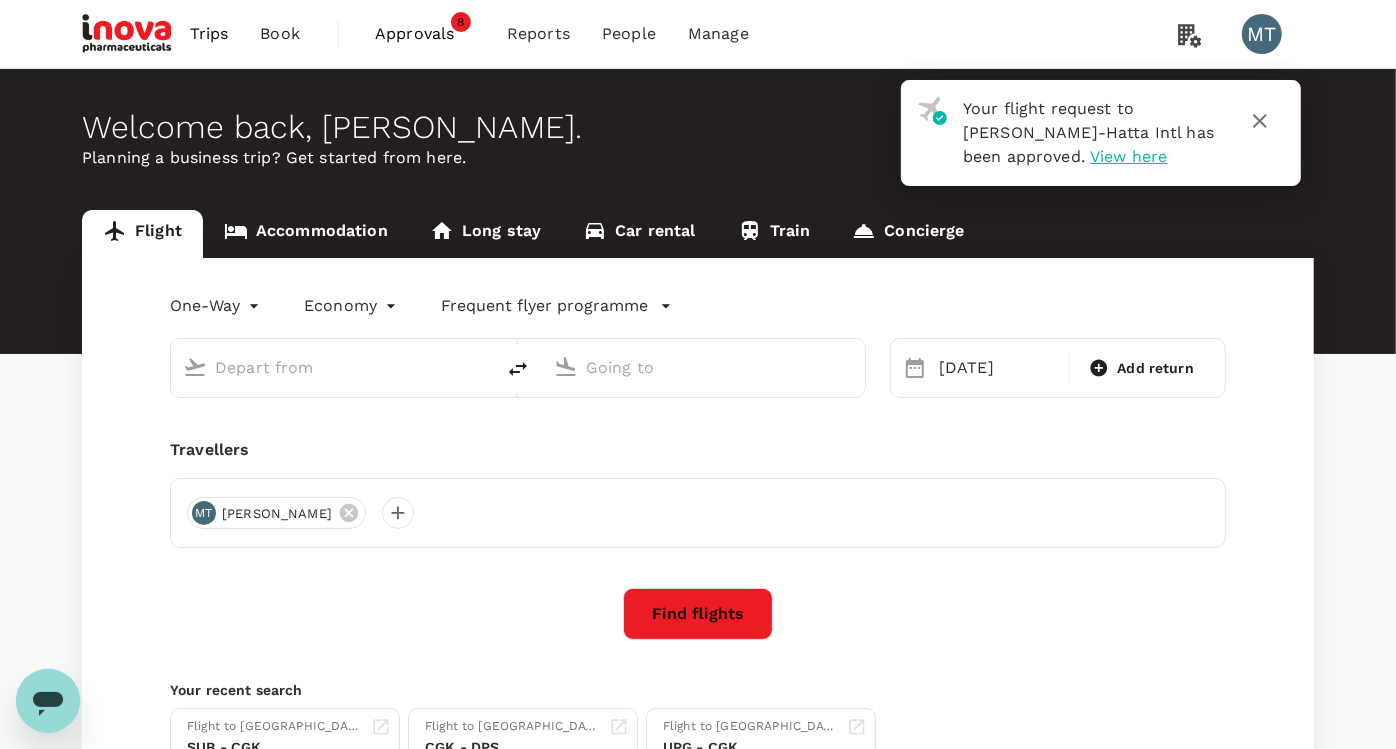 type on "Soekarno-Hatta Intl (CGK)" 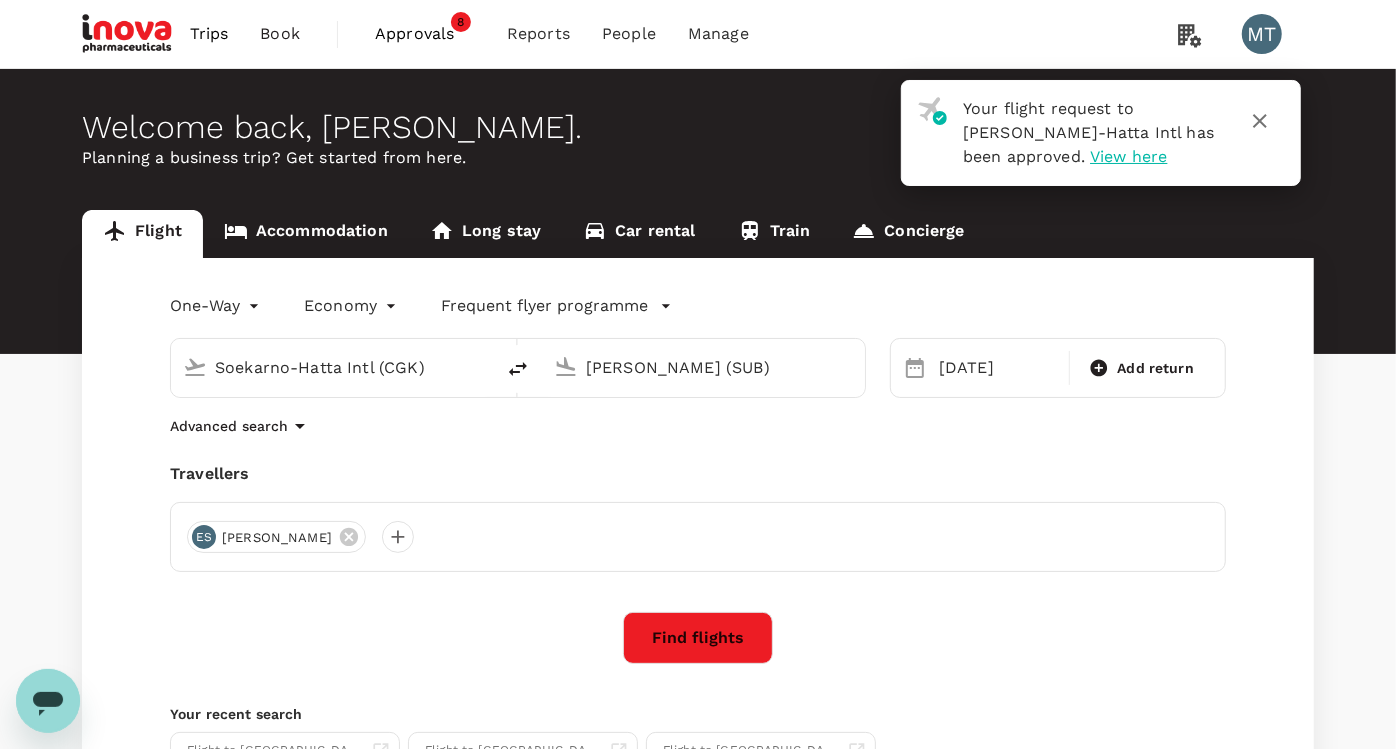 click on "Approvals" at bounding box center [425, 34] 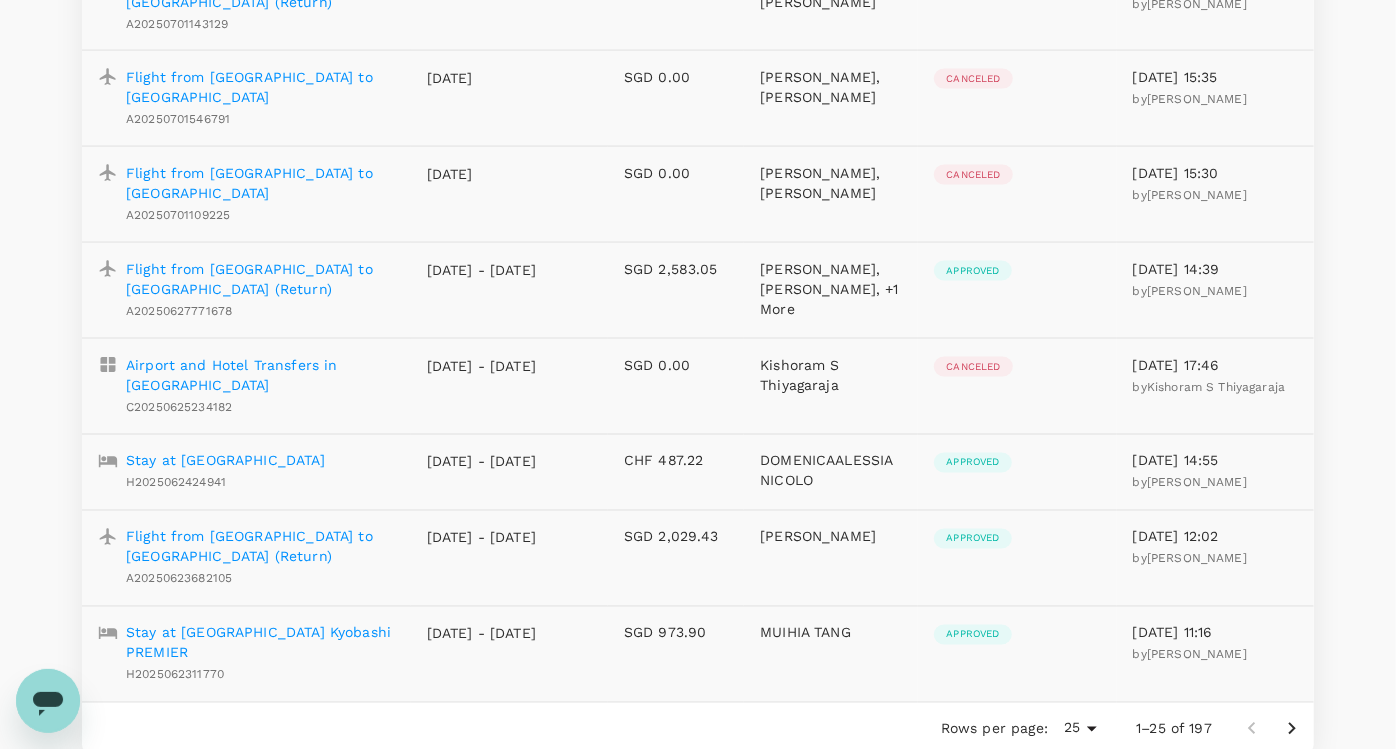 scroll, scrollTop: 2027, scrollLeft: 0, axis: vertical 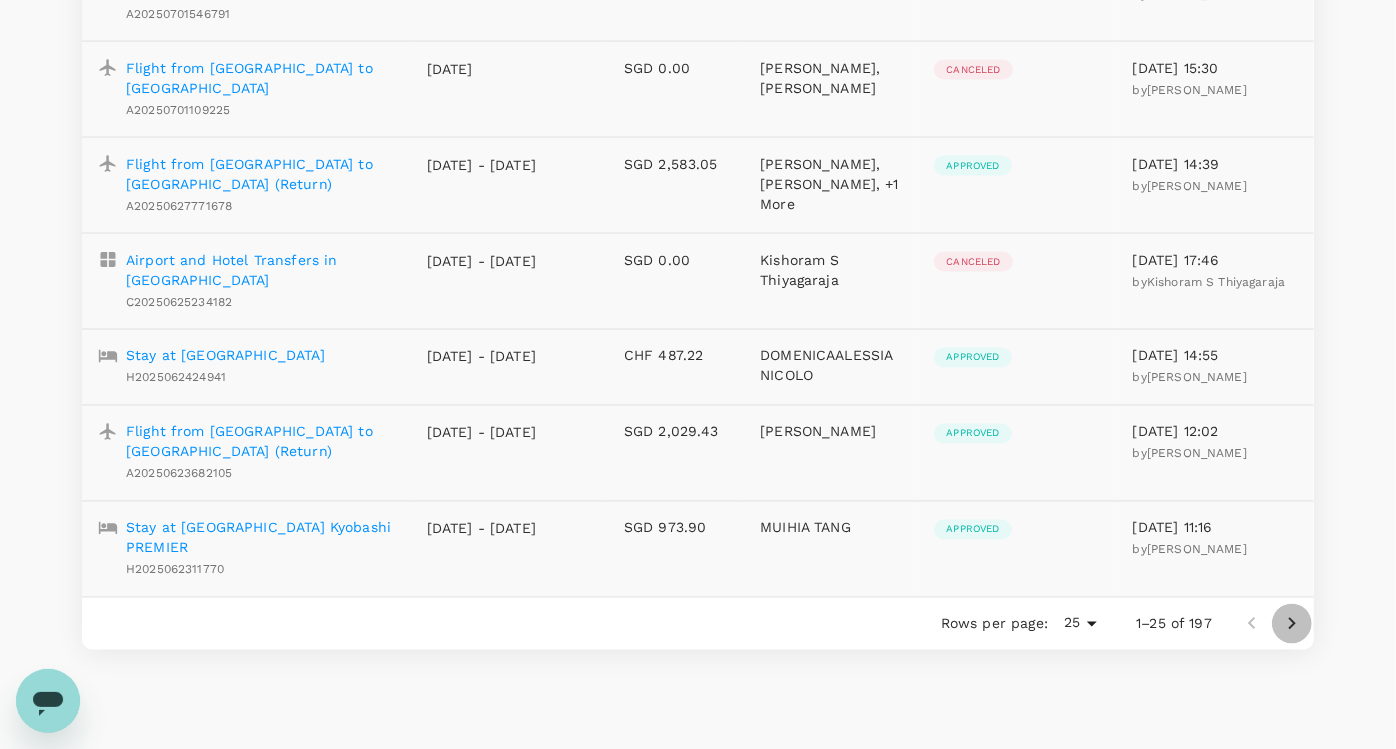 click 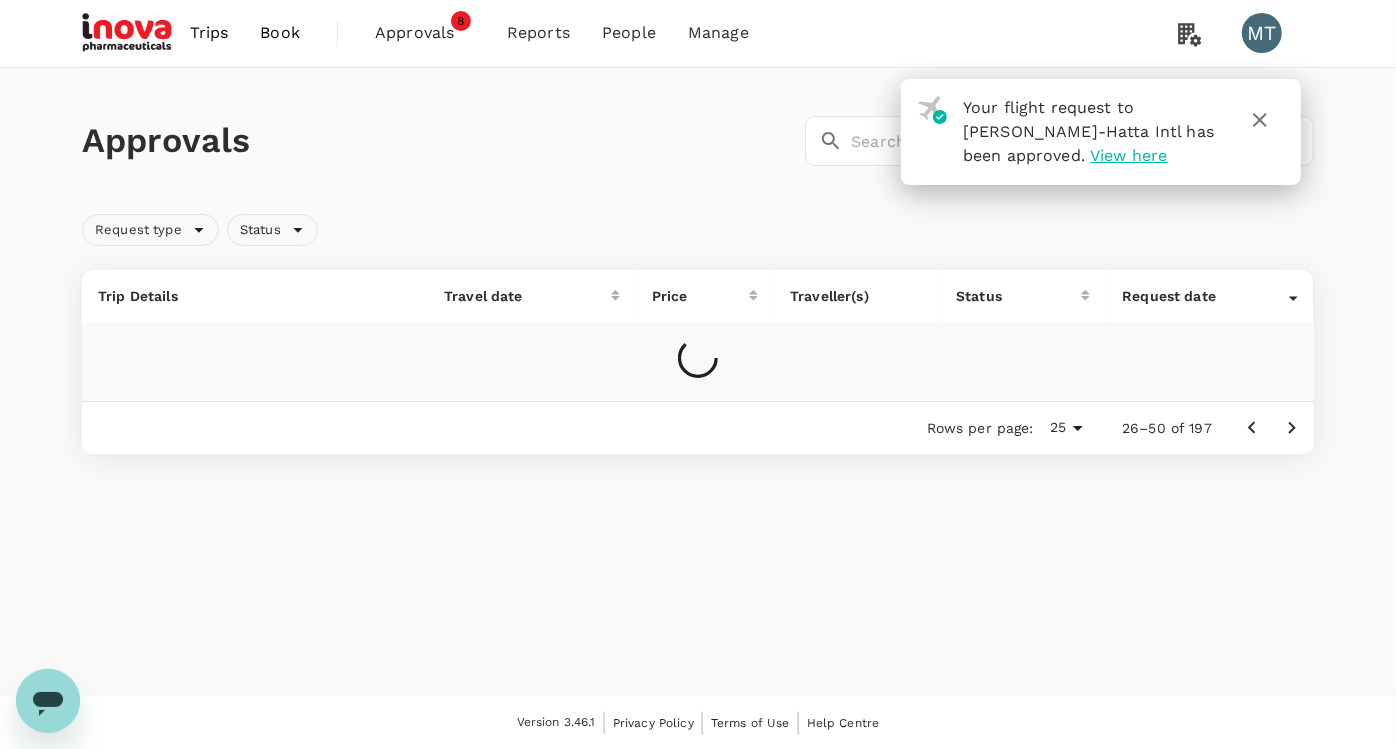 scroll, scrollTop: 2027, scrollLeft: 0, axis: vertical 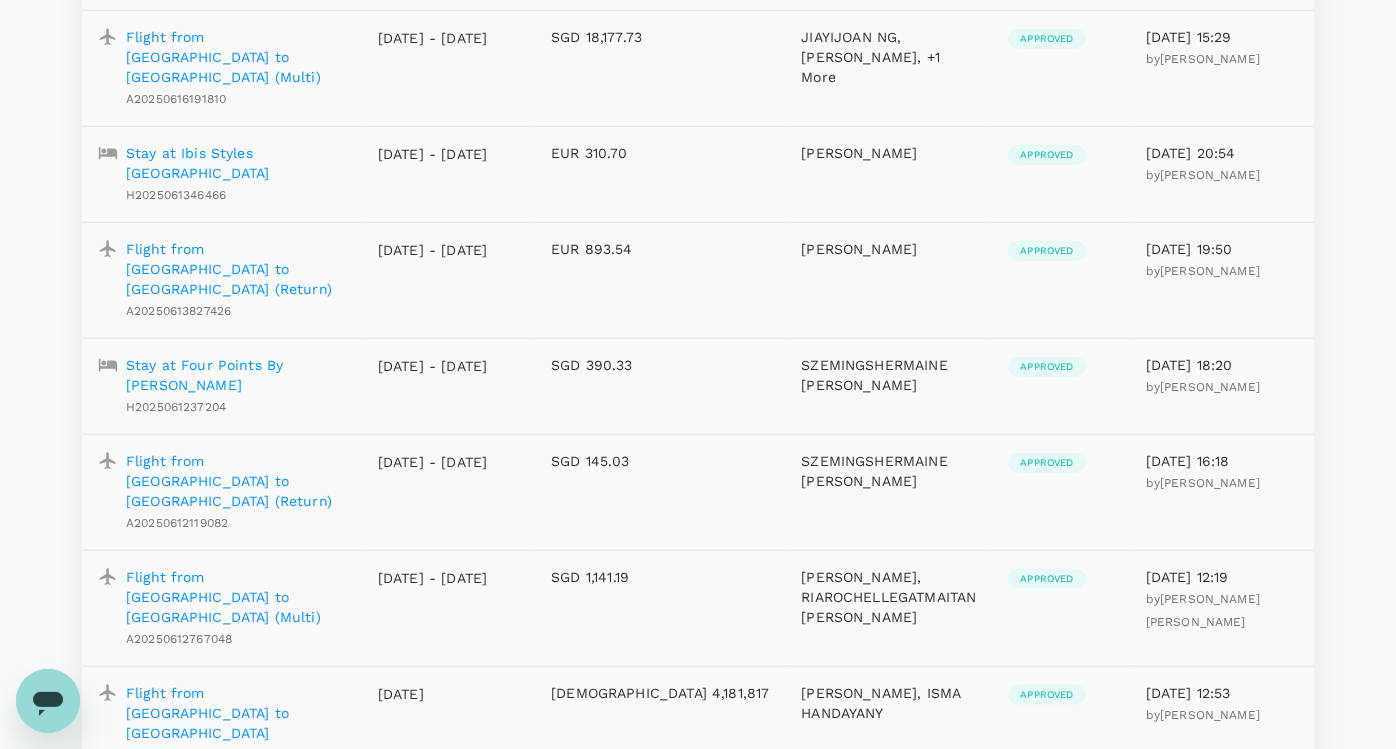 click on "Flight from [GEOGRAPHIC_DATA] to [GEOGRAPHIC_DATA]" at bounding box center (236, 829) 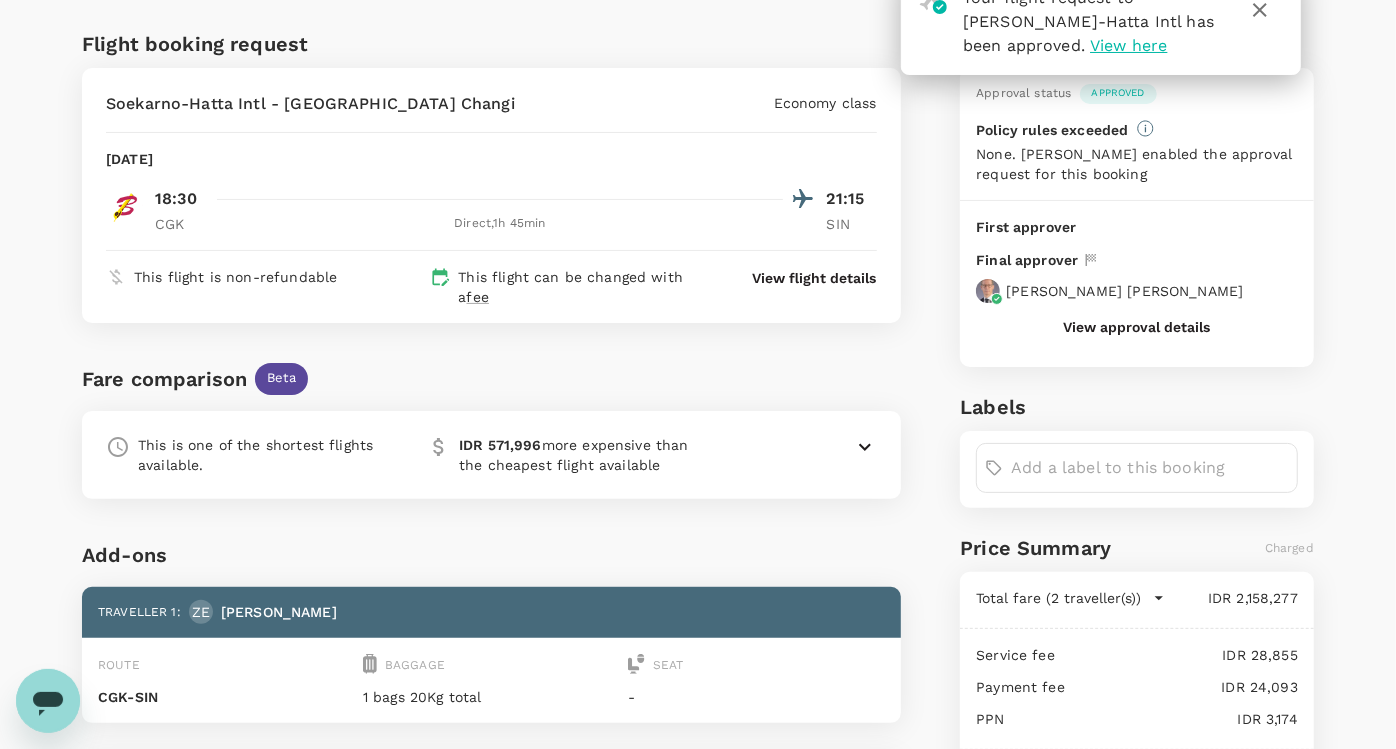 scroll, scrollTop: 0, scrollLeft: 0, axis: both 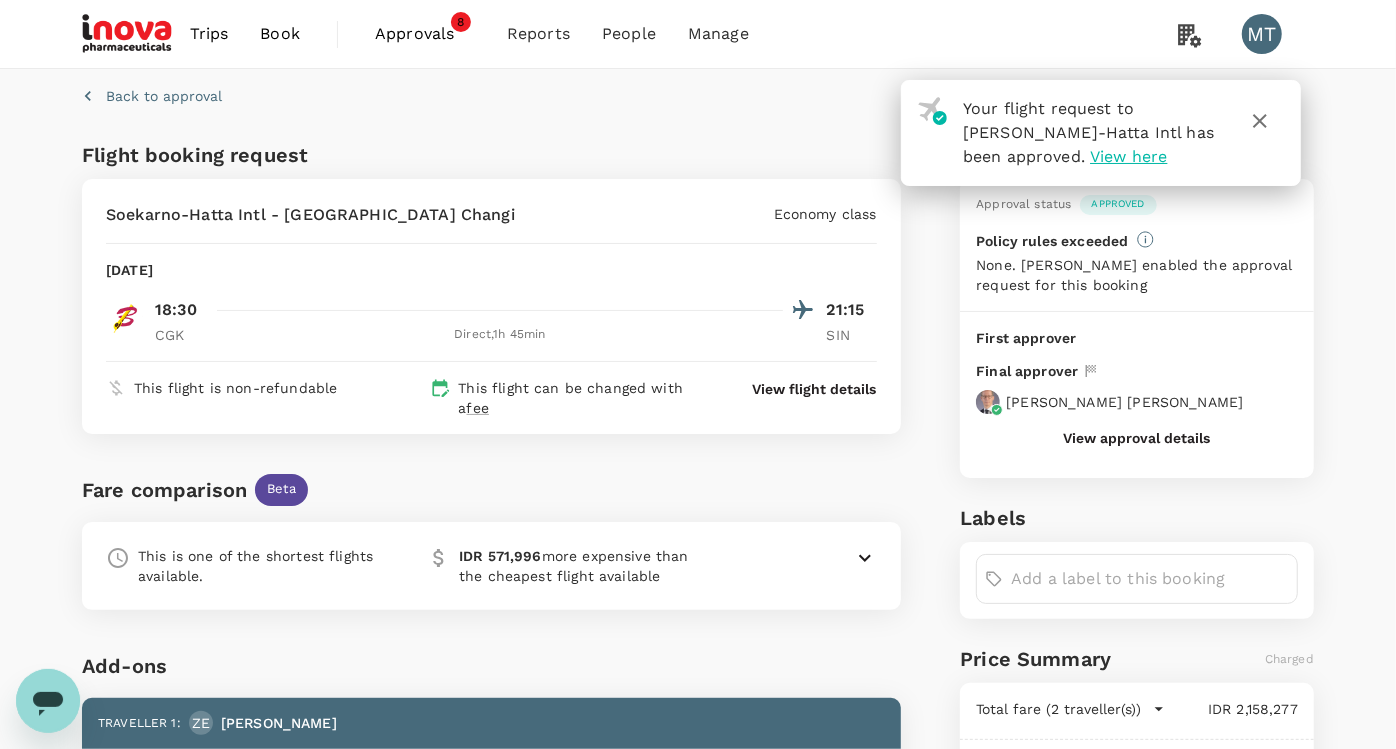 click 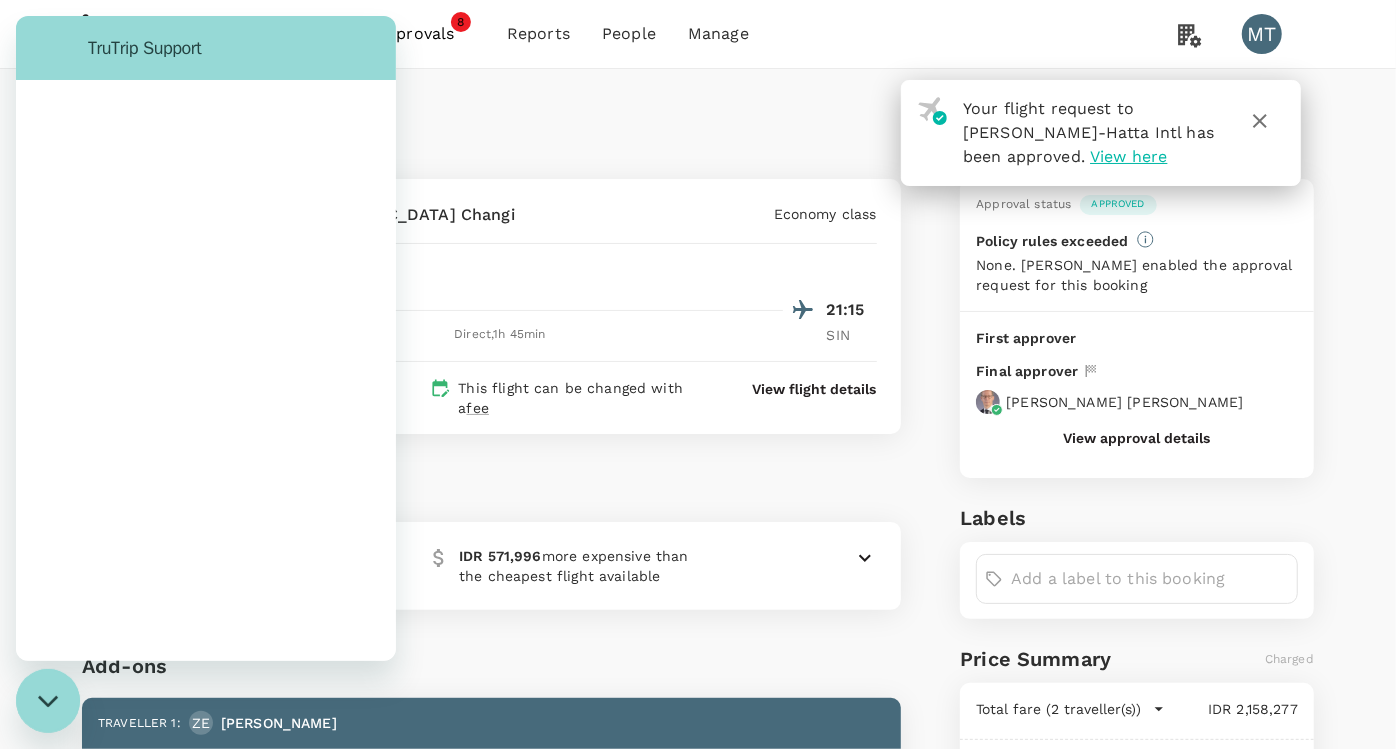 scroll, scrollTop: 0, scrollLeft: 0, axis: both 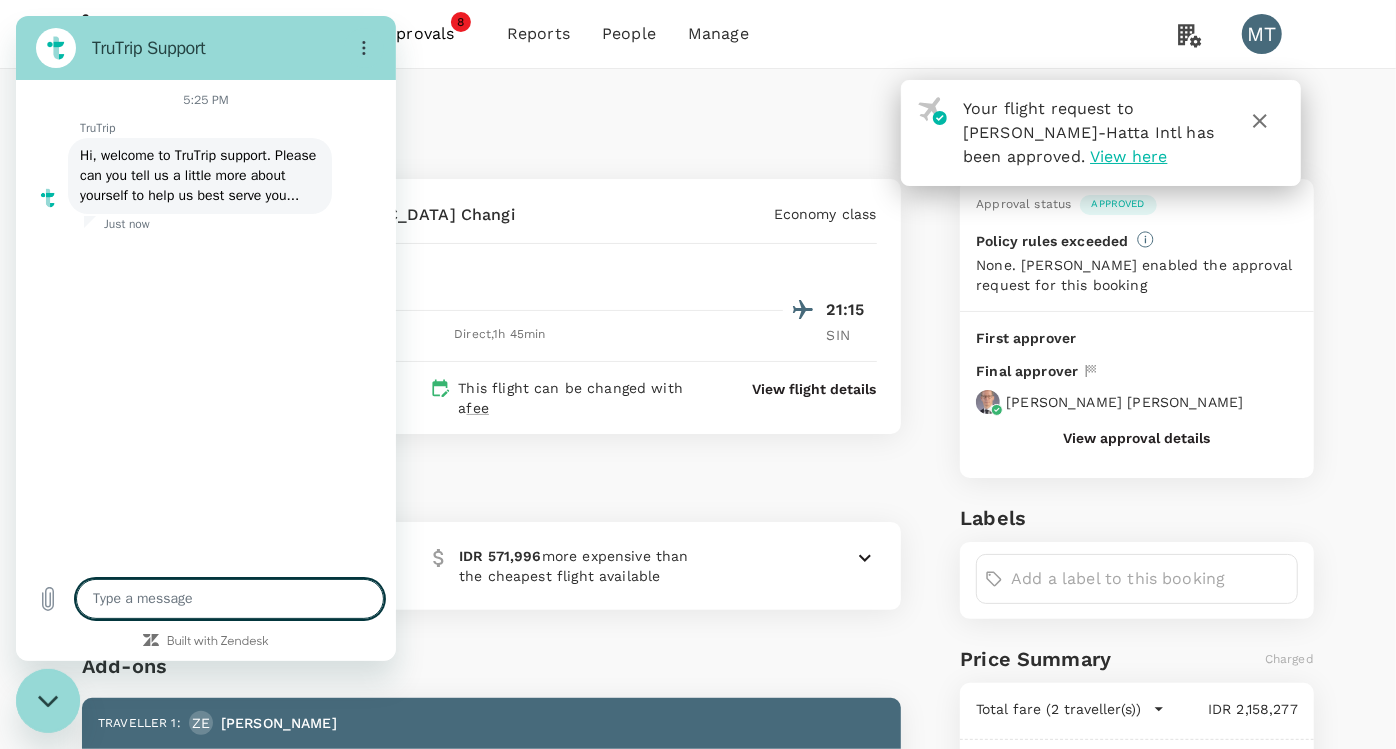 type on "x" 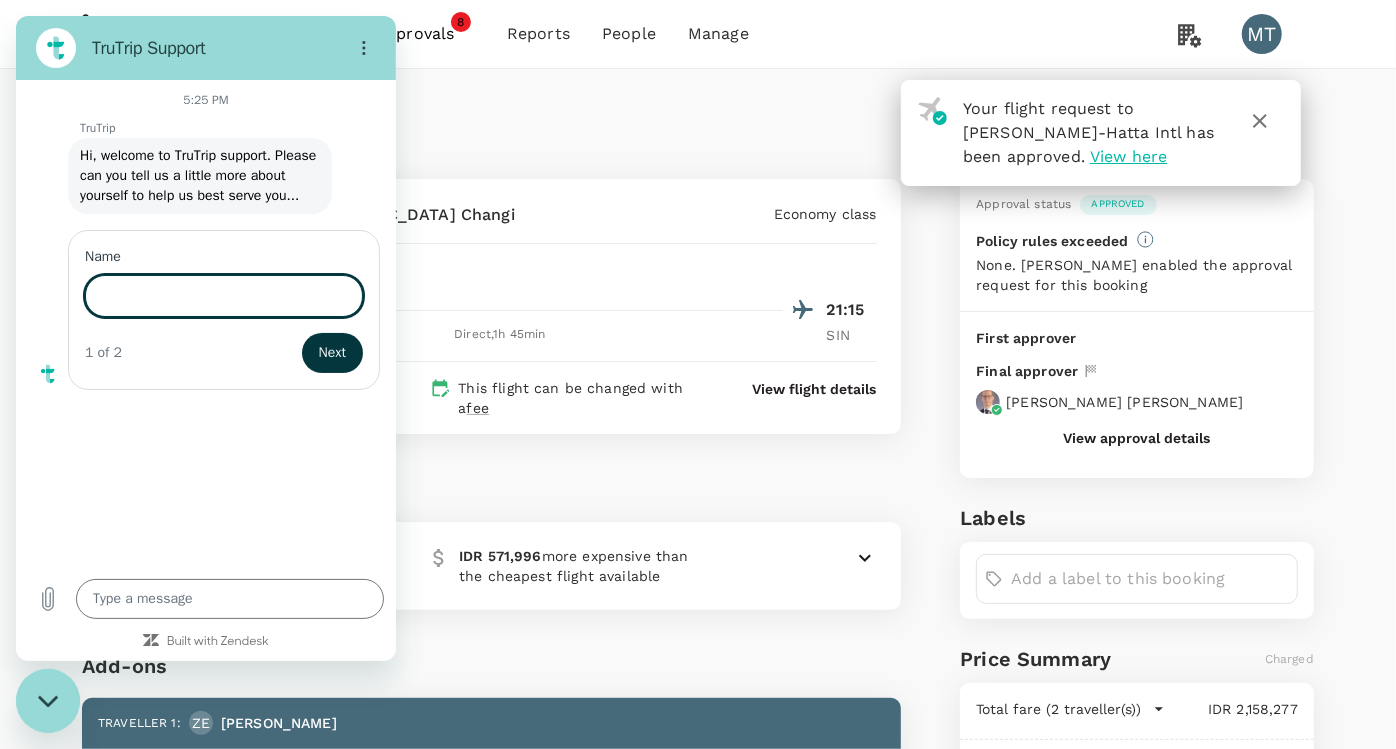 type on "H" 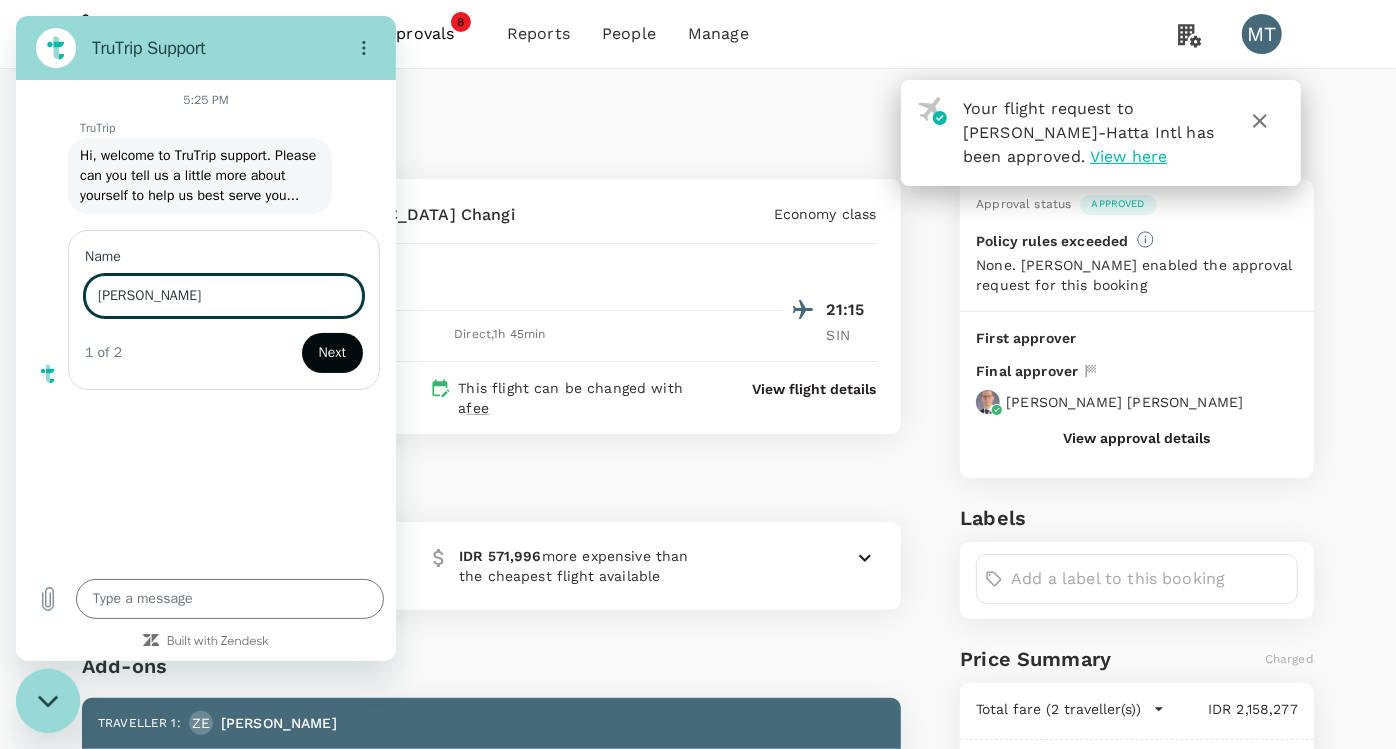 type on "[PERSON_NAME]" 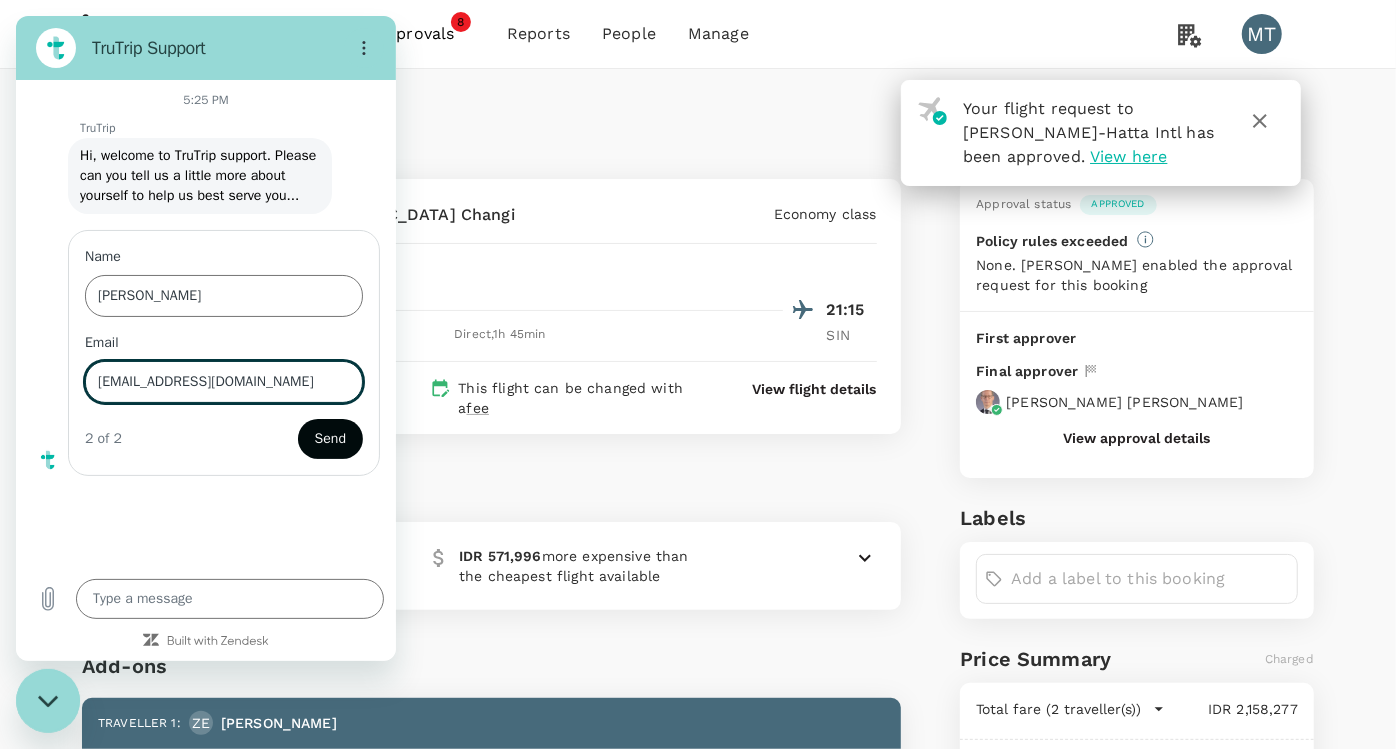 type on "[EMAIL_ADDRESS][DOMAIN_NAME]" 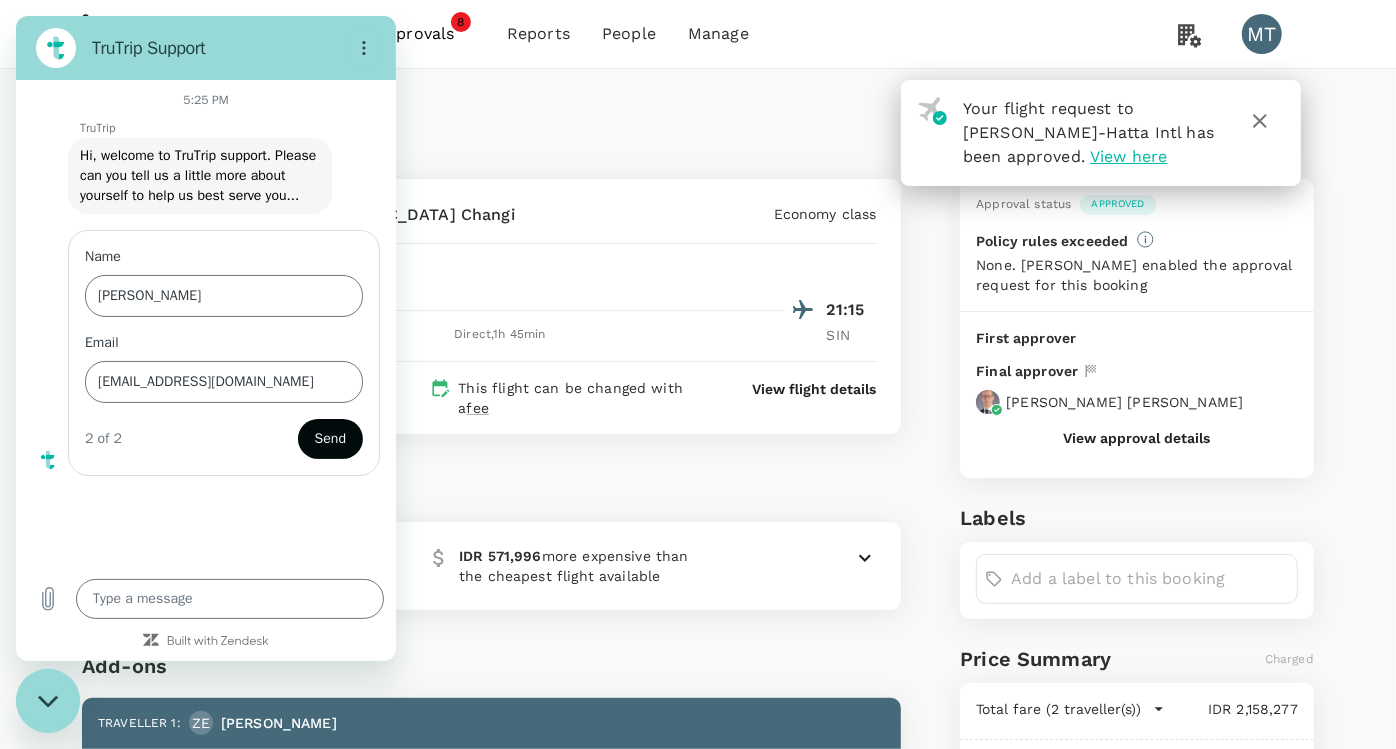 click on "Send" at bounding box center (330, 439) 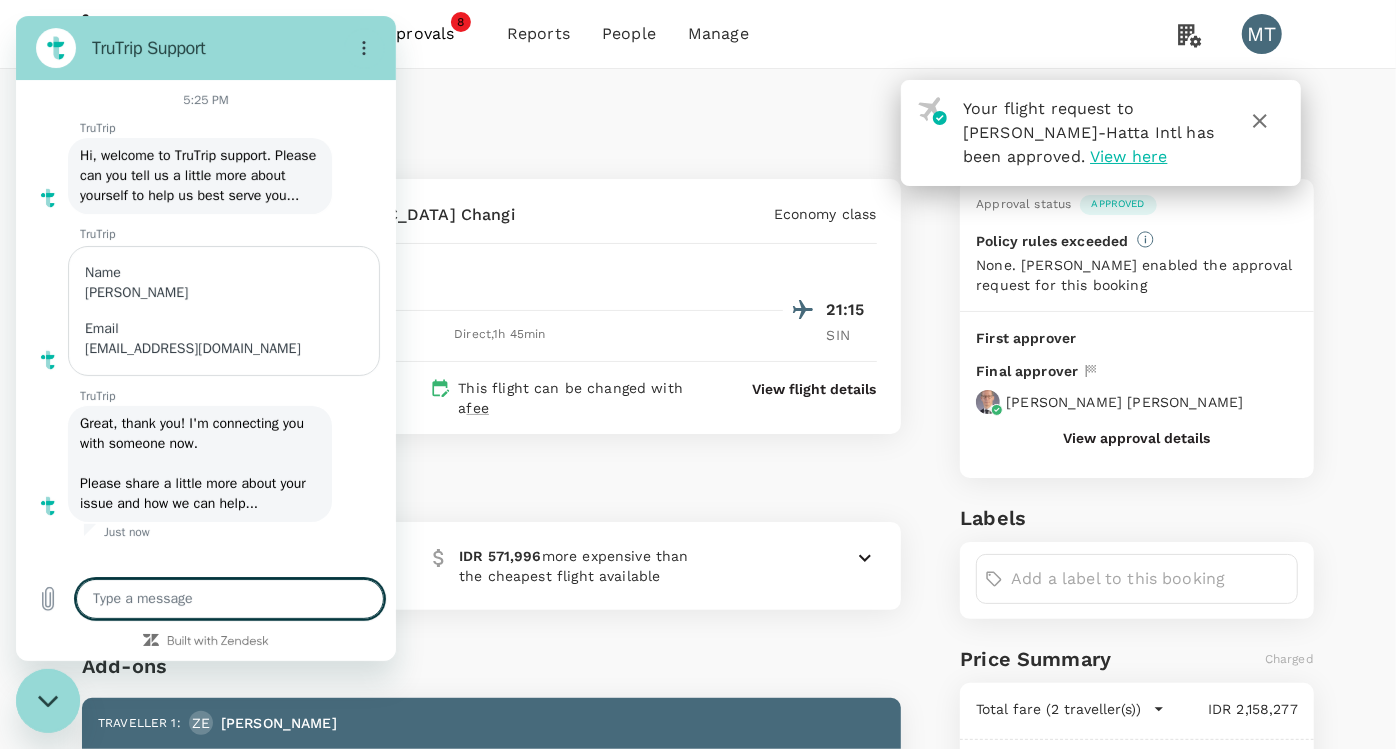 type on "x" 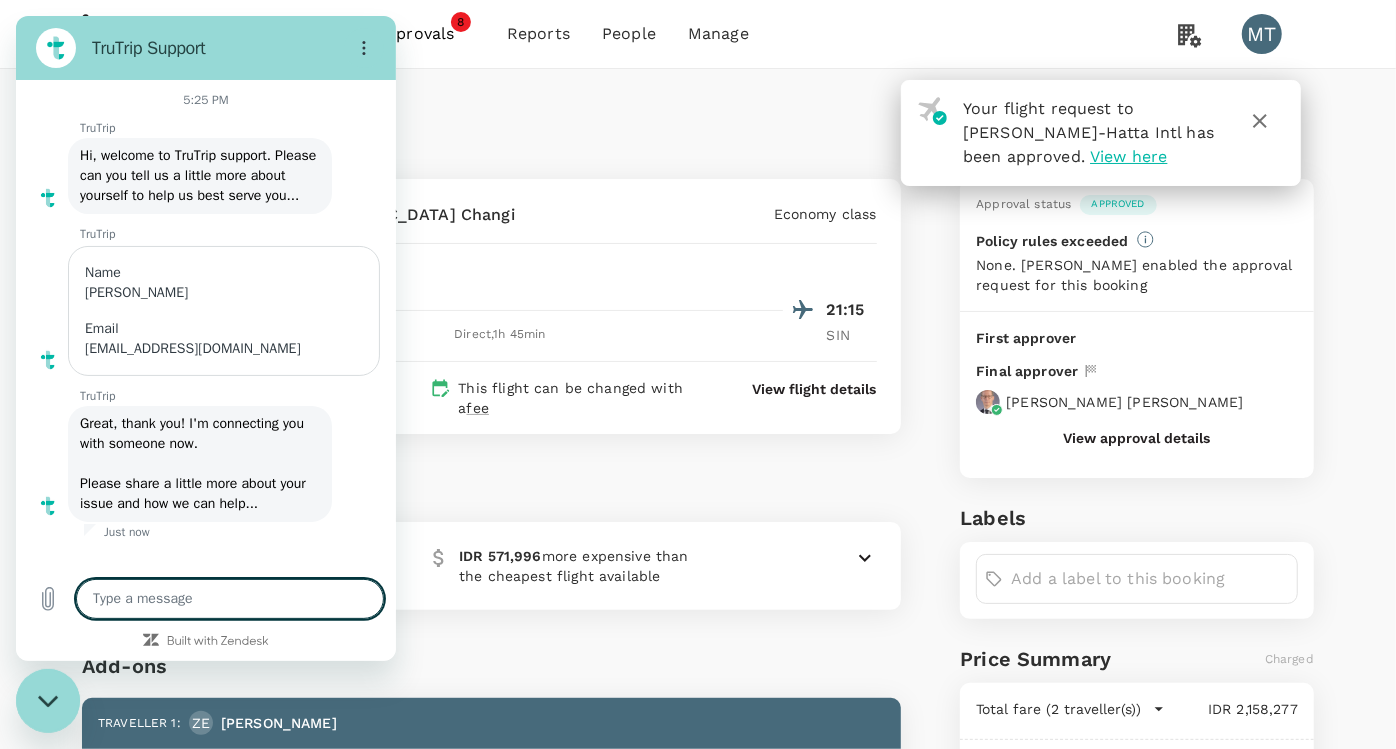 type on "H" 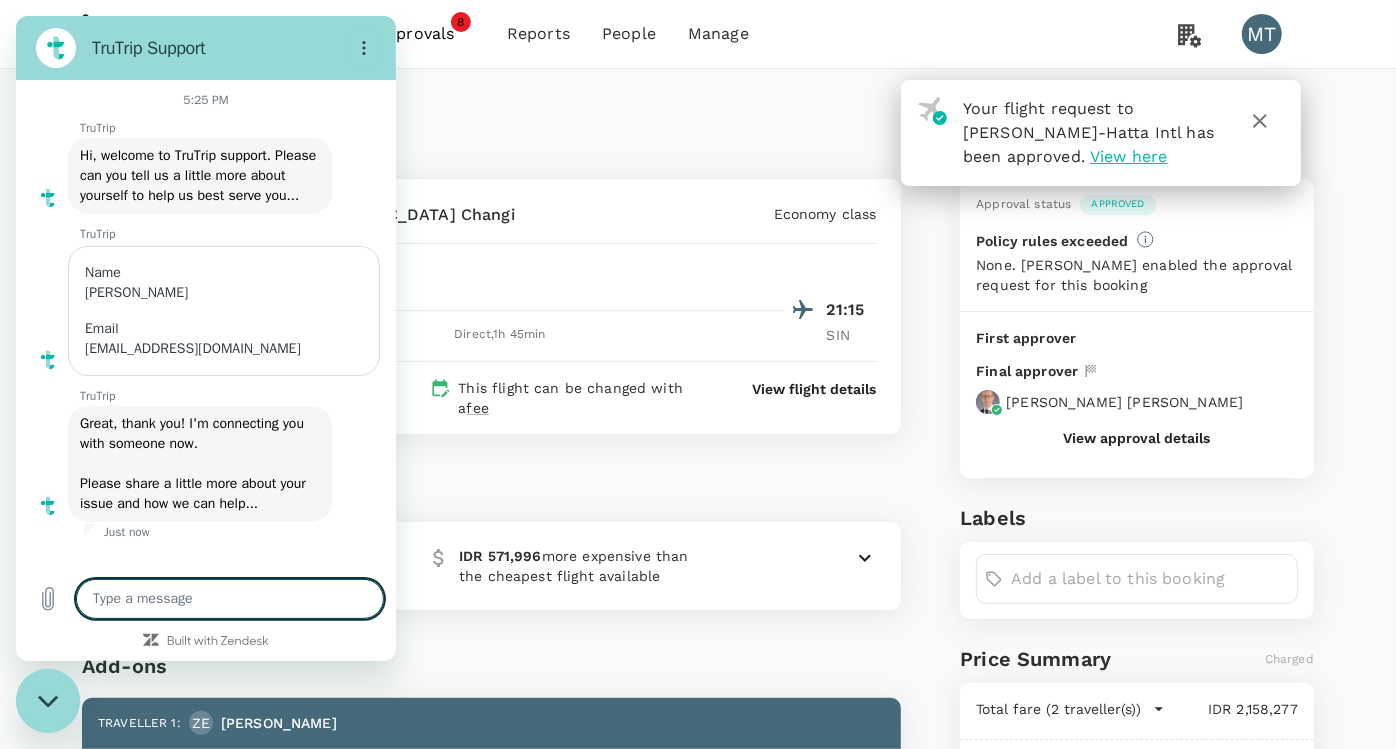 type on "x" 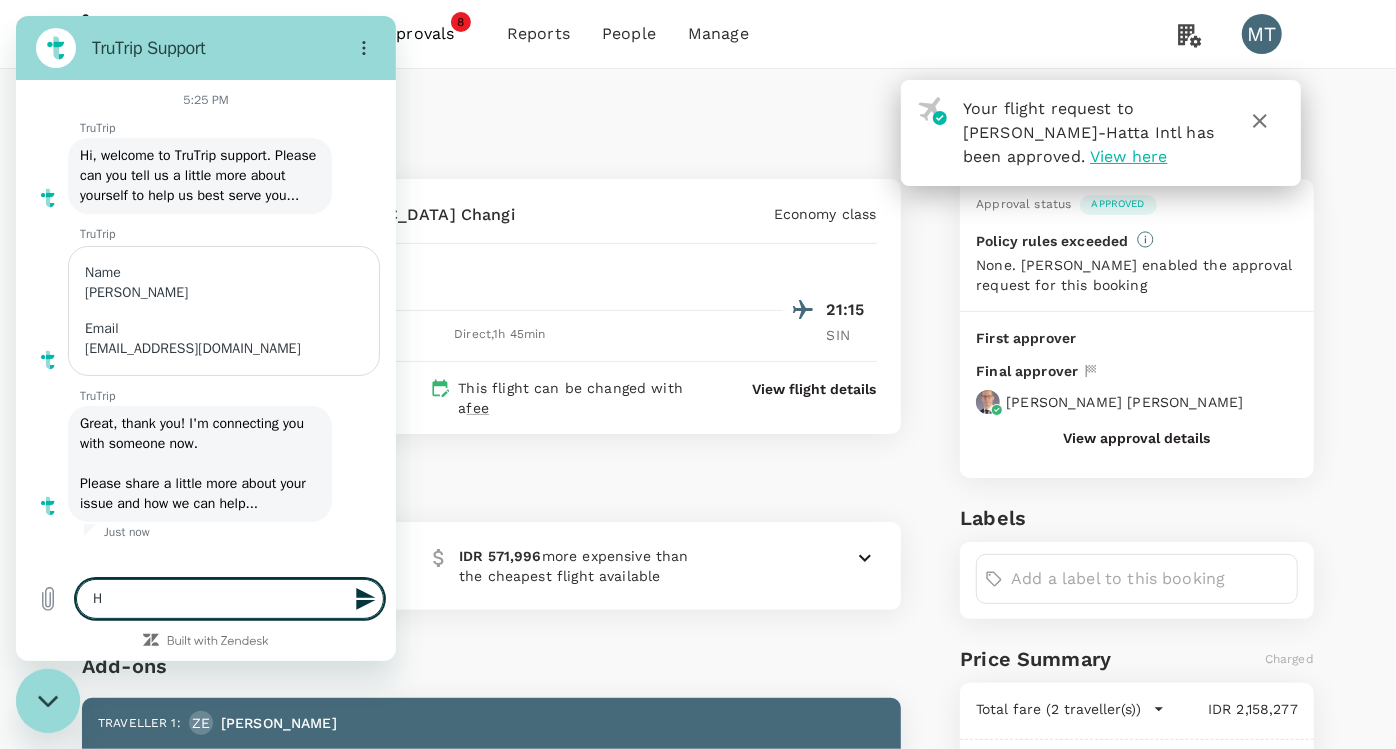 type on "Hi" 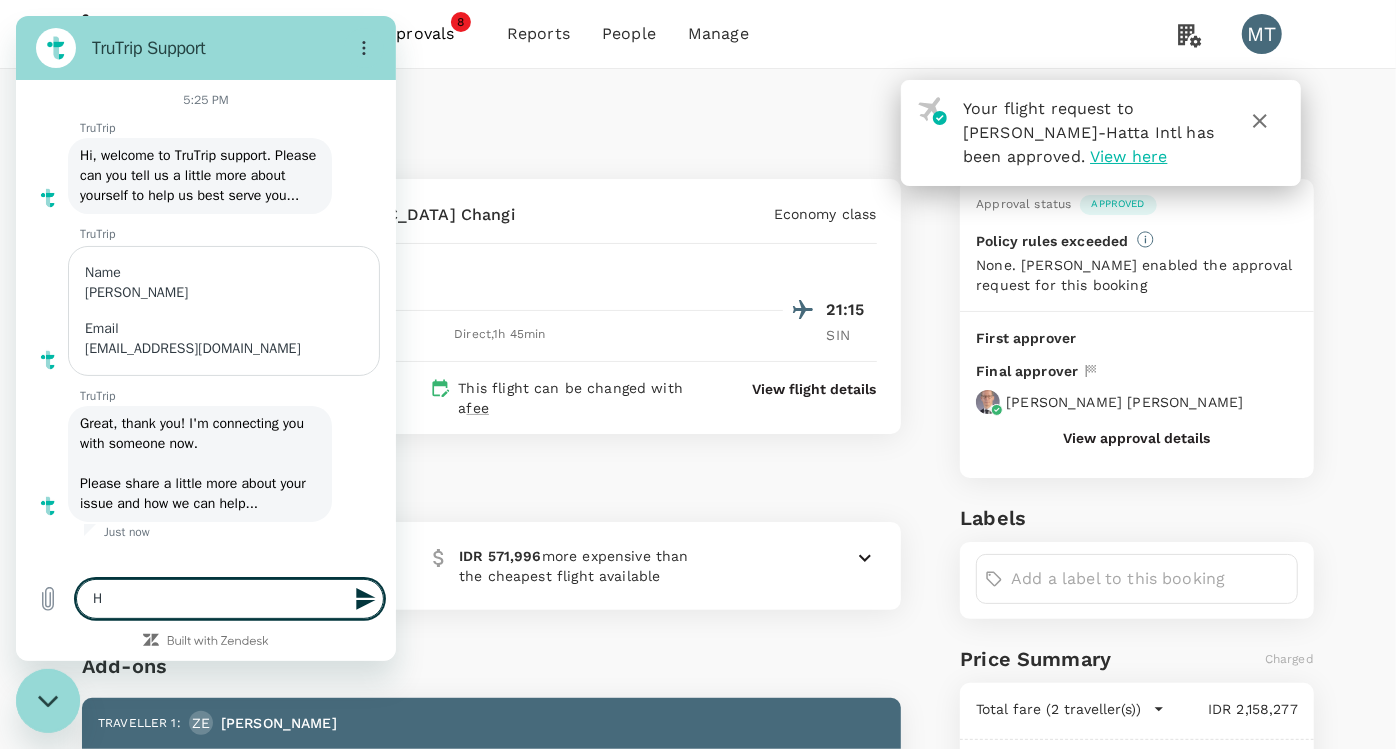 type on "x" 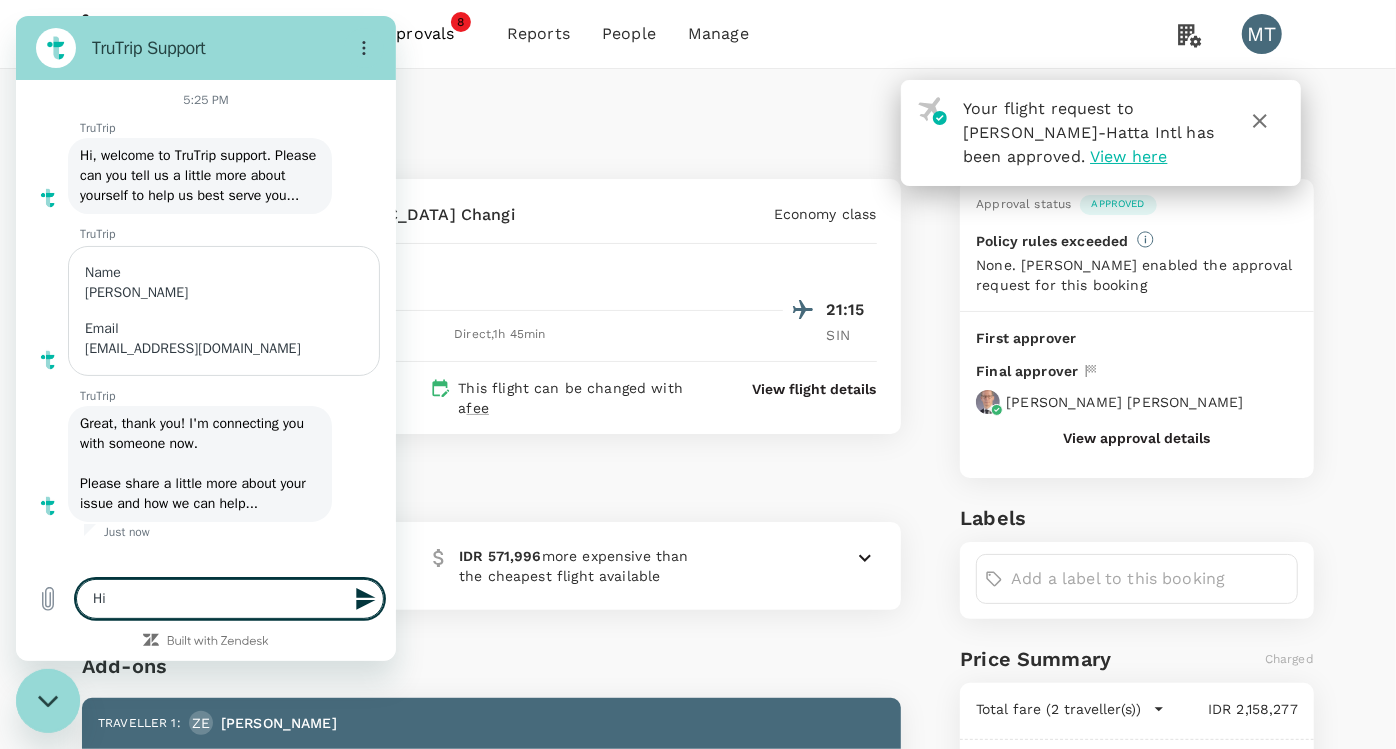 type on "Hi." 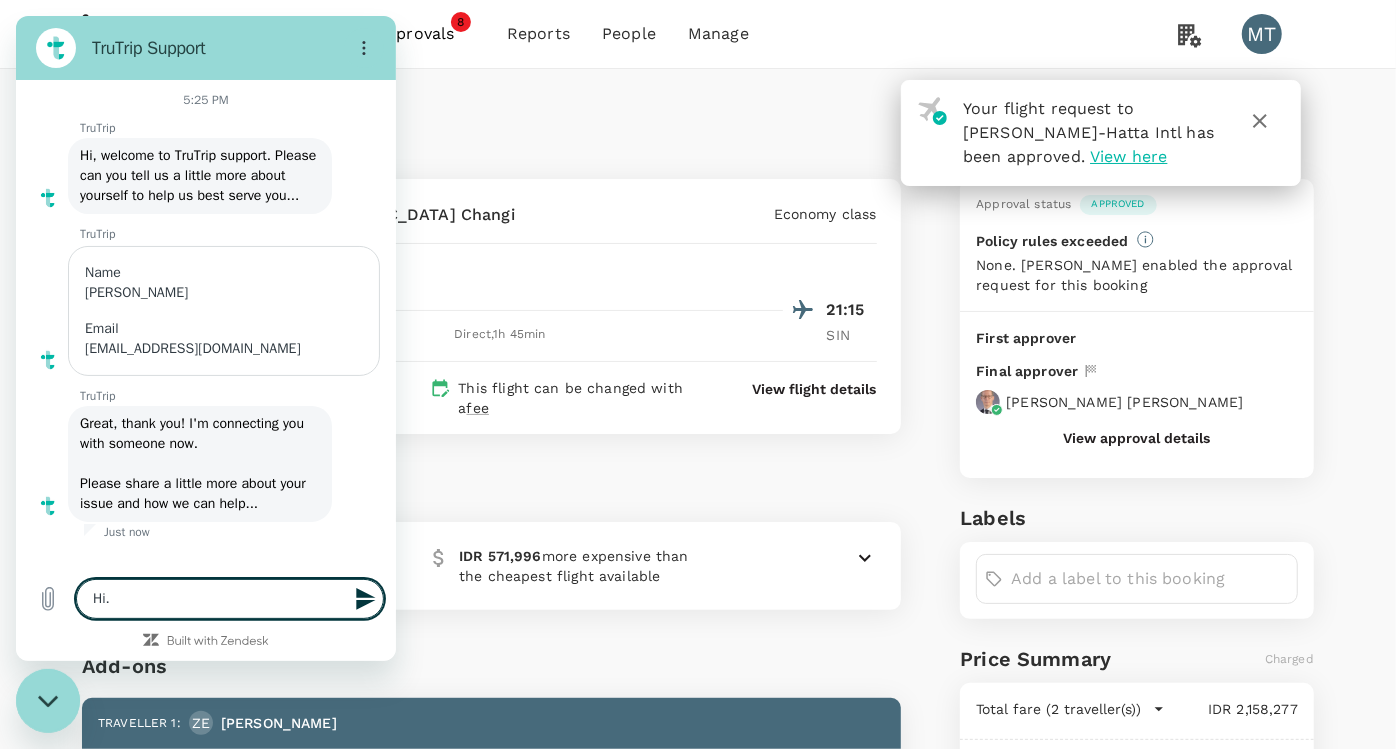 type on "Hi.." 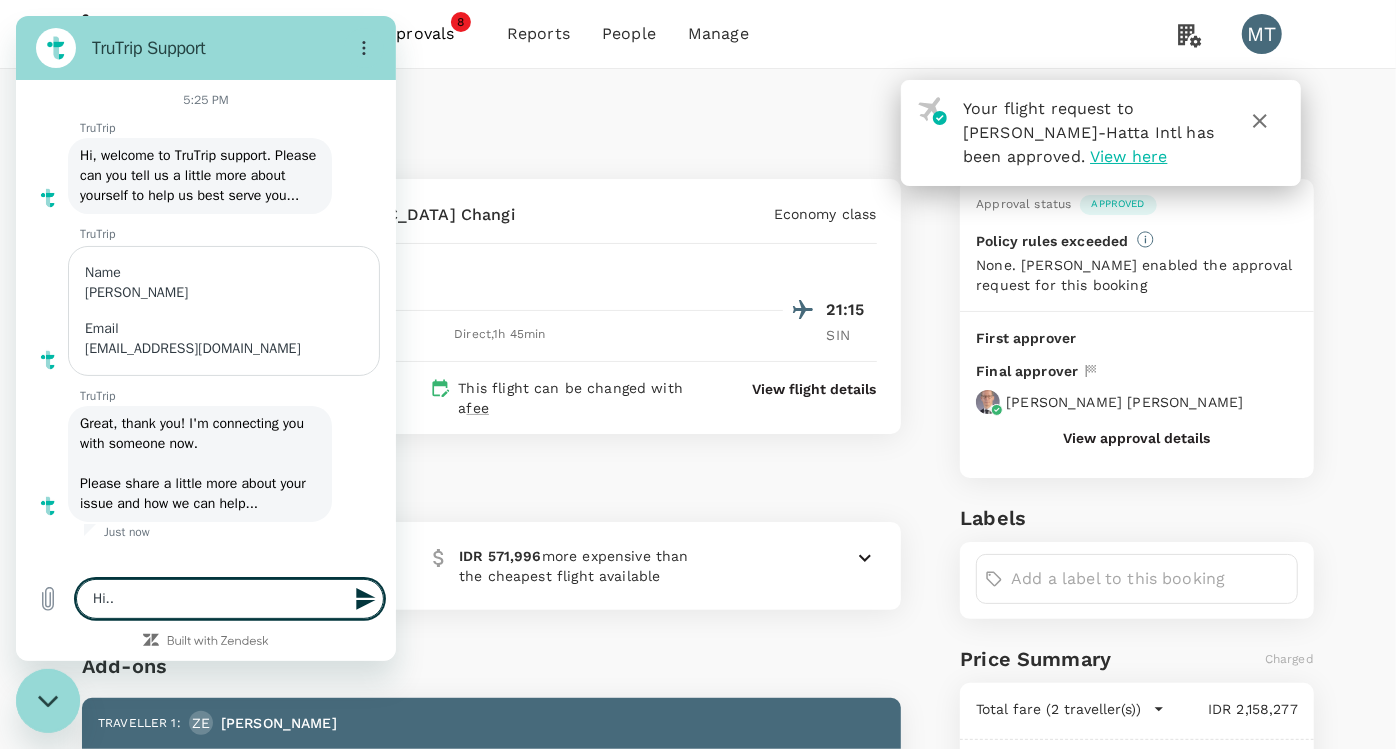 type on "Hi..o" 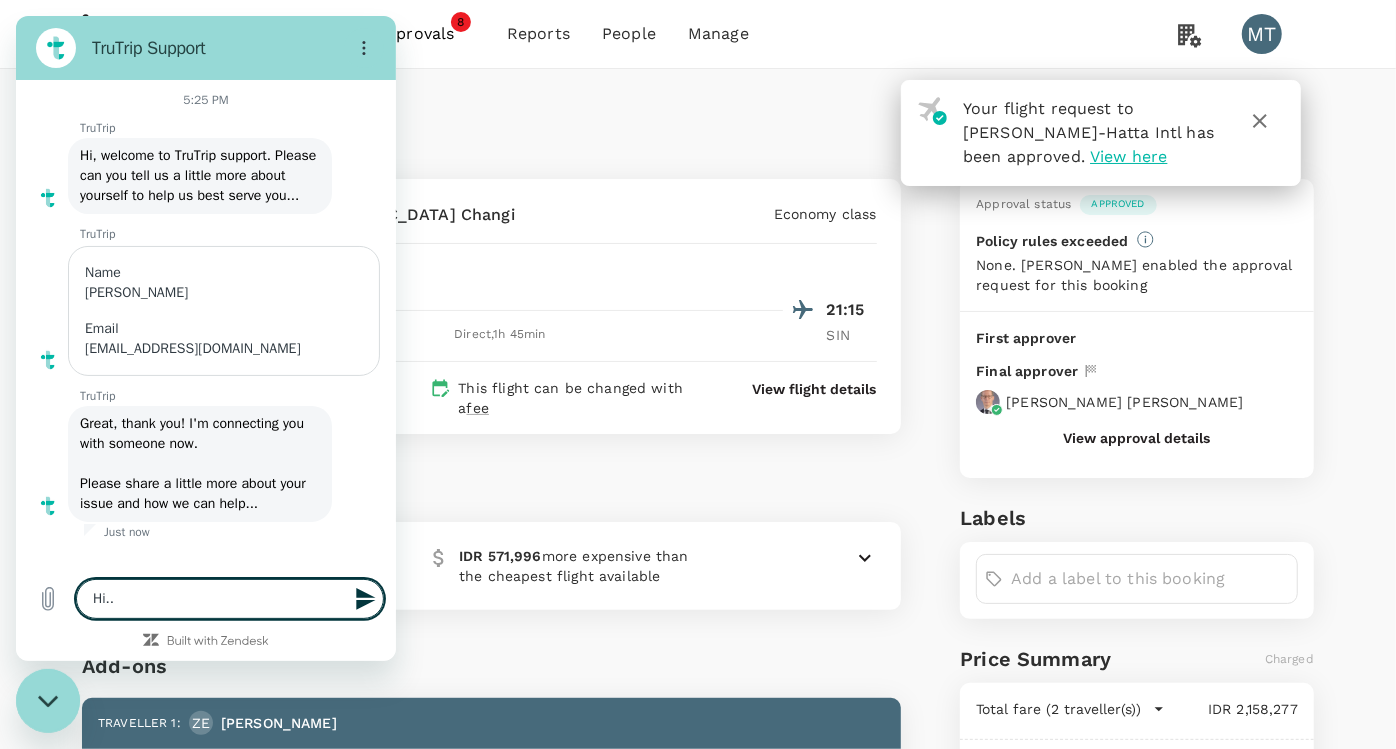 type on "x" 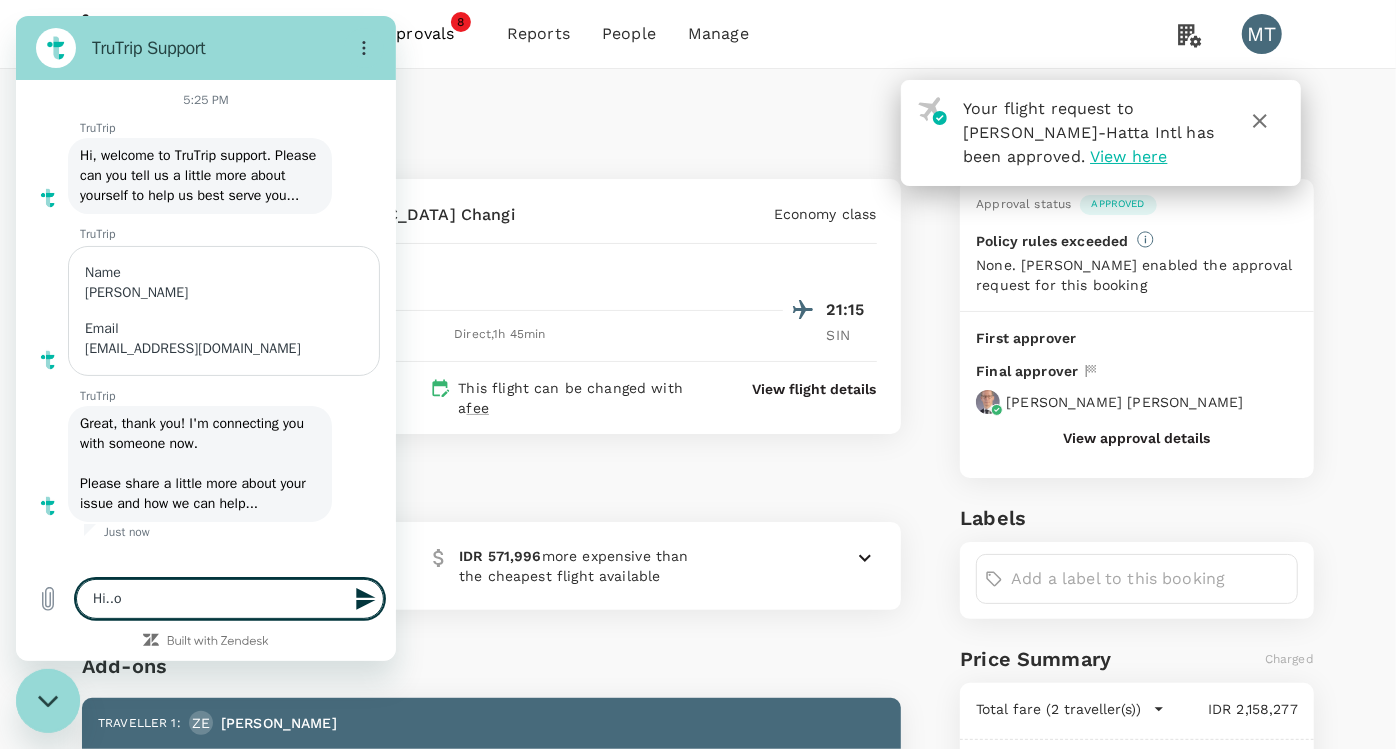 type on "Hi..ou" 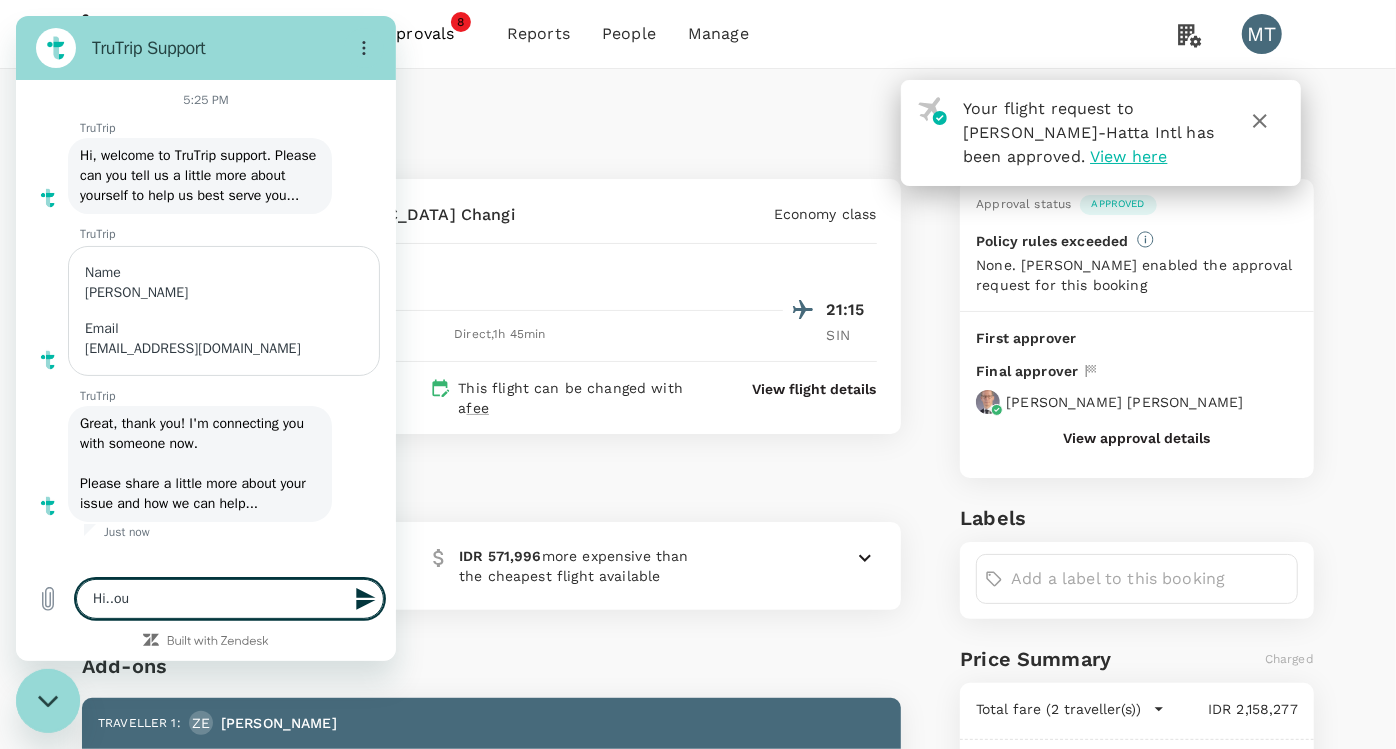 type on "Hi..our" 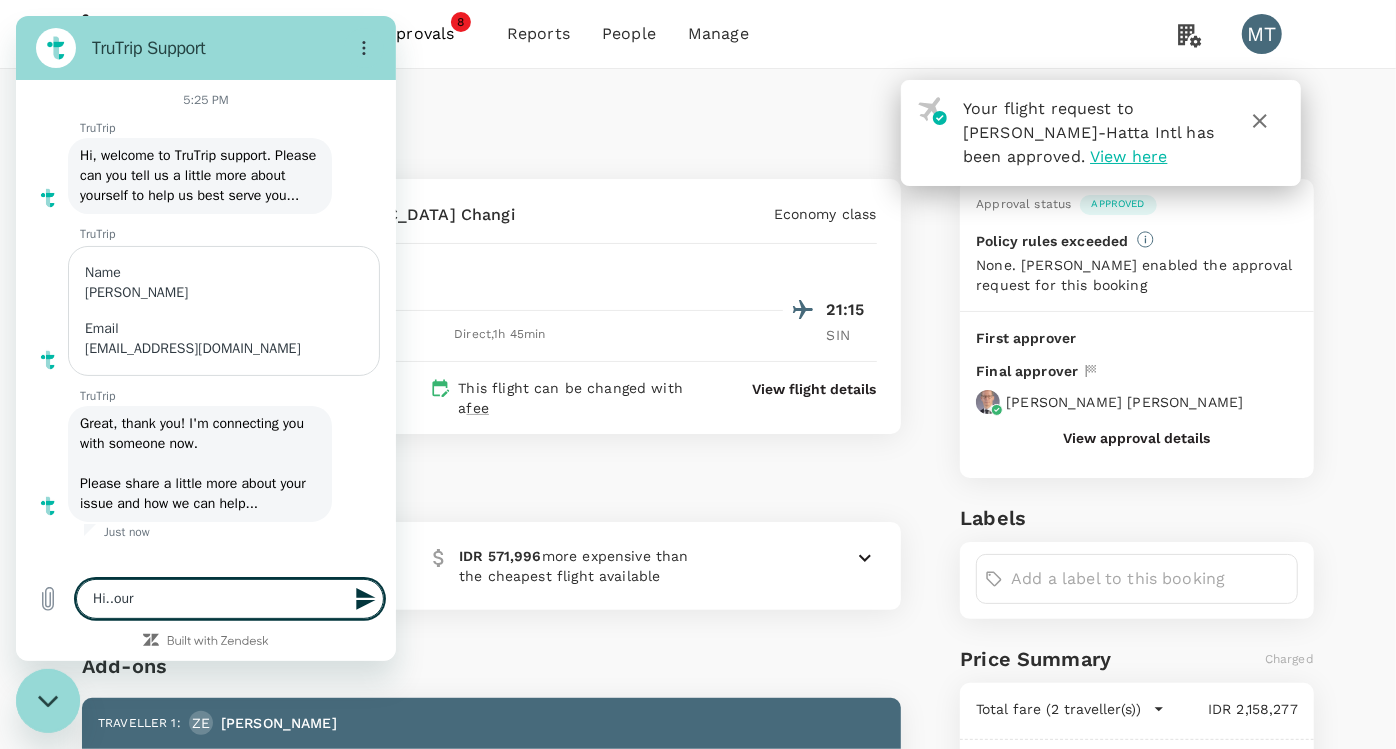 type on "Hi..our" 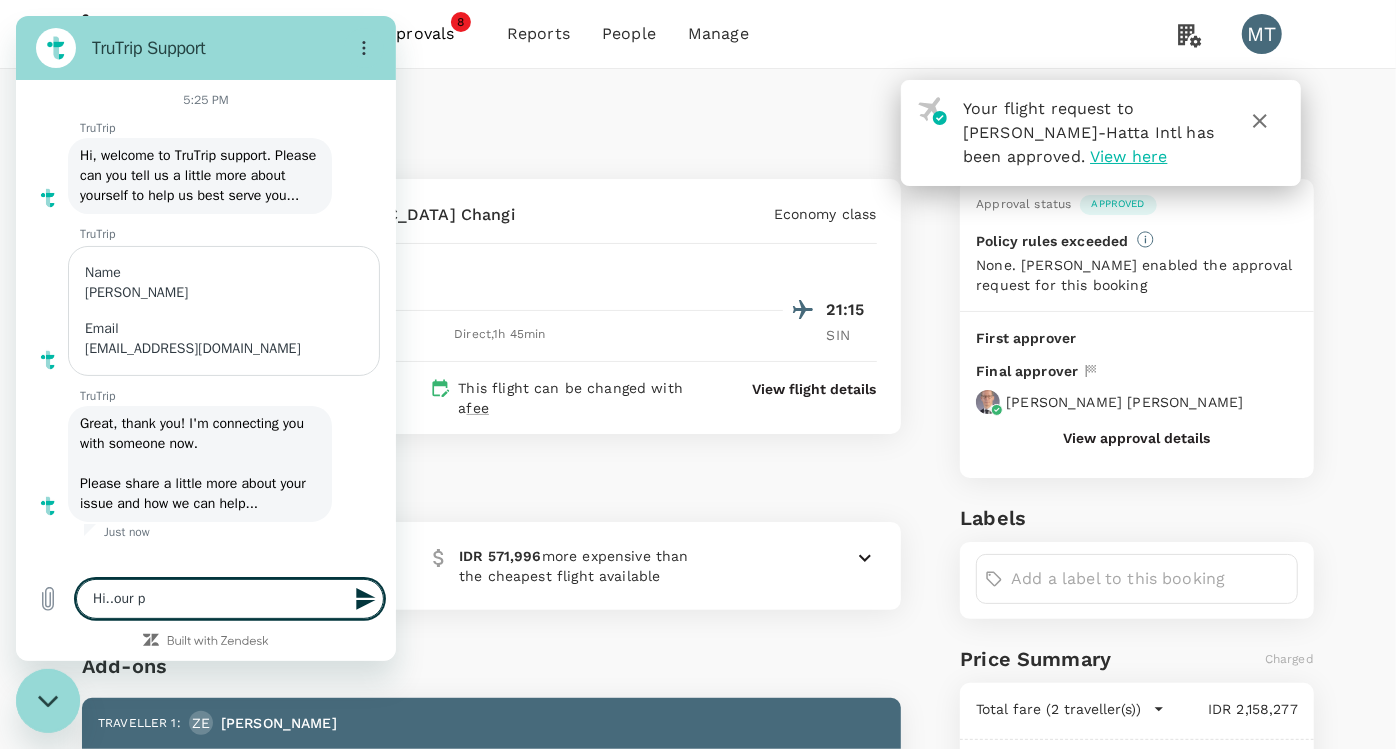 type on "Hi..our pa" 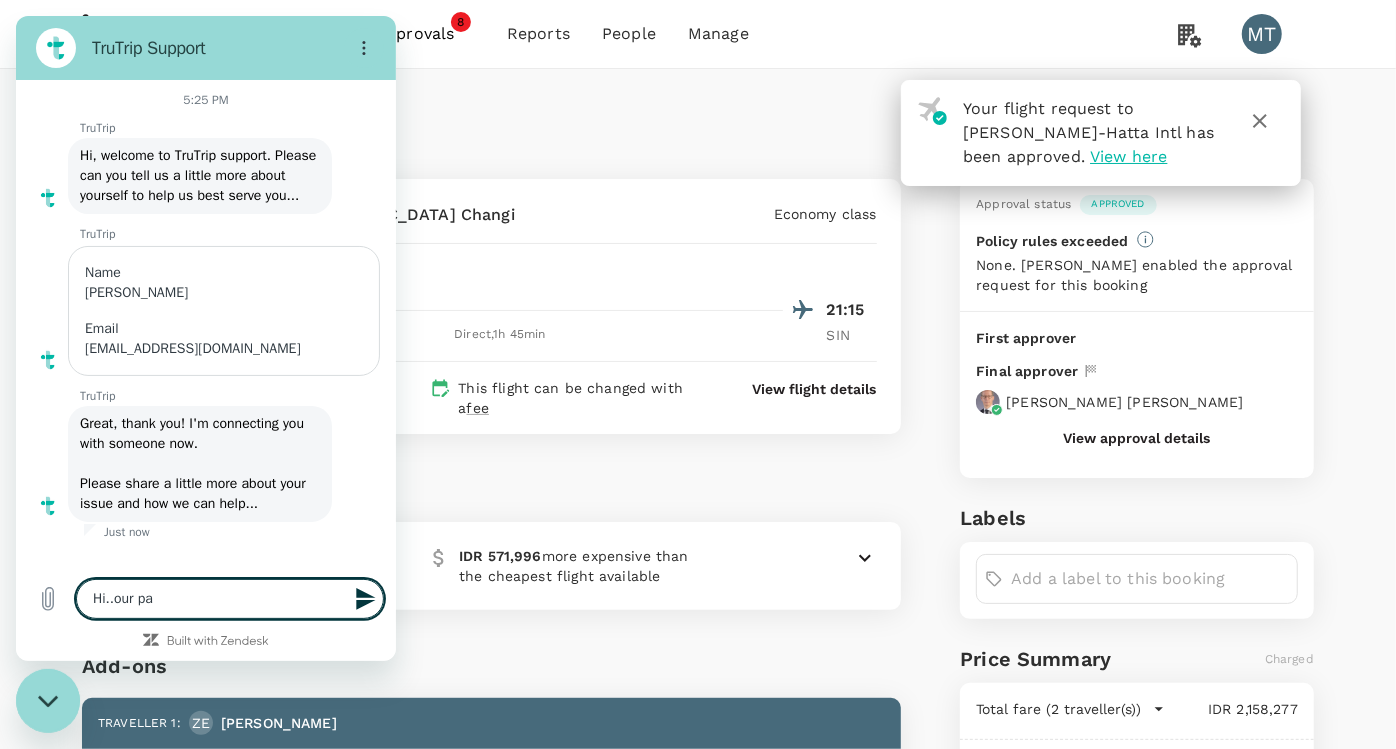 type on "Hi..our p" 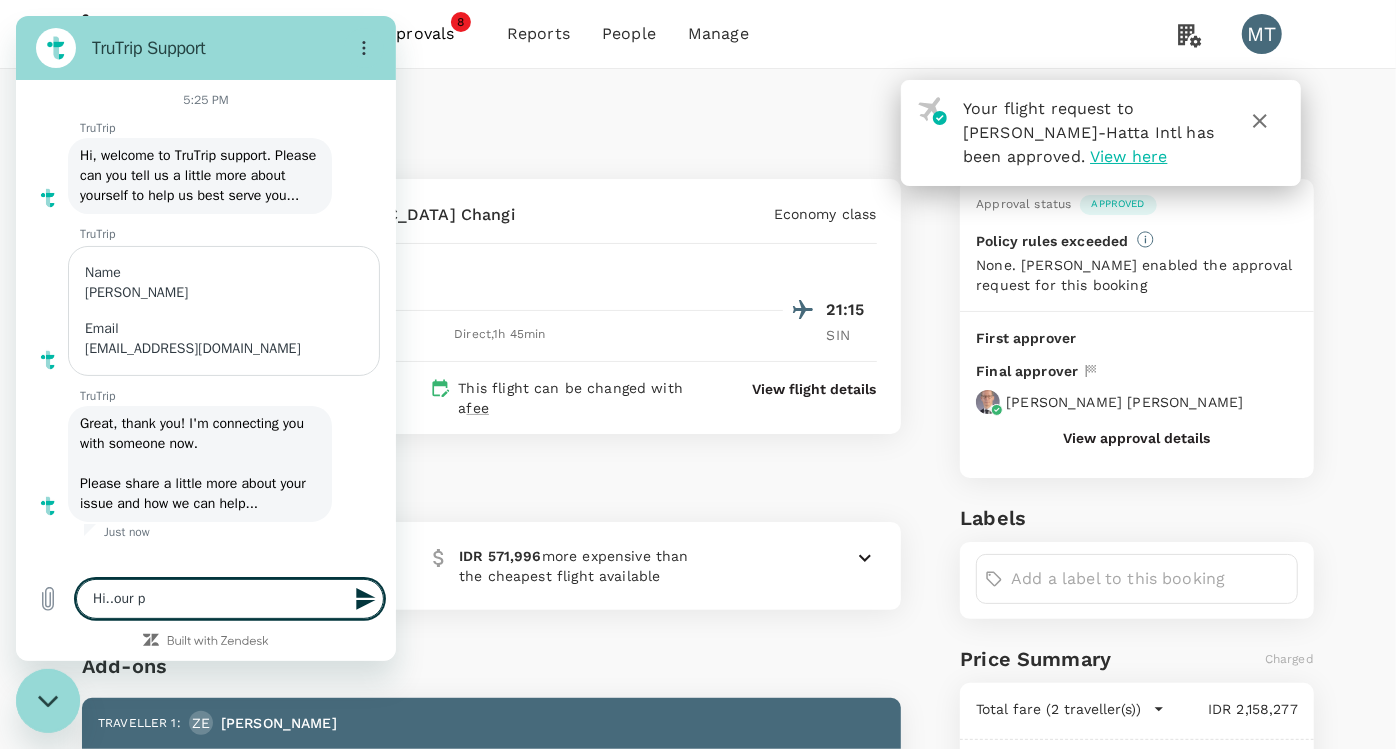 type on "Hi..our" 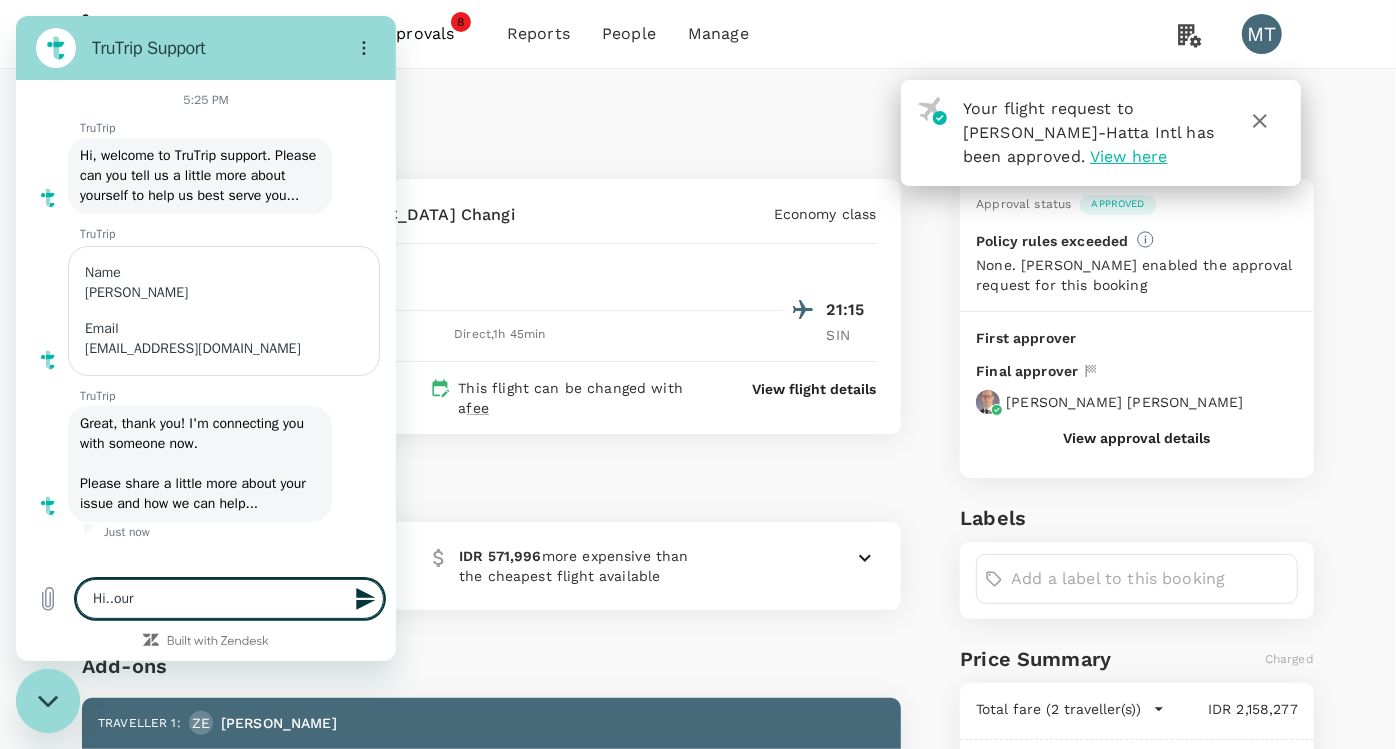 type on "Hi..our u" 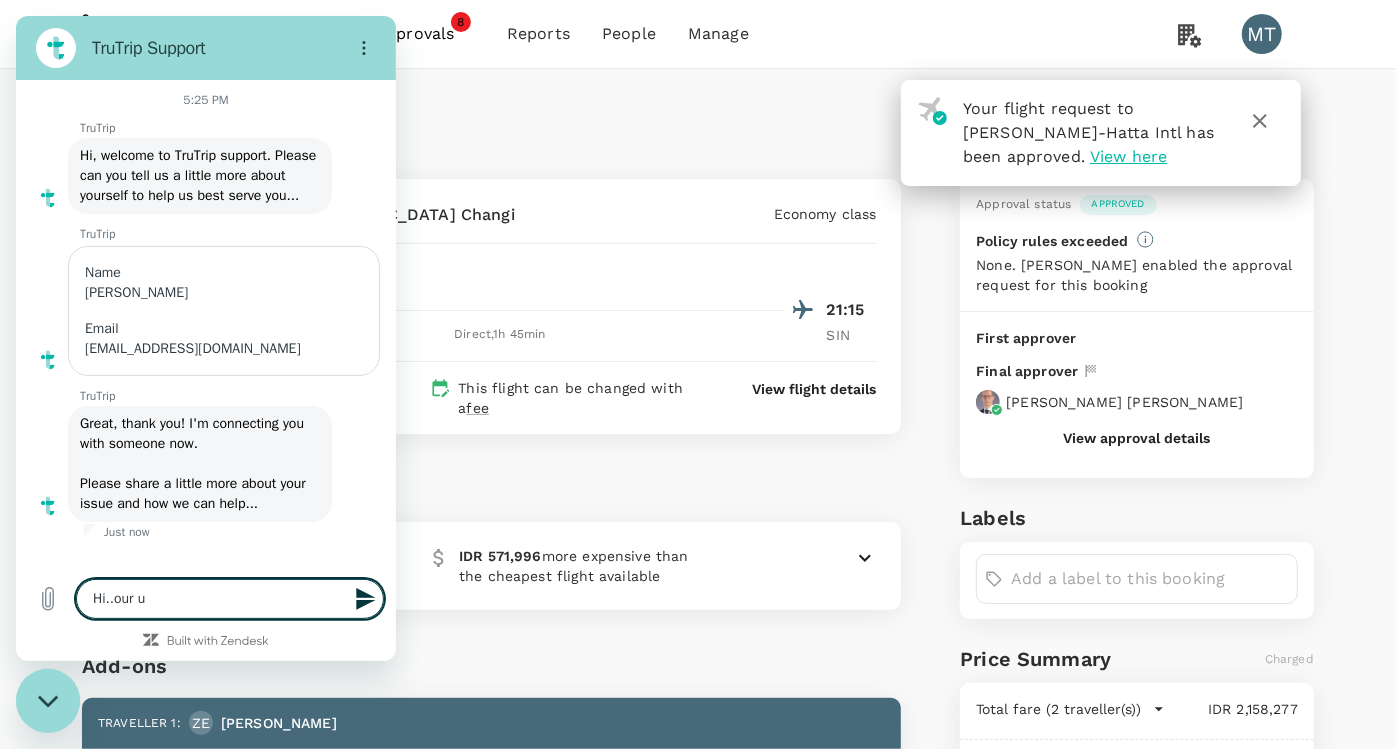 type on "Hi..our us" 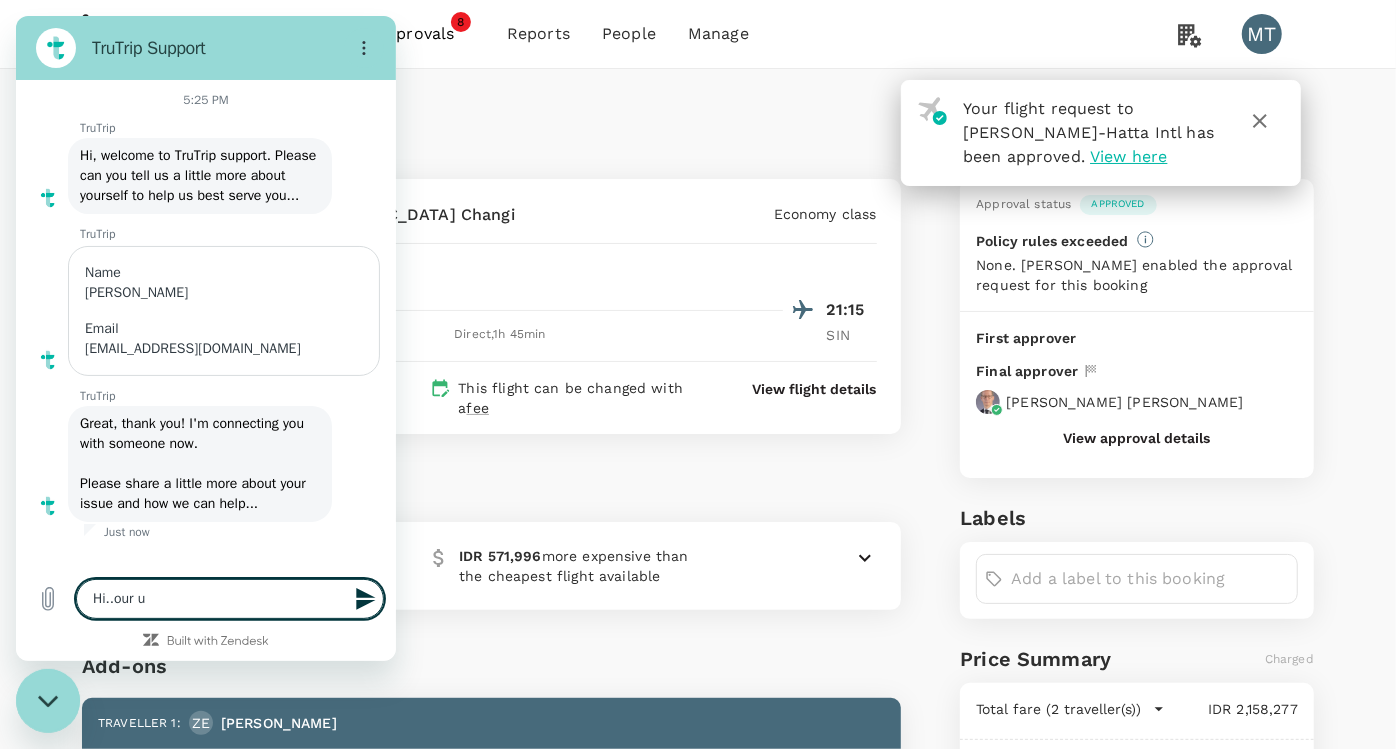 type on "x" 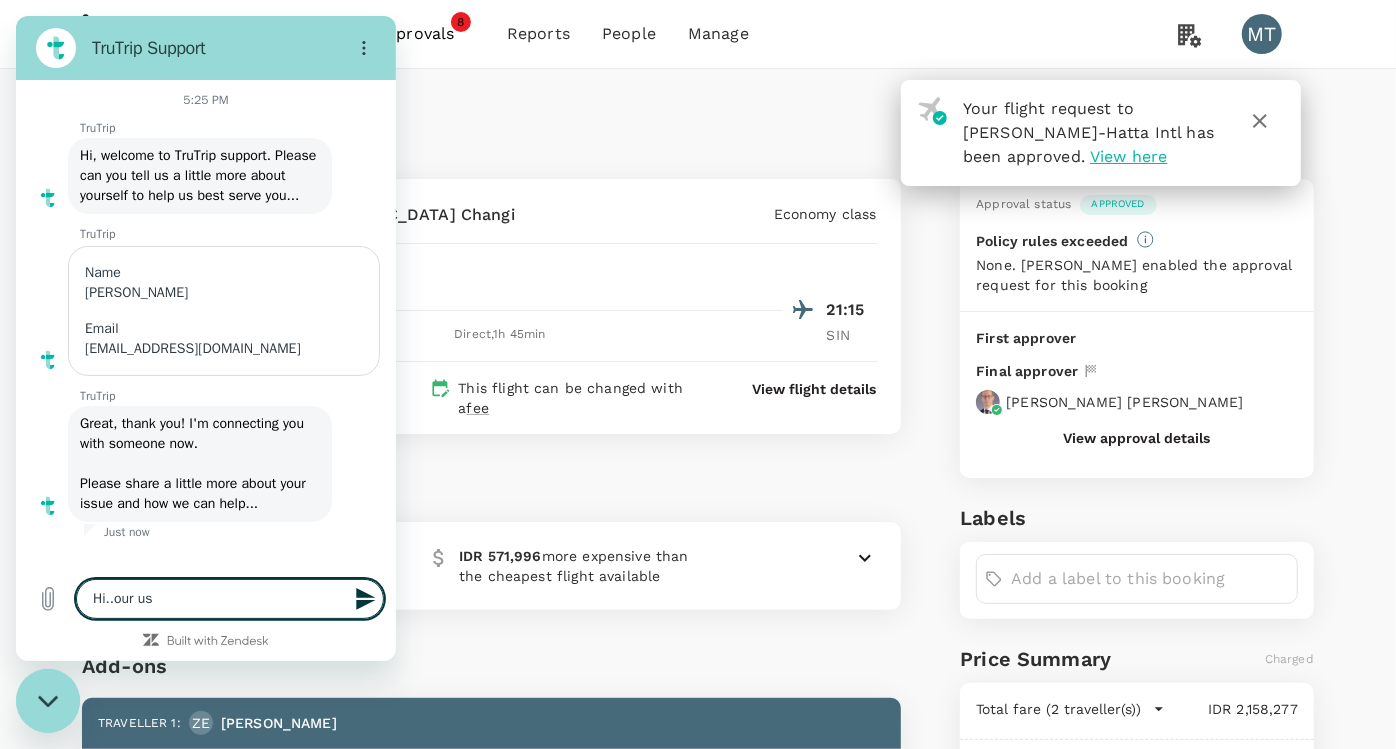 type on "Hi..our use" 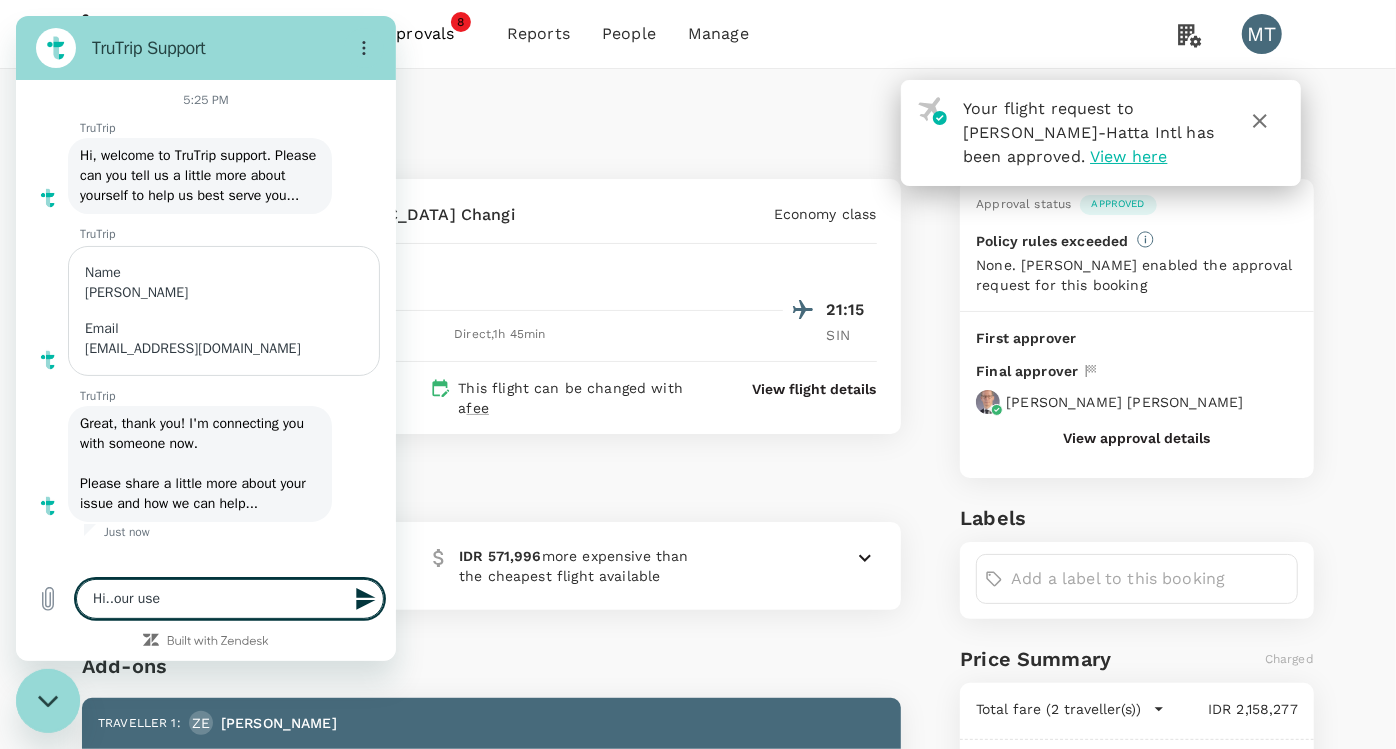type on "Hi..our user" 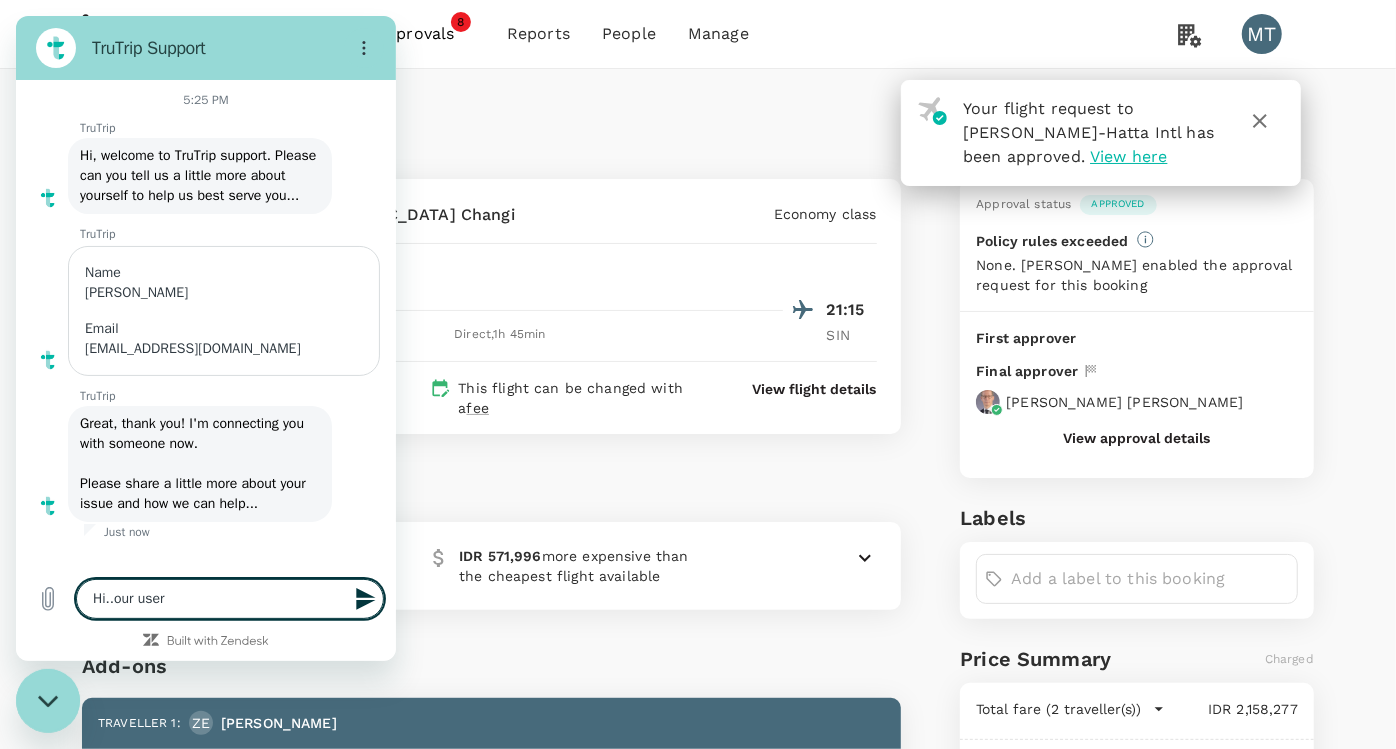 type on "x" 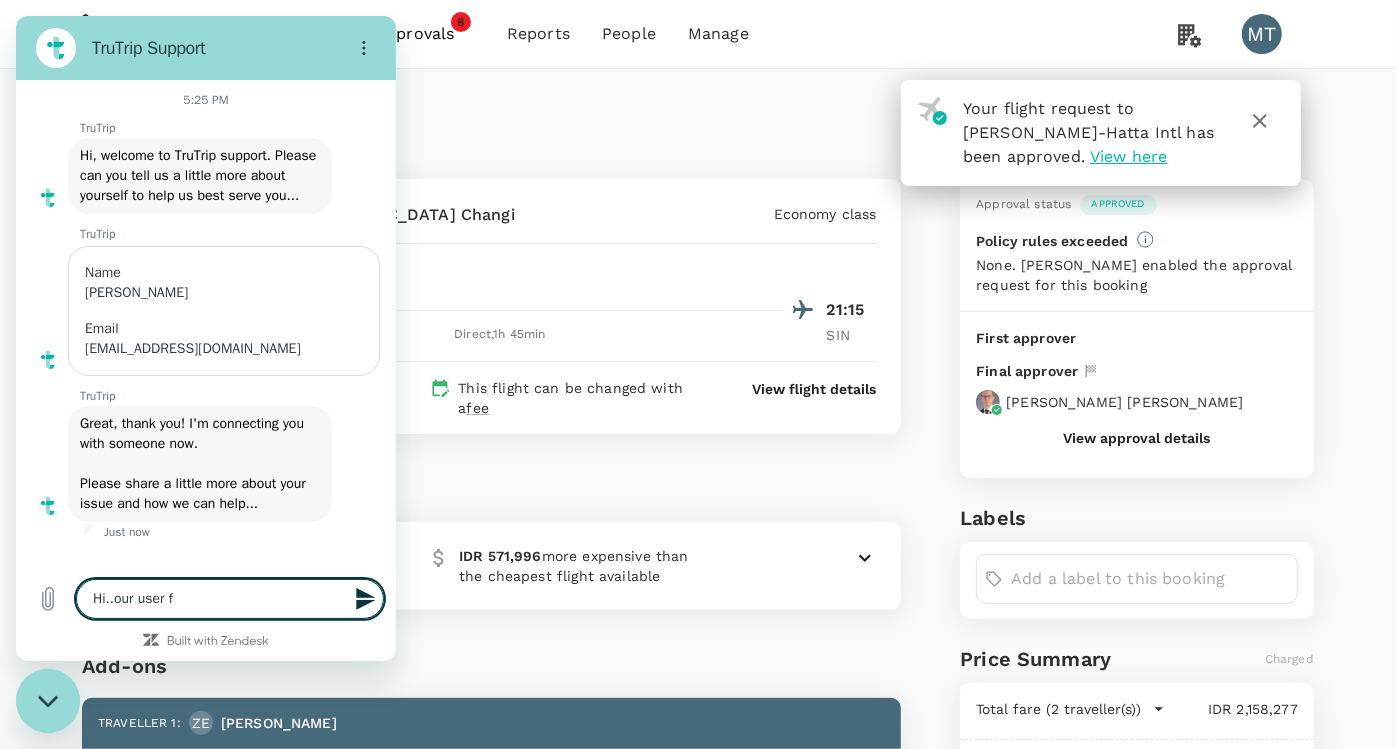 type on "Hi..our user fo" 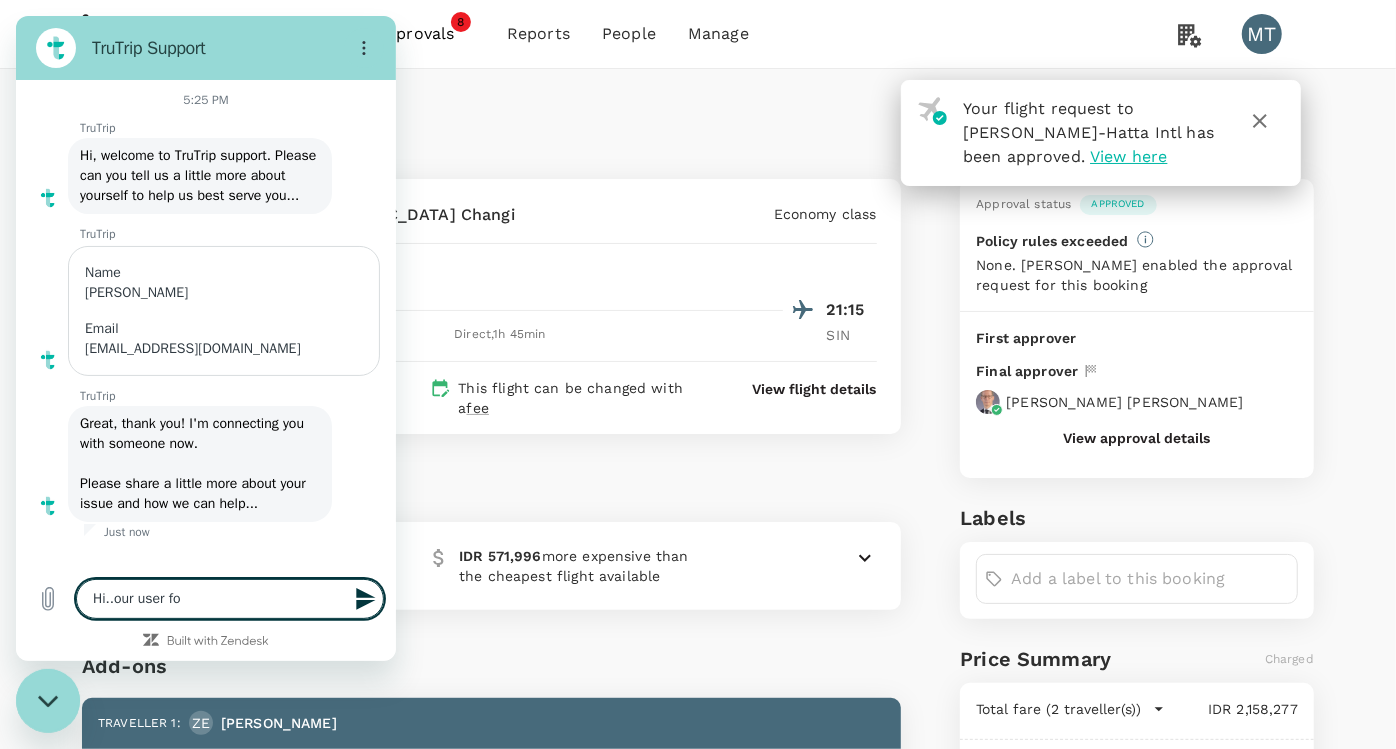 type on "x" 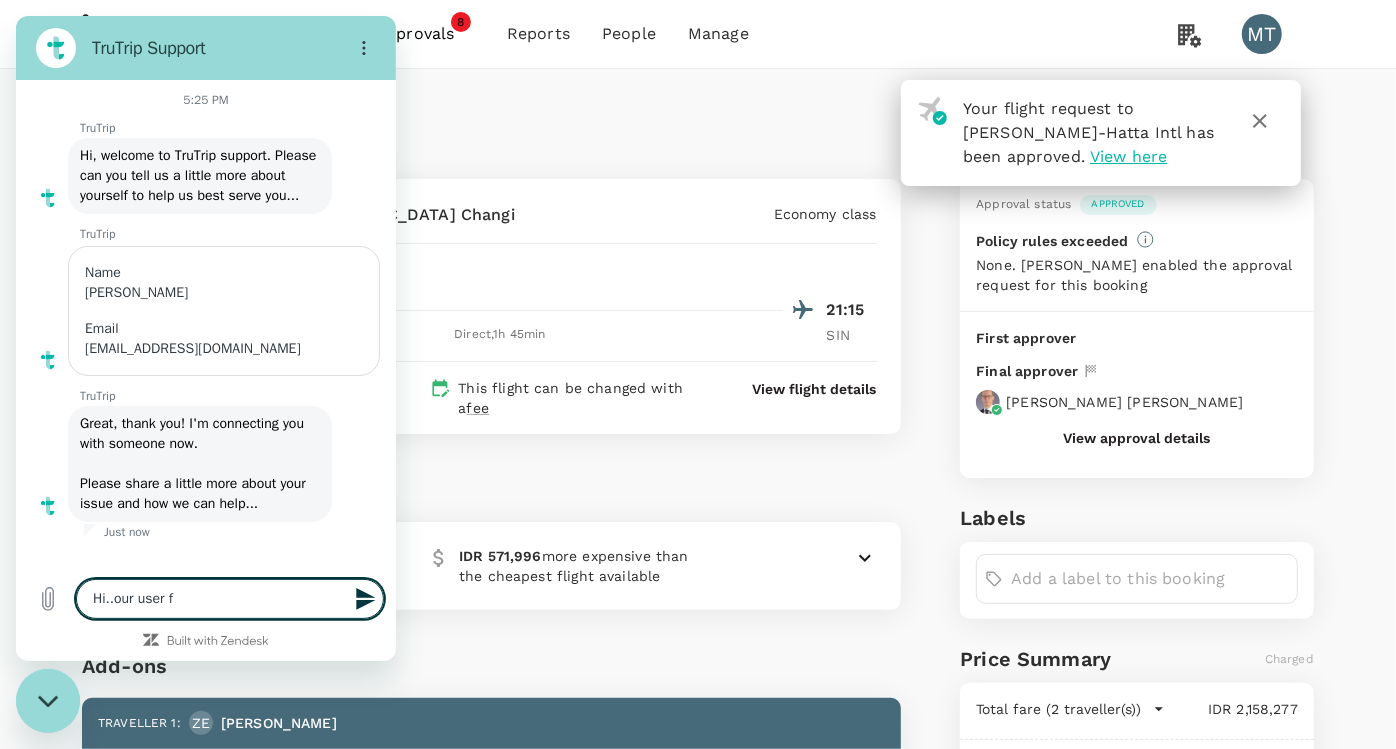 type on "Hi..our user" 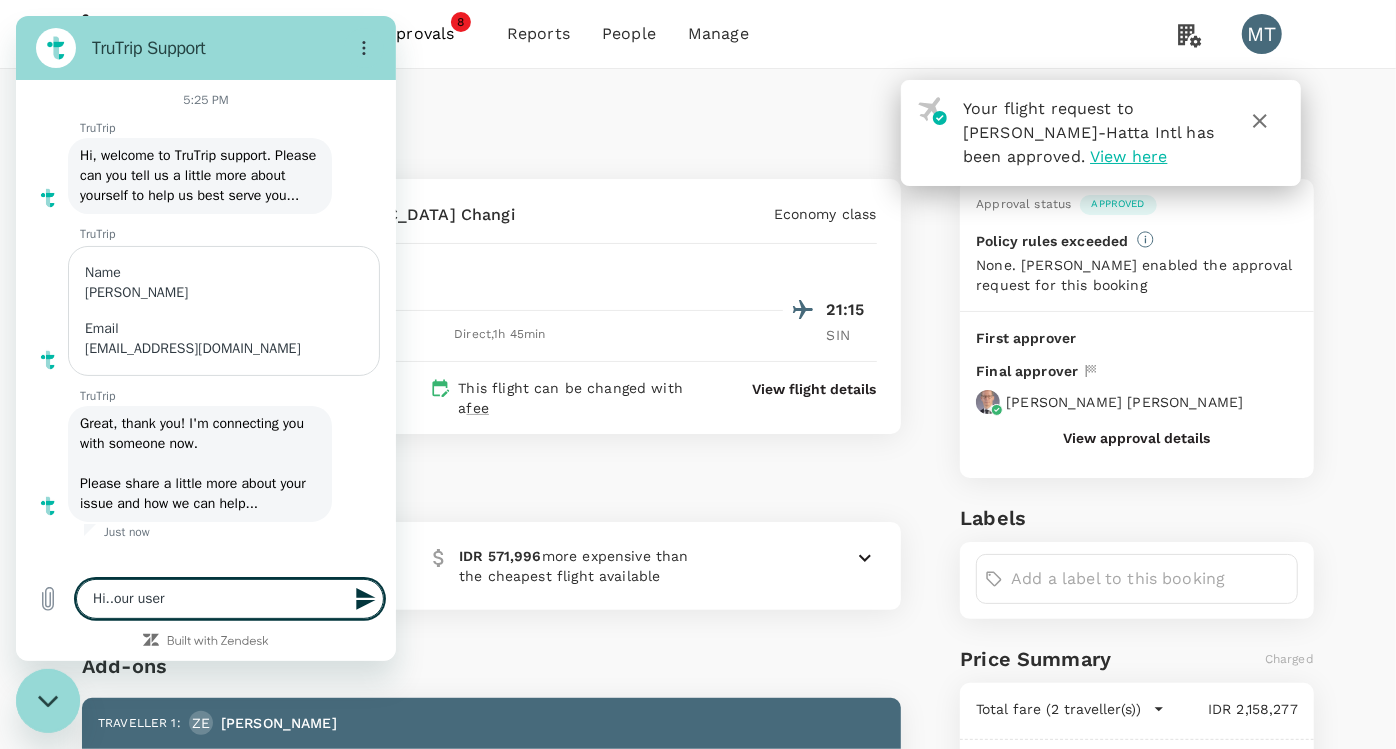 type on "Hi..our user" 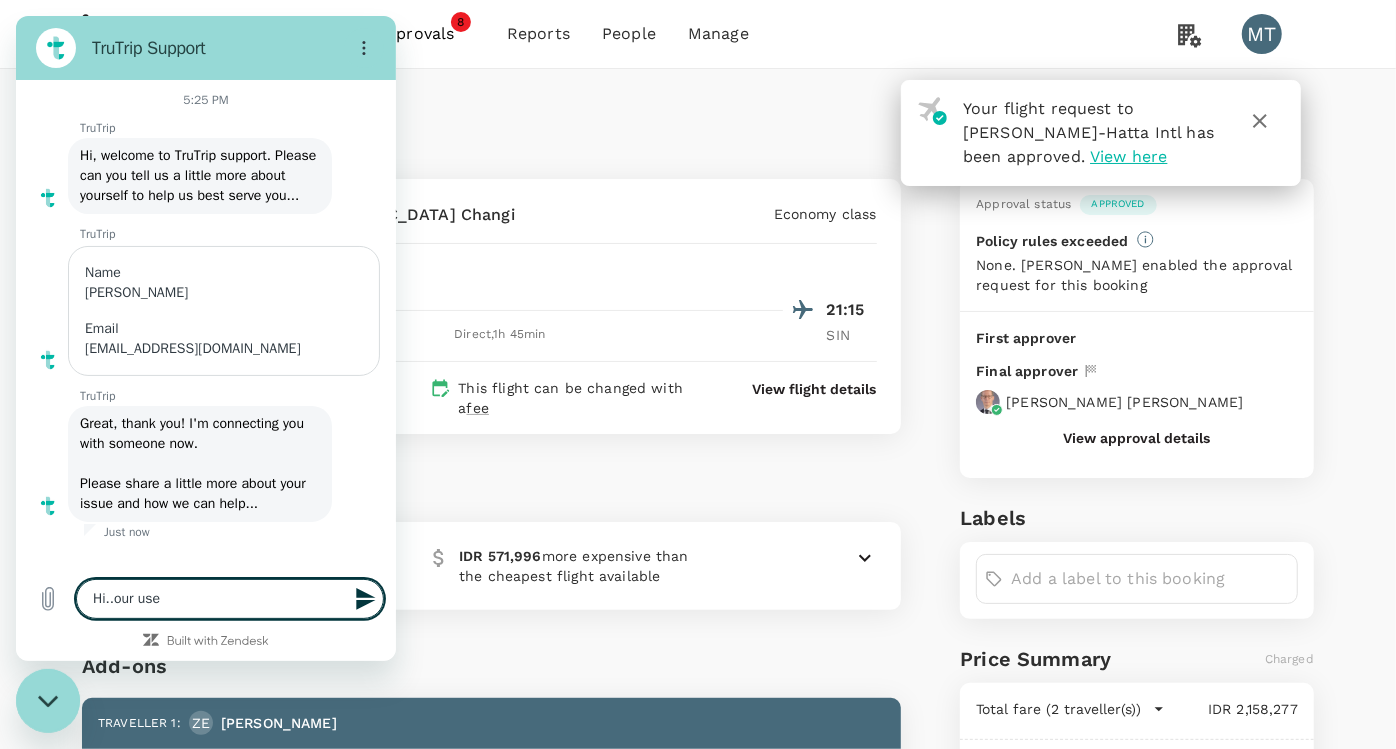 type on "Hi..our us" 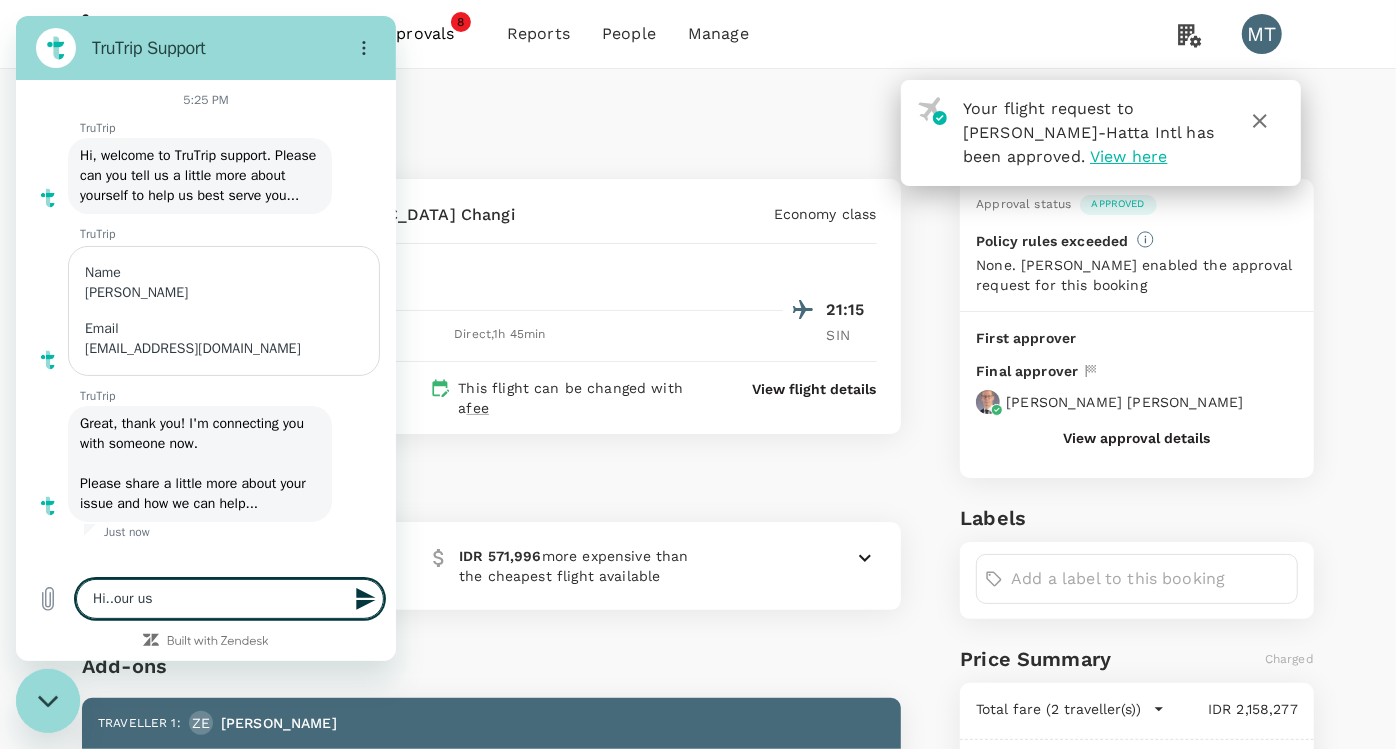 type on "Hi..our u" 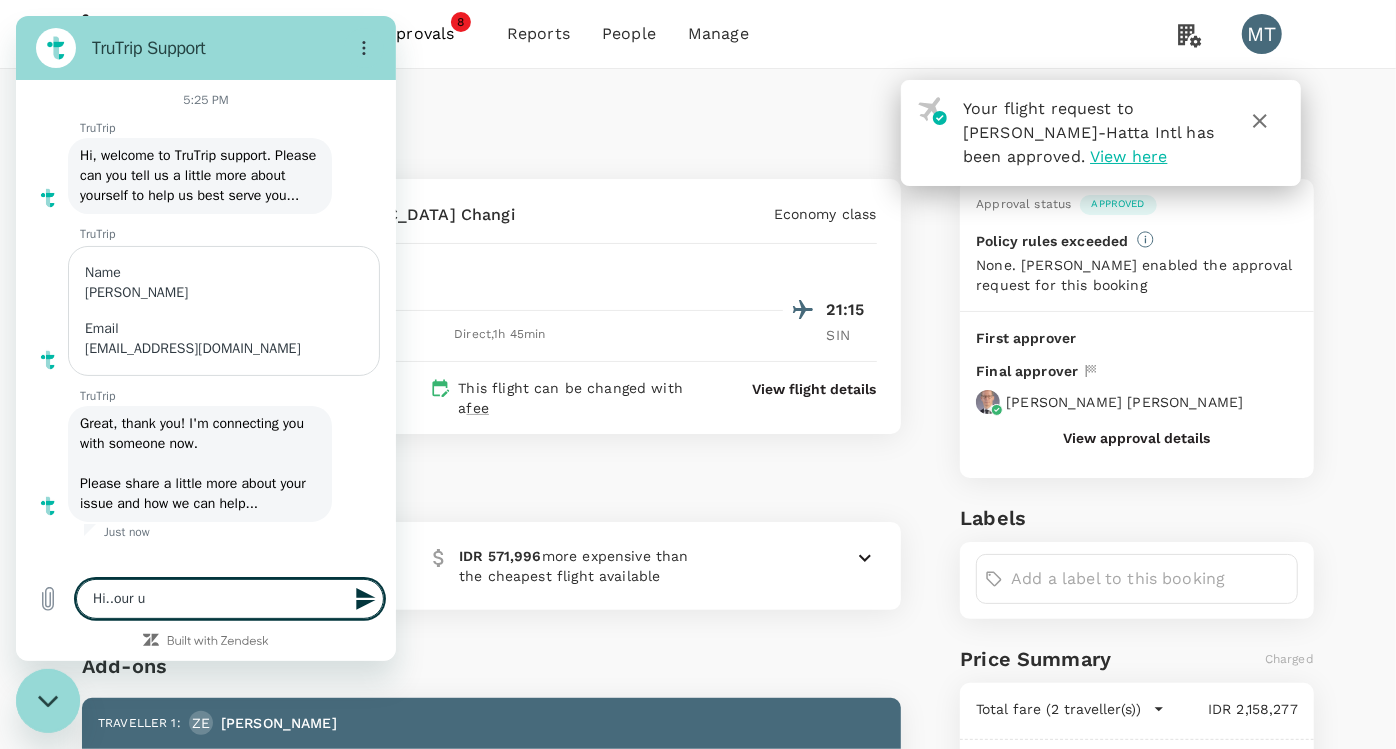 type on "Hi..our" 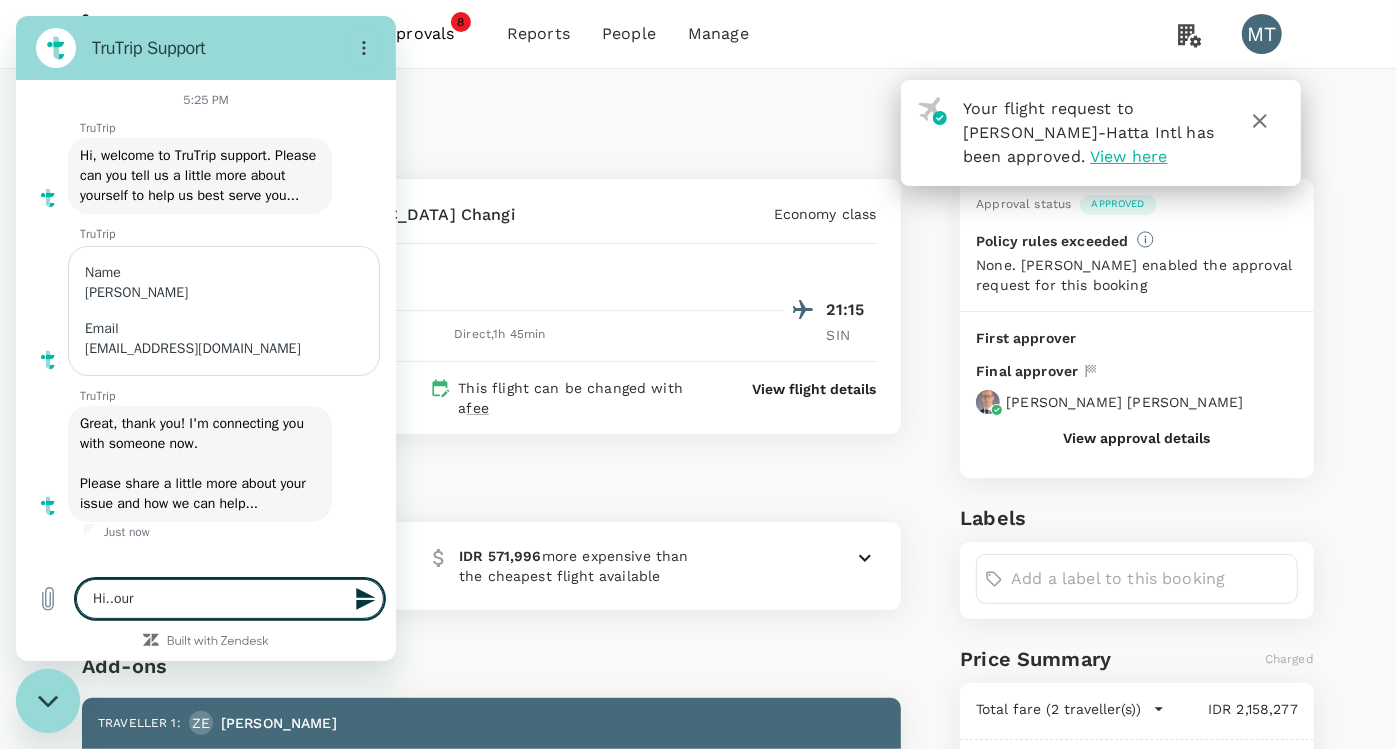 type on "Hi..our s" 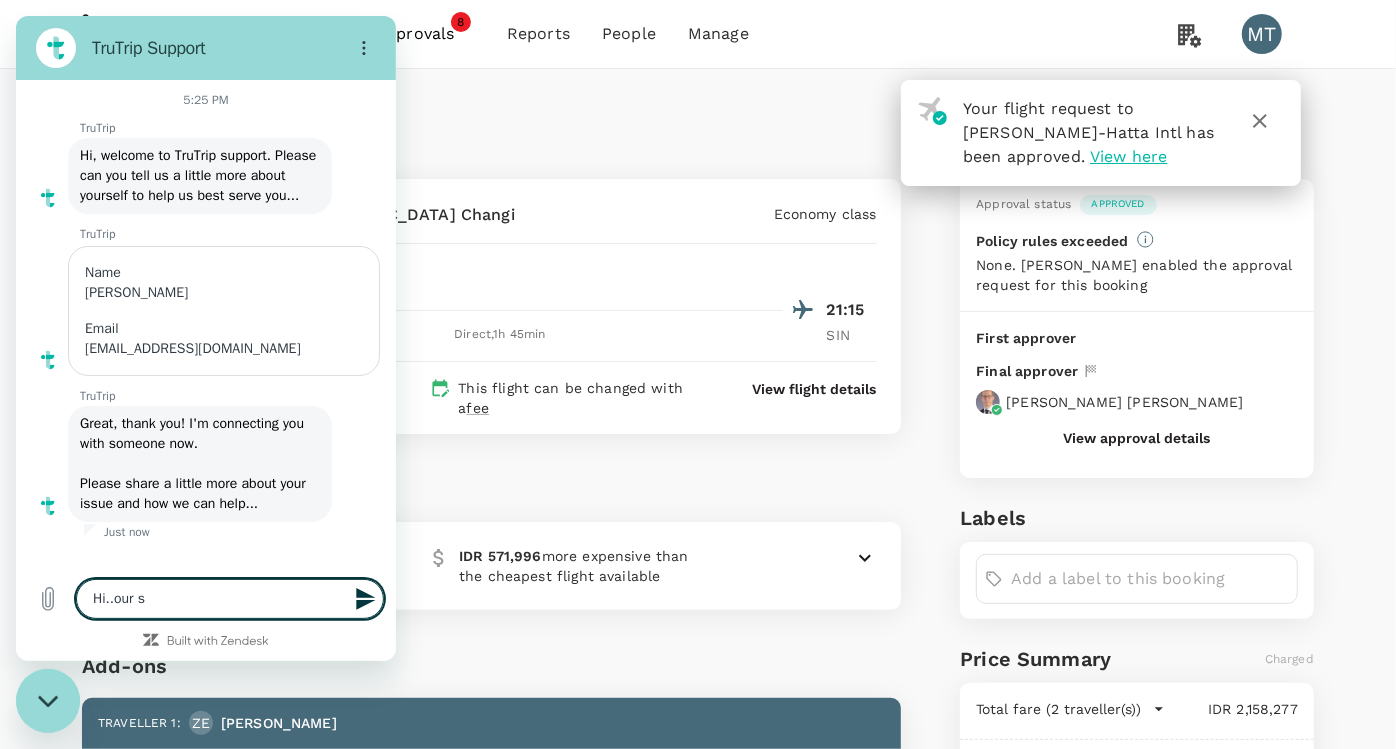 type on "Hi..our st" 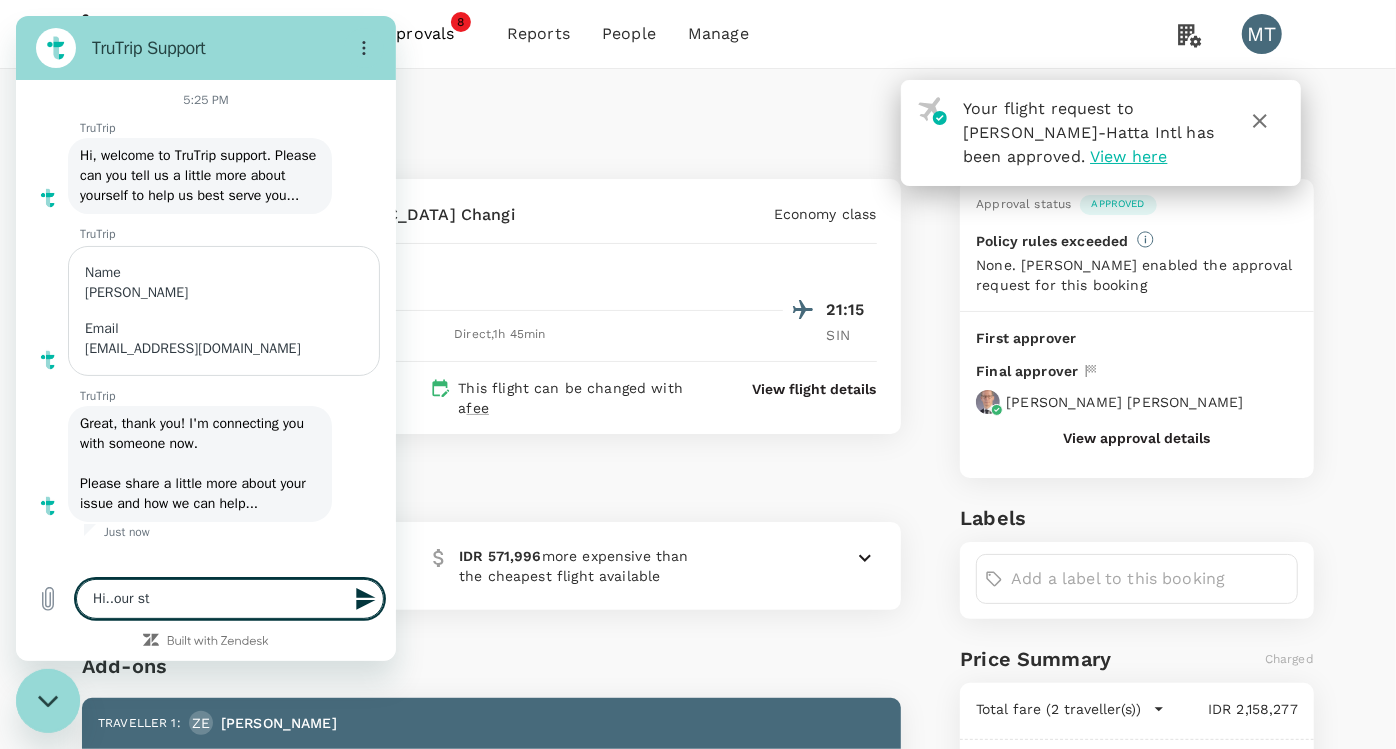type on "Hi..our sta" 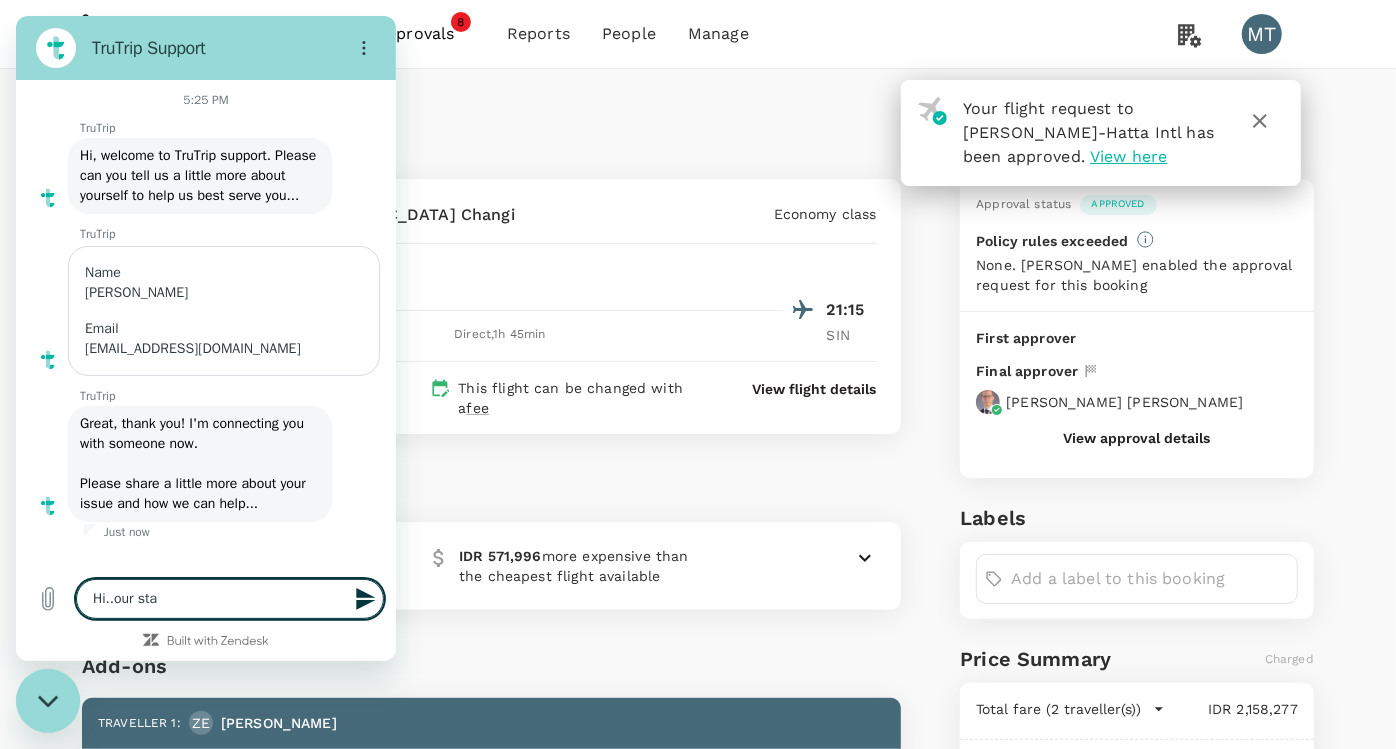 type on "Hi..our star" 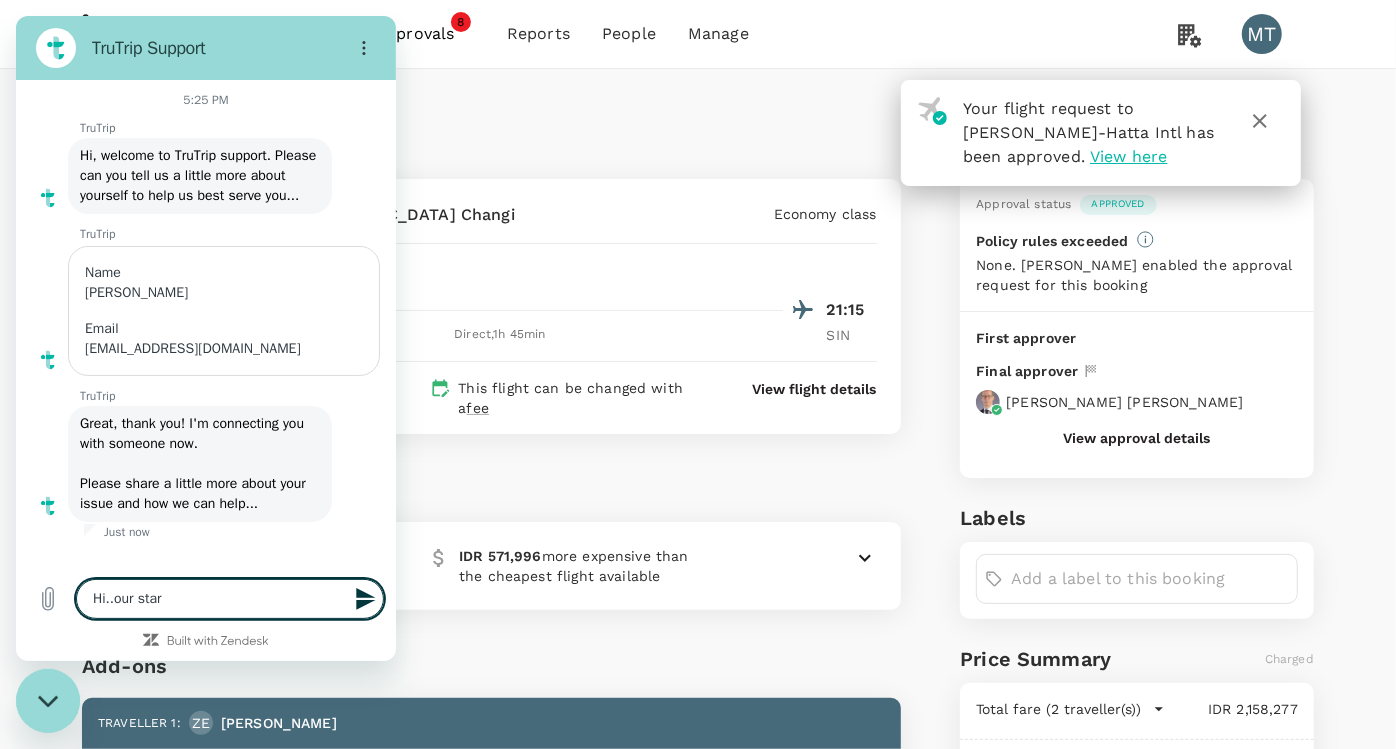 type on "Hi..our sta" 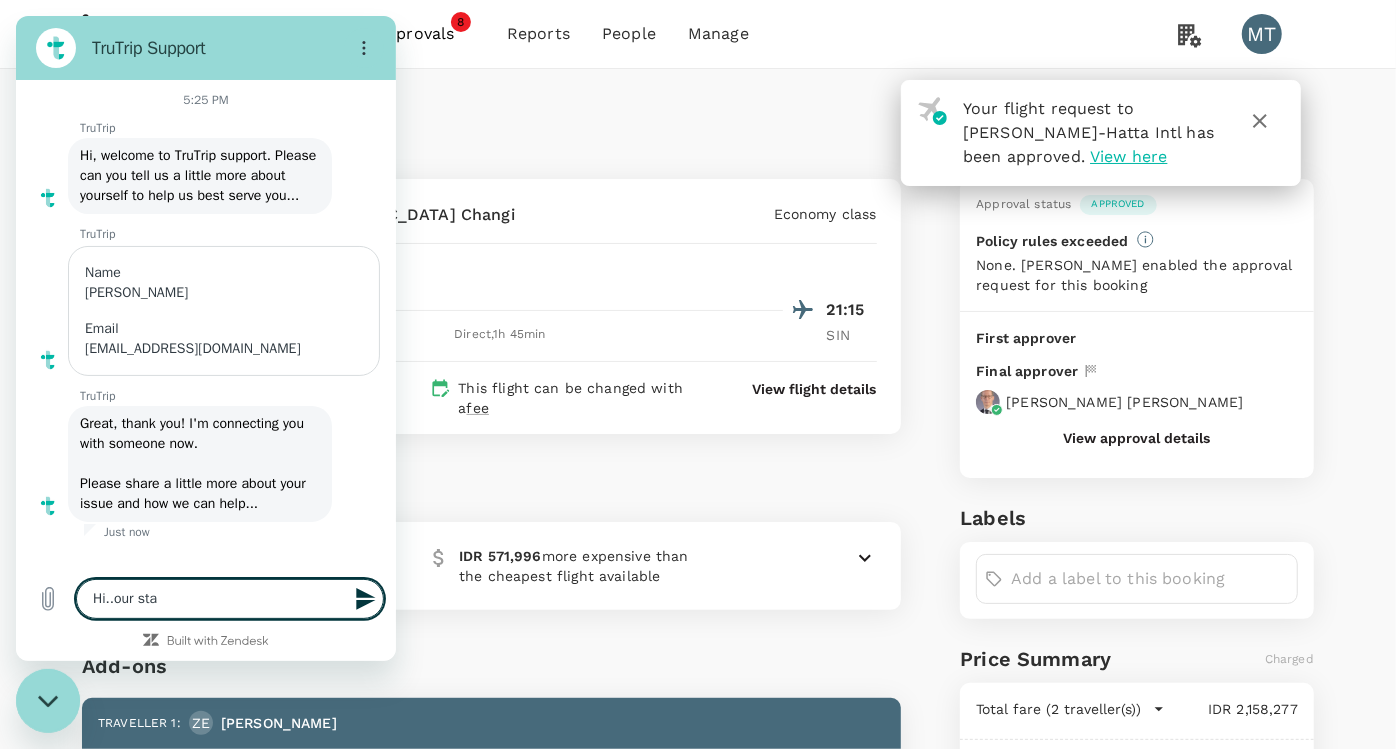 type on "Hi..our st" 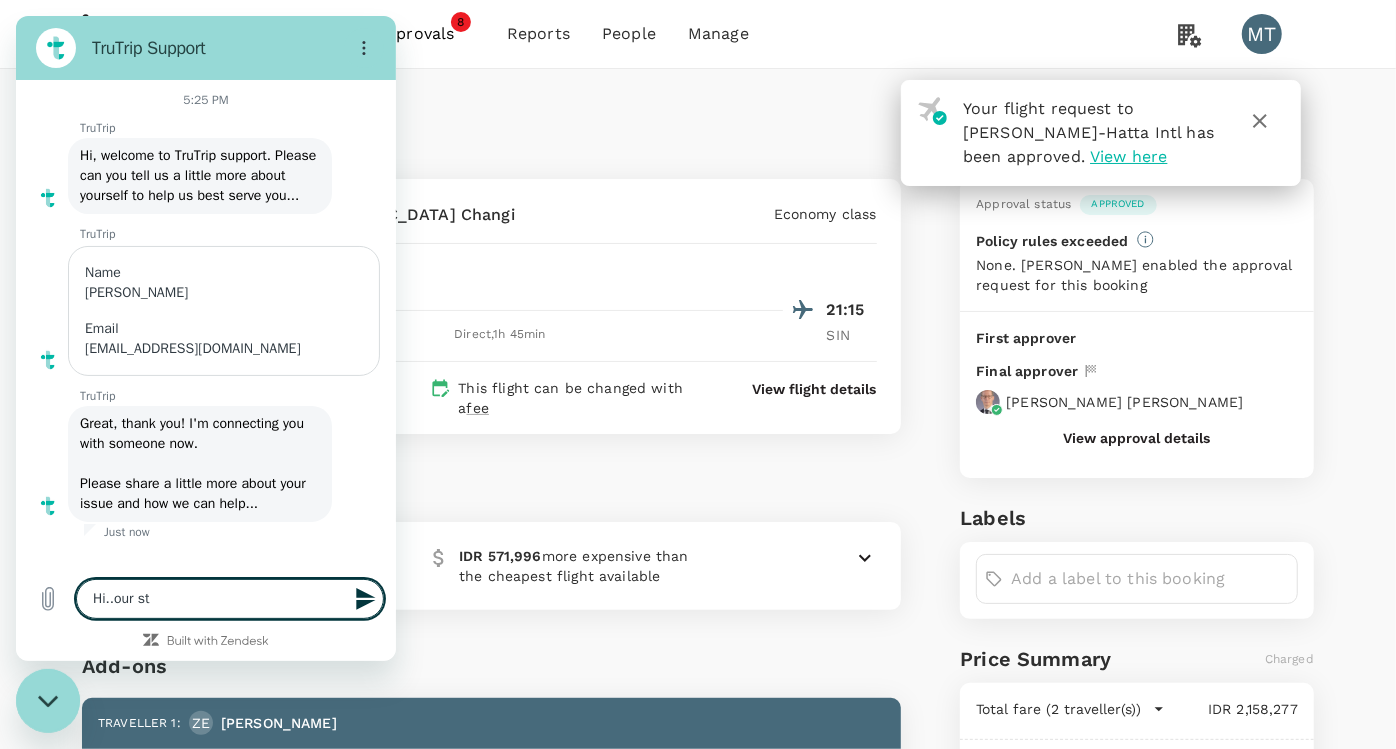 type on "Hi..our s" 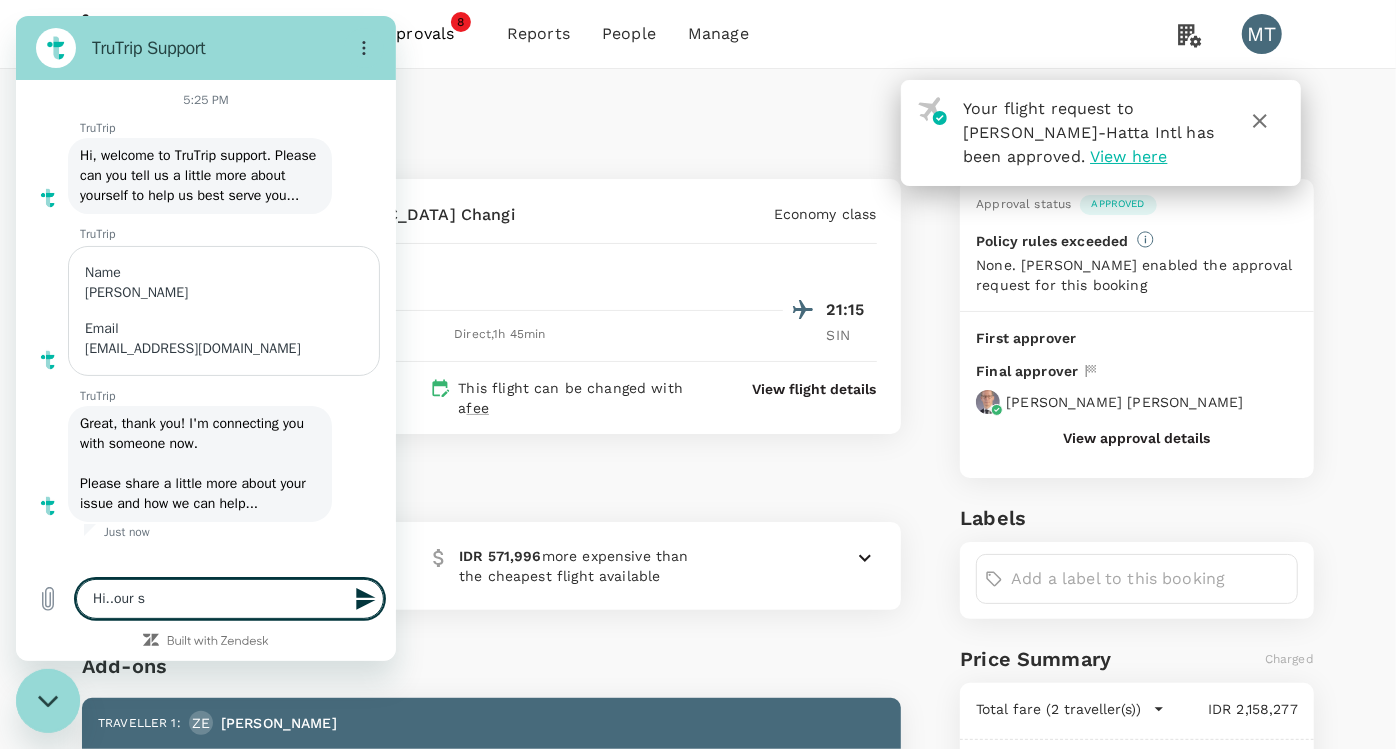 type on "Hi..our" 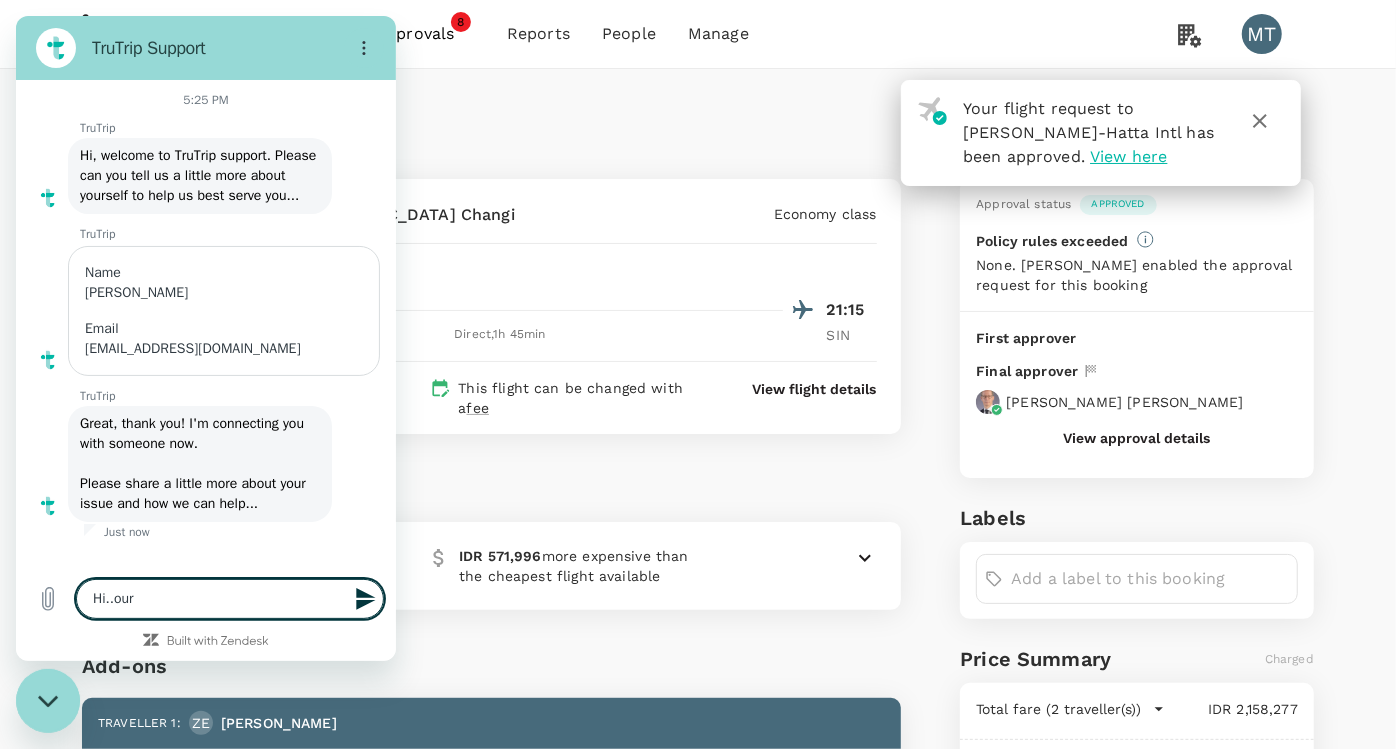 type on "Hi..our" 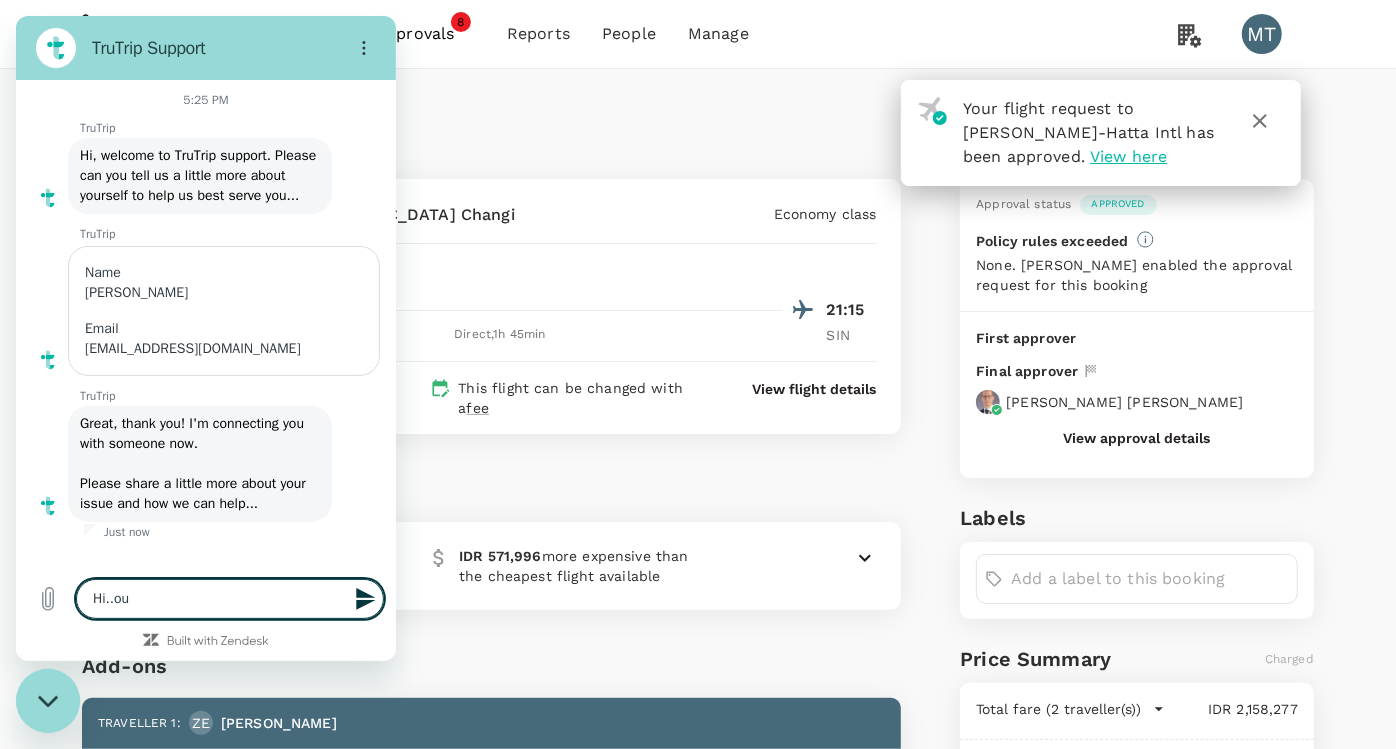 type on "x" 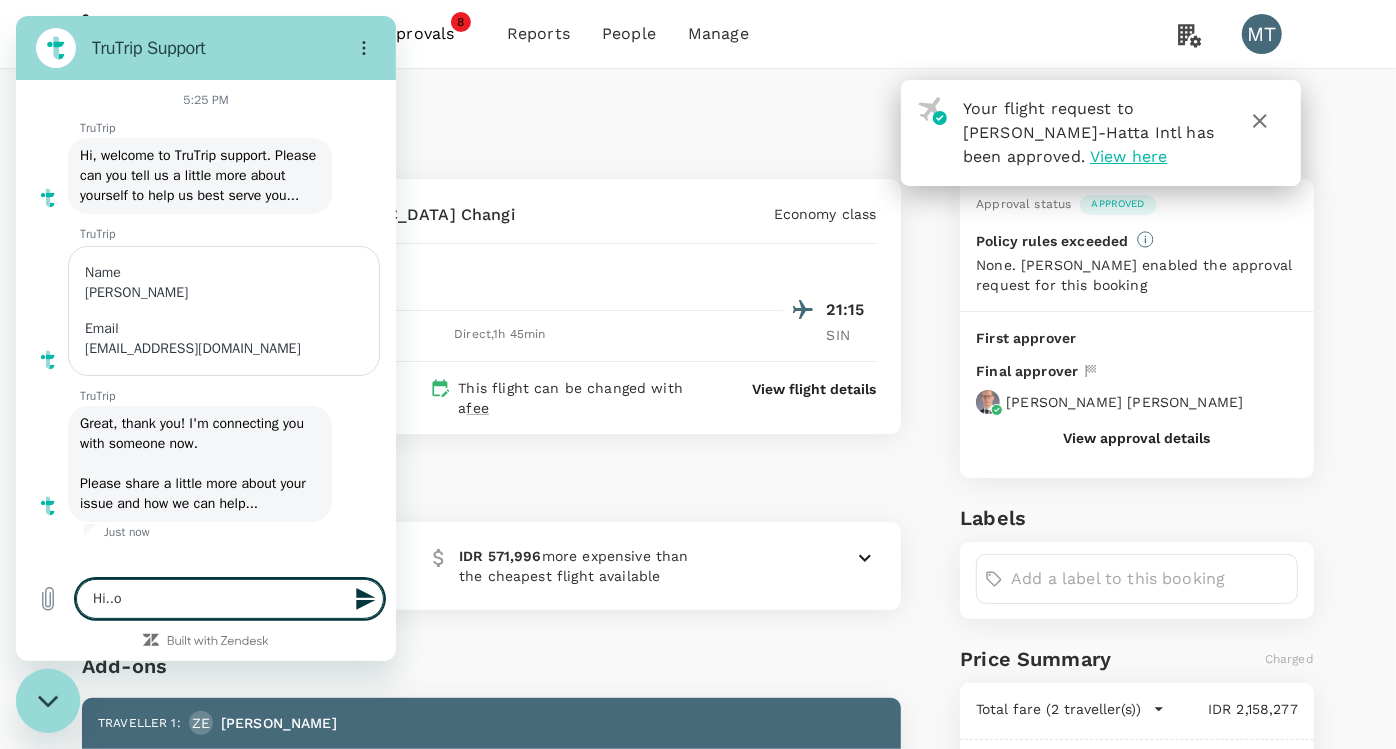 type on "Hi.." 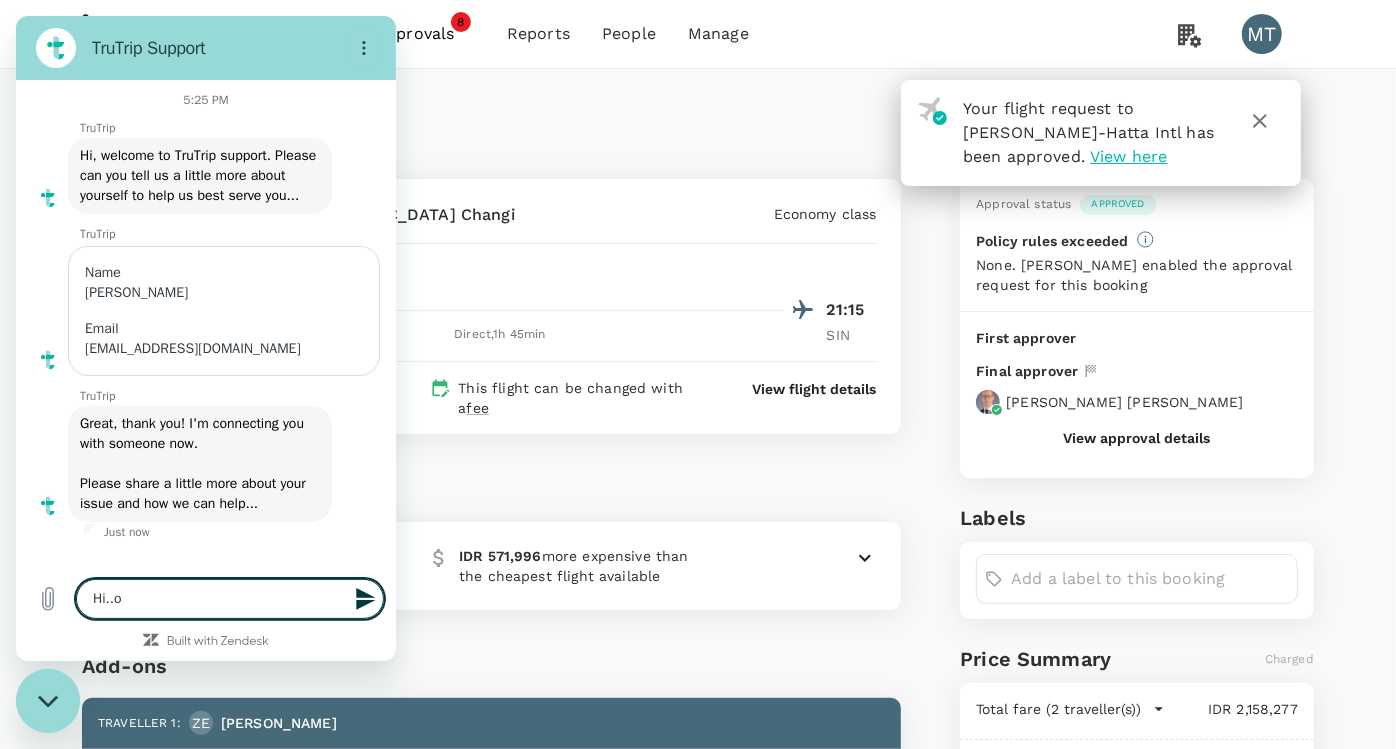 type on "x" 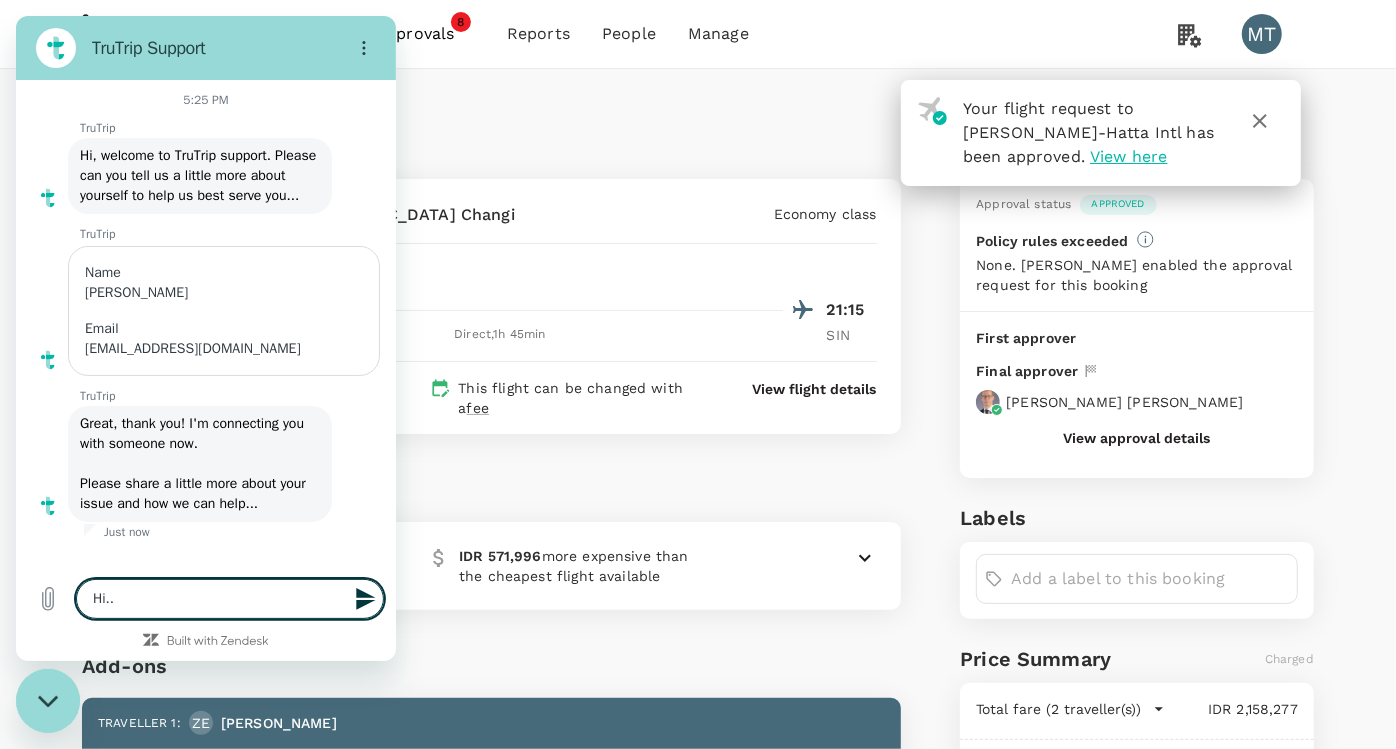 type on "Hi..w" 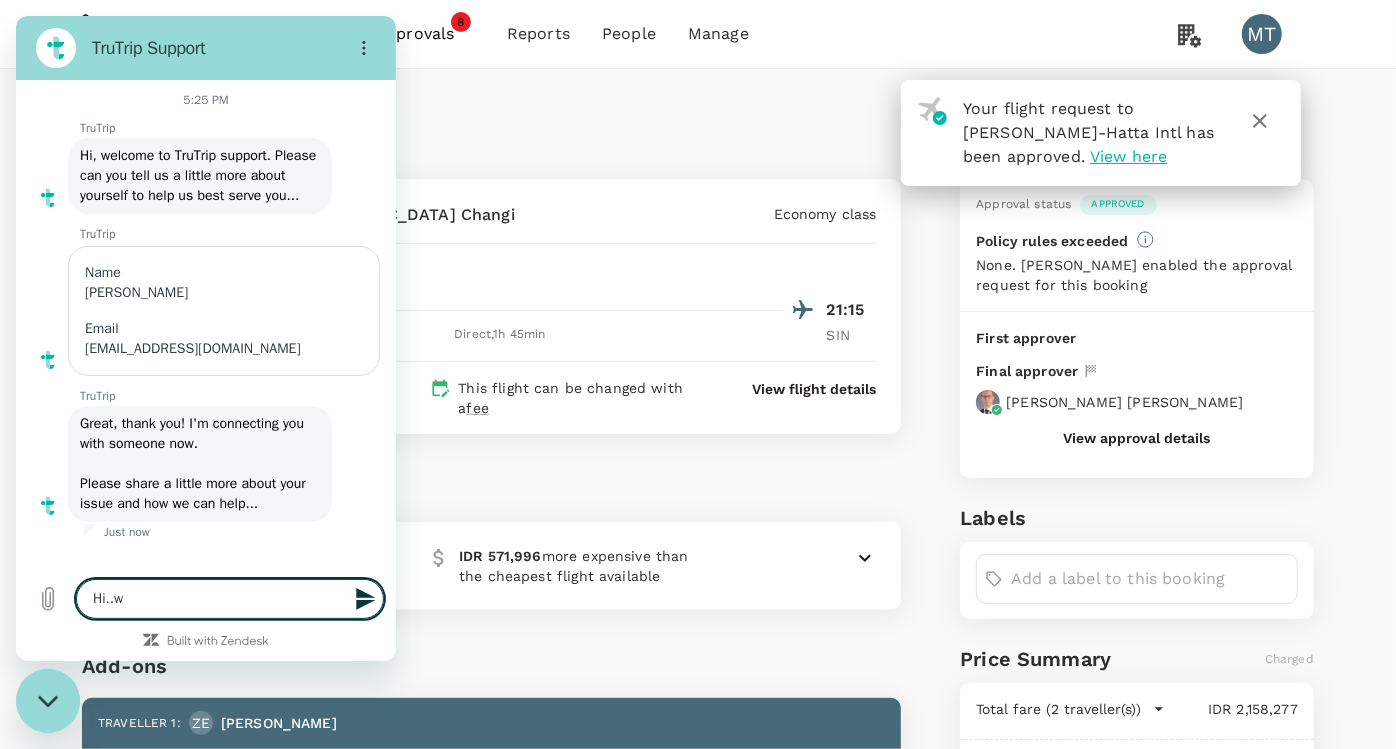 type on "Hi..wo" 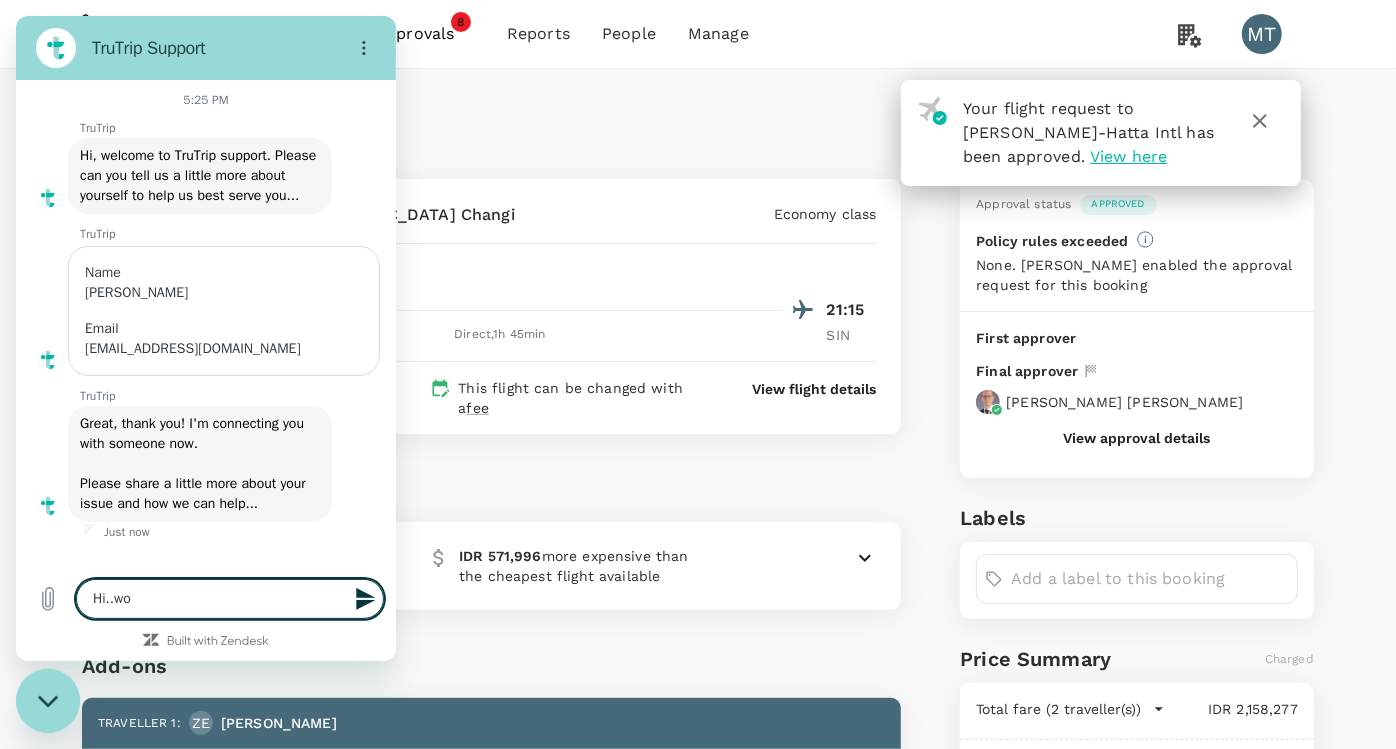 type on "Hi..wou" 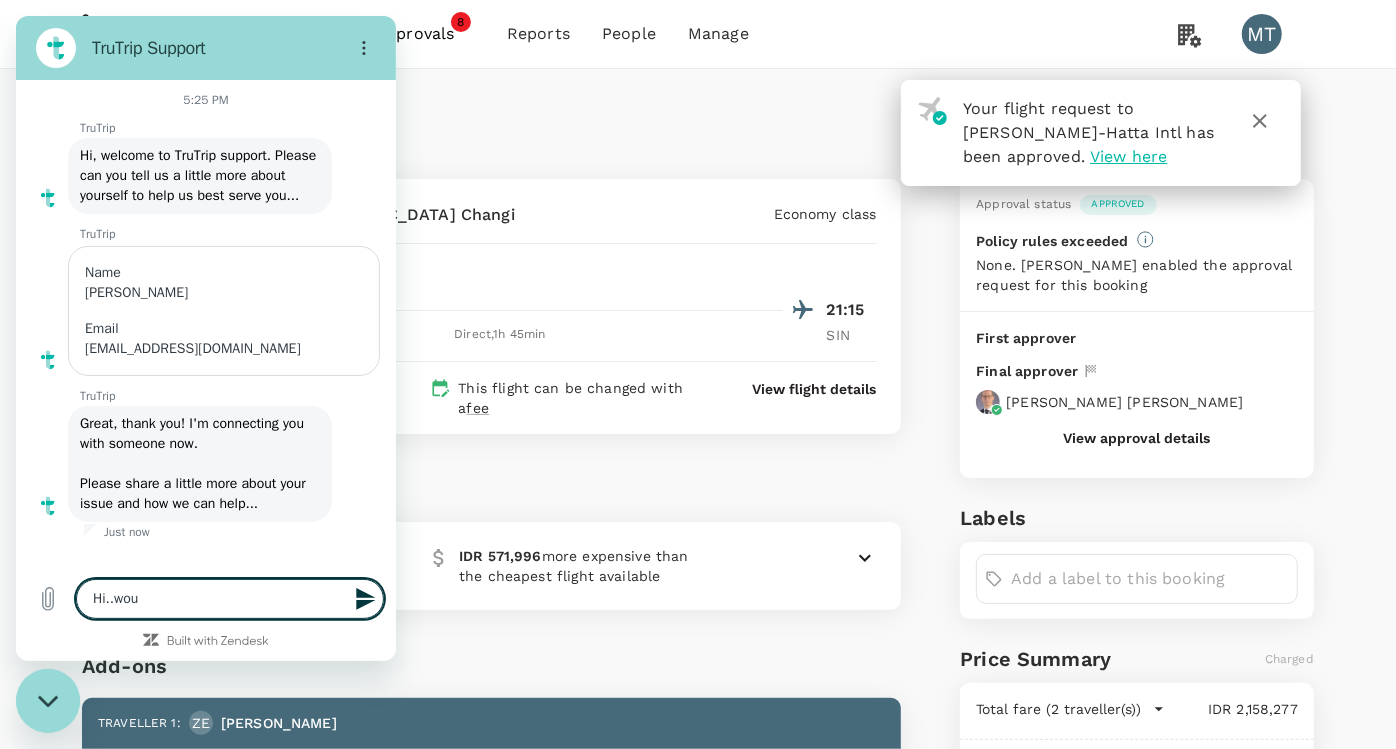 type on "Hi..woul" 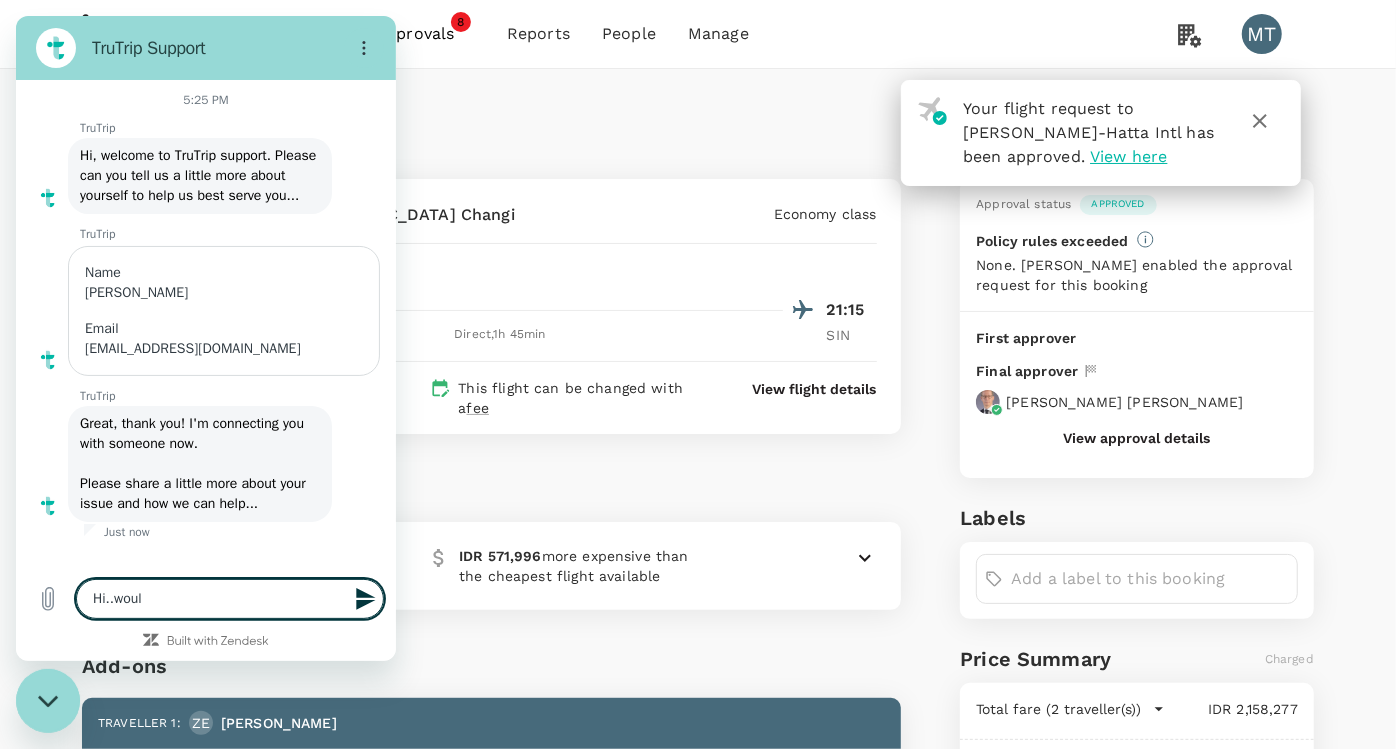 type on "Hi..would" 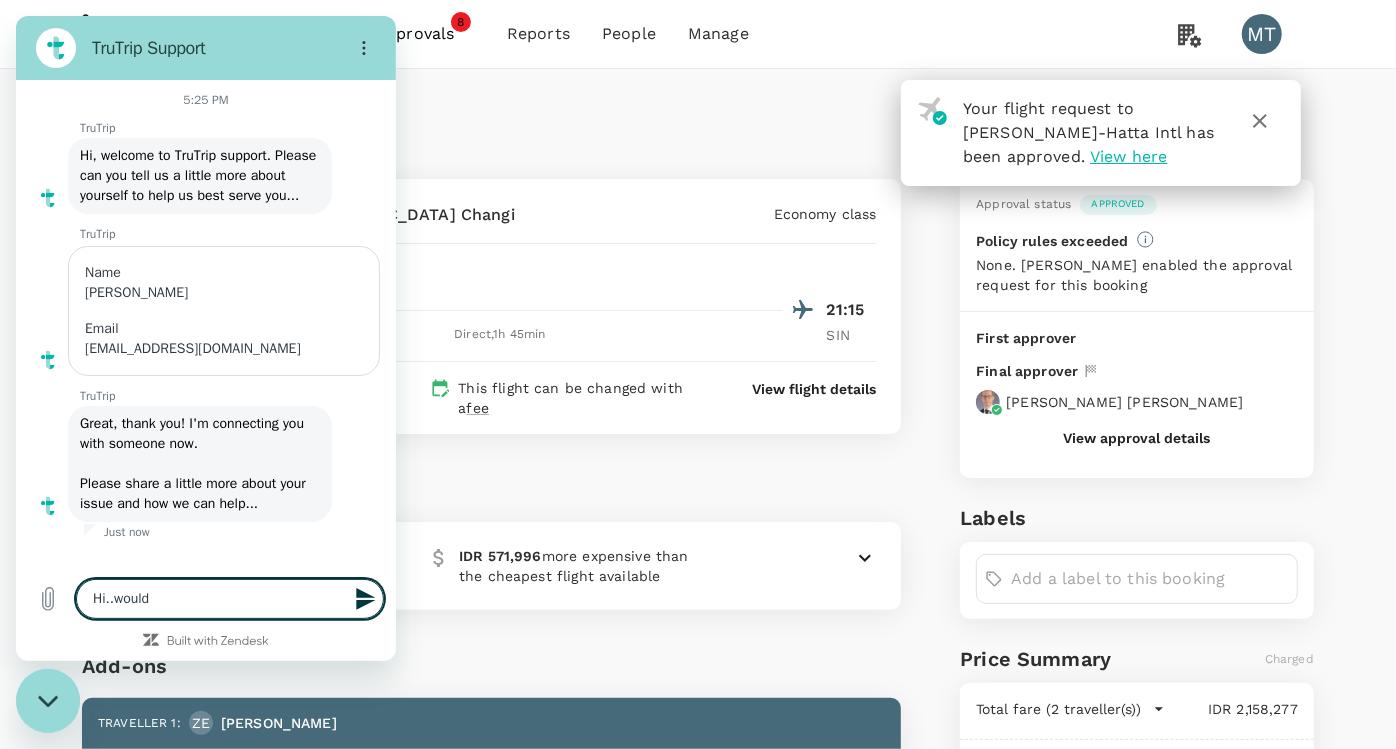 type on "Hi..would" 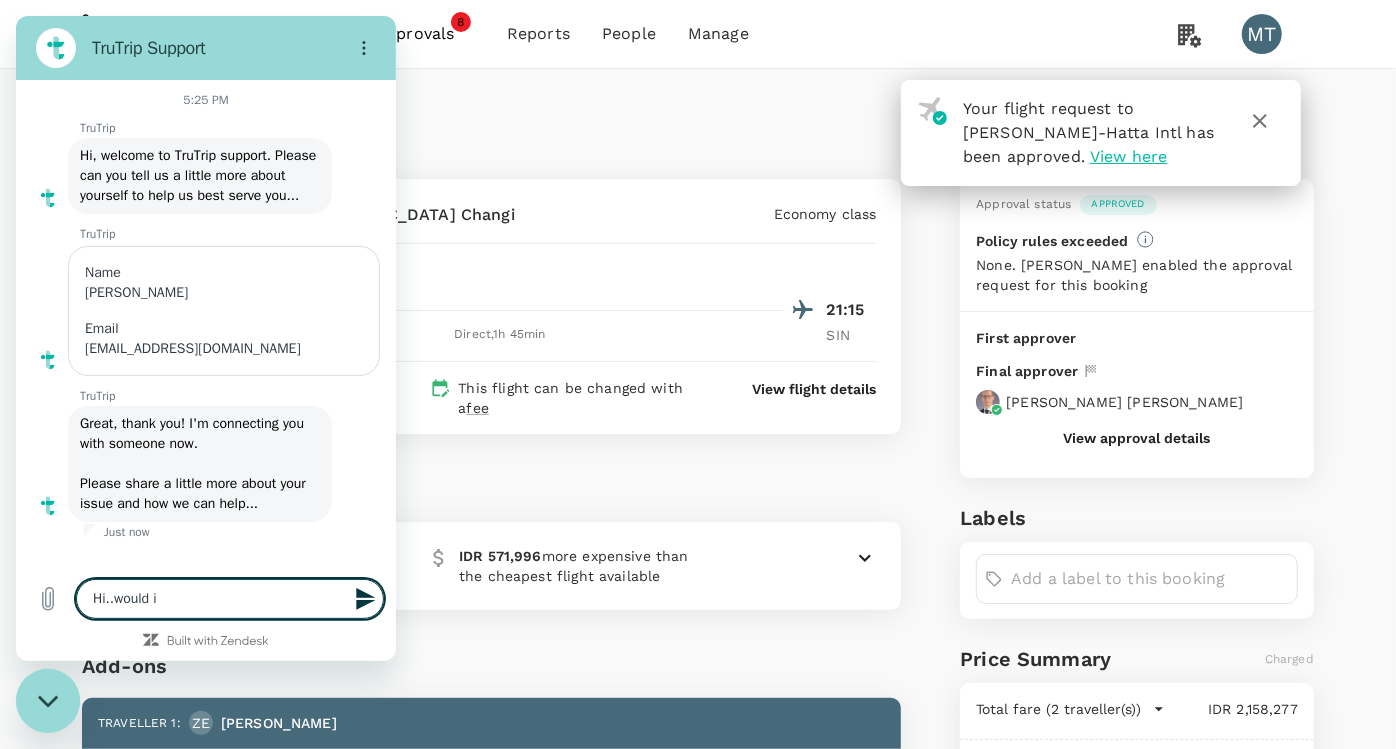 type on "Hi..would it" 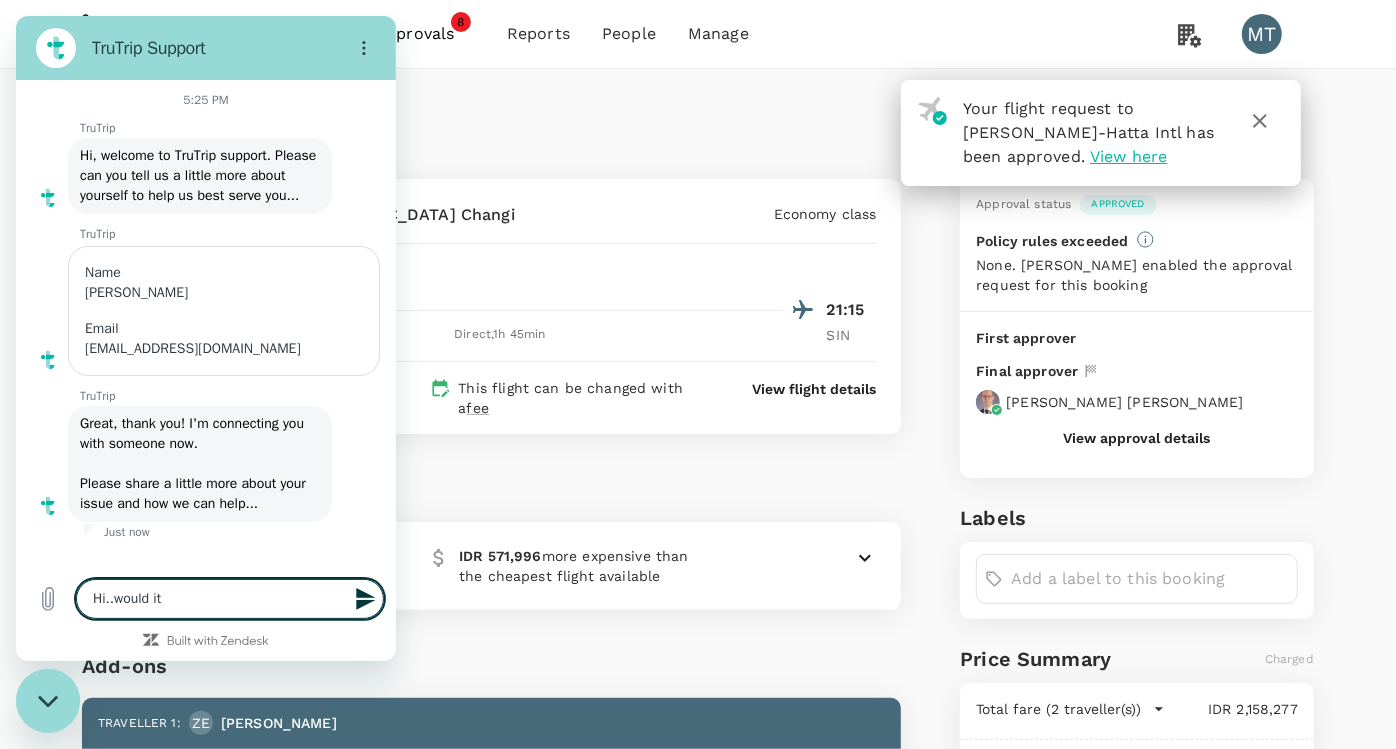 type on "Hi..would it" 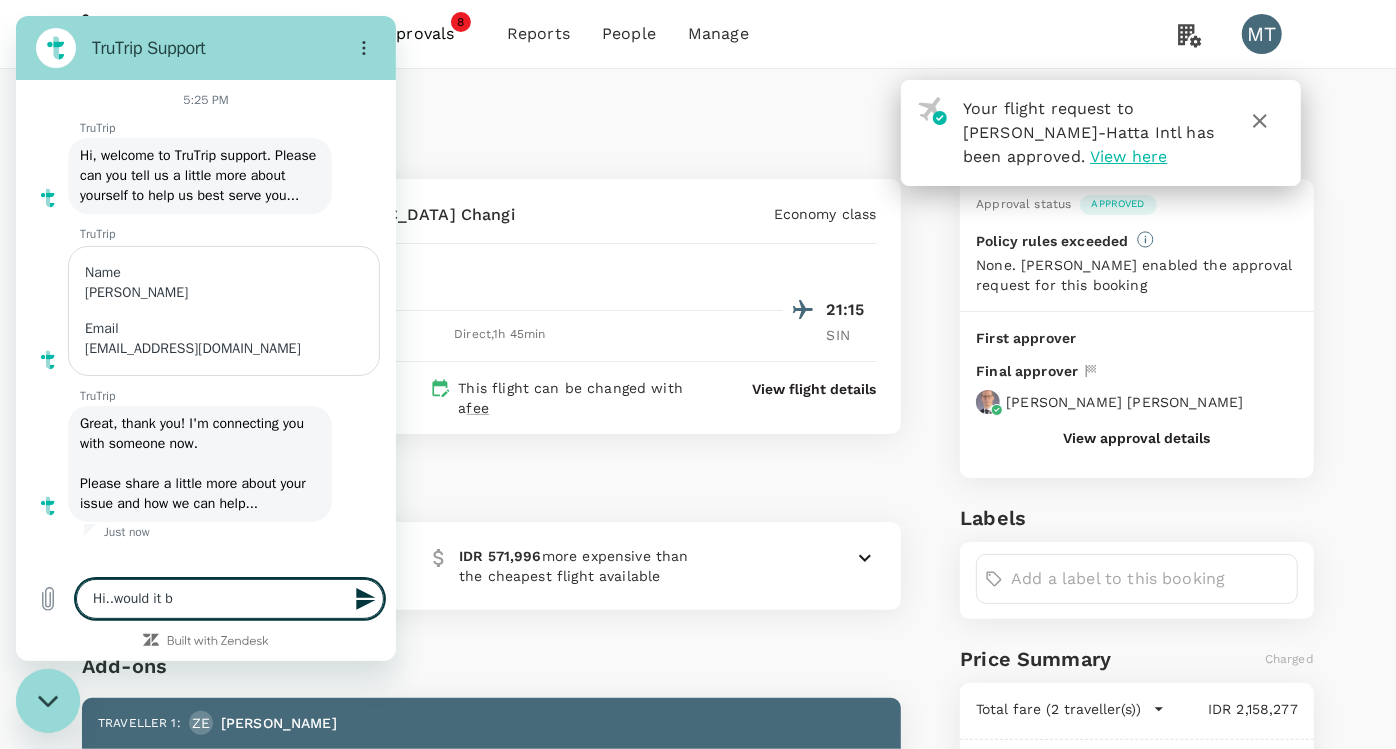 type on "Hi..would it be" 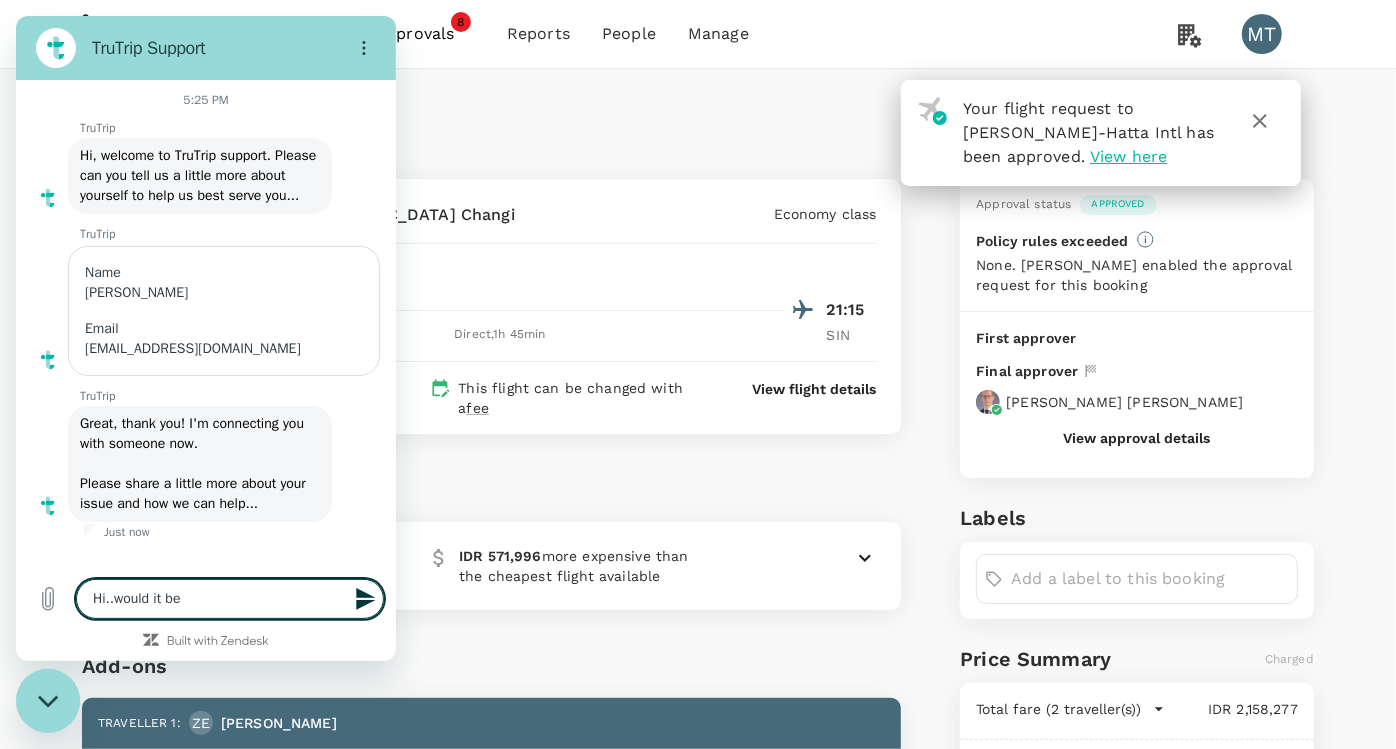 type on "Hi..would it be" 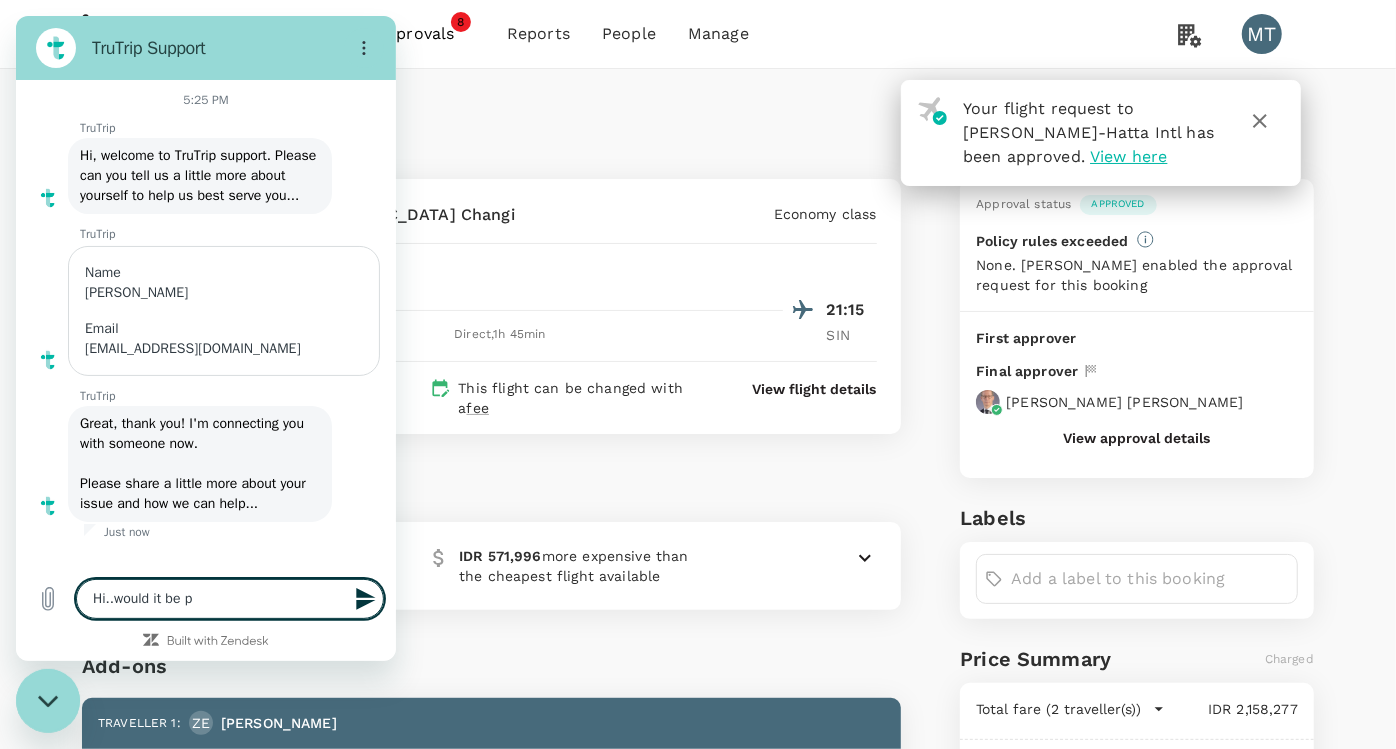 type on "Hi..would it be po" 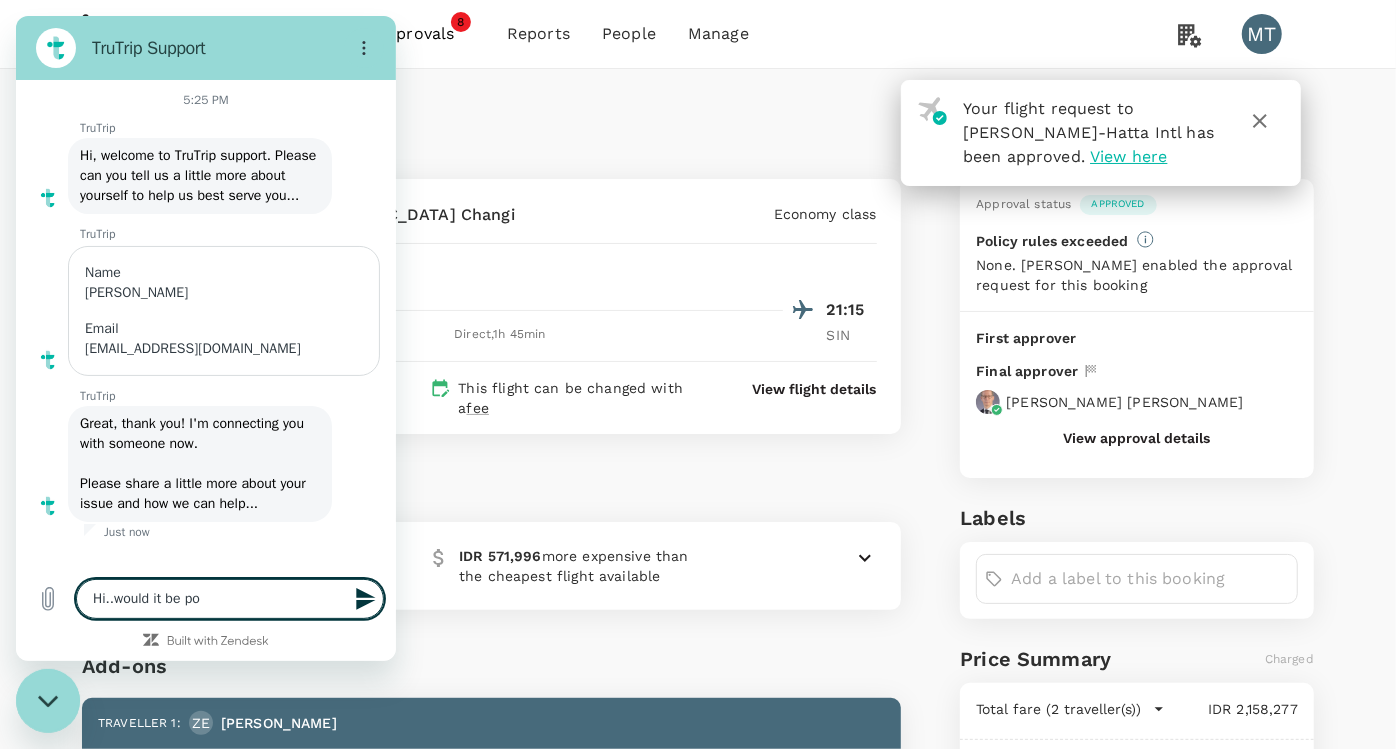 type on "Hi..would it be pos" 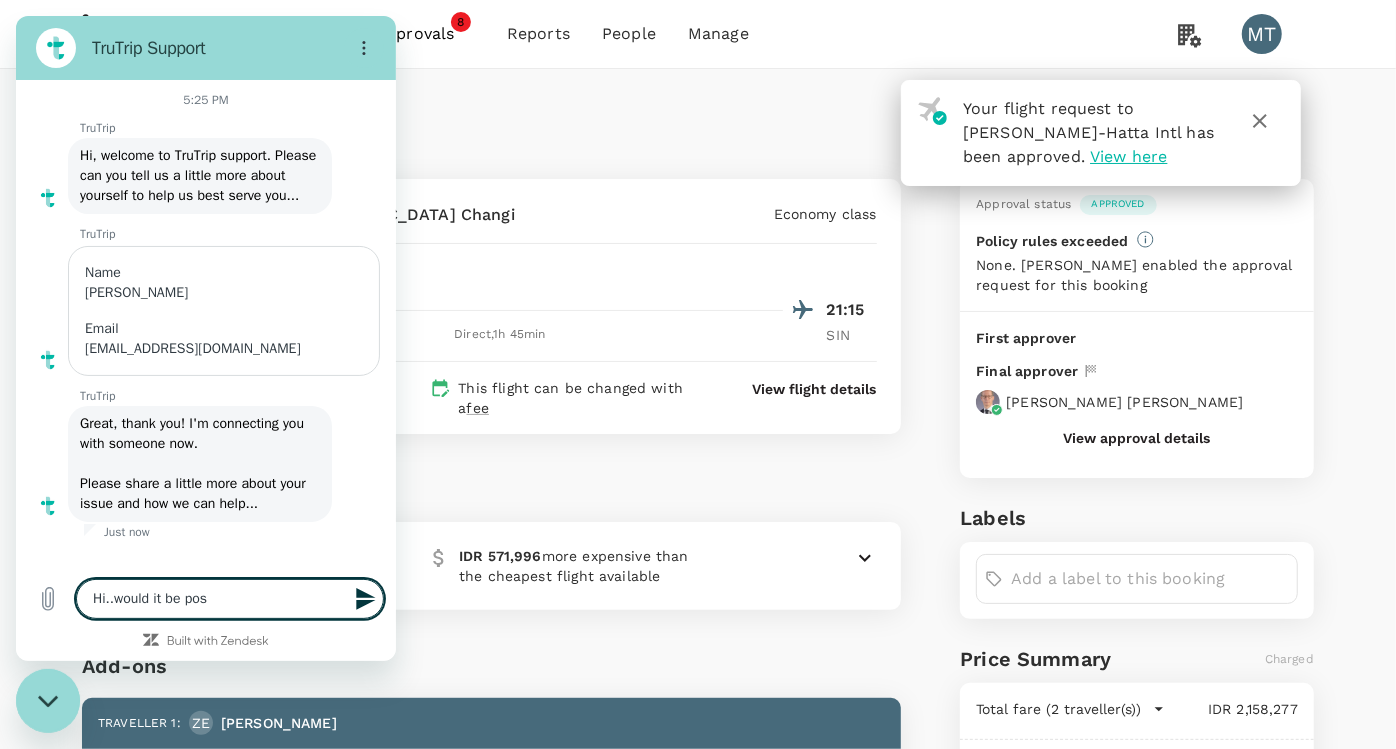 type on "Hi..would it be poss" 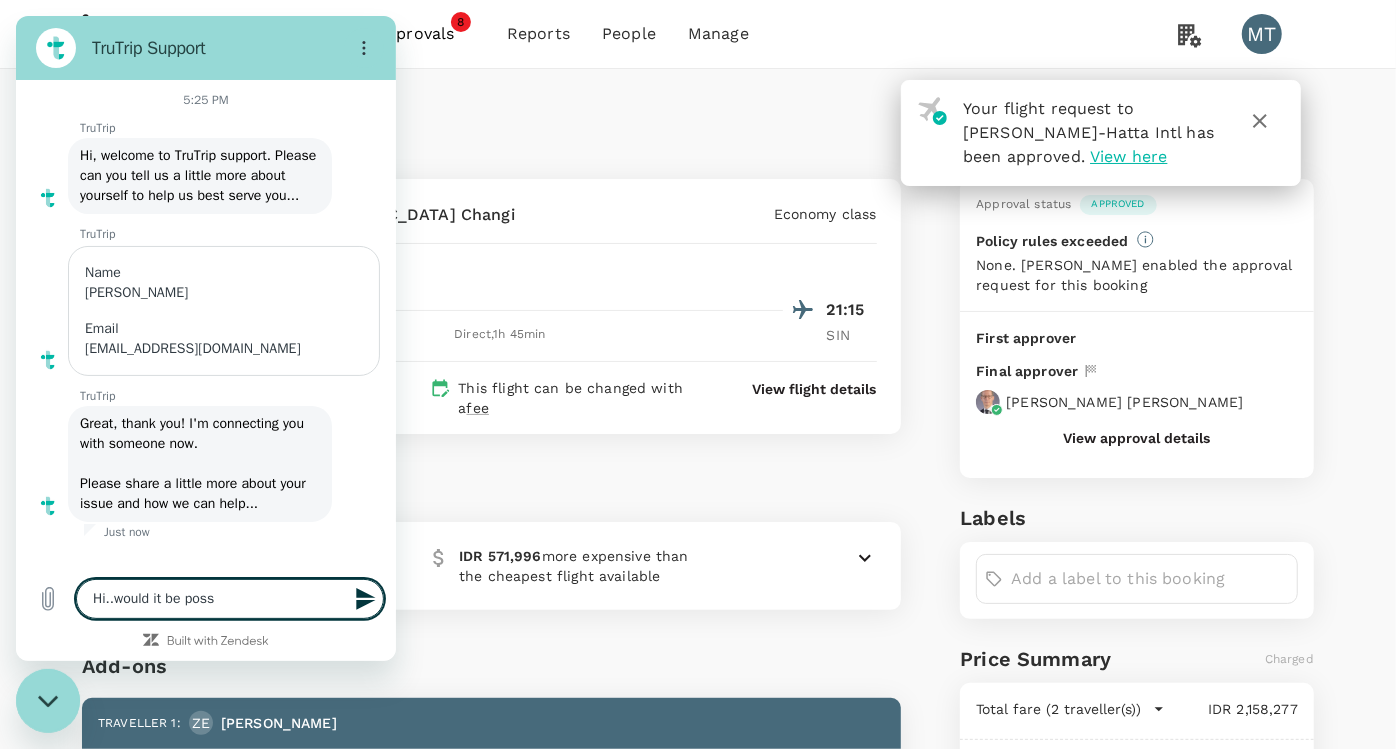 type on "Hi..would it be possi" 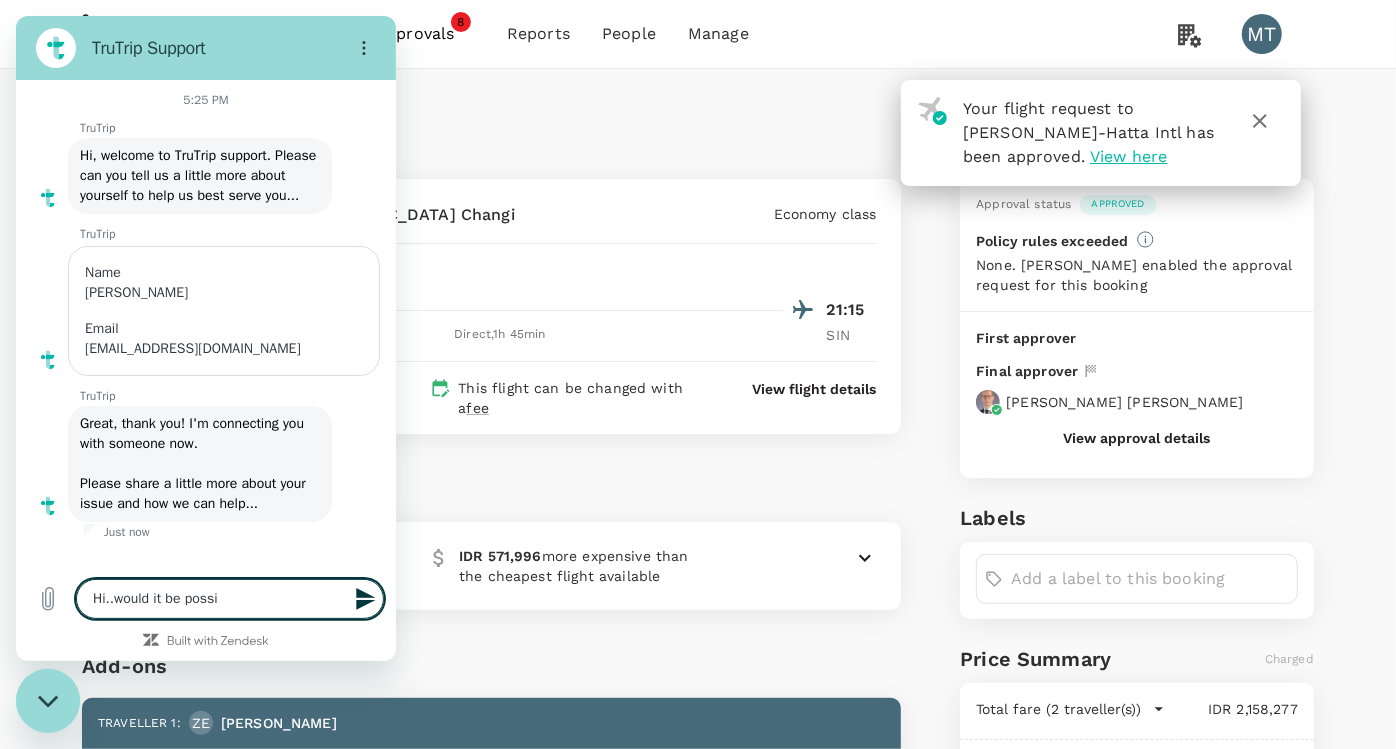 type on "x" 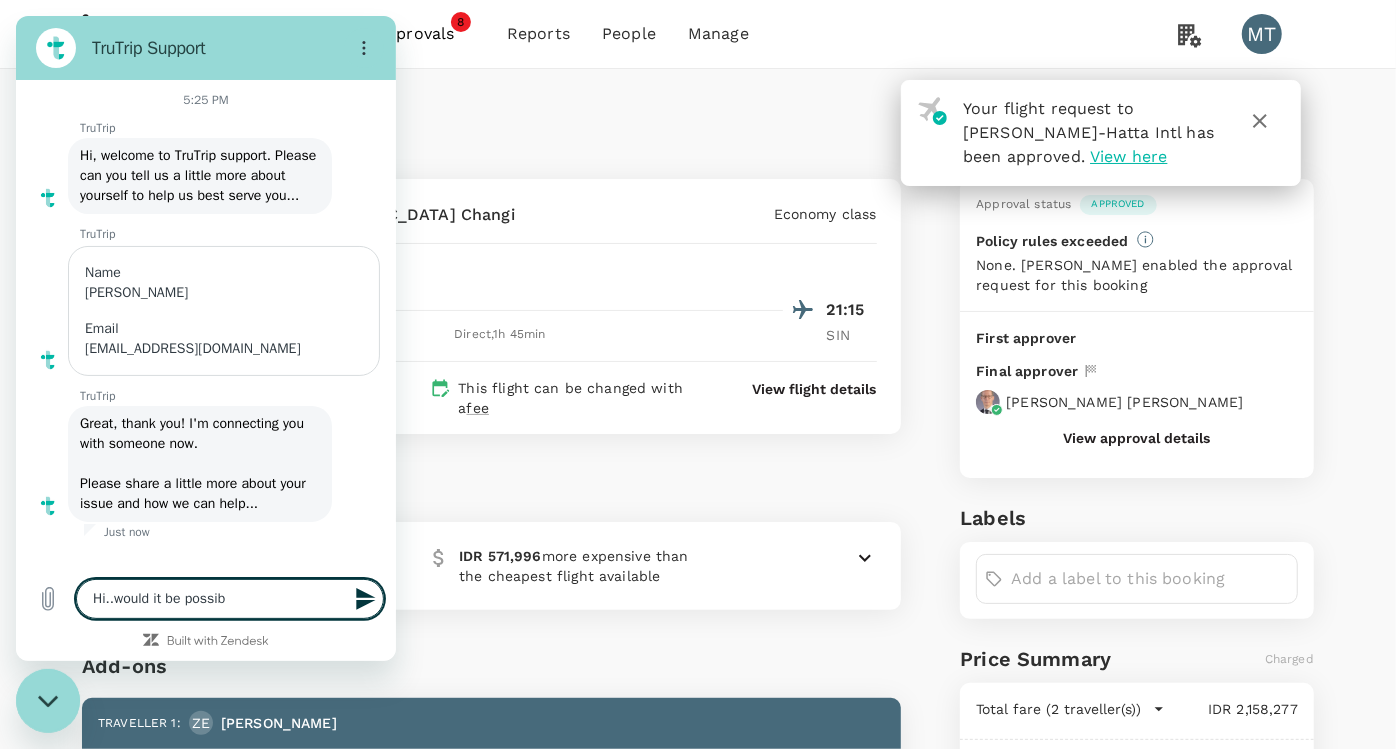 type on "Hi..would it be possibl" 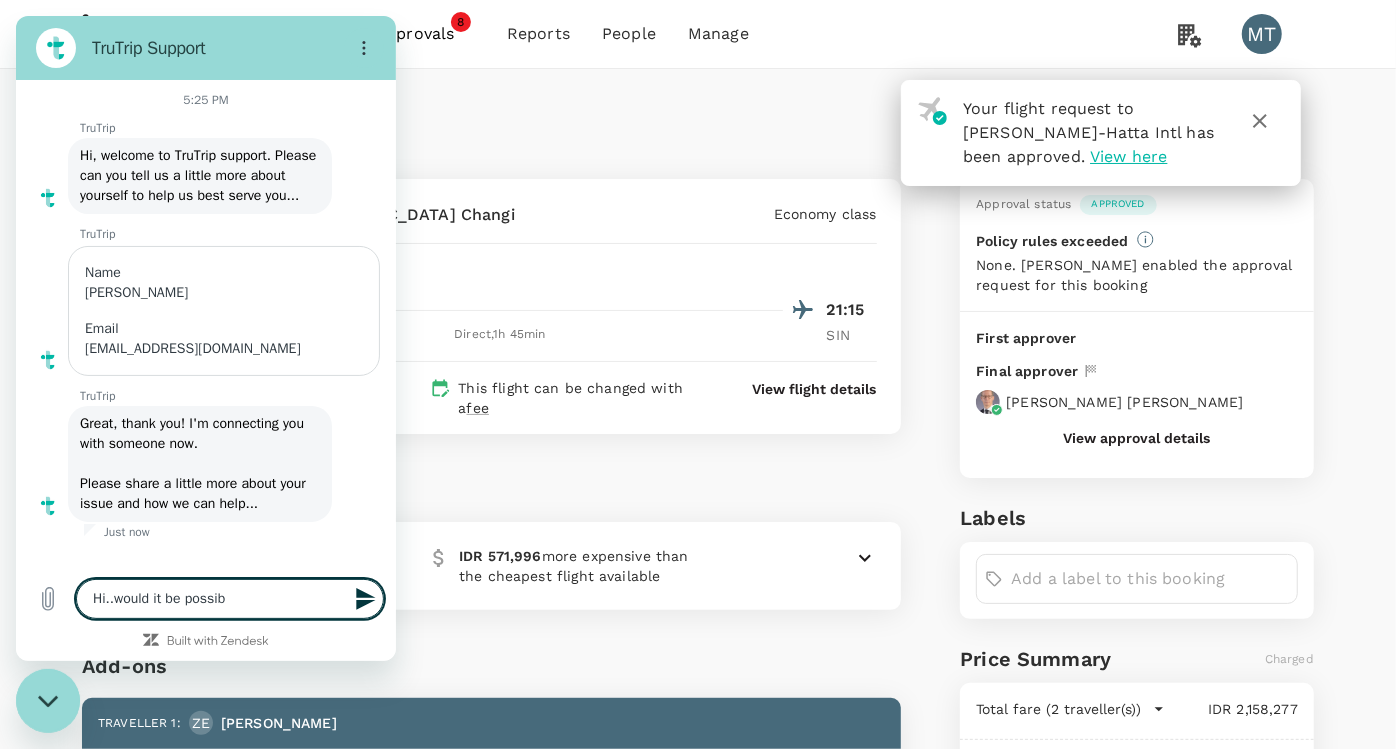 type on "x" 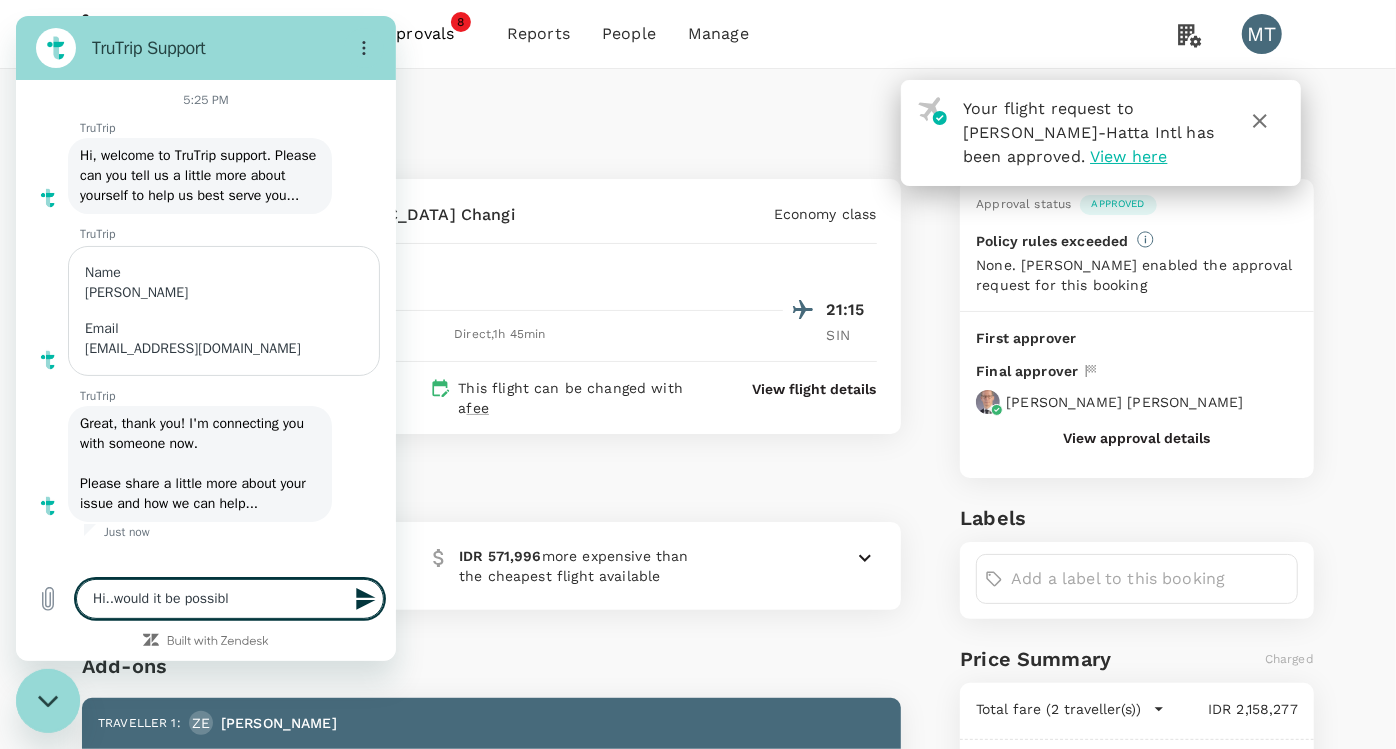 type on "Hi..would it be possible" 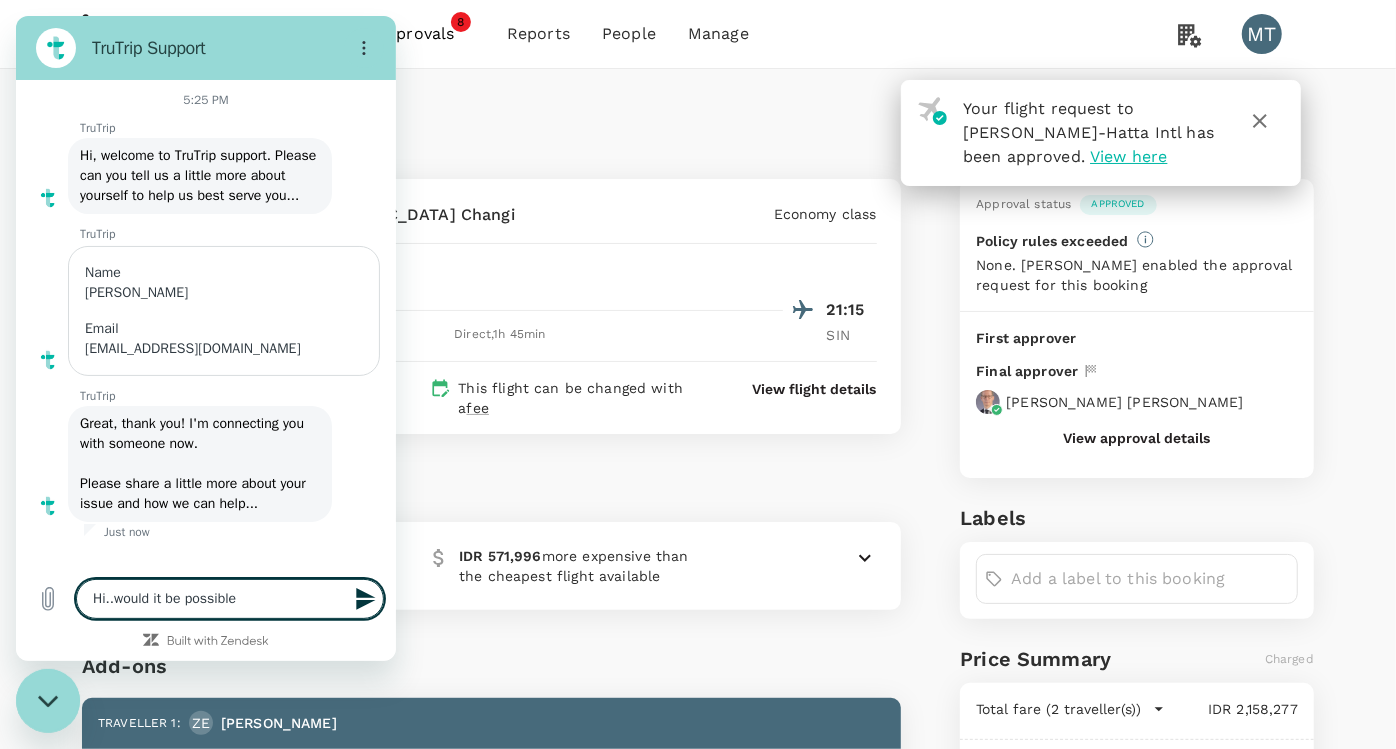 type on "Hi..would it be possible" 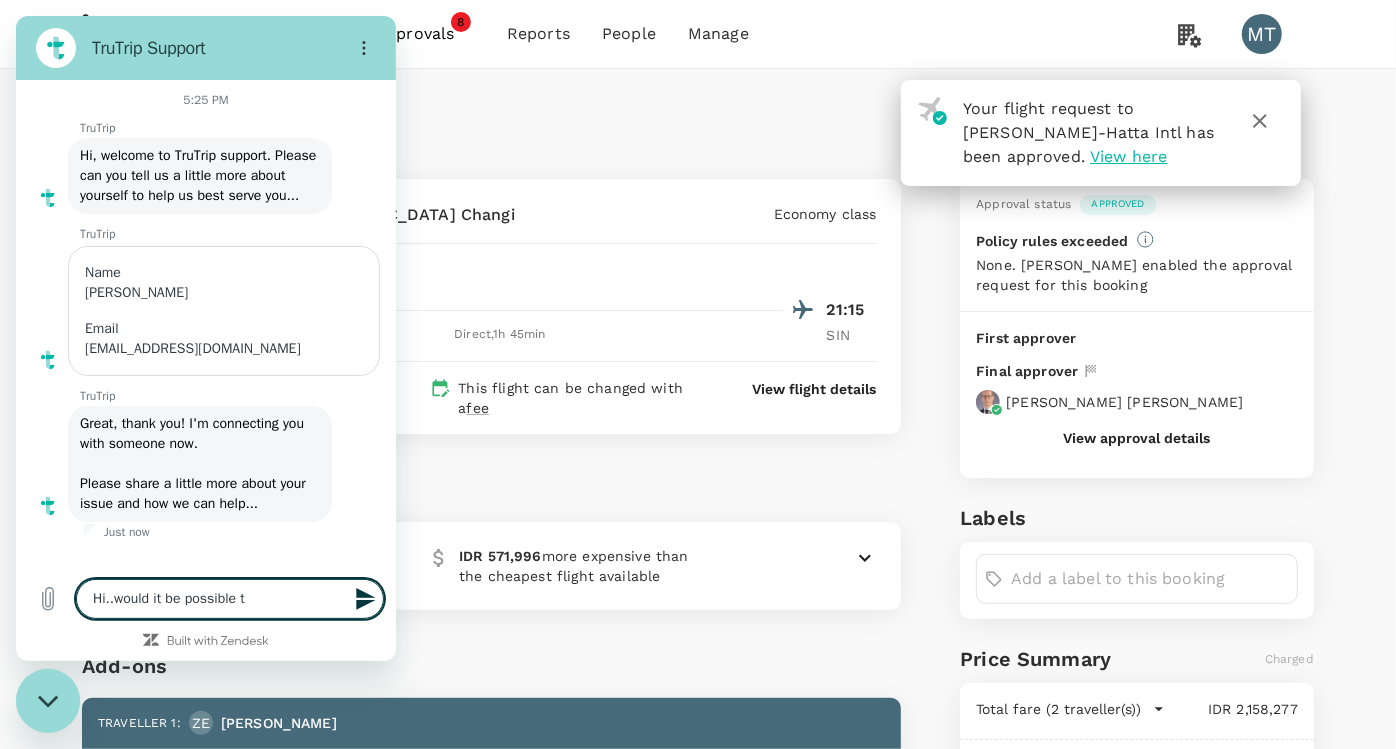 type on "Hi..would it be possible to" 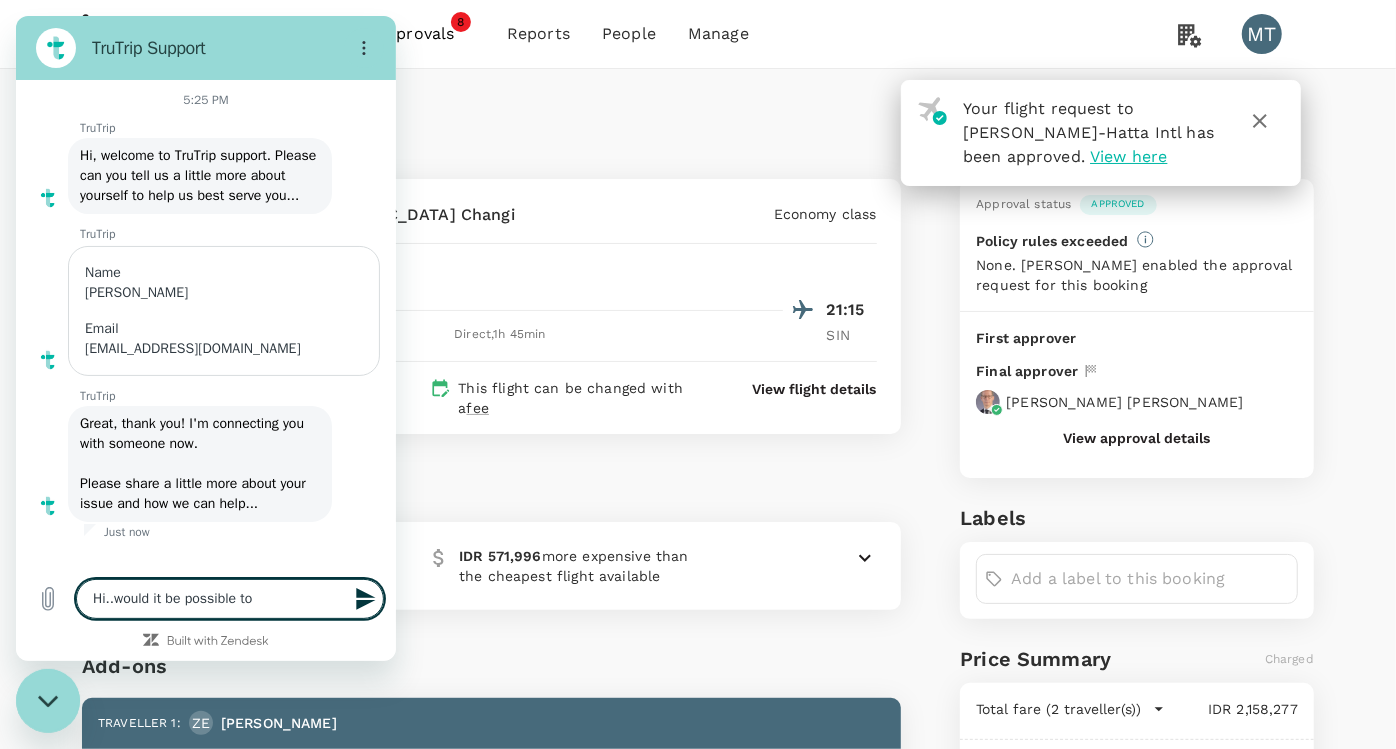 type on "x" 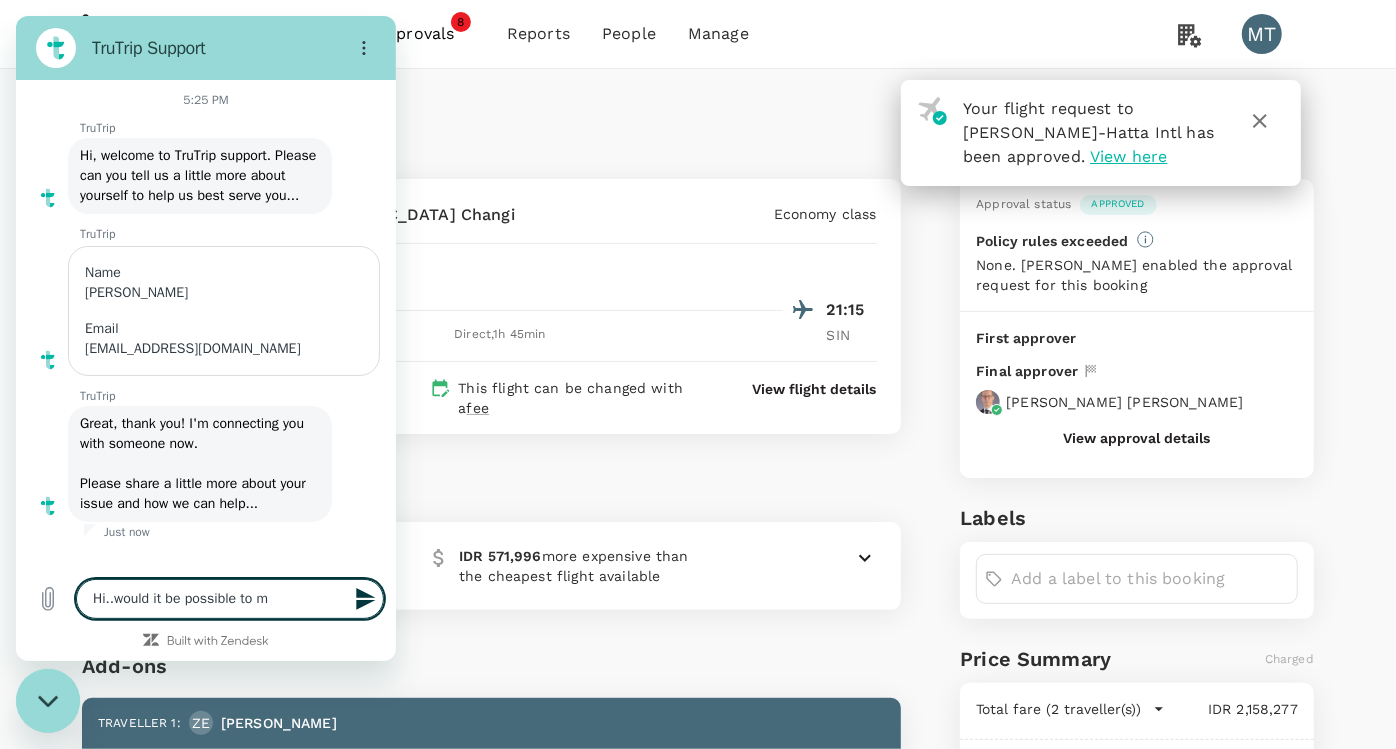 type on "Hi..would it be possible to mo" 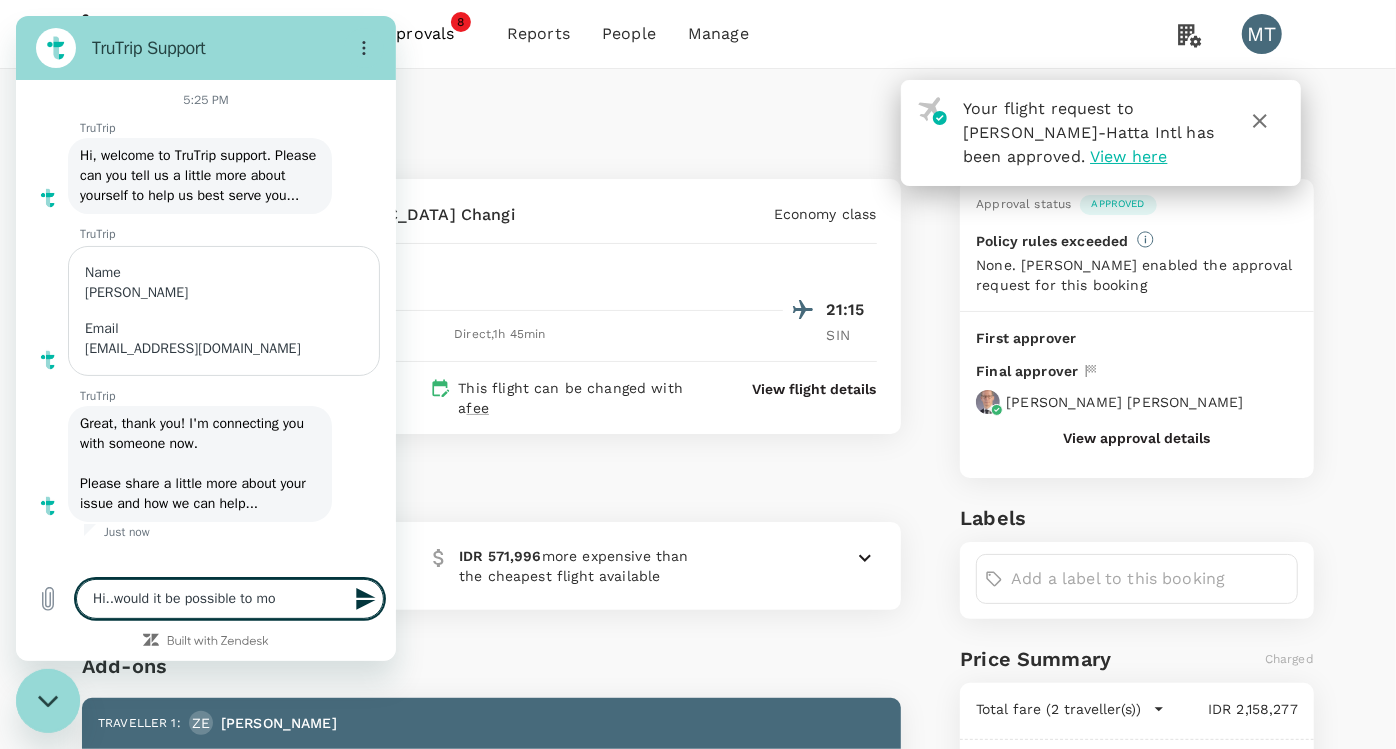 type on "Hi..would it be possible to mov" 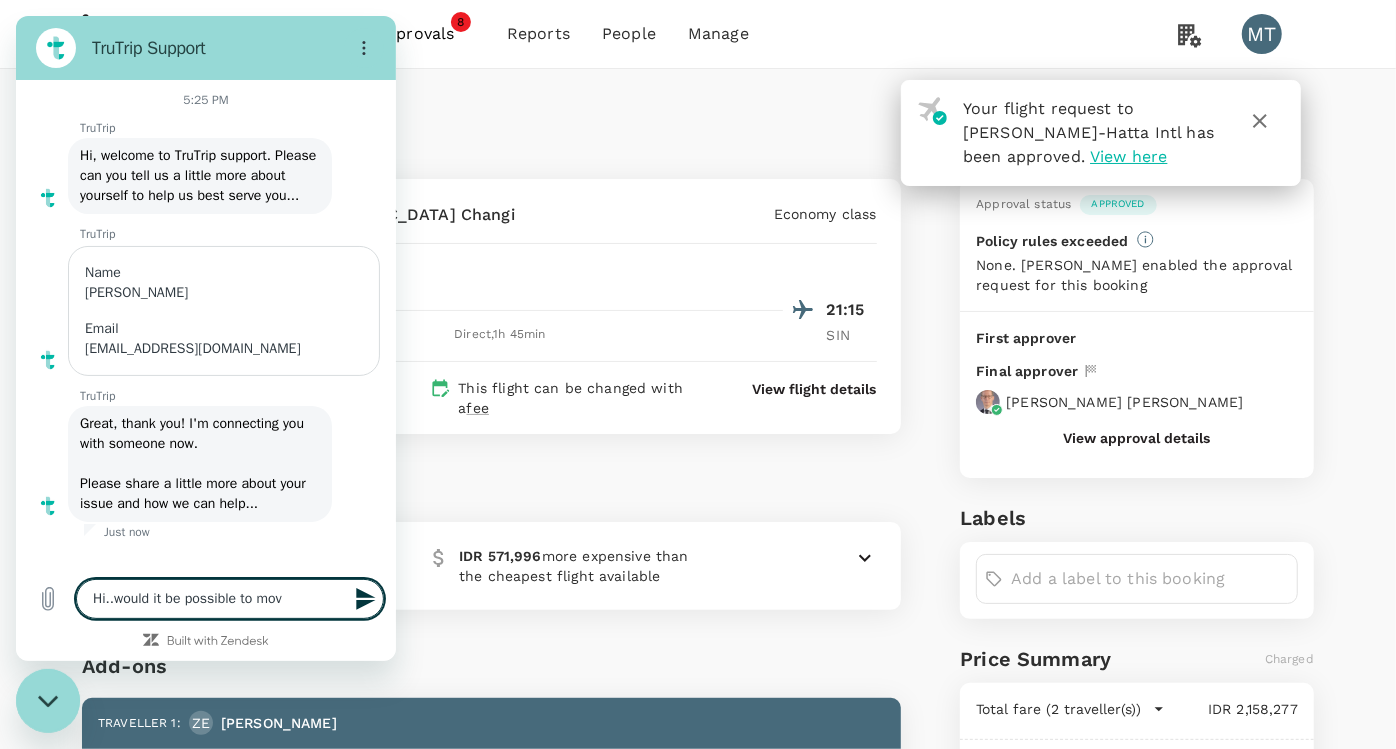 type on "Hi..would it be possible to move" 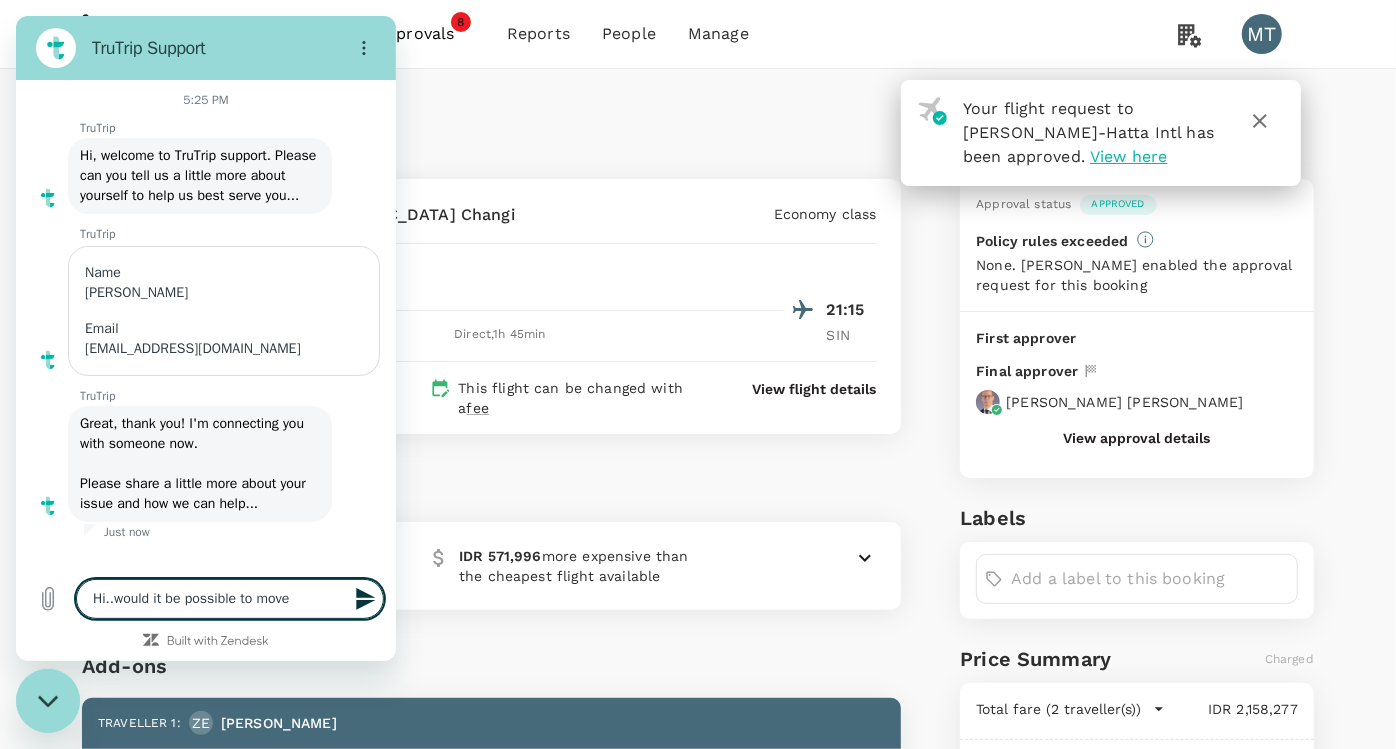 type on "Hi..would it be possible to move" 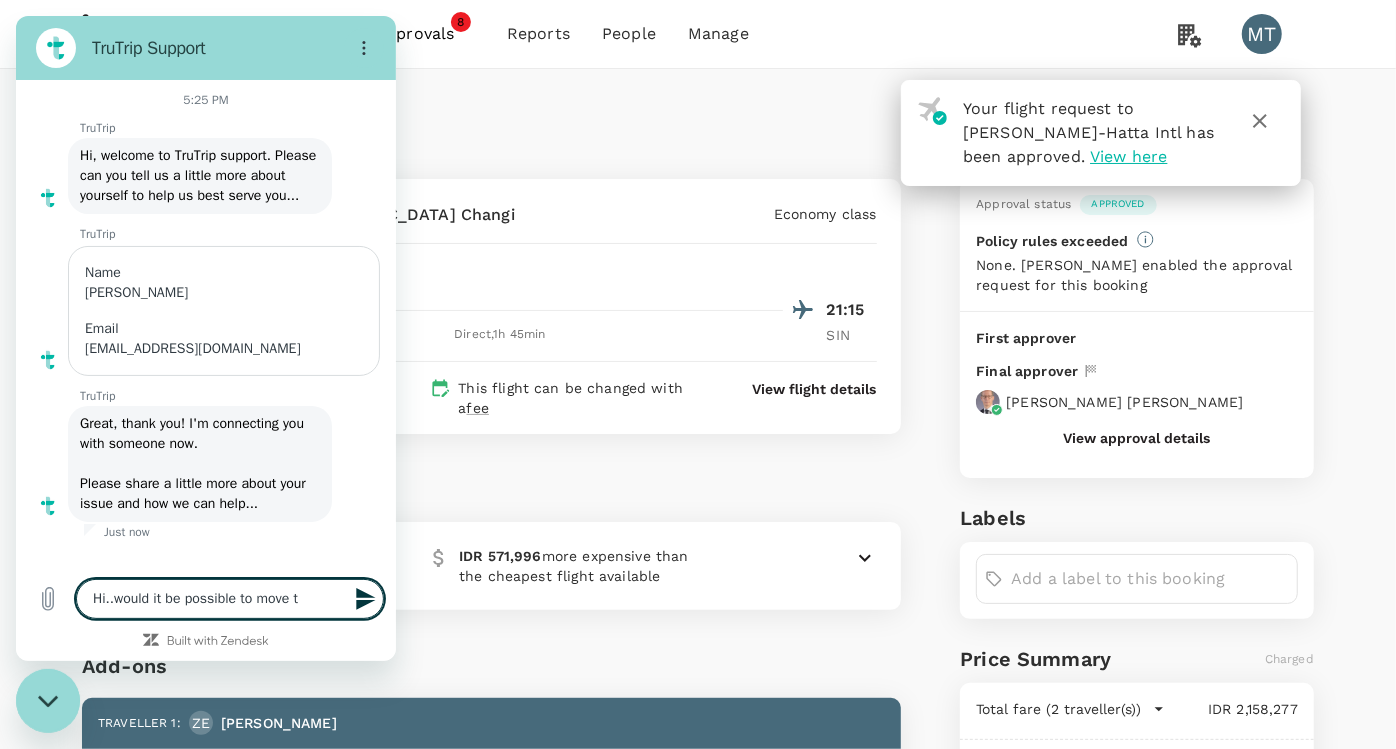 type on "Hi..would it be possible to move th" 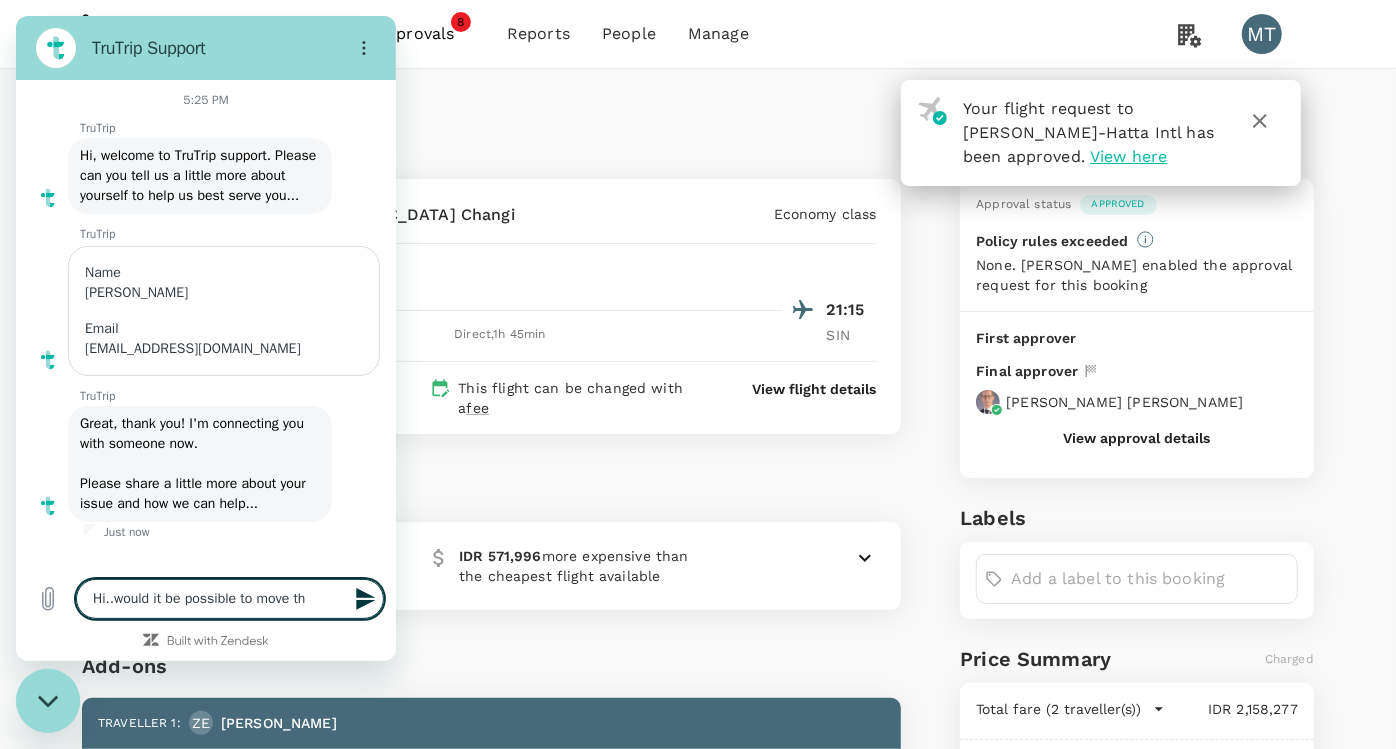 type on "Hi..would it be possible to move the" 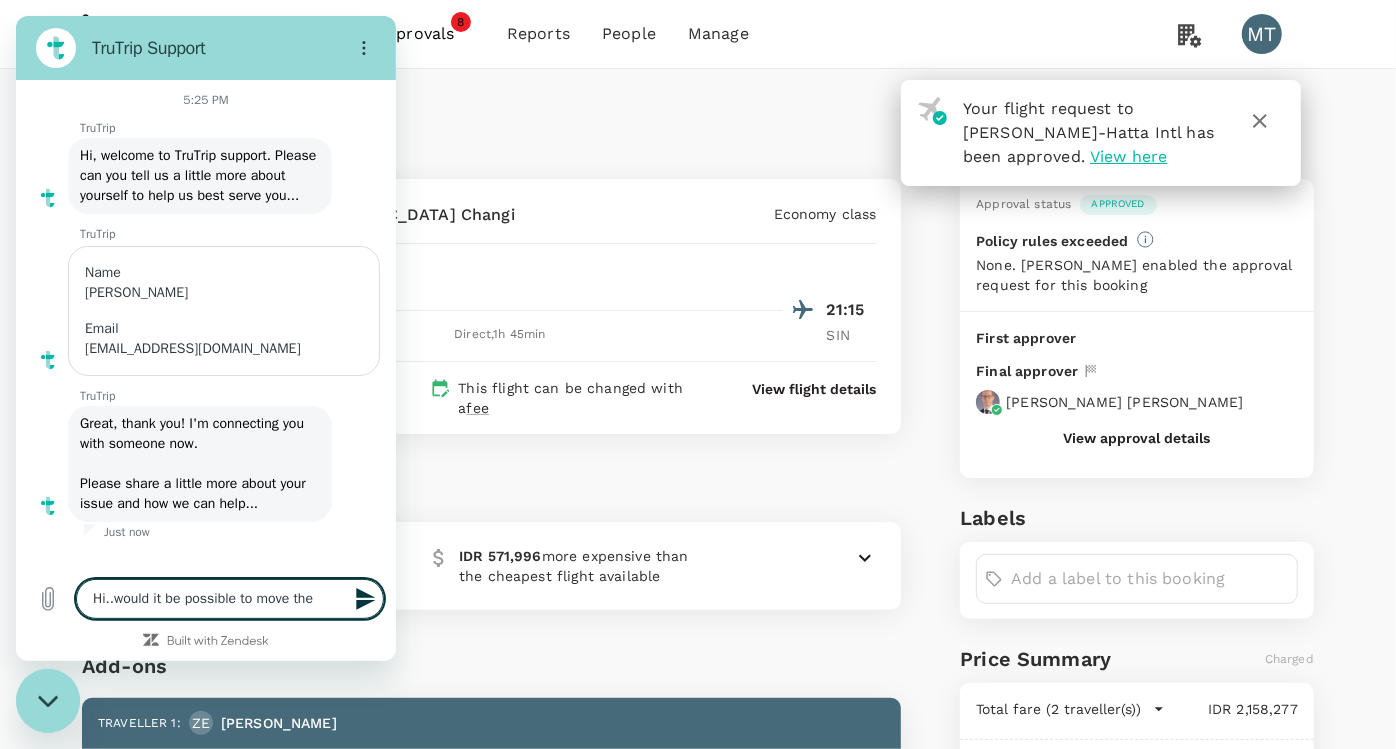 type on "Hi..would it be possible to move the" 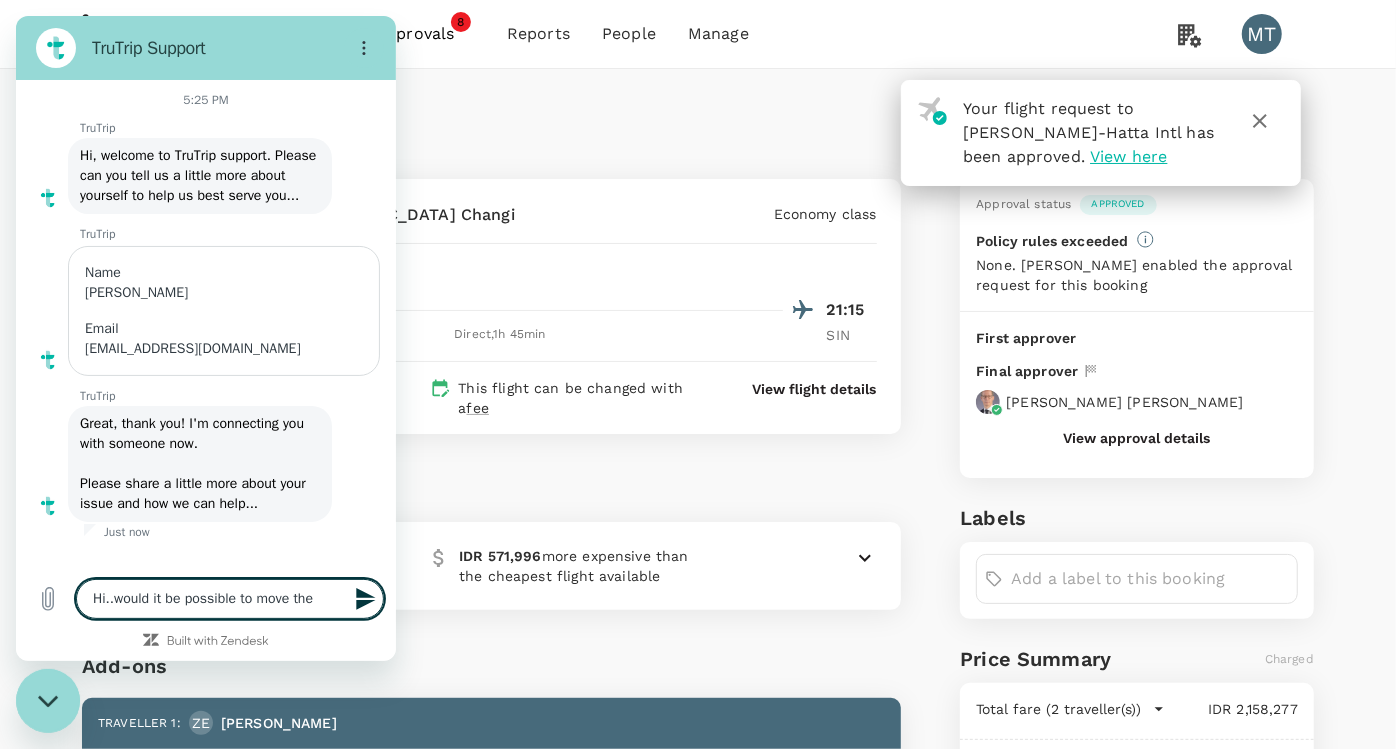 type on "Hi..would it be possible to move the f" 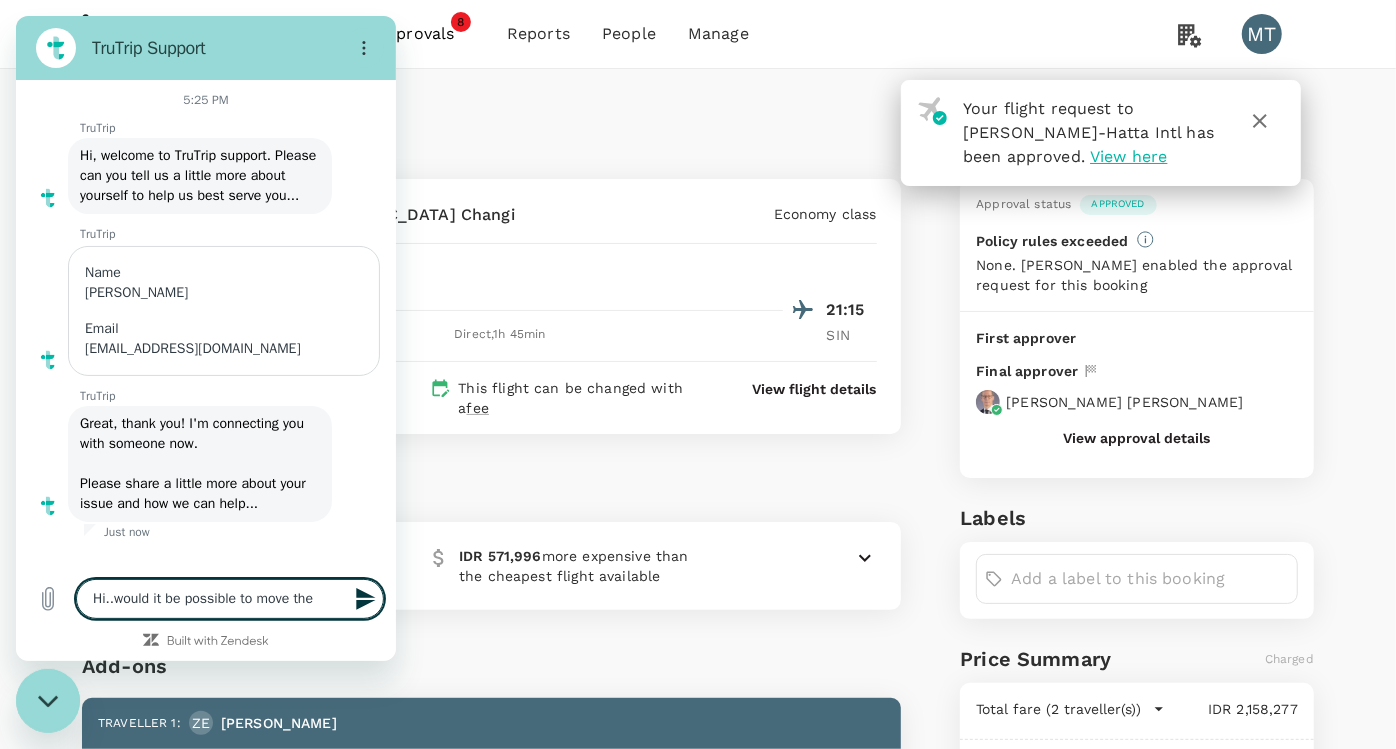 type on "x" 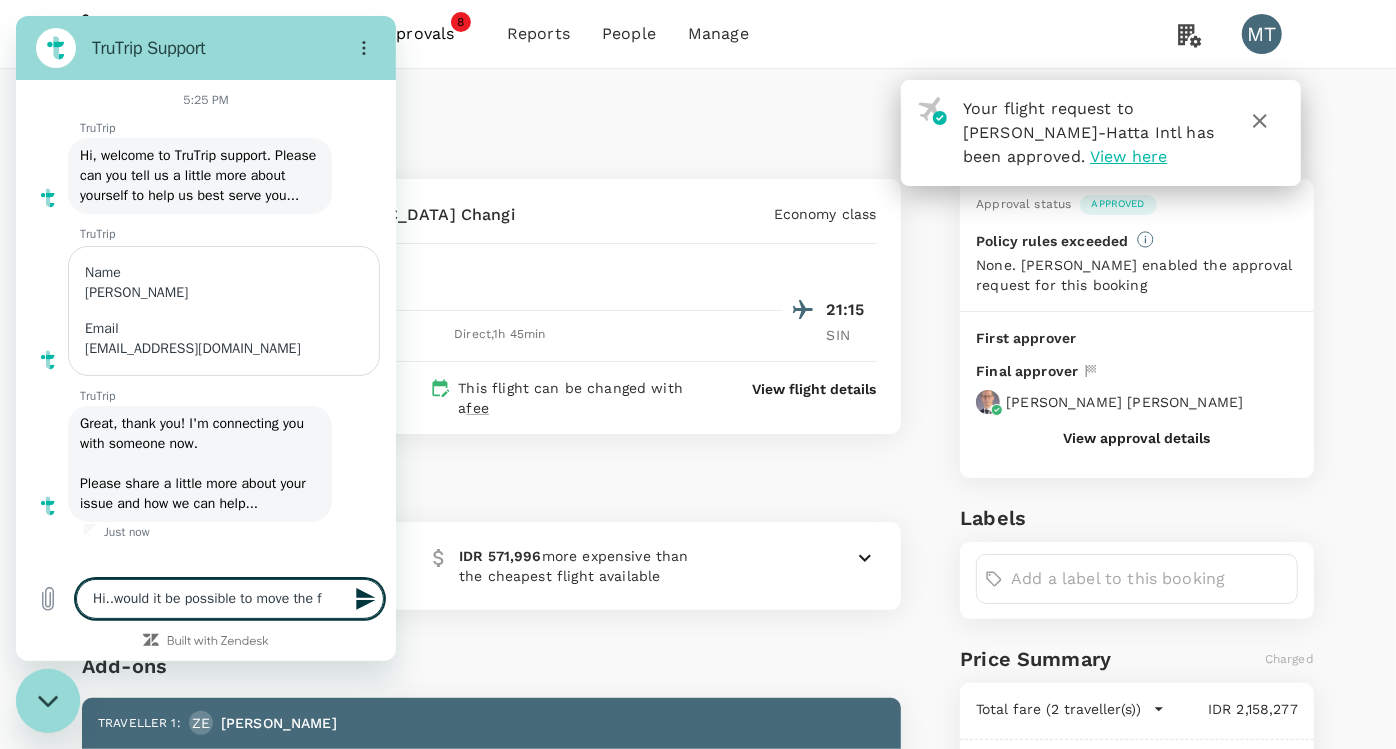 type on "Hi..would it be possible to move the" 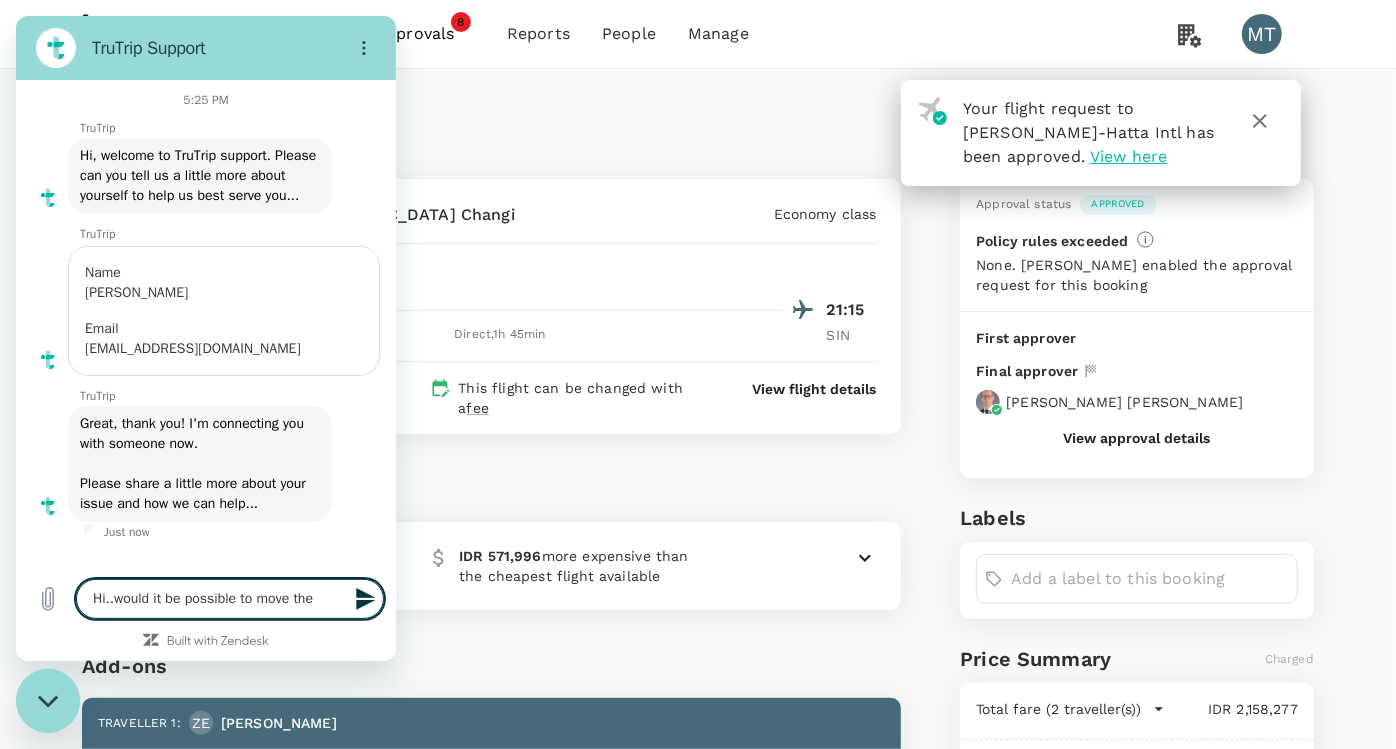 type on "Hi..would it be possible to move the f" 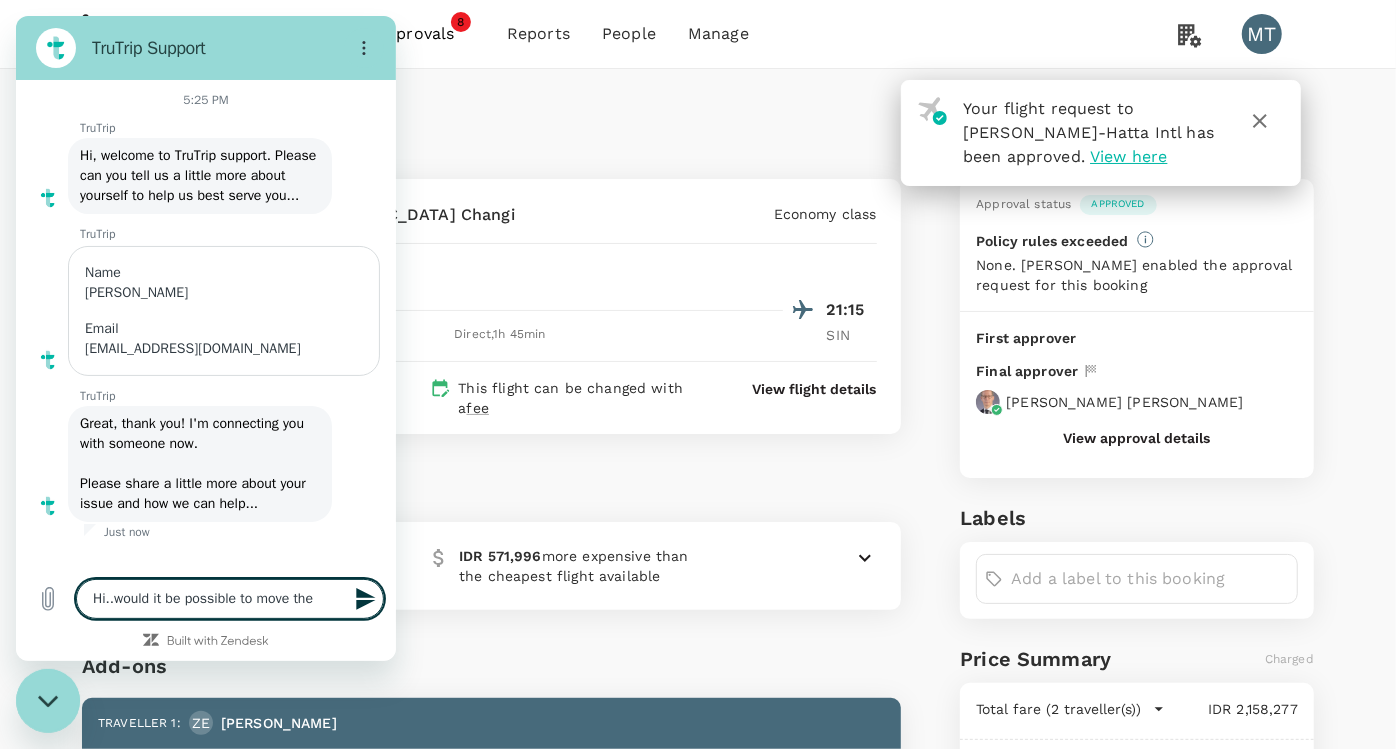 type on "x" 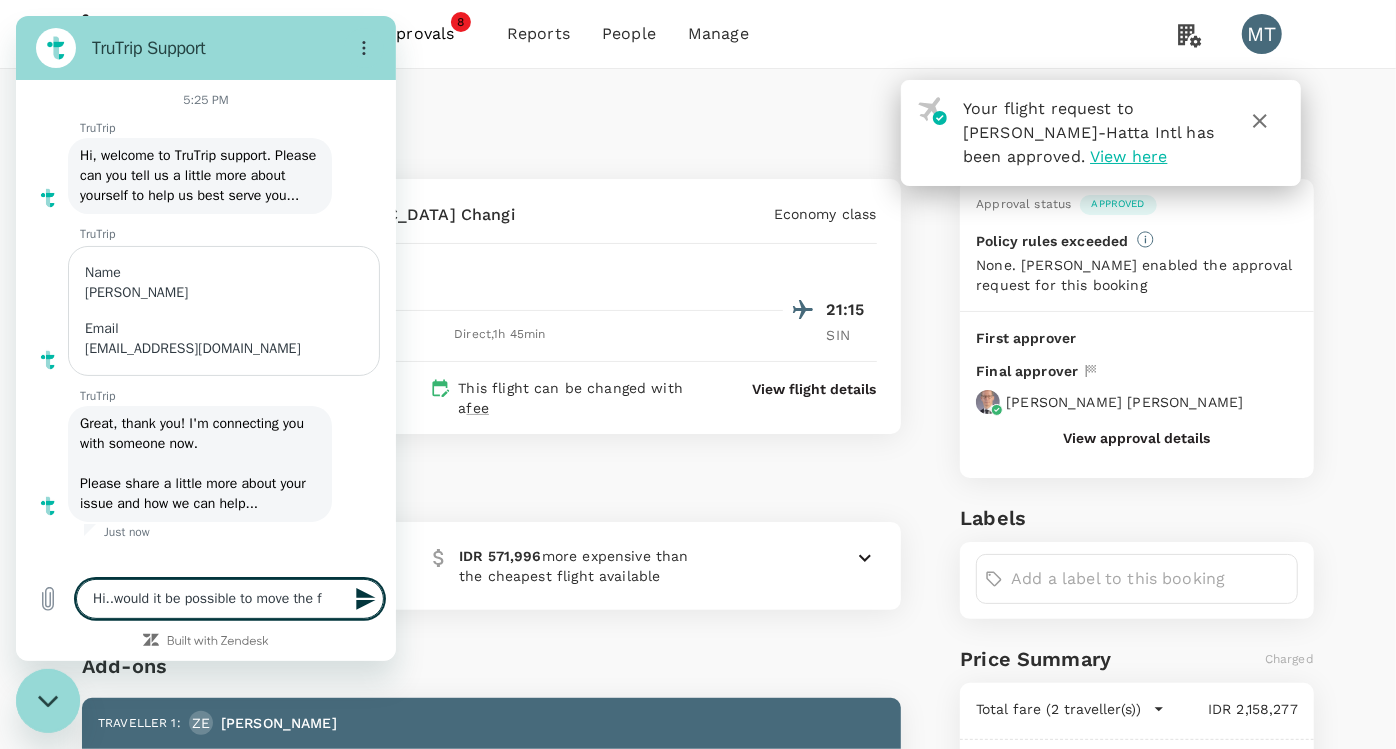 type on "Hi..would it be possible to move the fl" 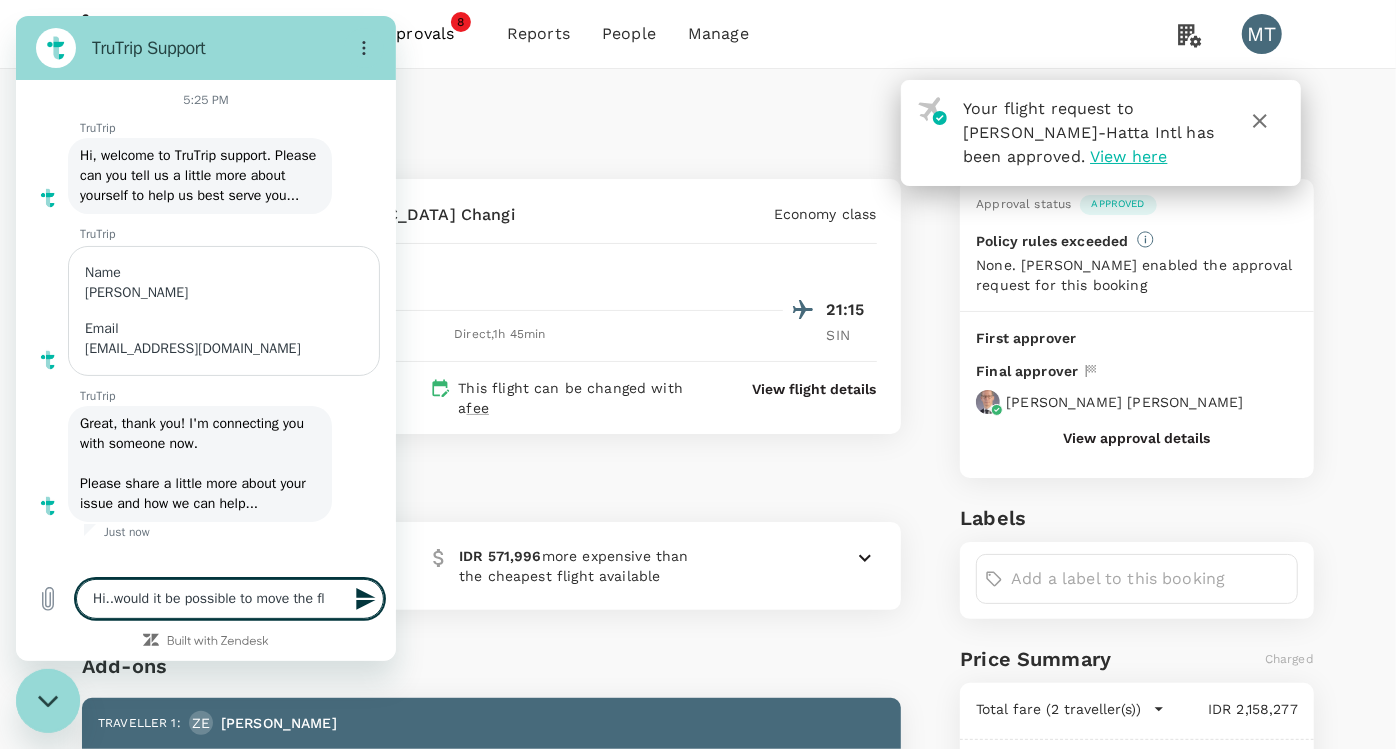type on "Hi..would it be possible to move the fli" 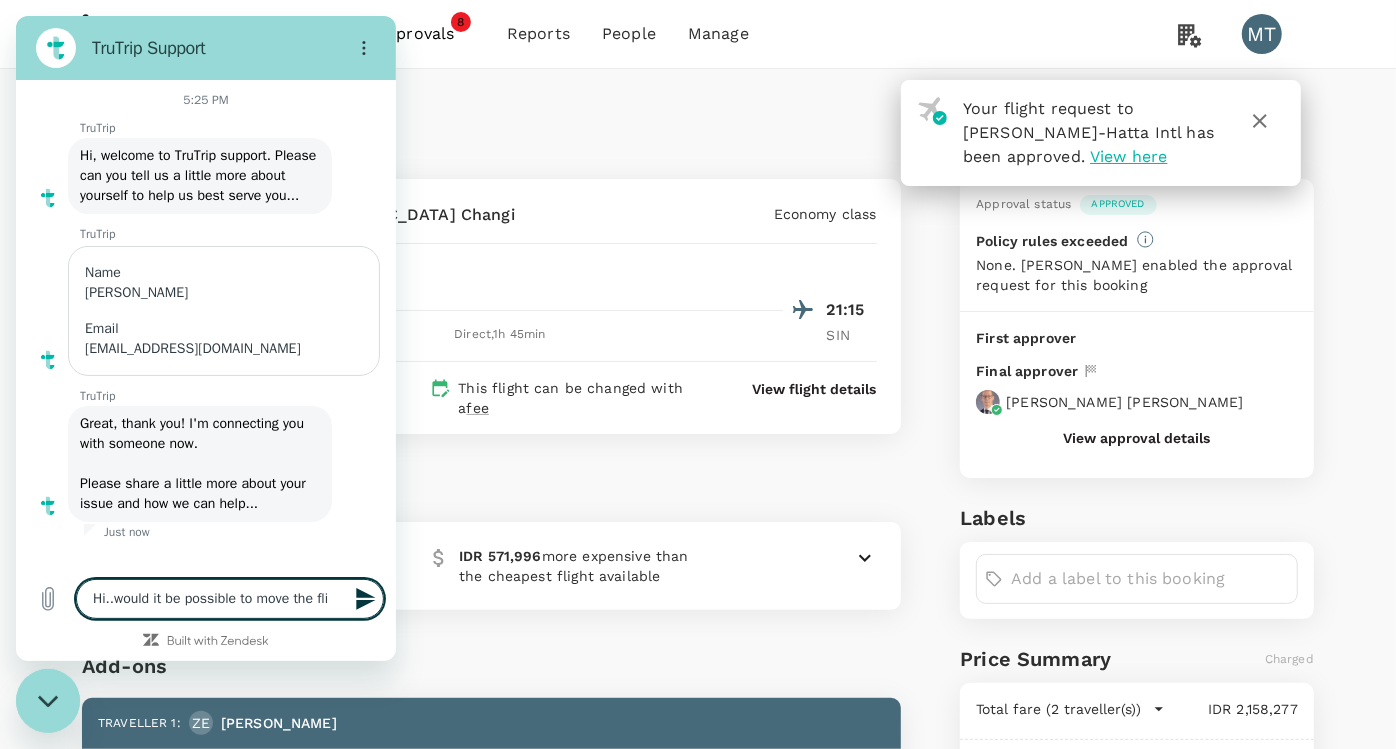 type on "Hi..would it be possible to move the flig" 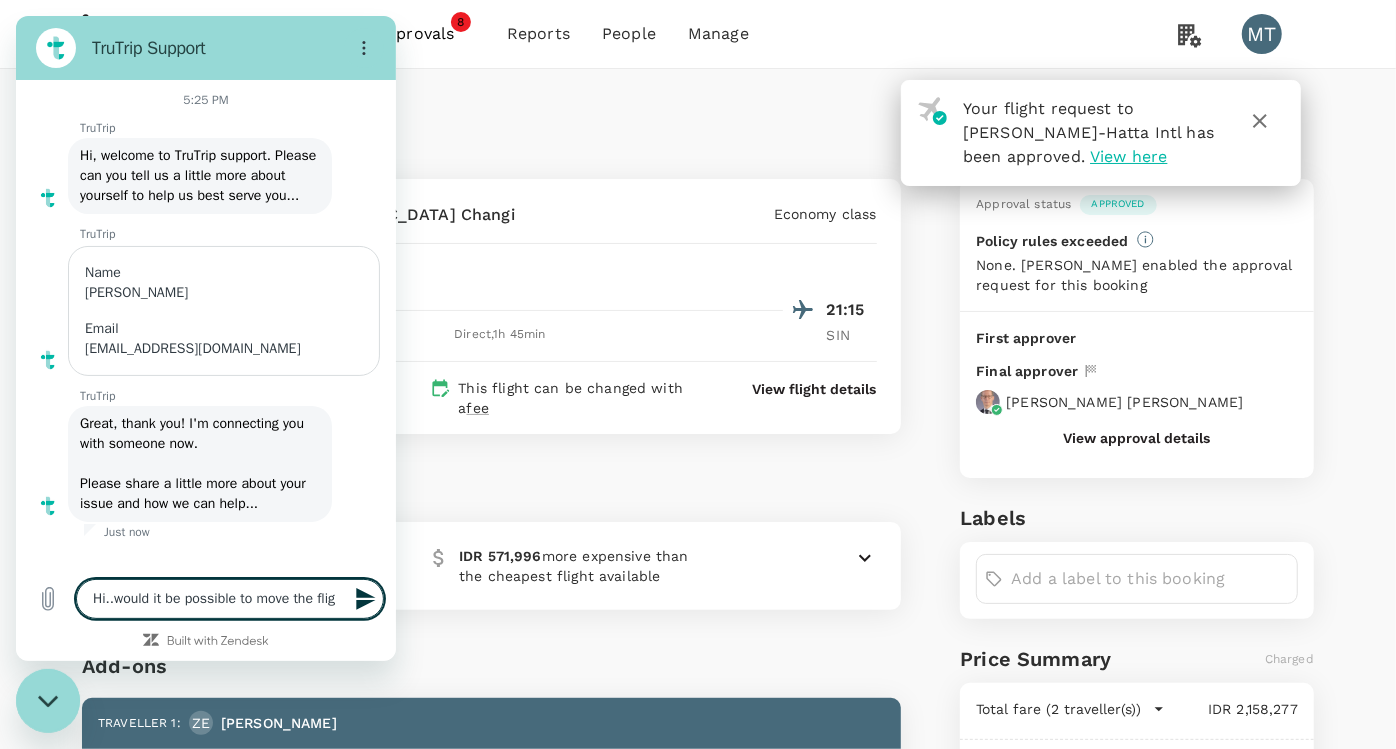 type on "Hi..would it be possible to move the fligh" 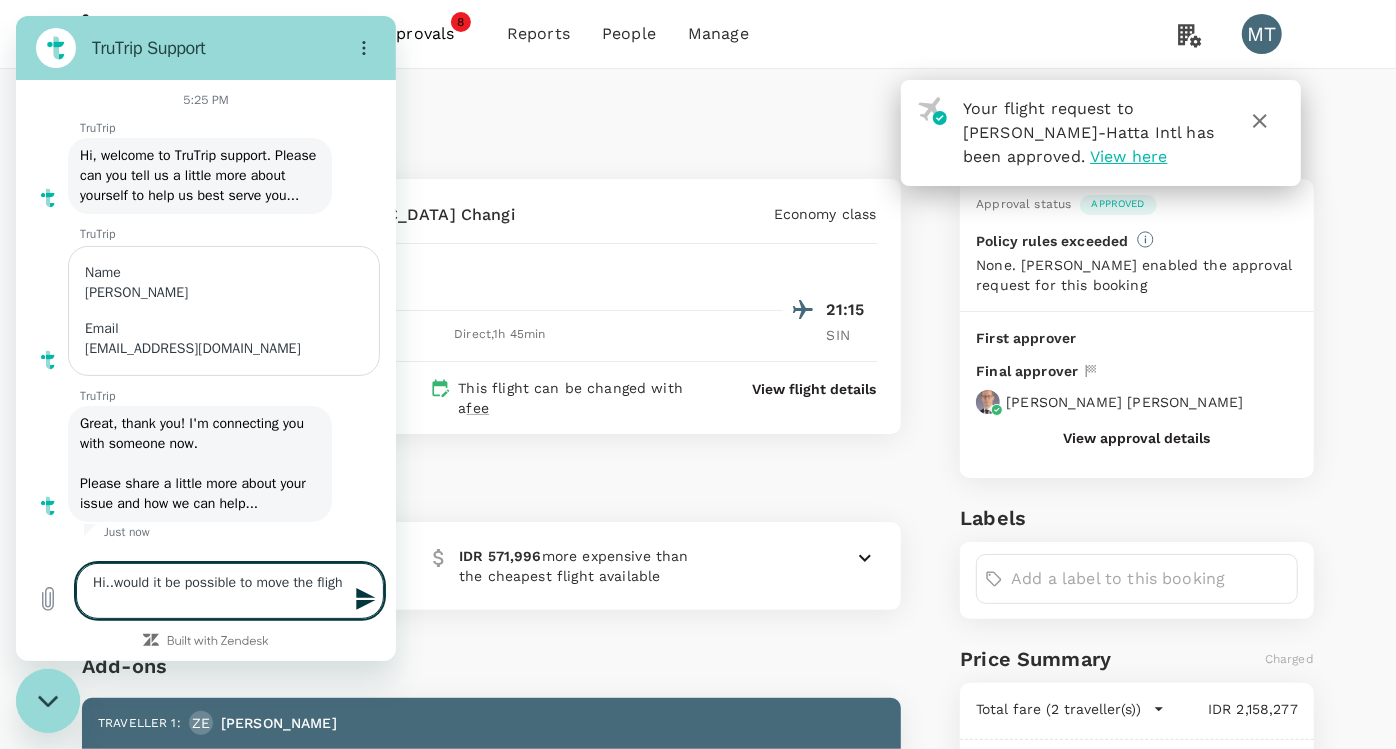 type on "Hi..would it be possible to move the flight" 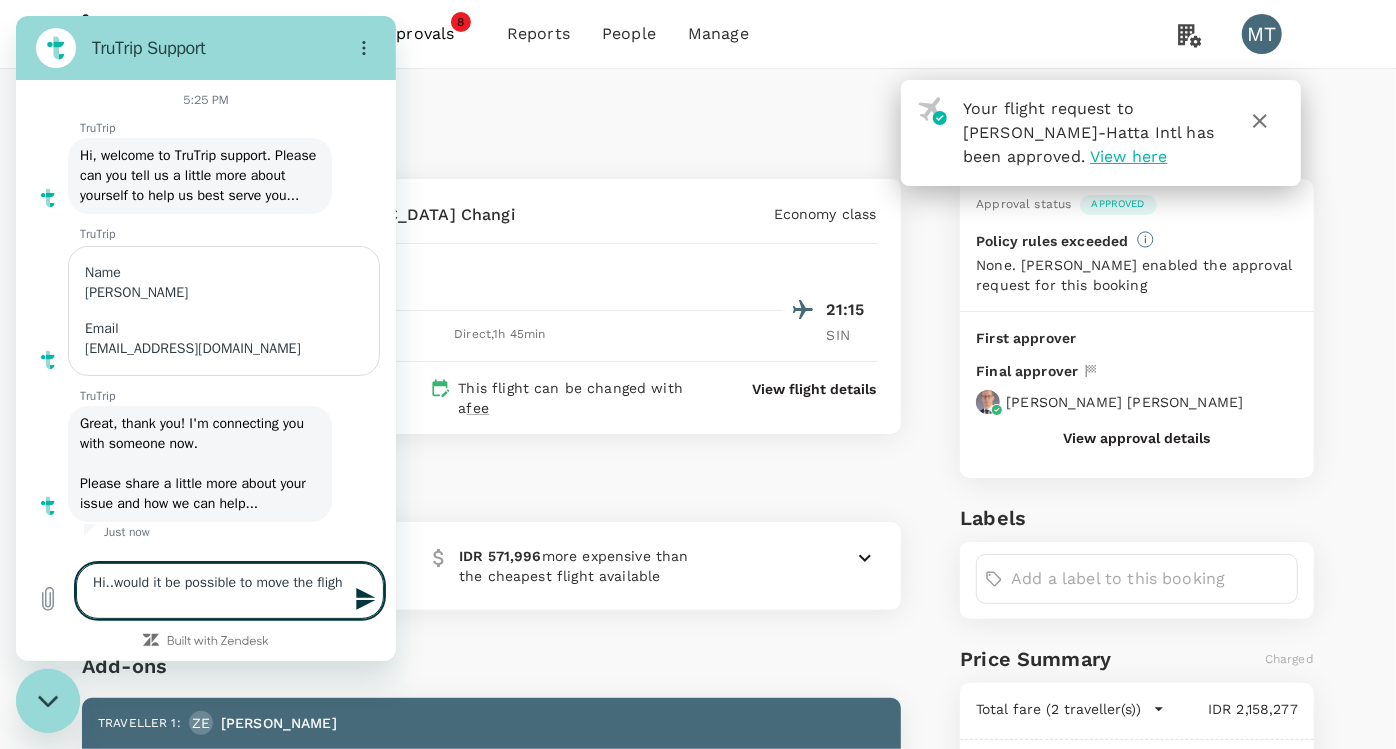 type on "x" 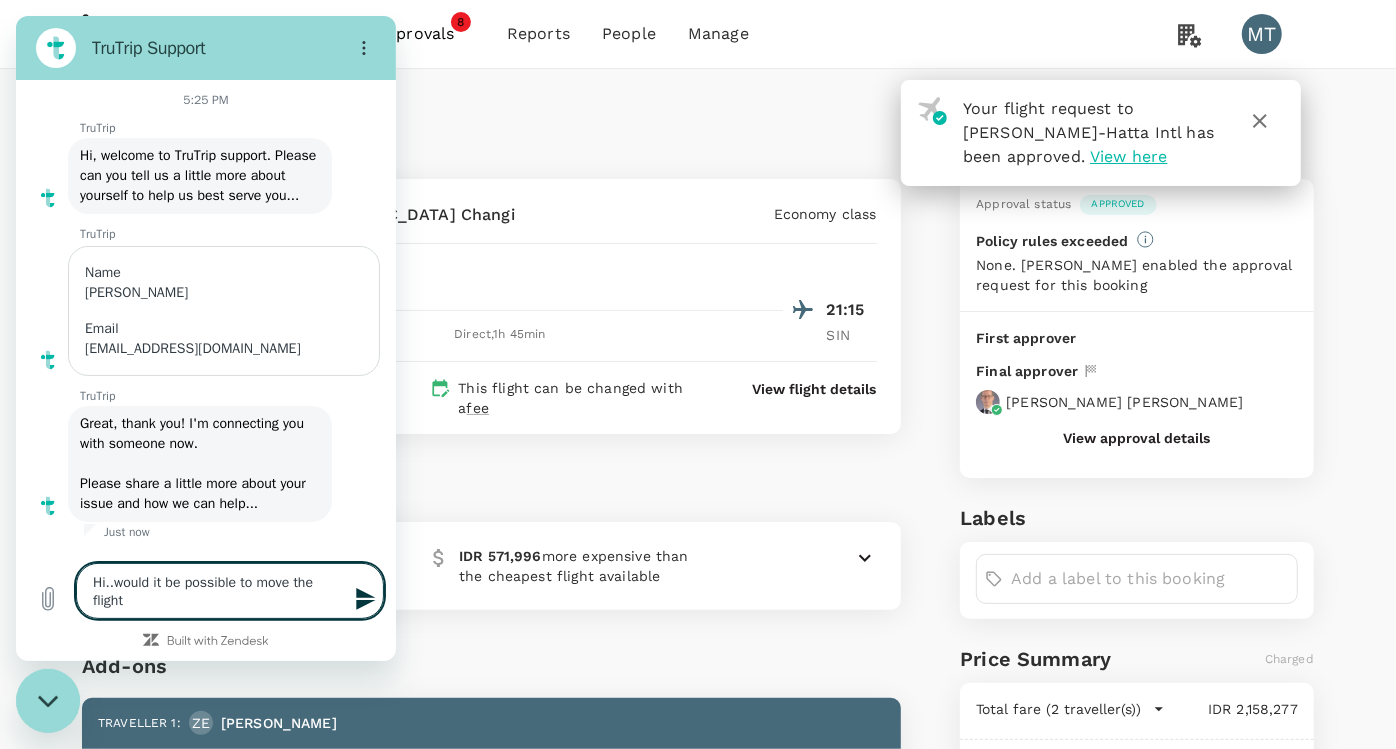 type on "Hi..would it be possible to move the flight" 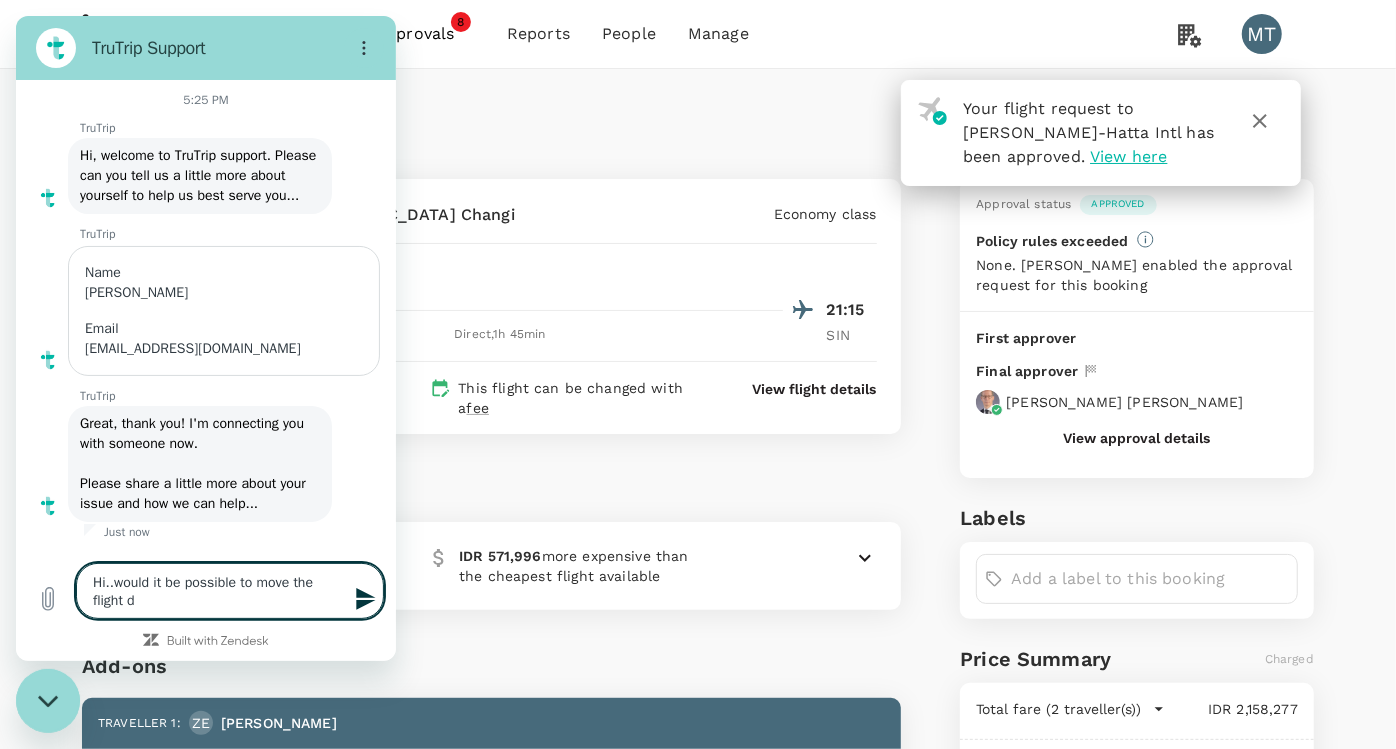 type on "Hi..would it be possible to move the flight da" 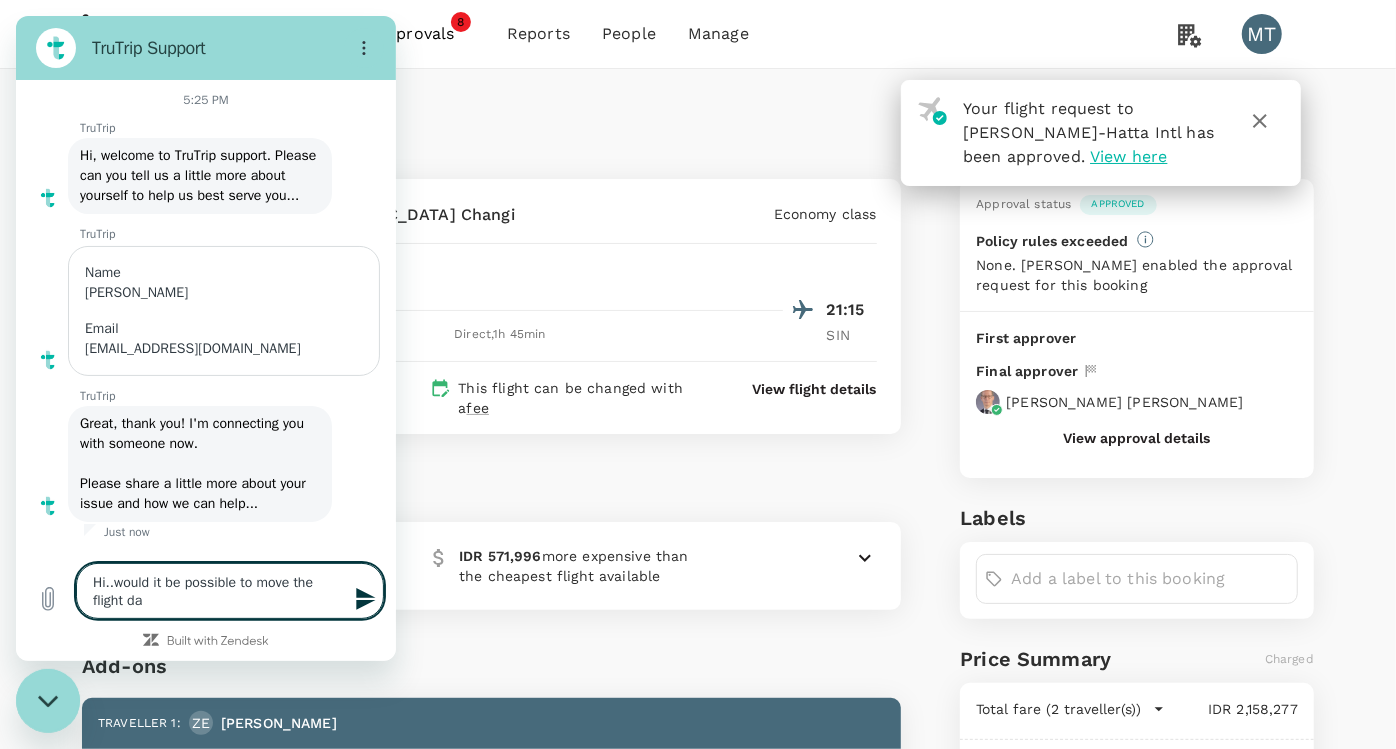 type on "Hi..would it be possible to move the flight dat" 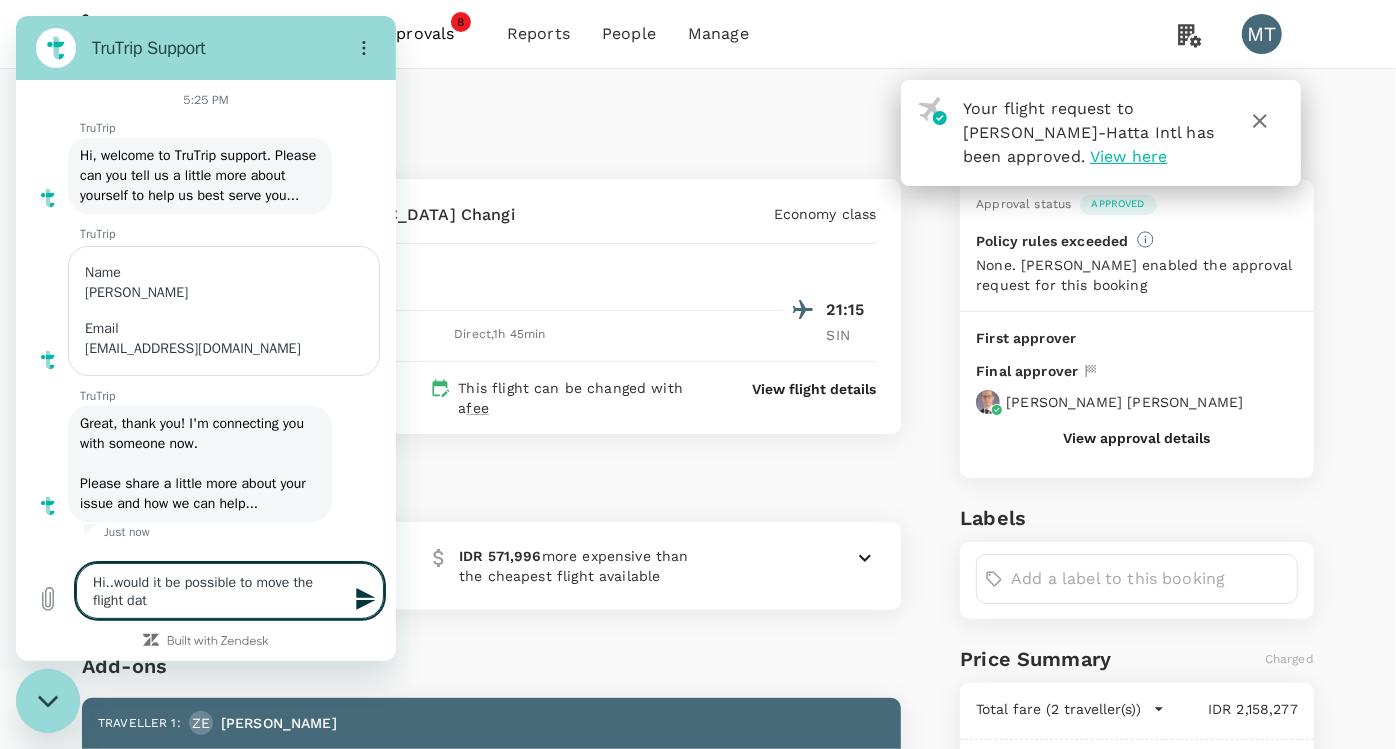 type on "Hi..would it be possible to move the flight date" 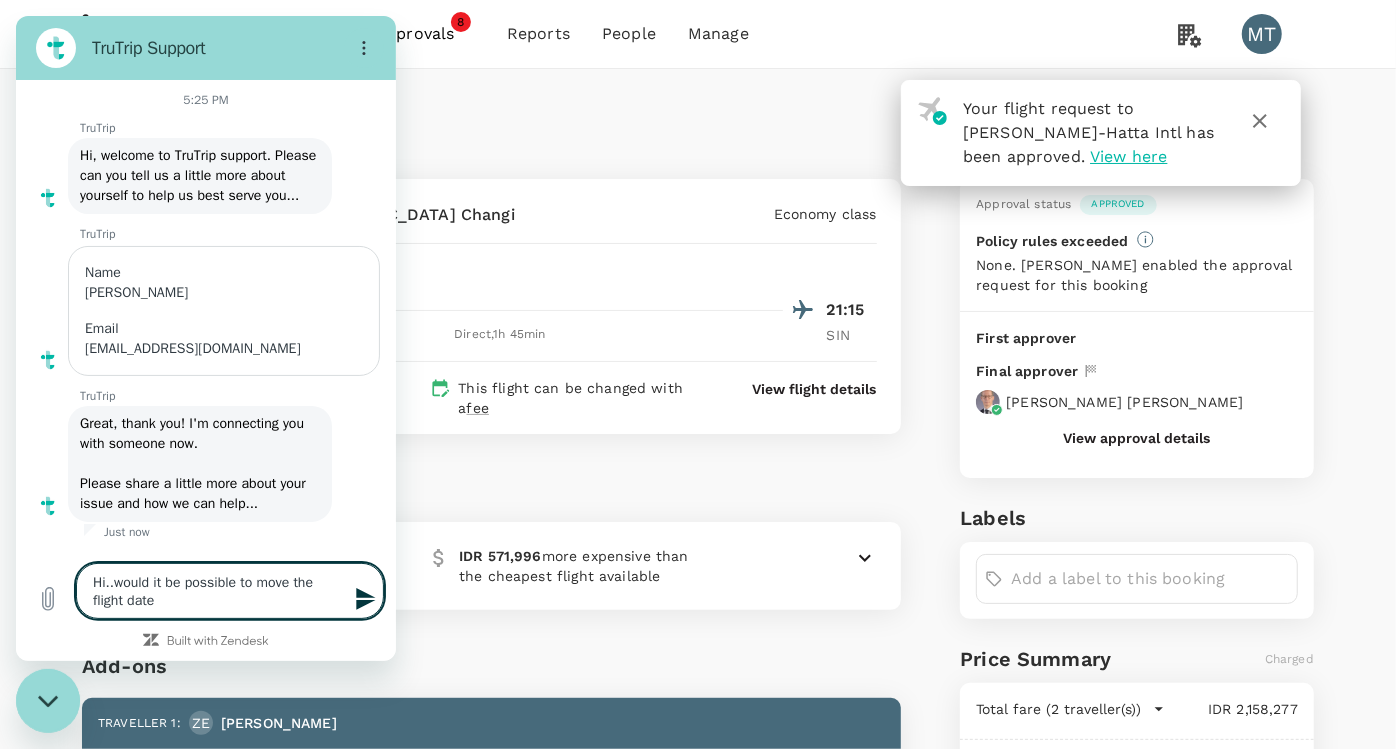 type on "Hi..would it be possible to move the flight date" 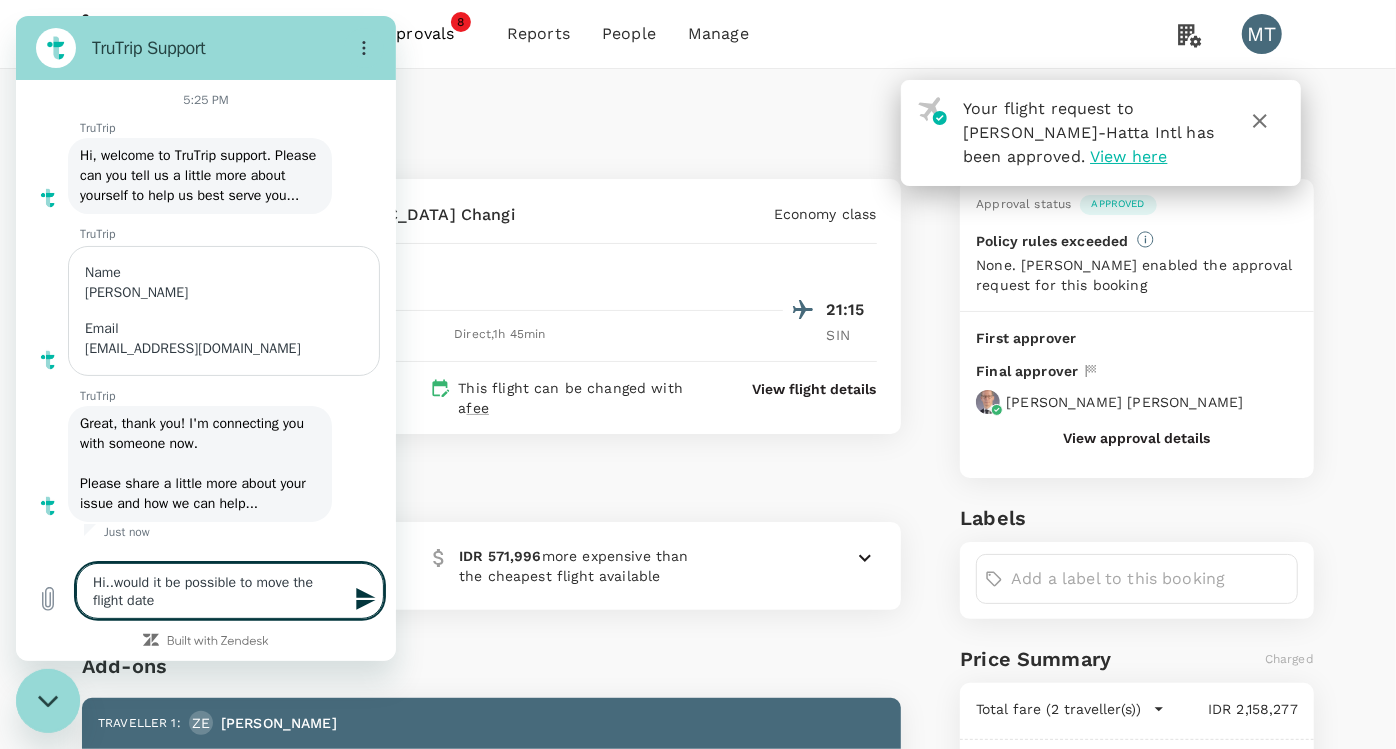 type on "x" 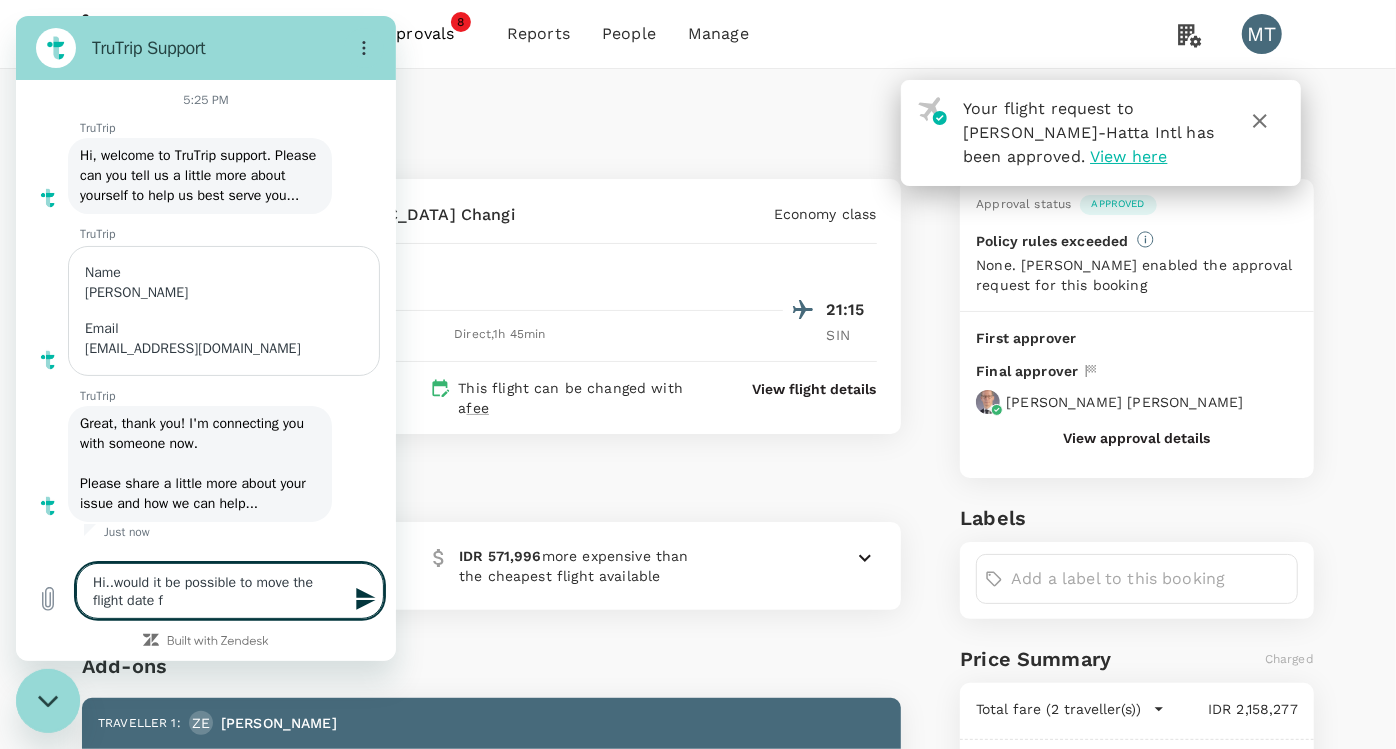 type on "Hi..would it be possible to move the flight date fo" 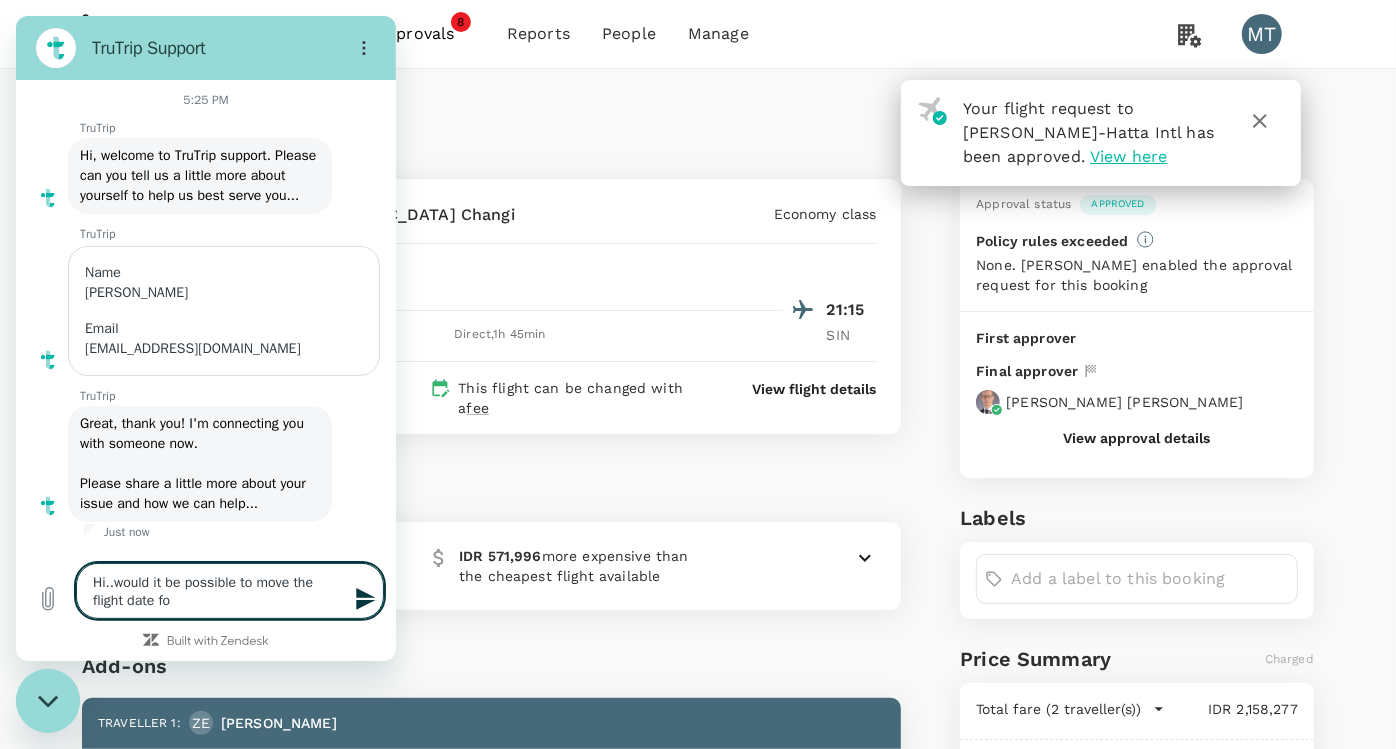 type on "Hi..would it be possible to move the flight date fou" 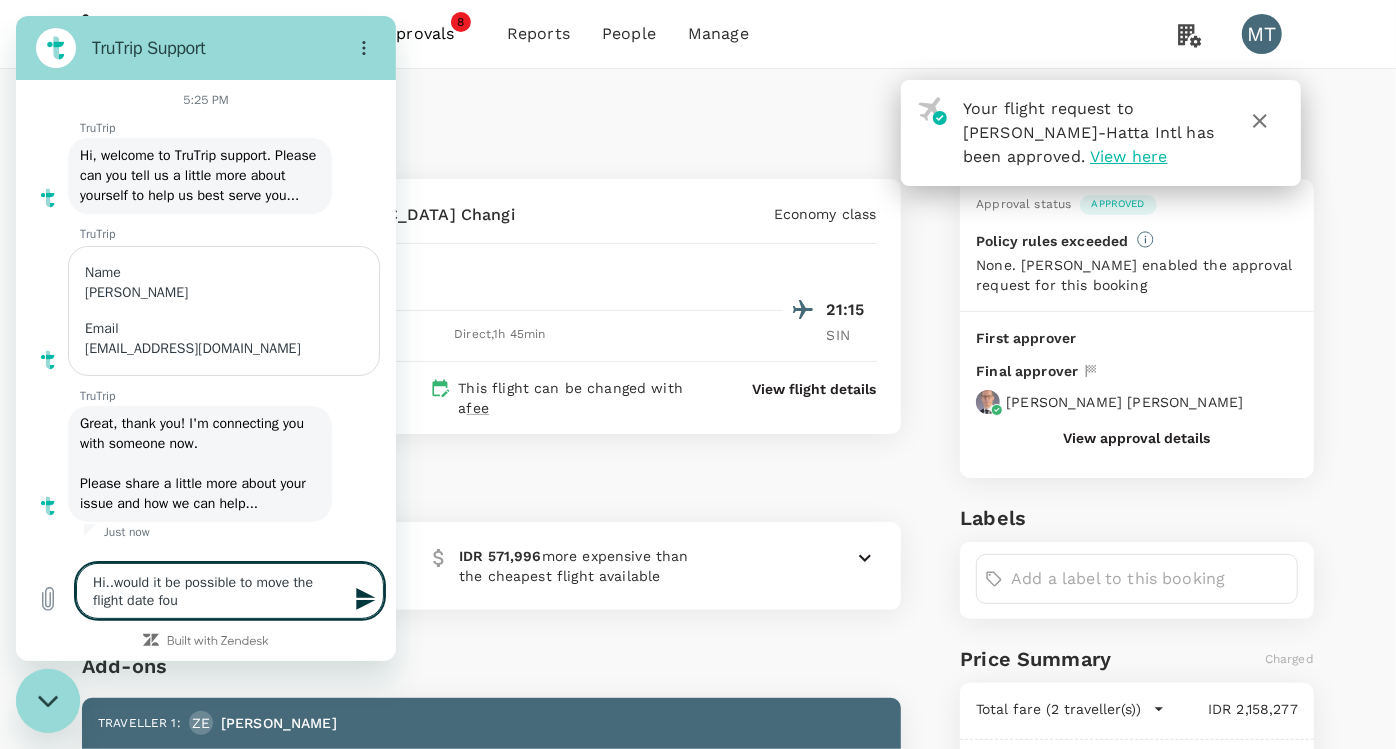 type on "Hi..would it be possible to move the flight date fo" 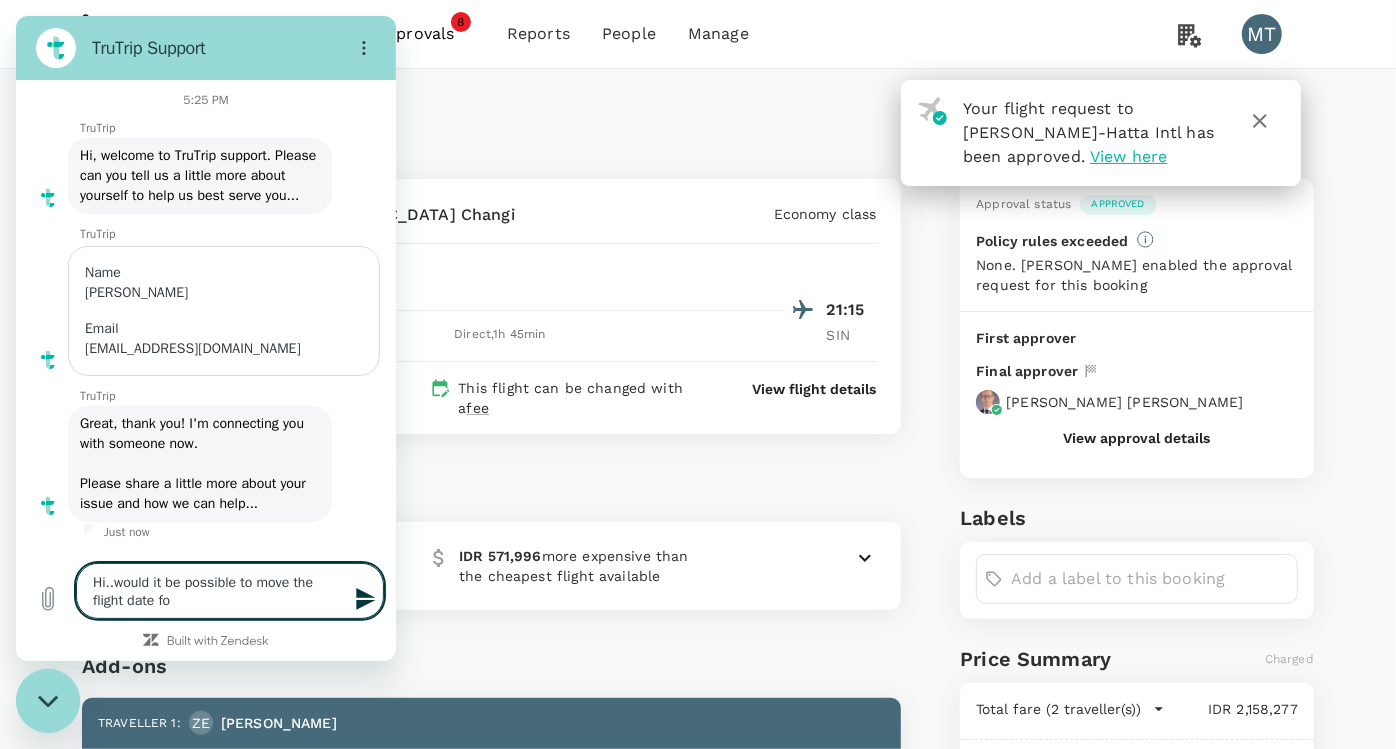type on "Hi..would it be possible to move the flight date fou" 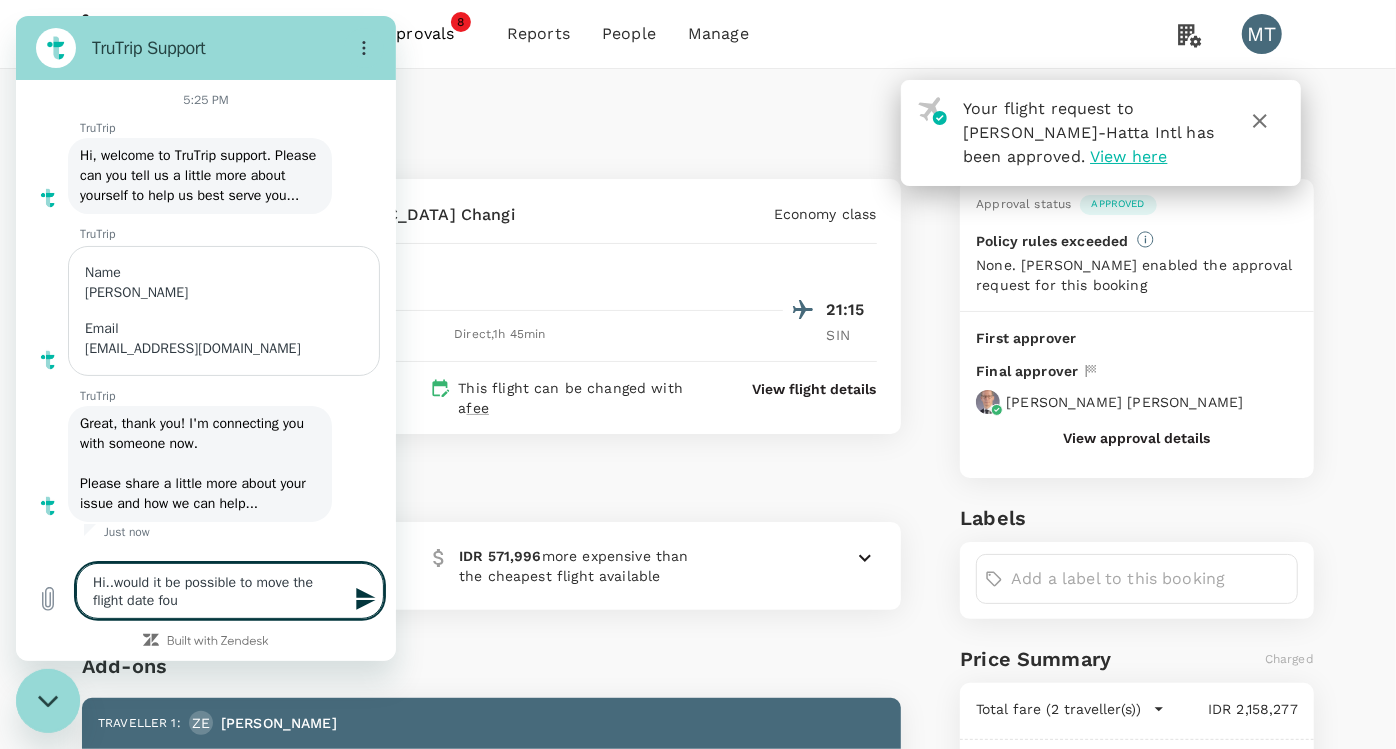 type on "Hi..would it be possible to move the flight date fo" 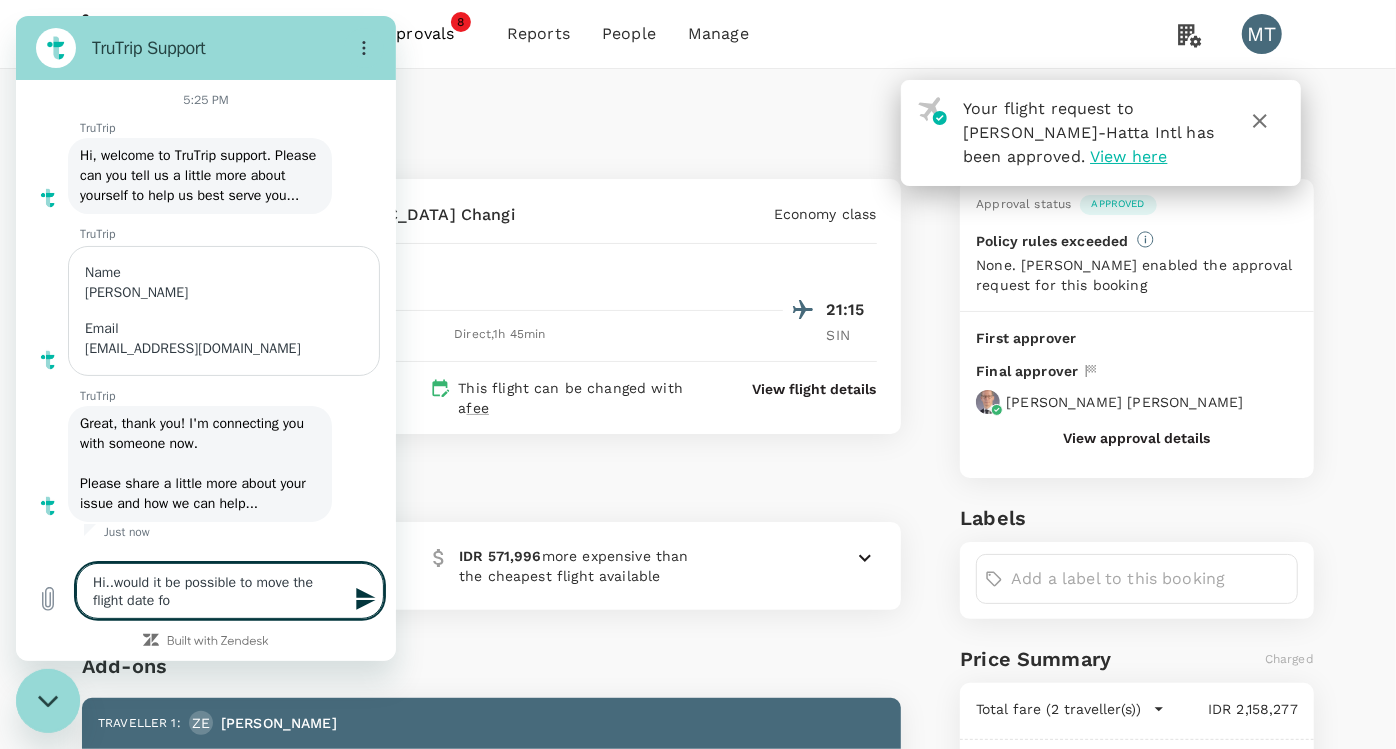 type on "x" 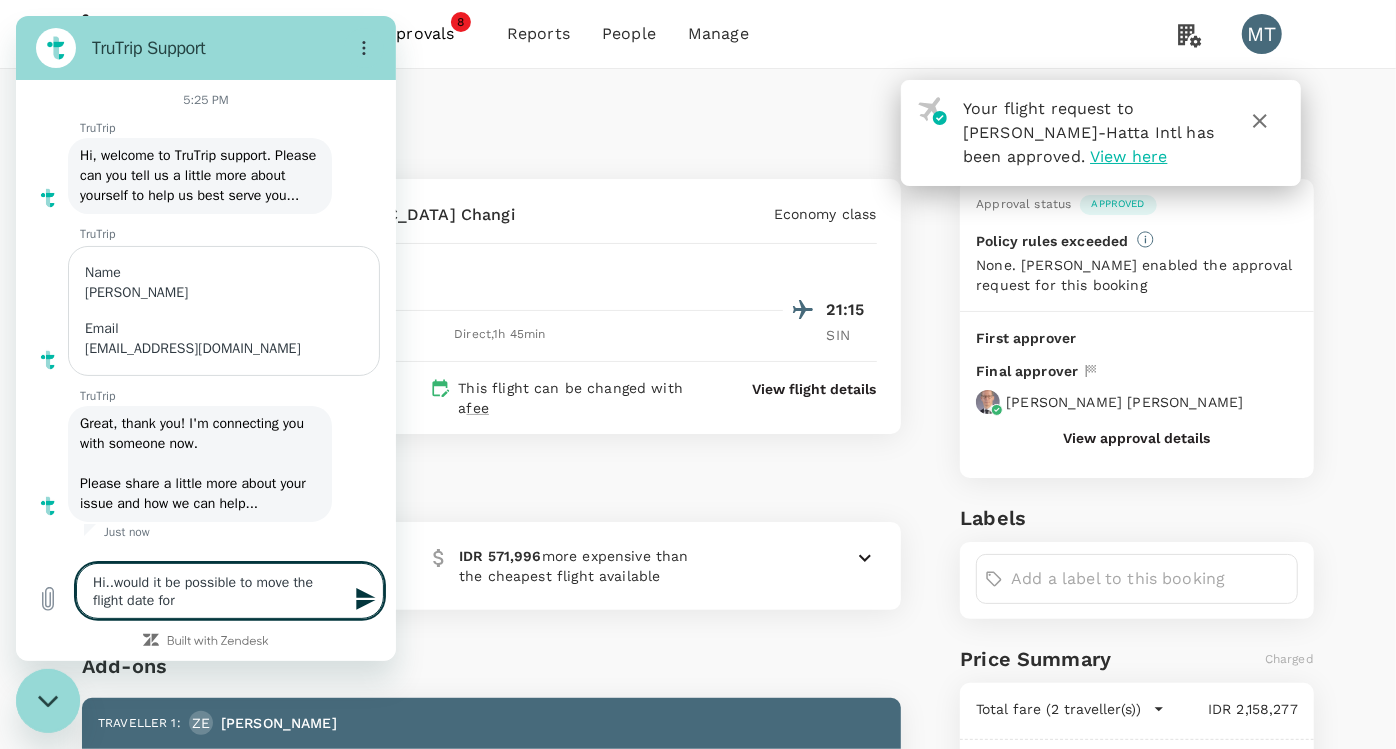 type on "Hi..would it be possible to move the flight date for" 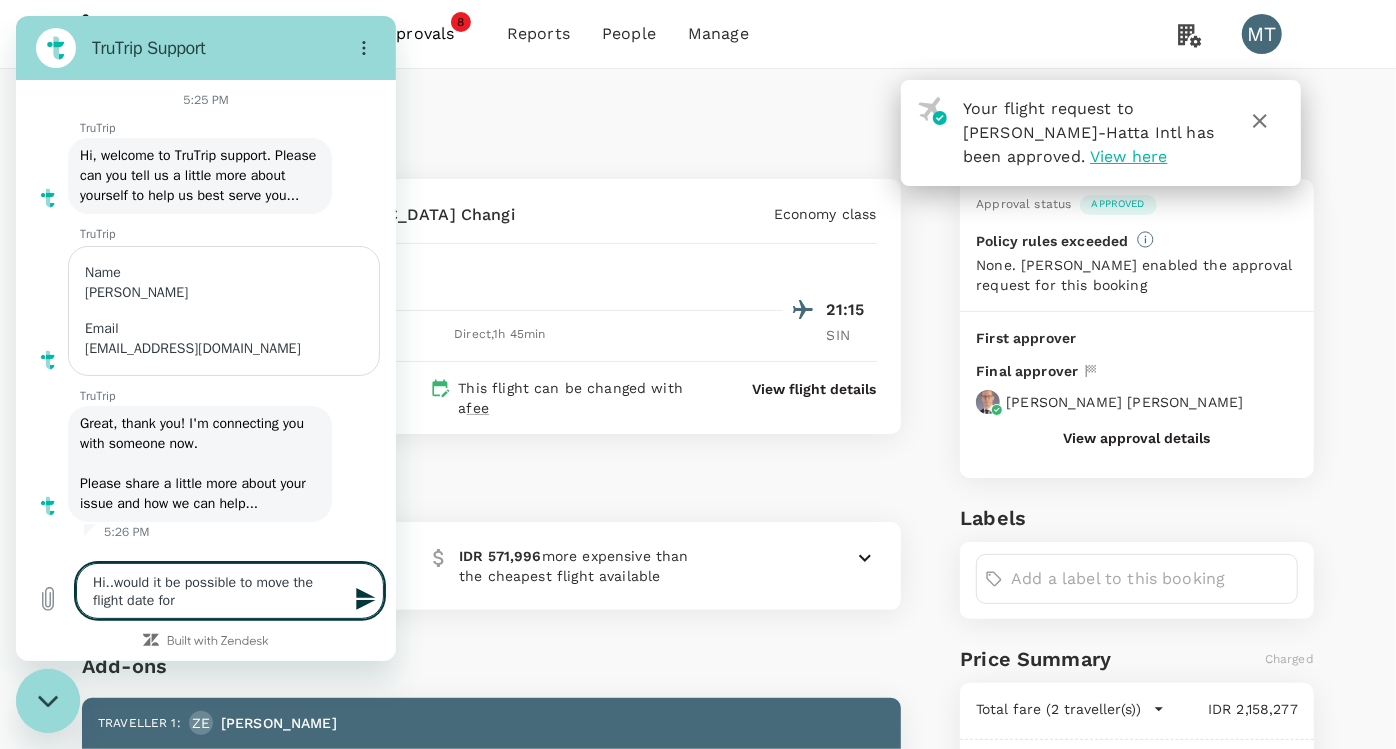 type on "Hi..would it be possible to move the flight date for o" 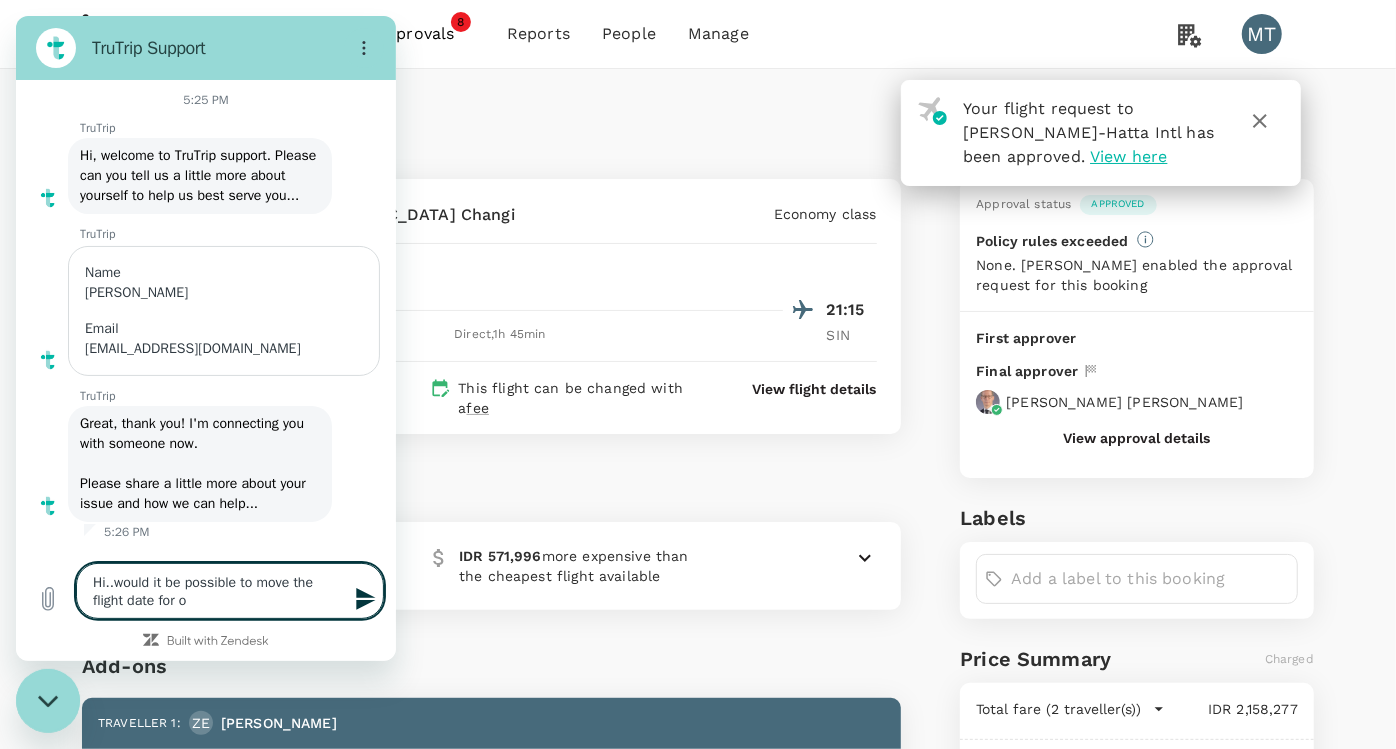type on "Hi..would it be possible to move the flight date for ou" 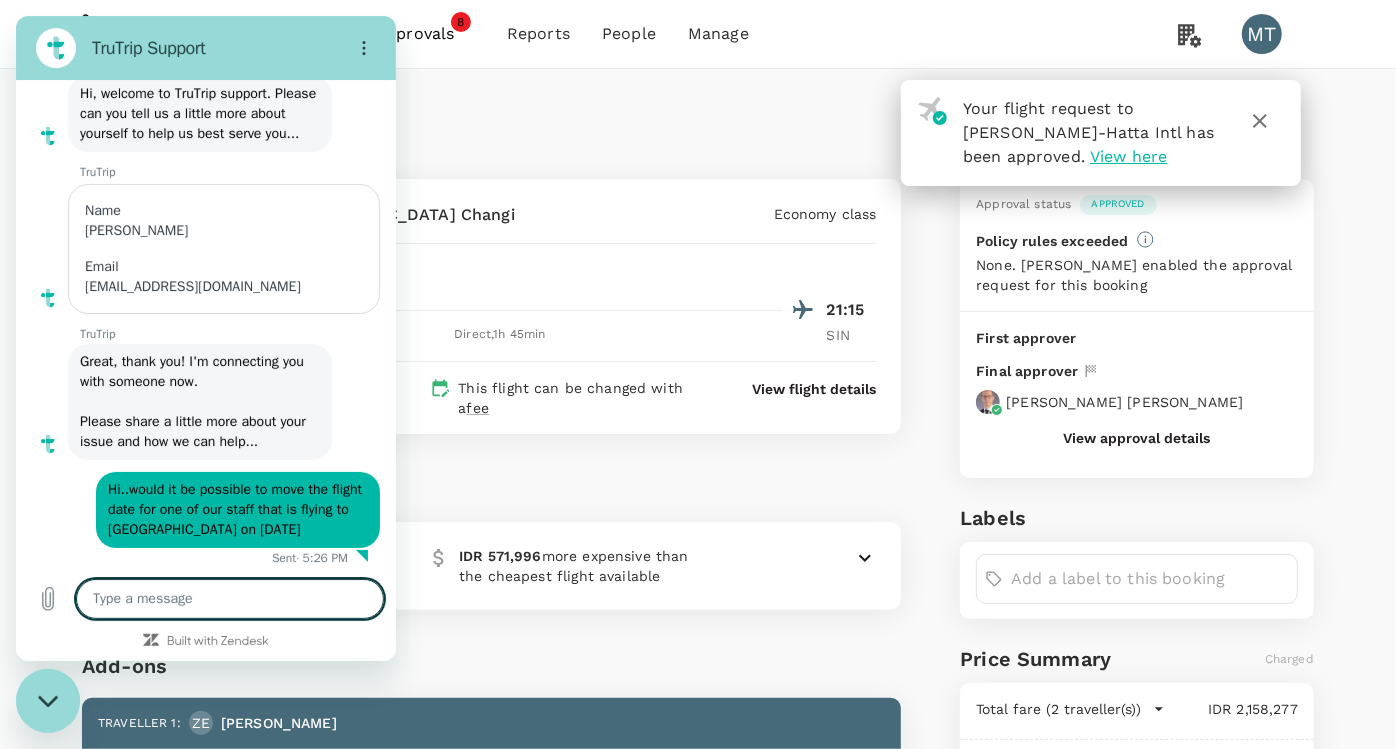 scroll, scrollTop: 85, scrollLeft: 0, axis: vertical 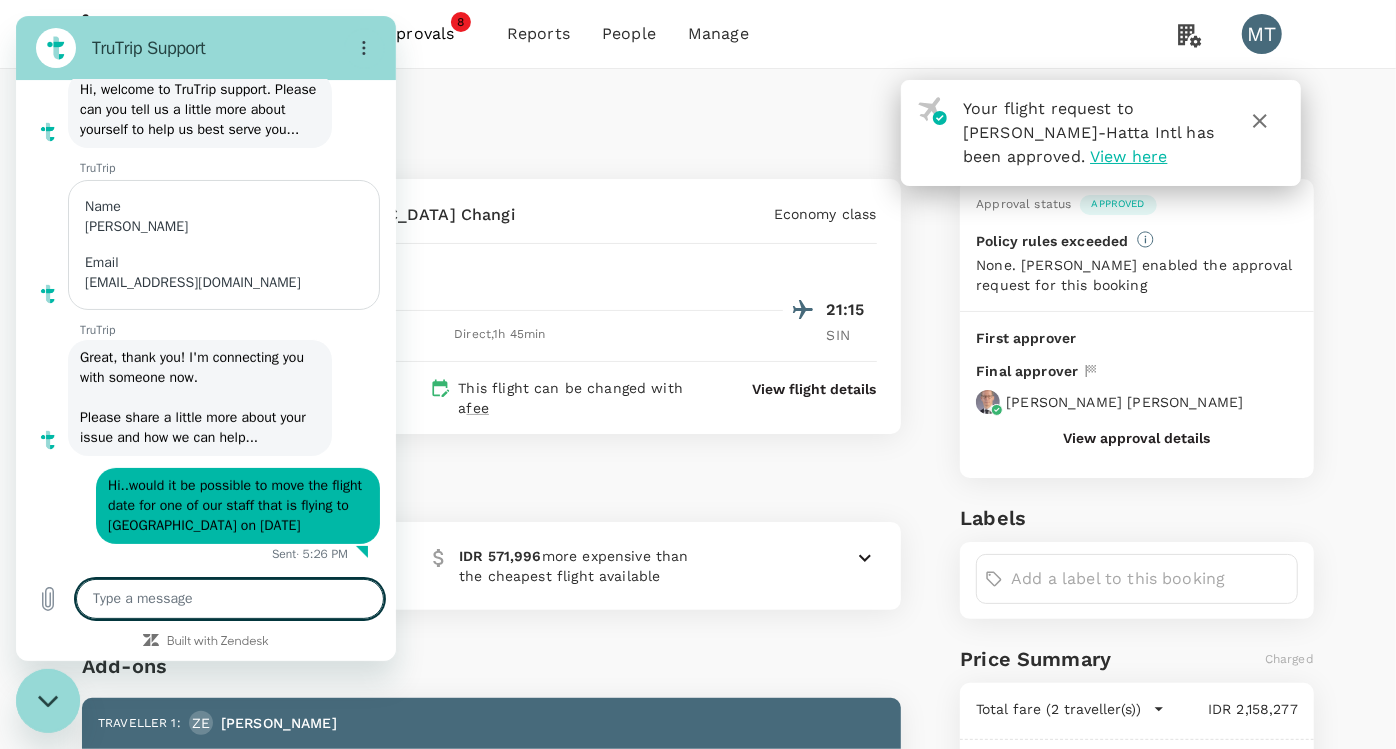 click on "Fare comparison Beta This is one of the shortest flights available. IDR 571,996  more expensive than the cheapest flight available" at bounding box center [487, 522] 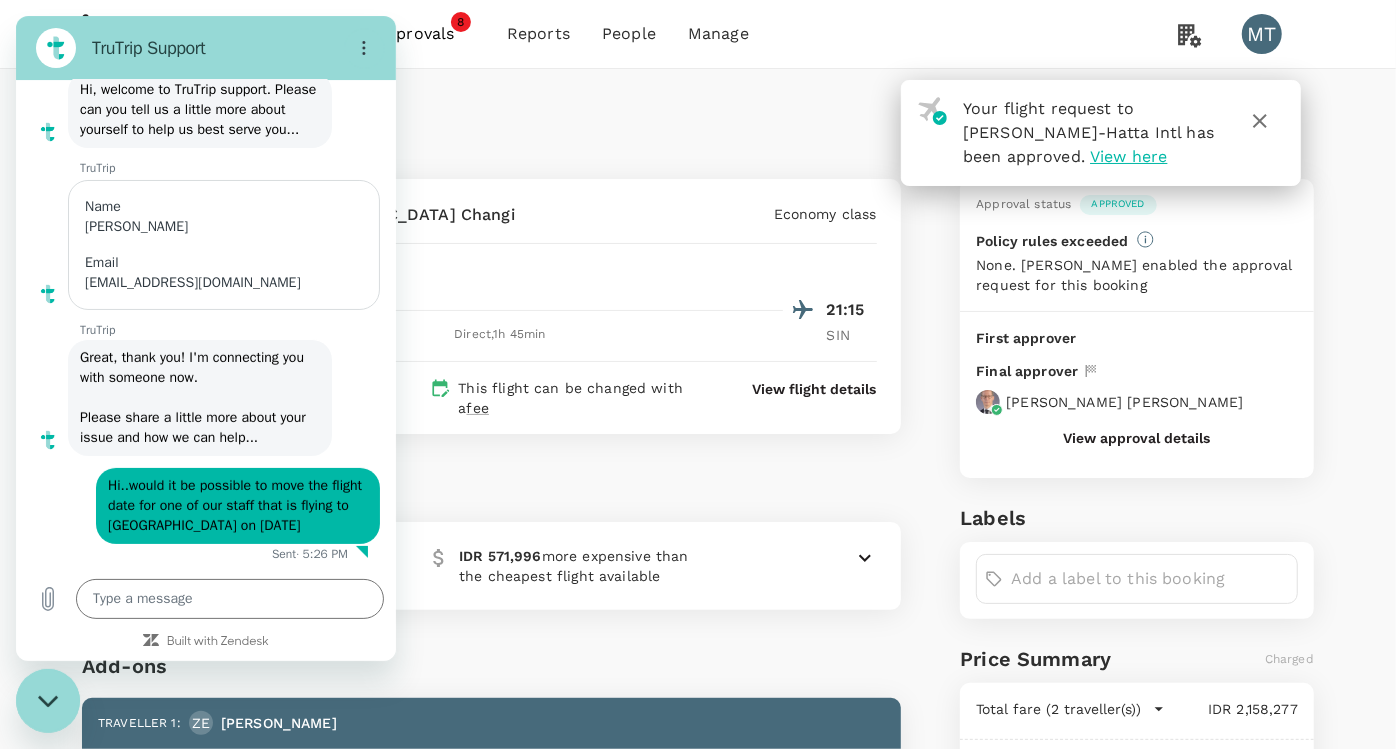 click on "Soekarno-Hatta Intl - [GEOGRAPHIC_DATA] Changi Economy class [DATE] 18:30 21:15 CGK Direct ,  1h 45min SIN This flight is non-refundable This flight can be changed with a  fee View flight details" at bounding box center [491, 306] 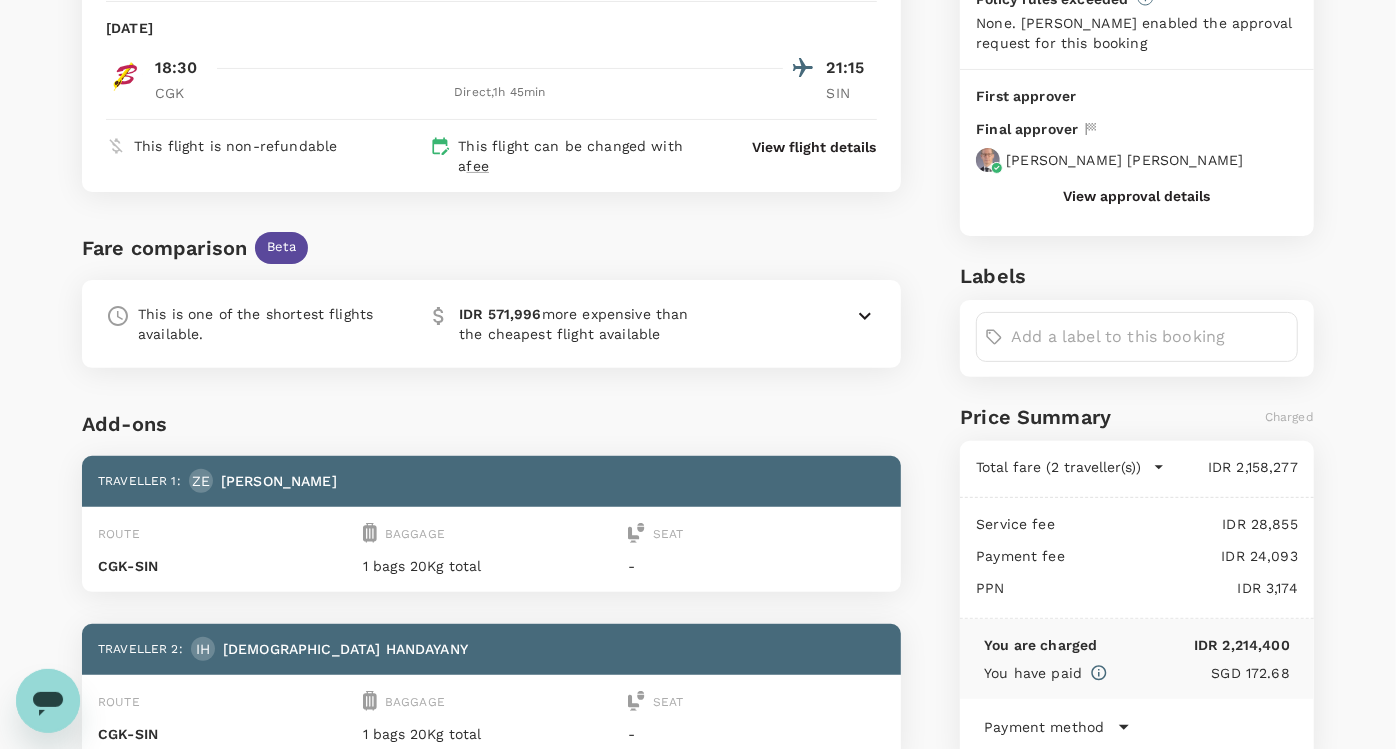scroll, scrollTop: 0, scrollLeft: 0, axis: both 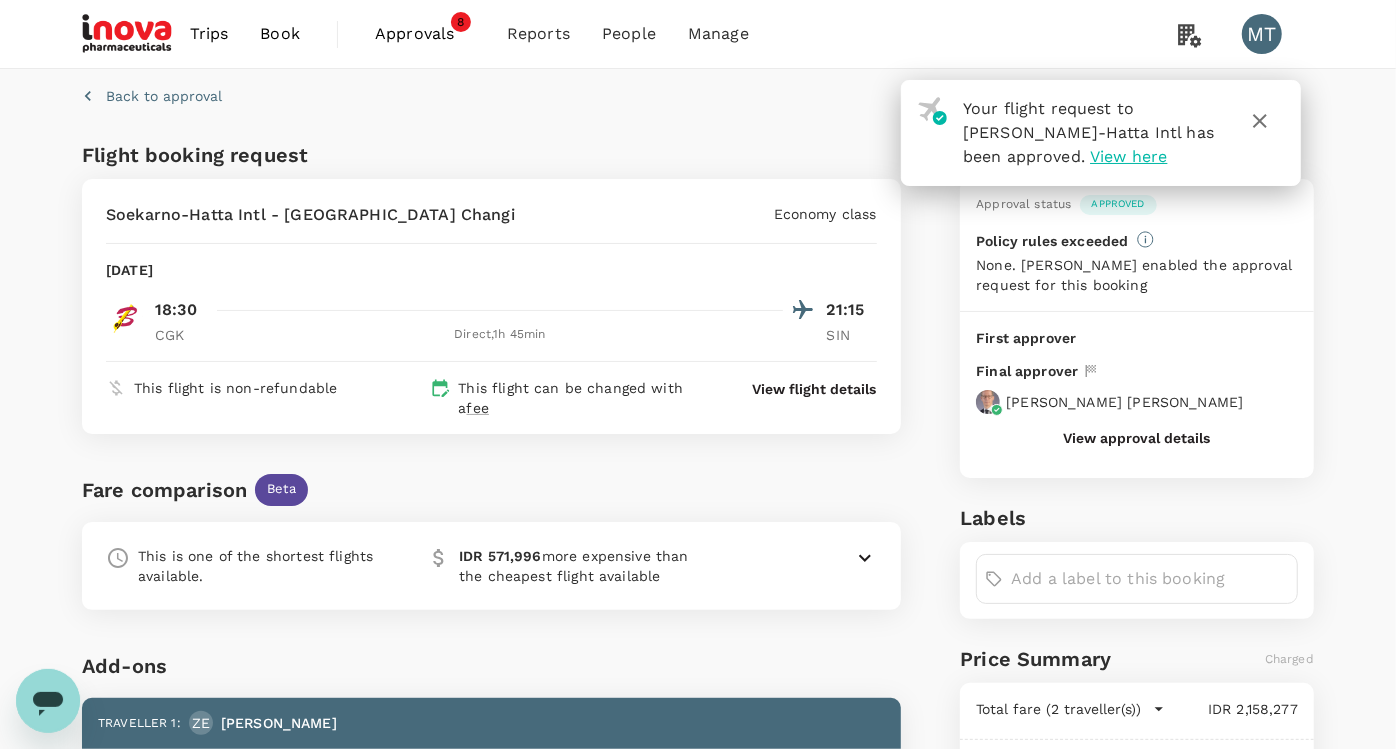 click on "View here" at bounding box center (1128, 156) 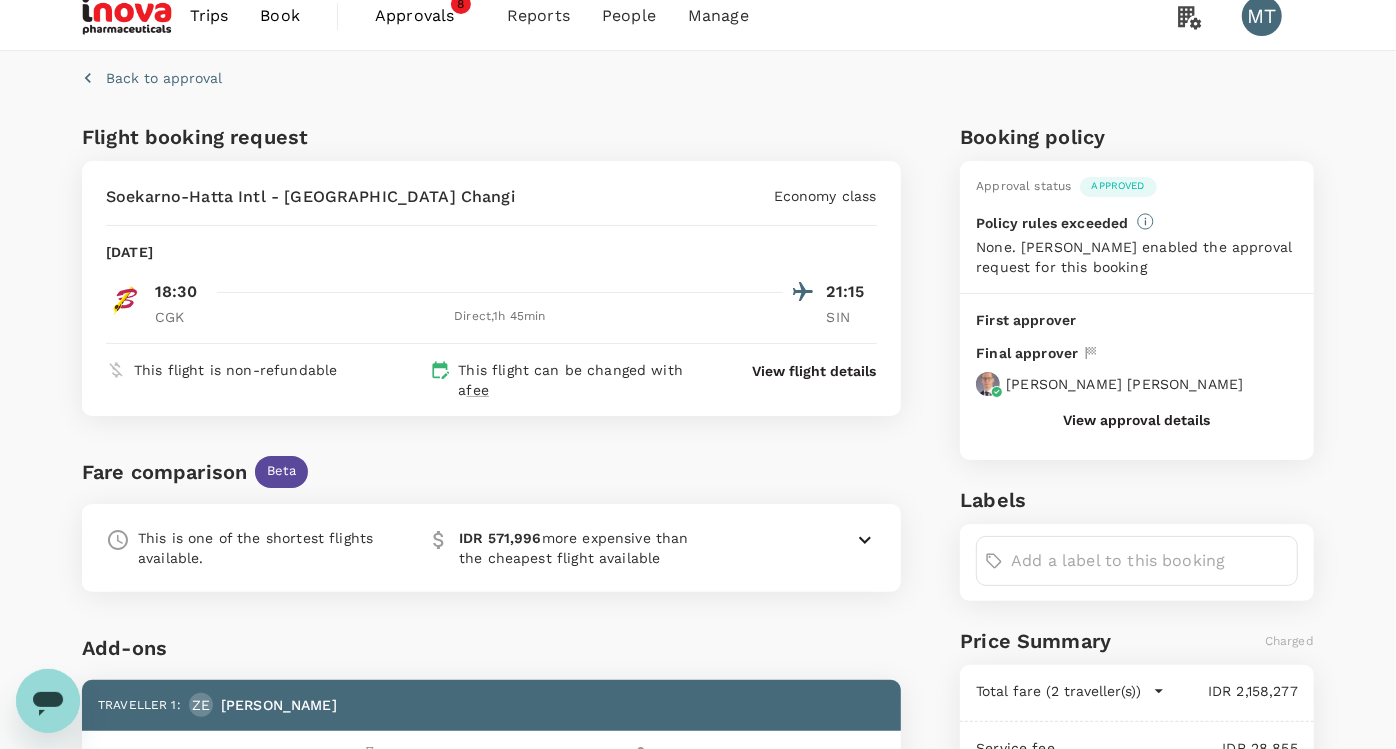 scroll, scrollTop: 0, scrollLeft: 0, axis: both 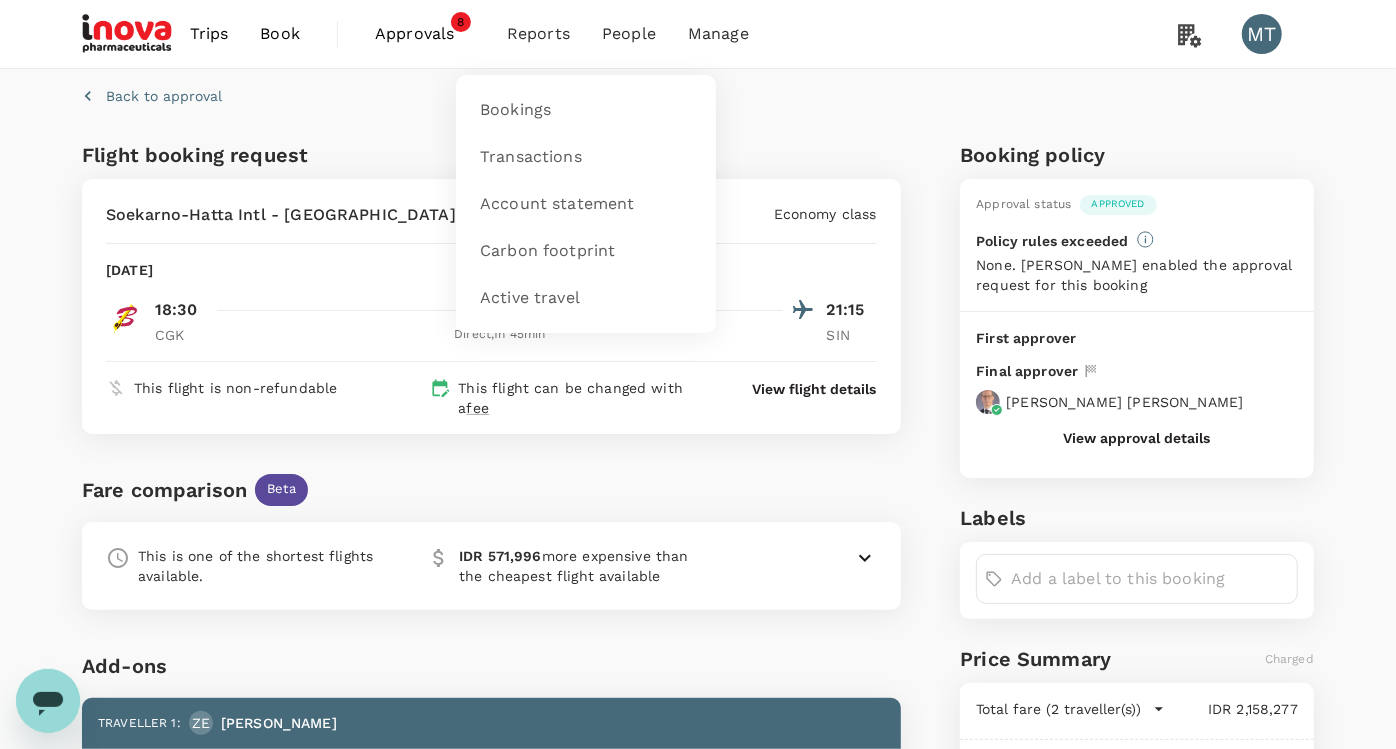 click on "Reports" at bounding box center [538, 34] 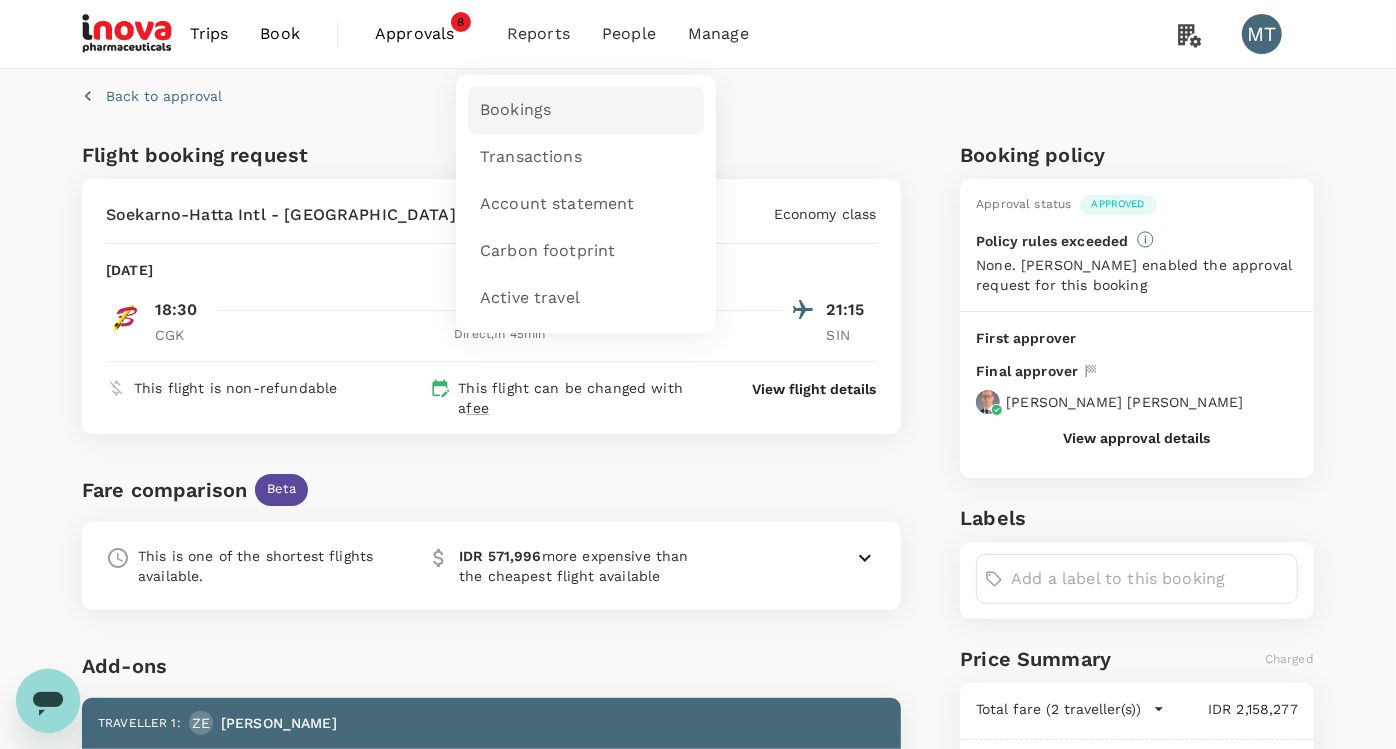 click on "Bookings" at bounding box center [586, 110] 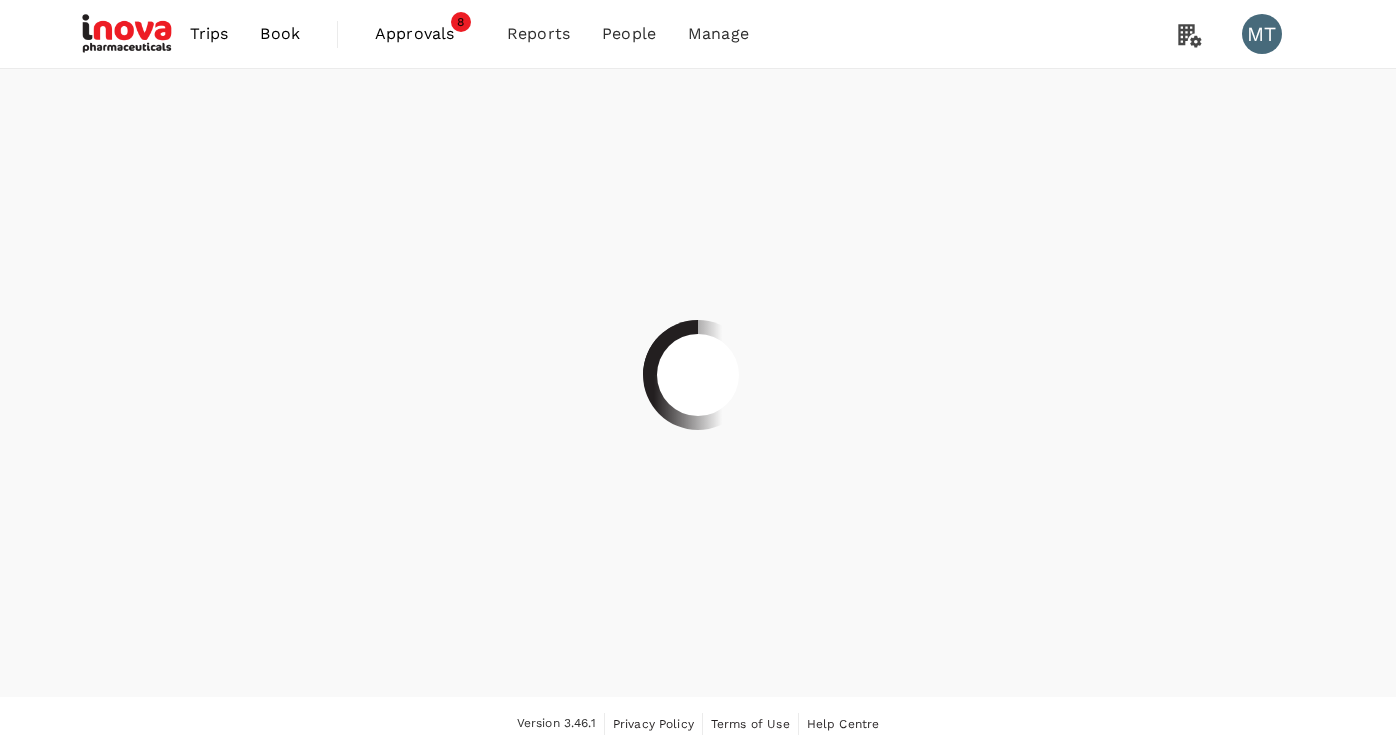 scroll, scrollTop: 0, scrollLeft: 0, axis: both 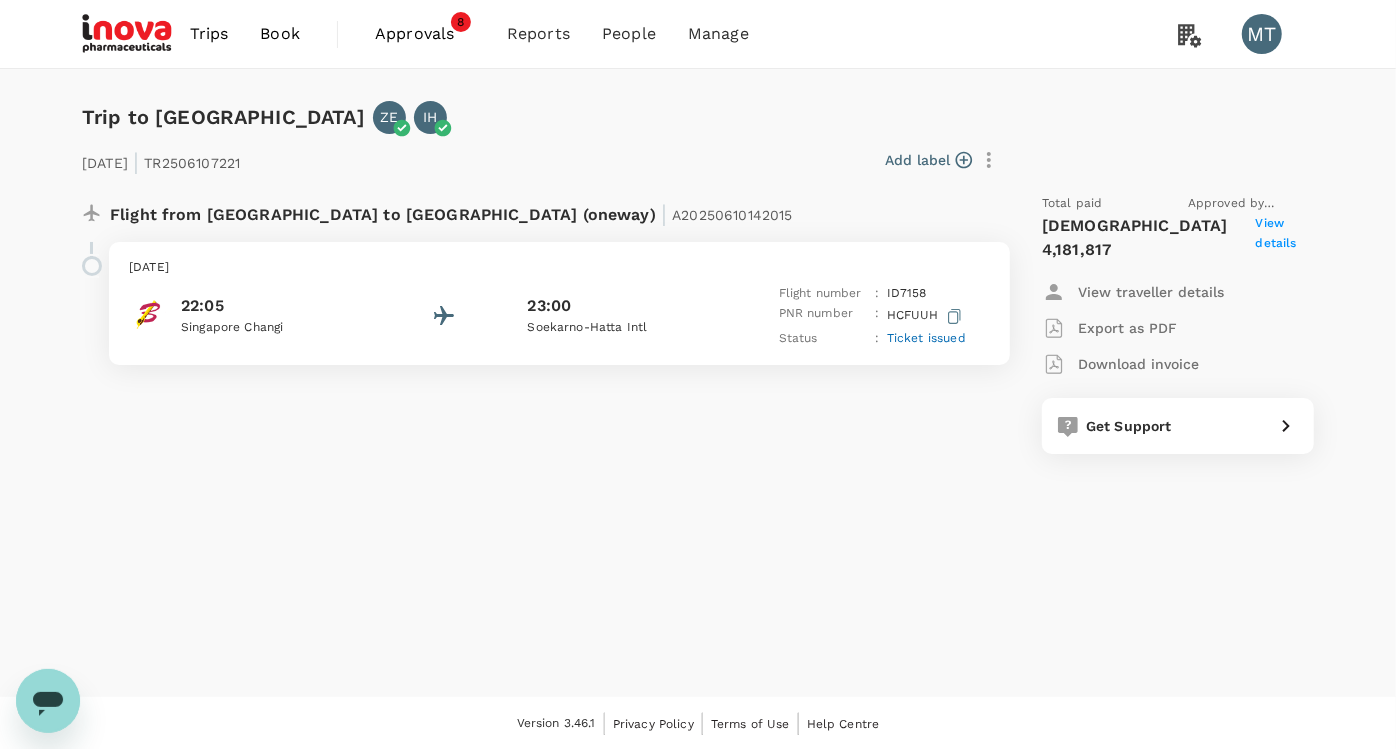 click on "View details" at bounding box center [1285, 238] 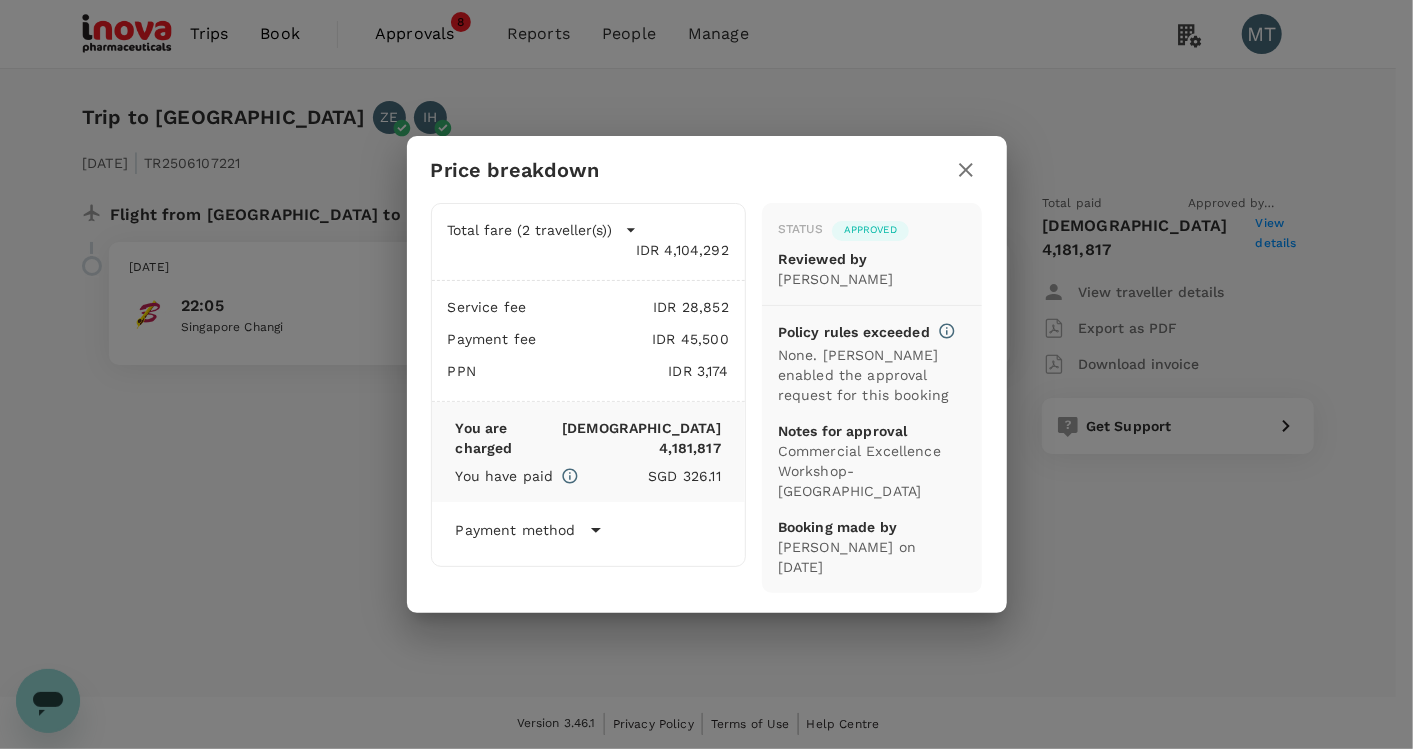 click 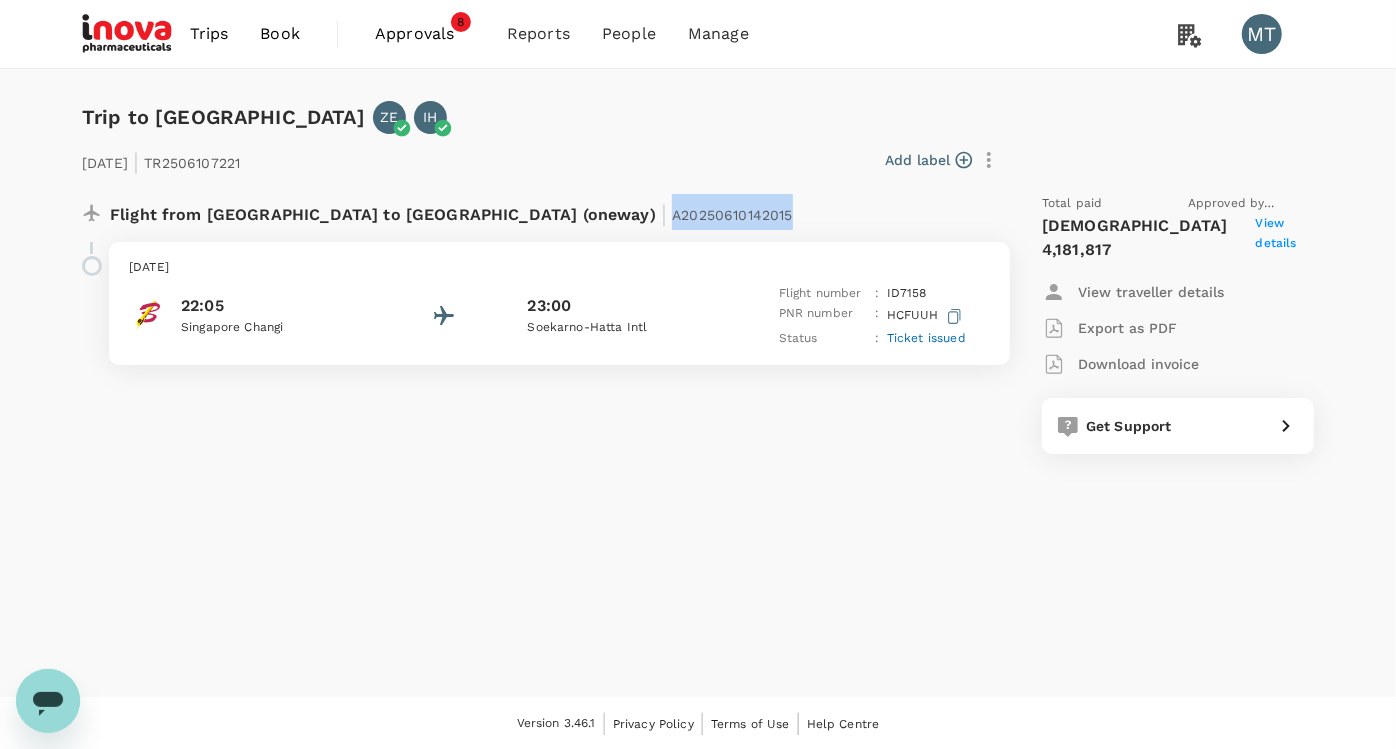 drag, startPoint x: 482, startPoint y: 209, endPoint x: 602, endPoint y: 202, distance: 120.203995 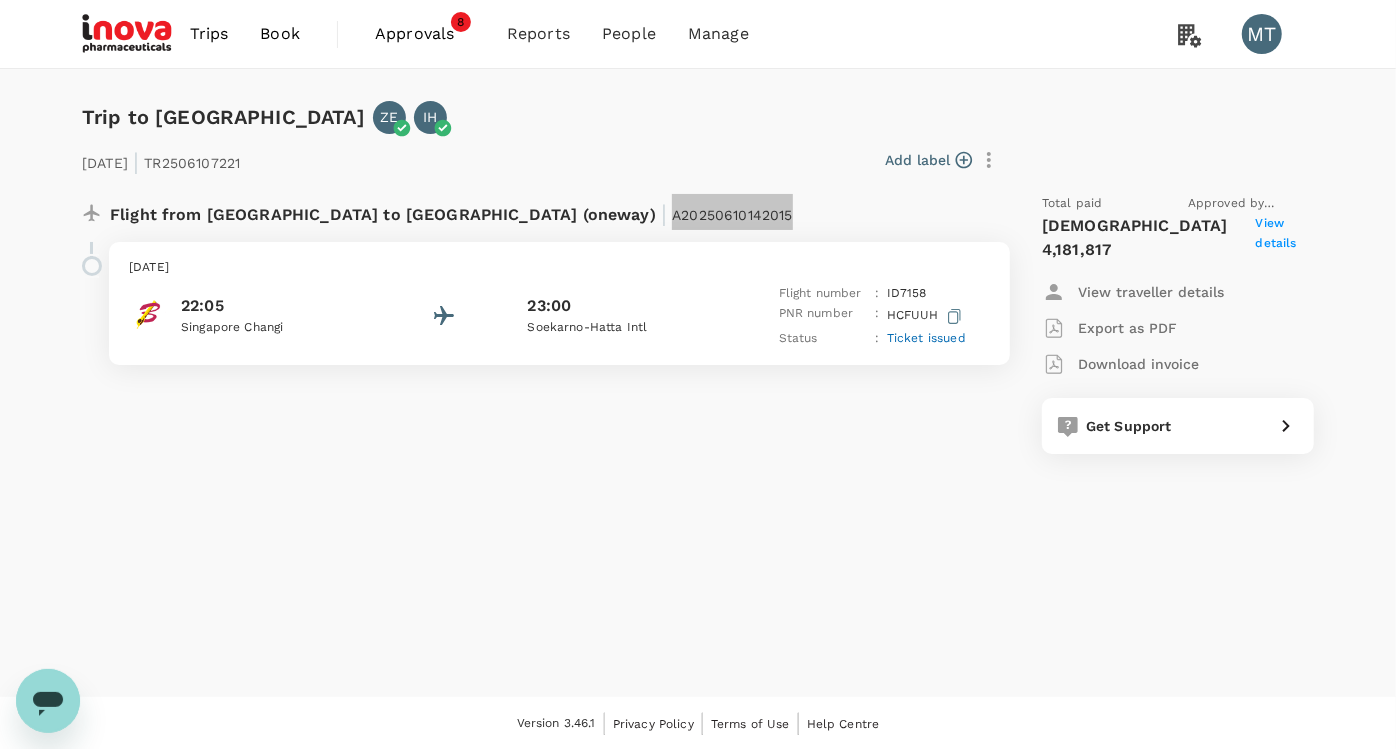 click 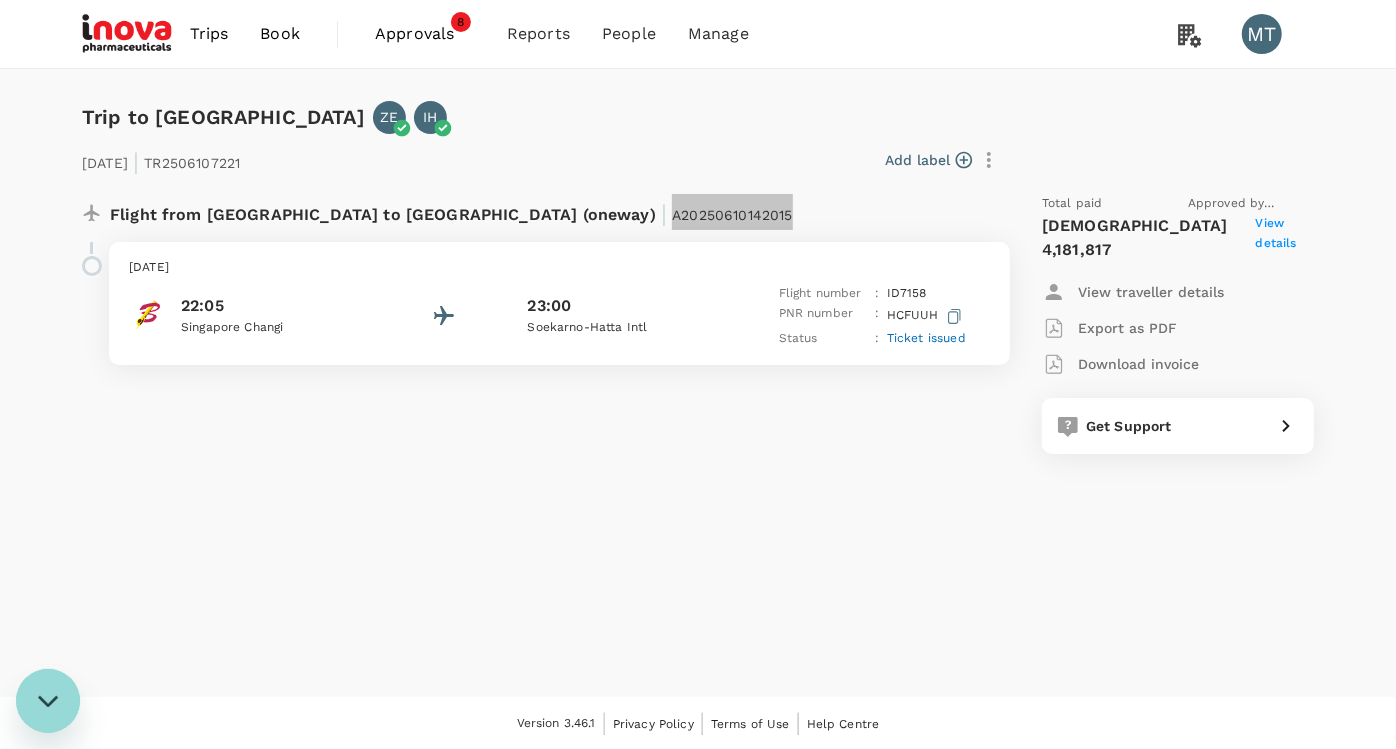 scroll, scrollTop: 0, scrollLeft: 0, axis: both 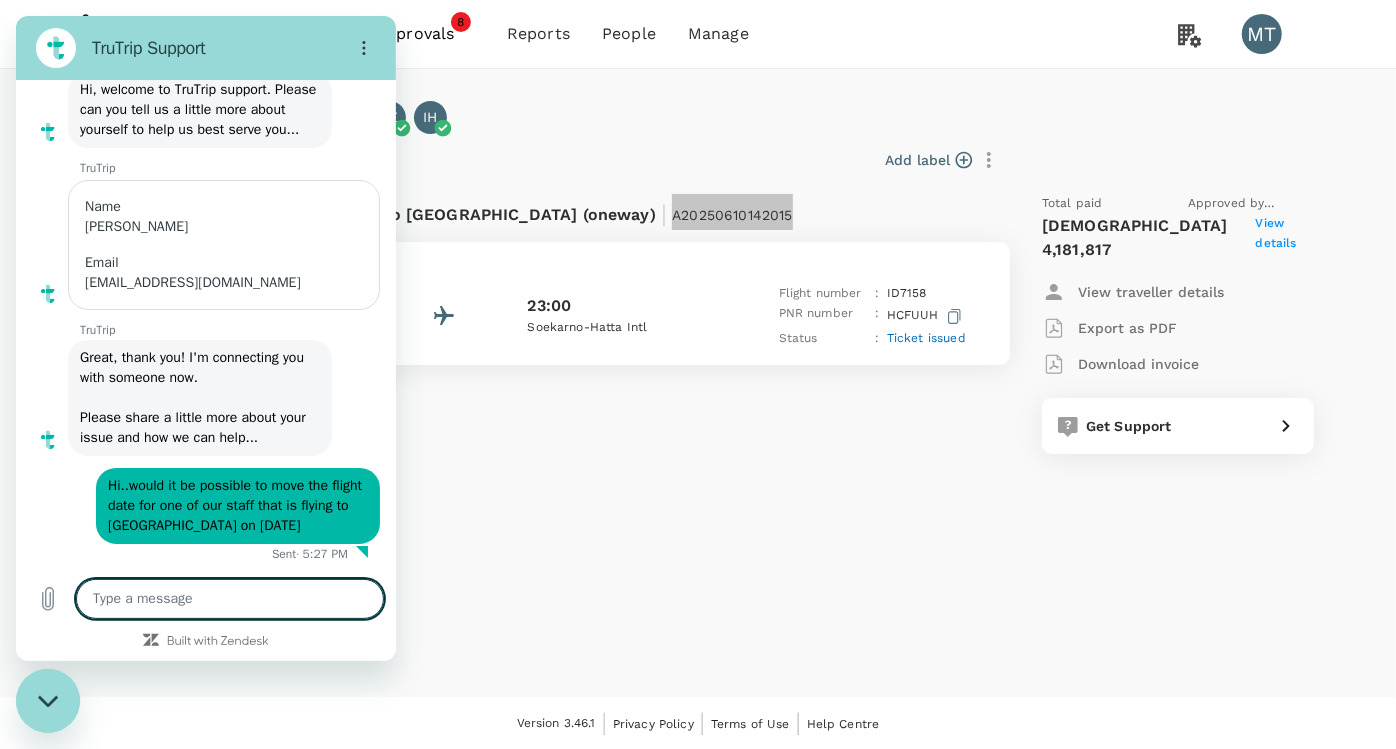 type on "A20250610142015" 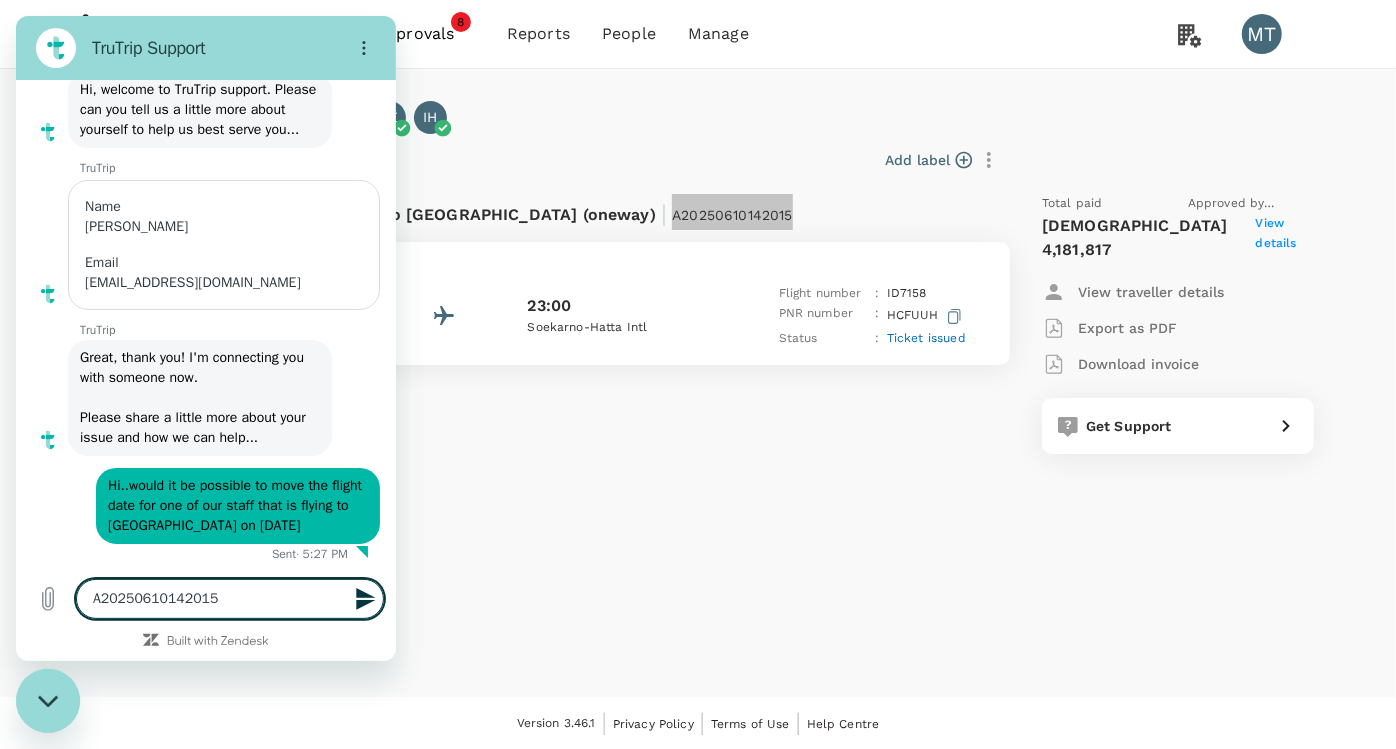 type 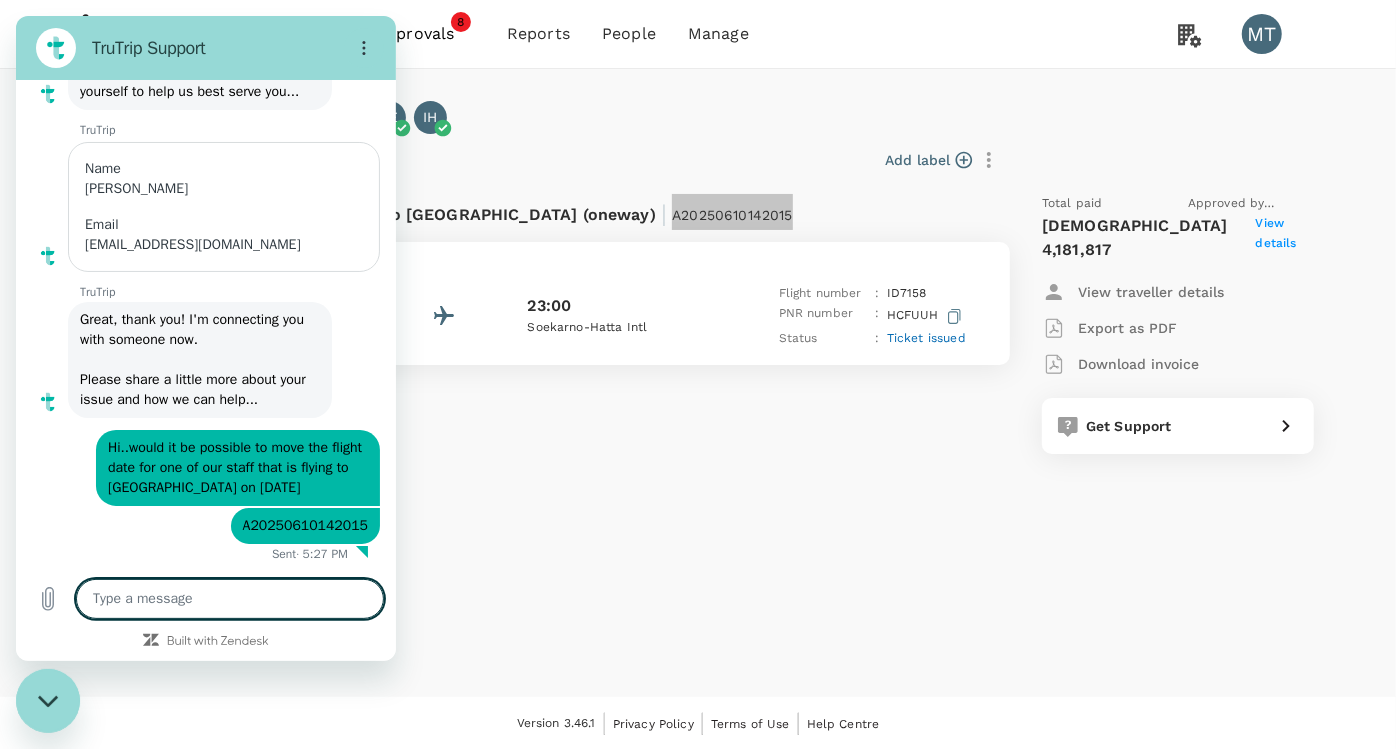 scroll, scrollTop: 122, scrollLeft: 0, axis: vertical 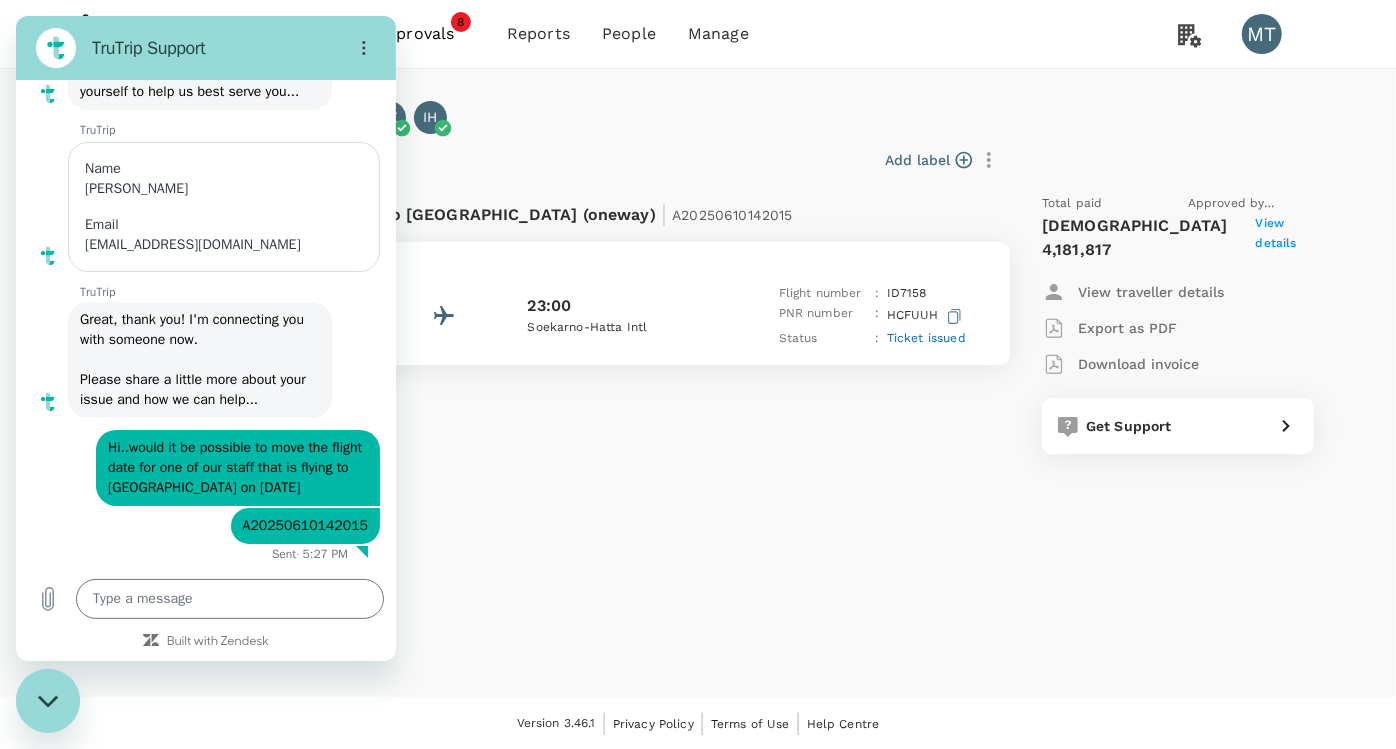 click on "Ticket issued" at bounding box center [926, 338] 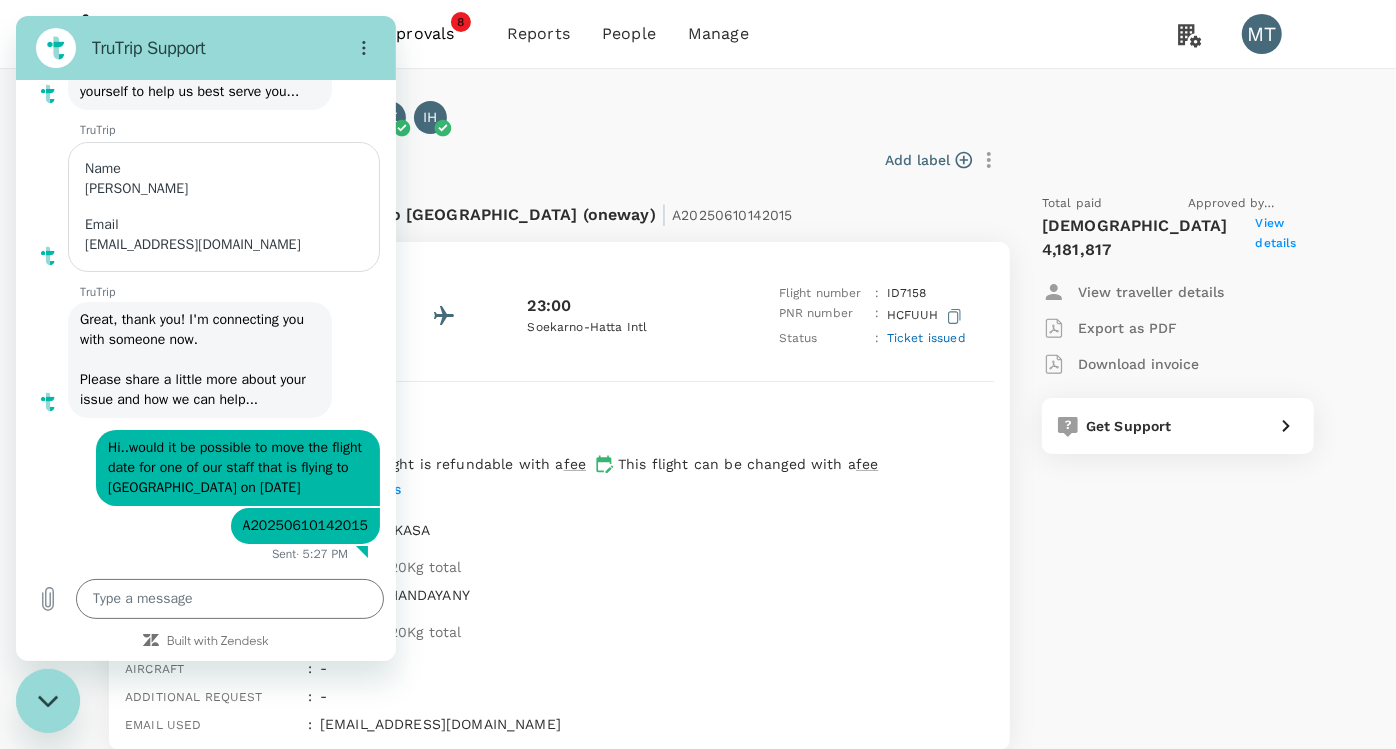 click on "View details" at bounding box center [653, 489] 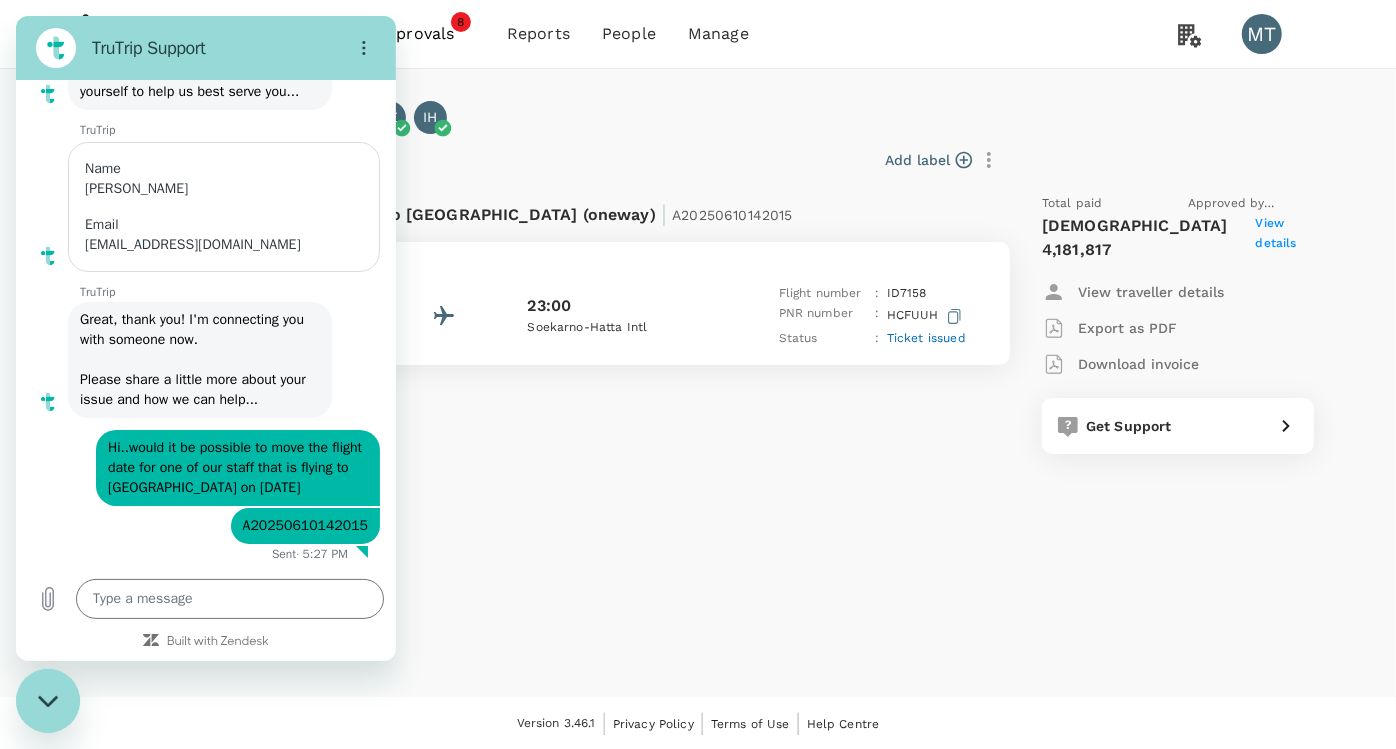 click on "Trip to Jakarta ZE IH 09 Jul 2025     |   TR2506107221 Add label Flight from Singapore to Indonesia (oneway)   |   A20250610142015 Wednesday, 09 Jul 2025   22:05 Singapore Changi 23:00 Soekarno-Hatta Intl Flight number : ID 7158 PNR number : HCFUUH   Status : Ticket issued Total paid Approved by     Sacha Ernst IDR 4,181,817 View details View traveller details Export as PDF Download invoice Get Support" at bounding box center (698, 383) 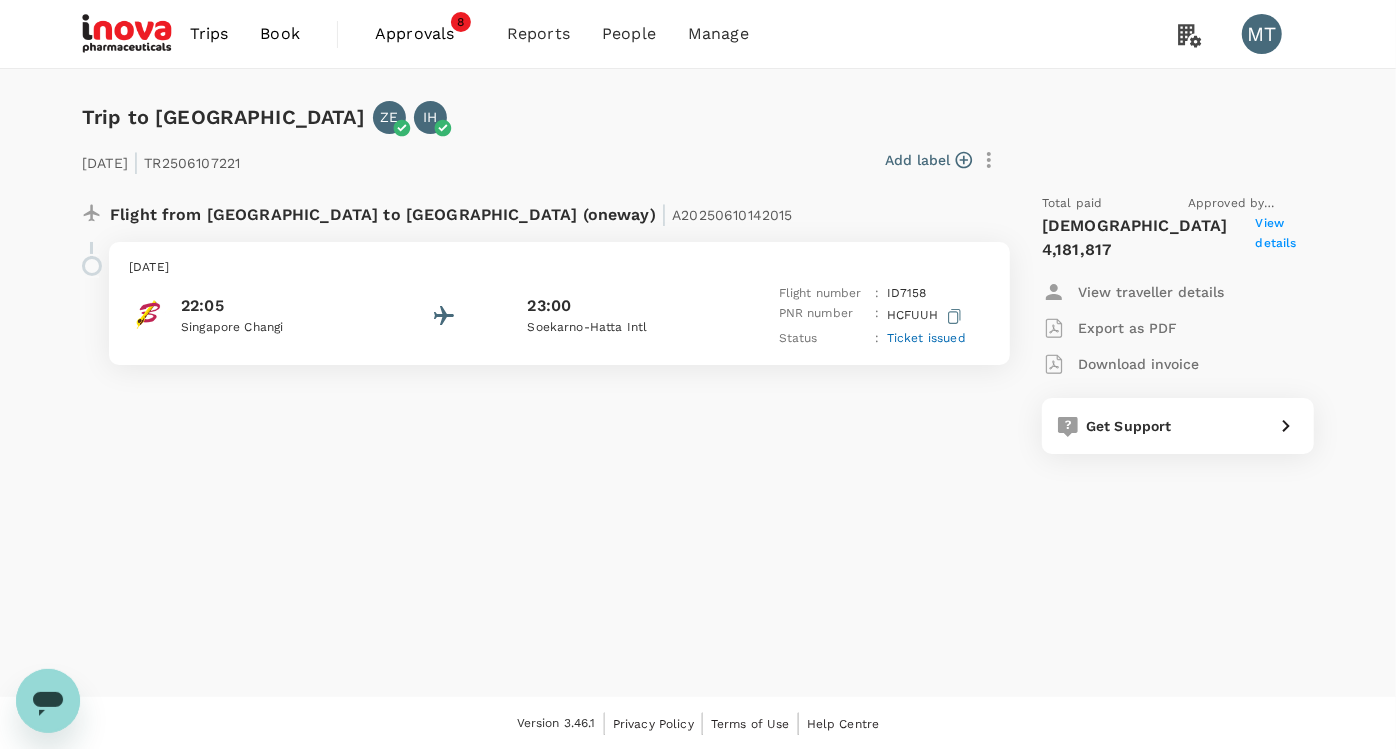 scroll, scrollTop: 125, scrollLeft: 0, axis: vertical 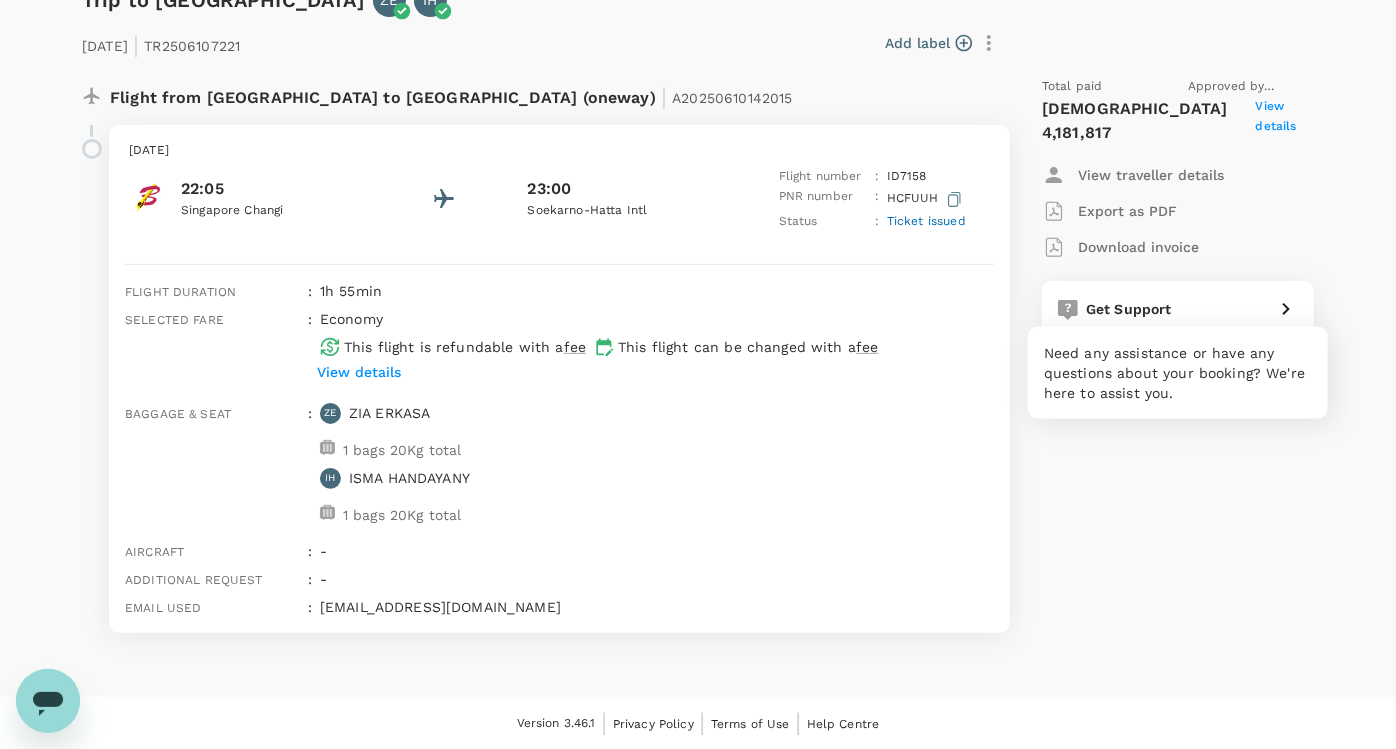 click 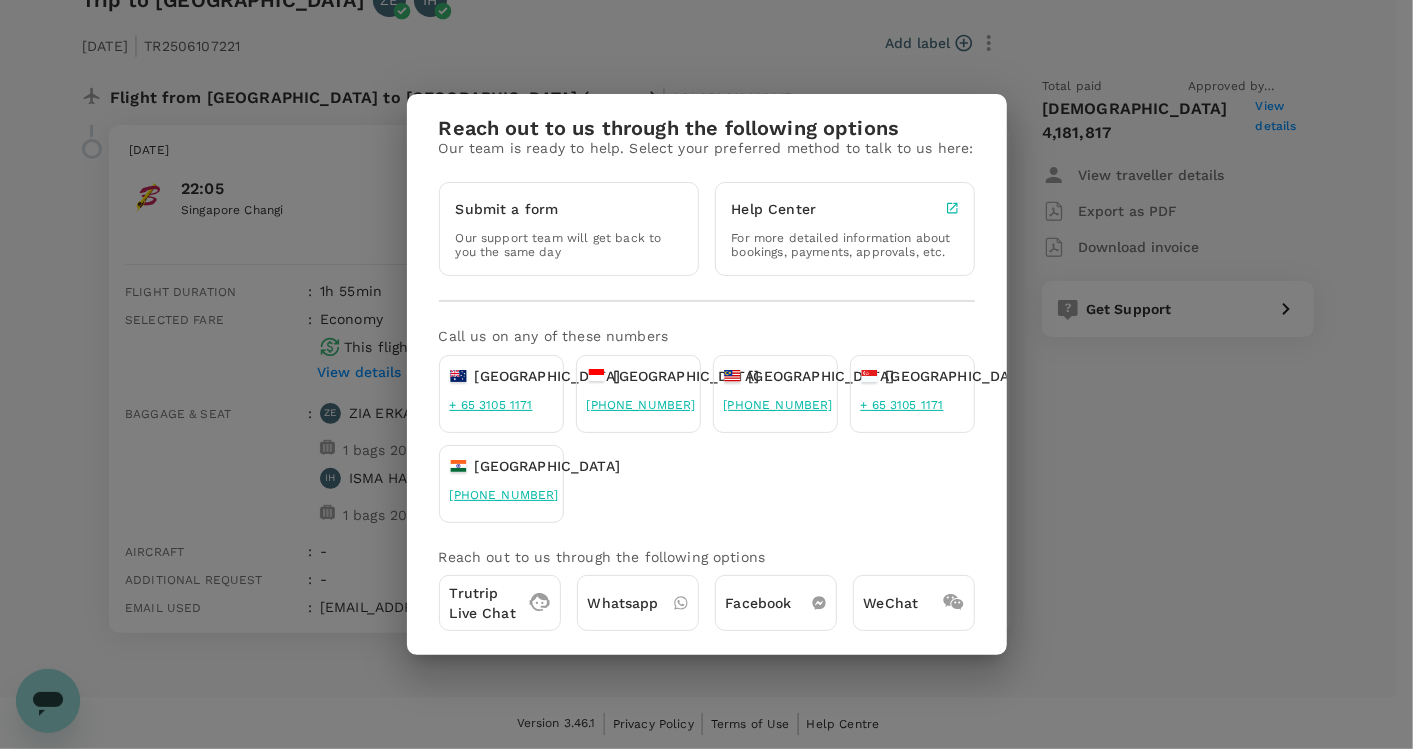 click on "Reach out to us through the following options Our team is ready to help. Select your preferred method to talk to us here: Submit a form Our support team will get back to you the same day Help Center For more detailed information about bookings, payments, approvals, etc. Call us on any of these numbers Australia + 65 3105 1171 Indonesia +62 2 130762312 Malaysia +60 3 2774 4054 Singapore + 65 3105 1171 India +91 40 7127 9186 Reach out to us through the following options Trutrip  Live Chat Whatsapp Facebook WeChat" at bounding box center (706, 374) 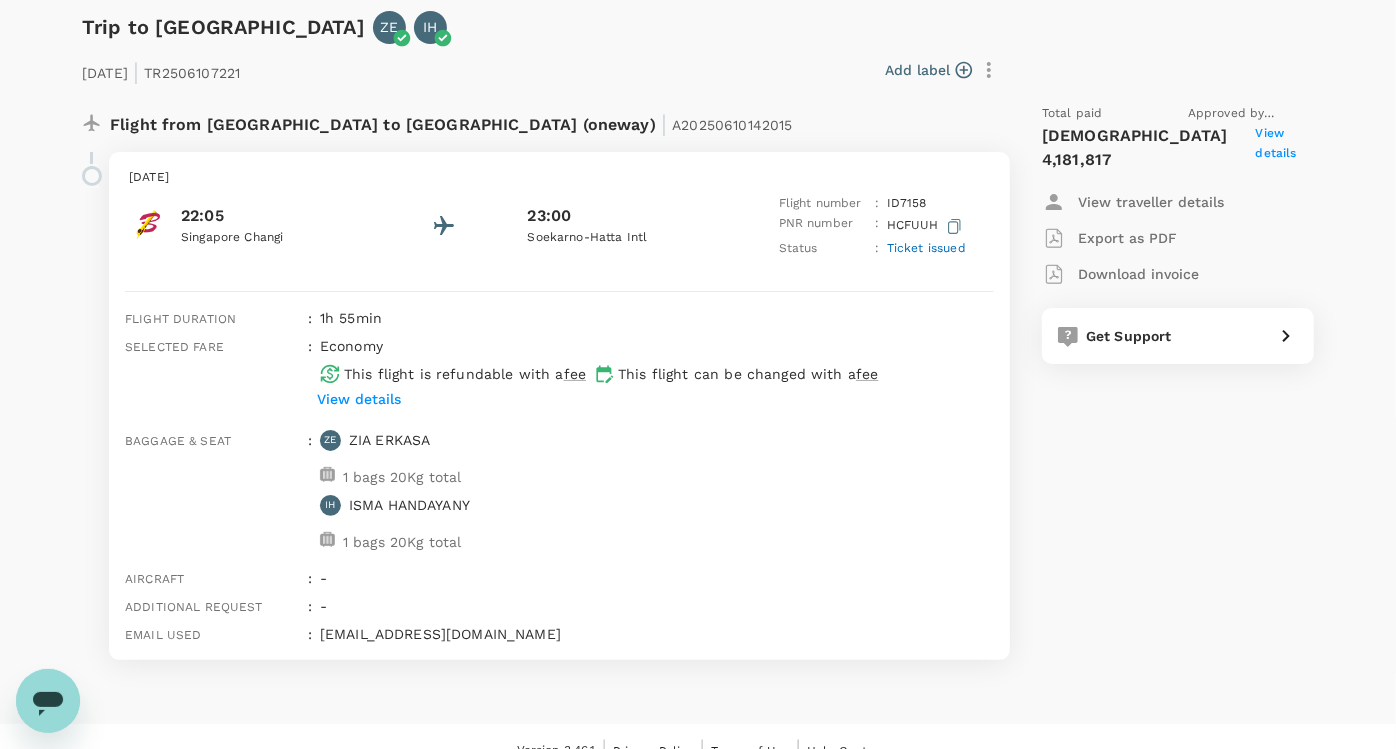 scroll, scrollTop: 117, scrollLeft: 0, axis: vertical 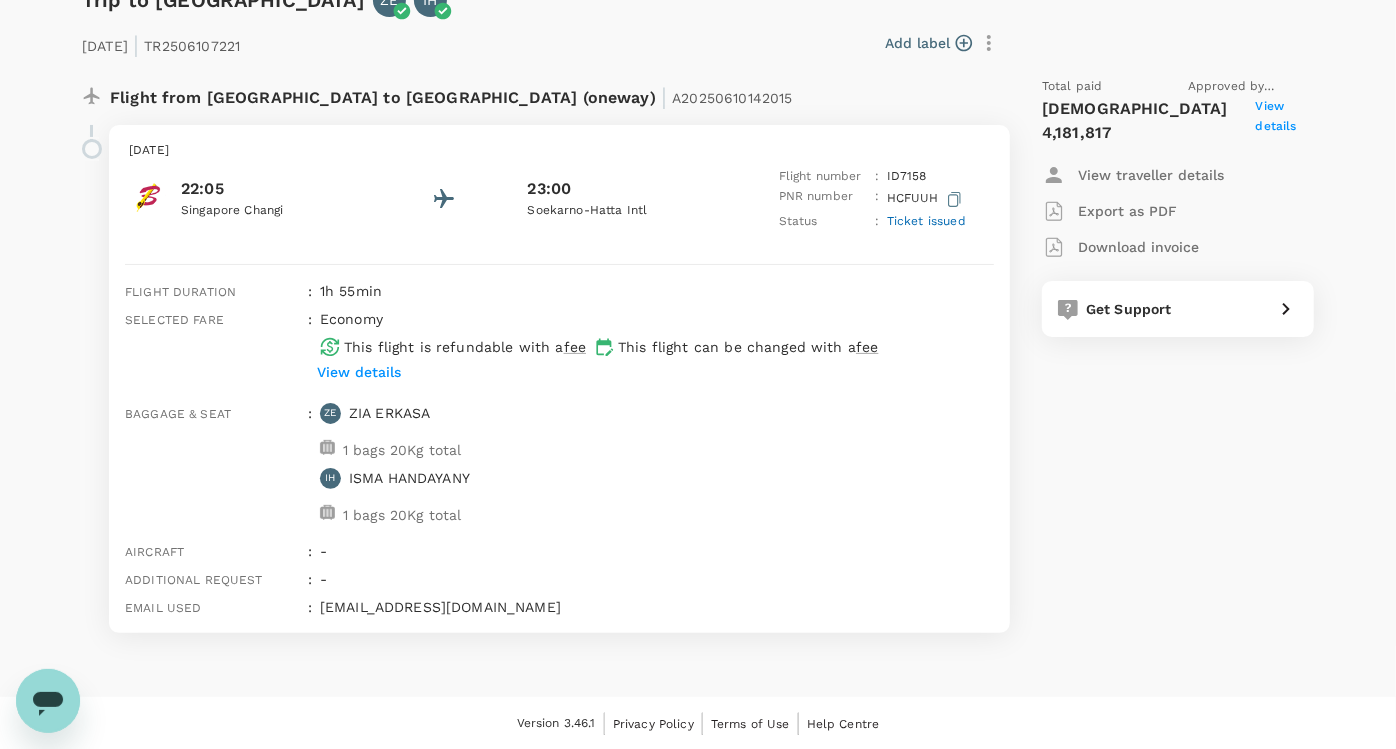 click 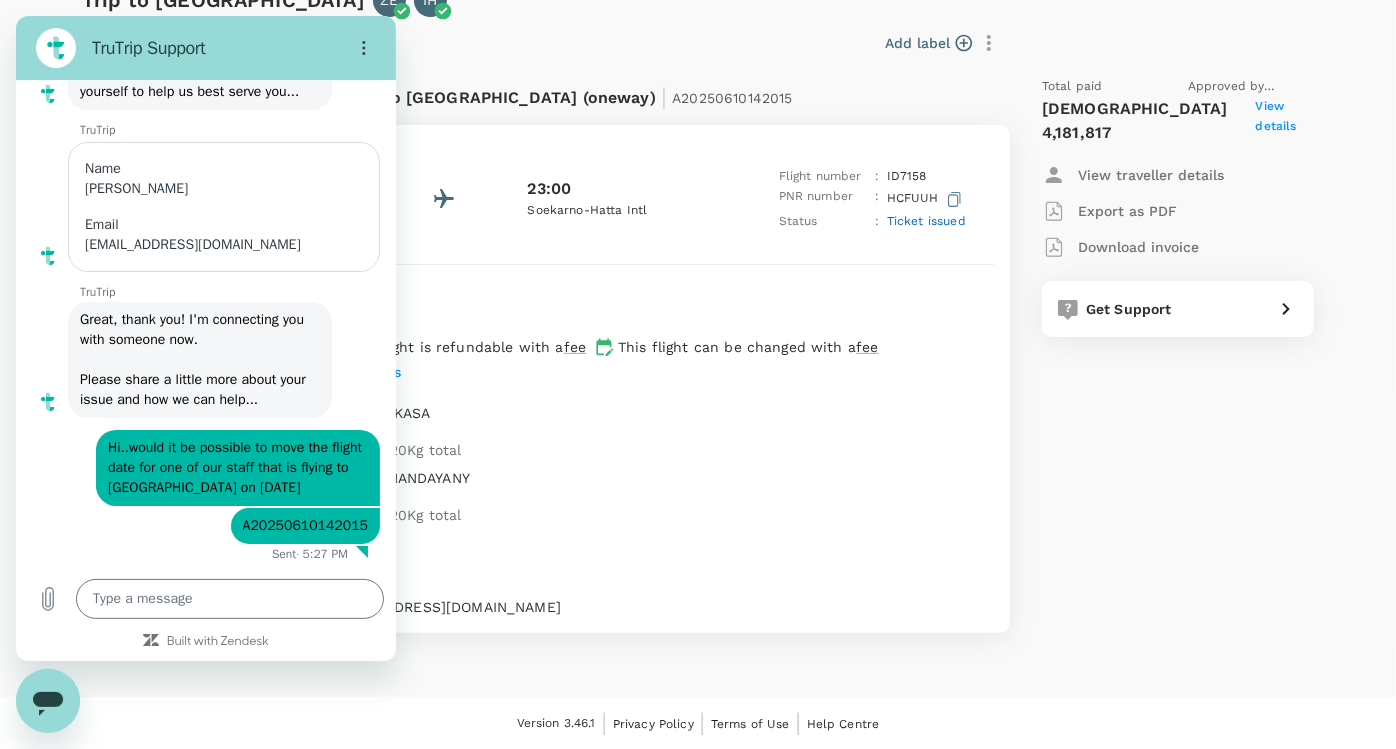 scroll, scrollTop: 0, scrollLeft: 0, axis: both 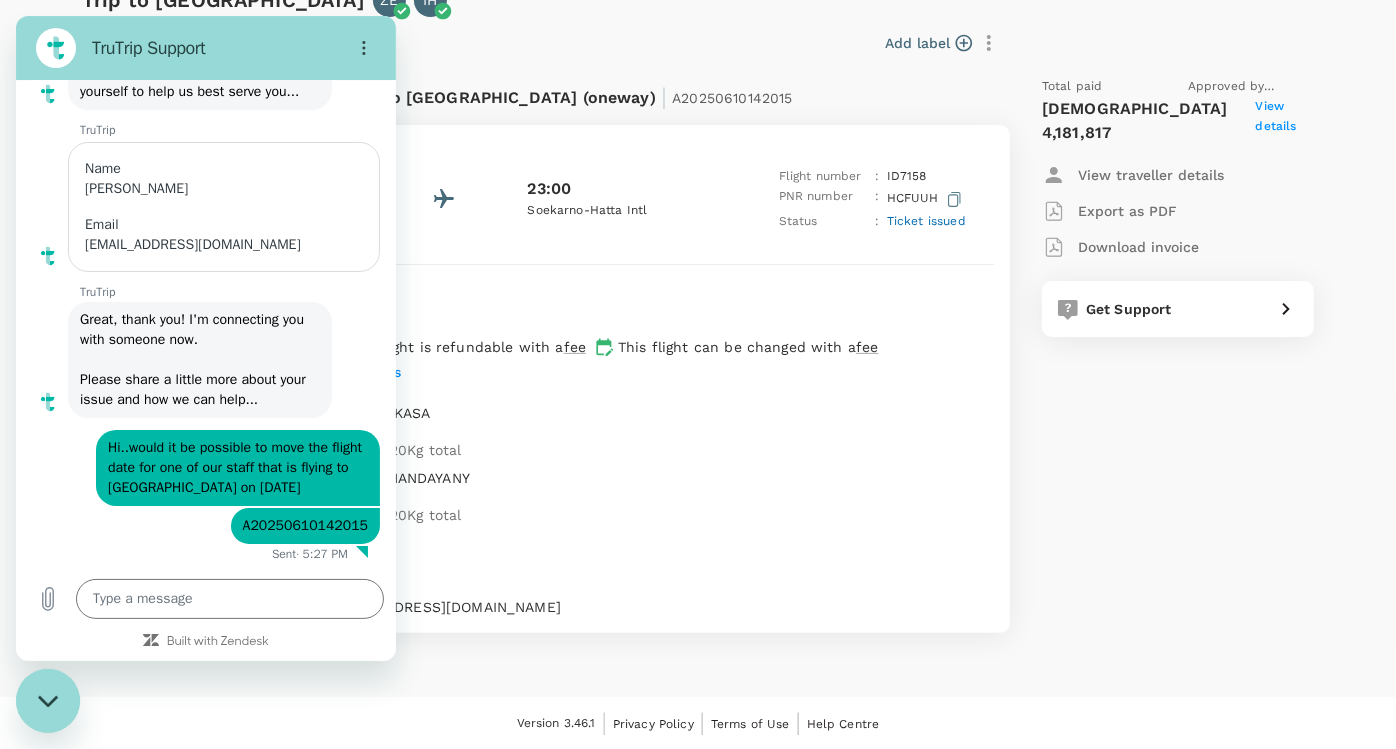 click on "Baggage & seat : ZE ZIA   ERKASA 1 bags 20Kg total IH ISMA   HANDAYANY 1 bags 20Kg total" at bounding box center (555, 464) 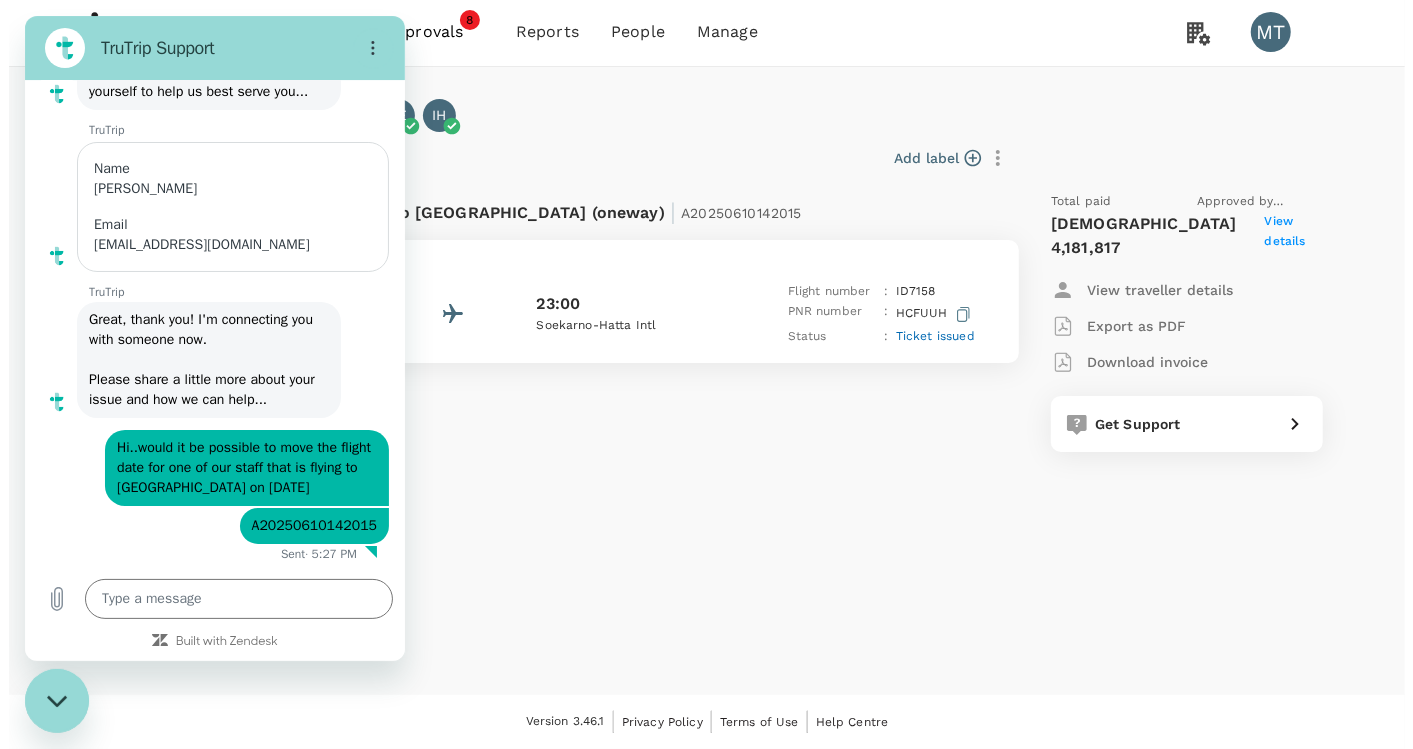 scroll, scrollTop: 1, scrollLeft: 0, axis: vertical 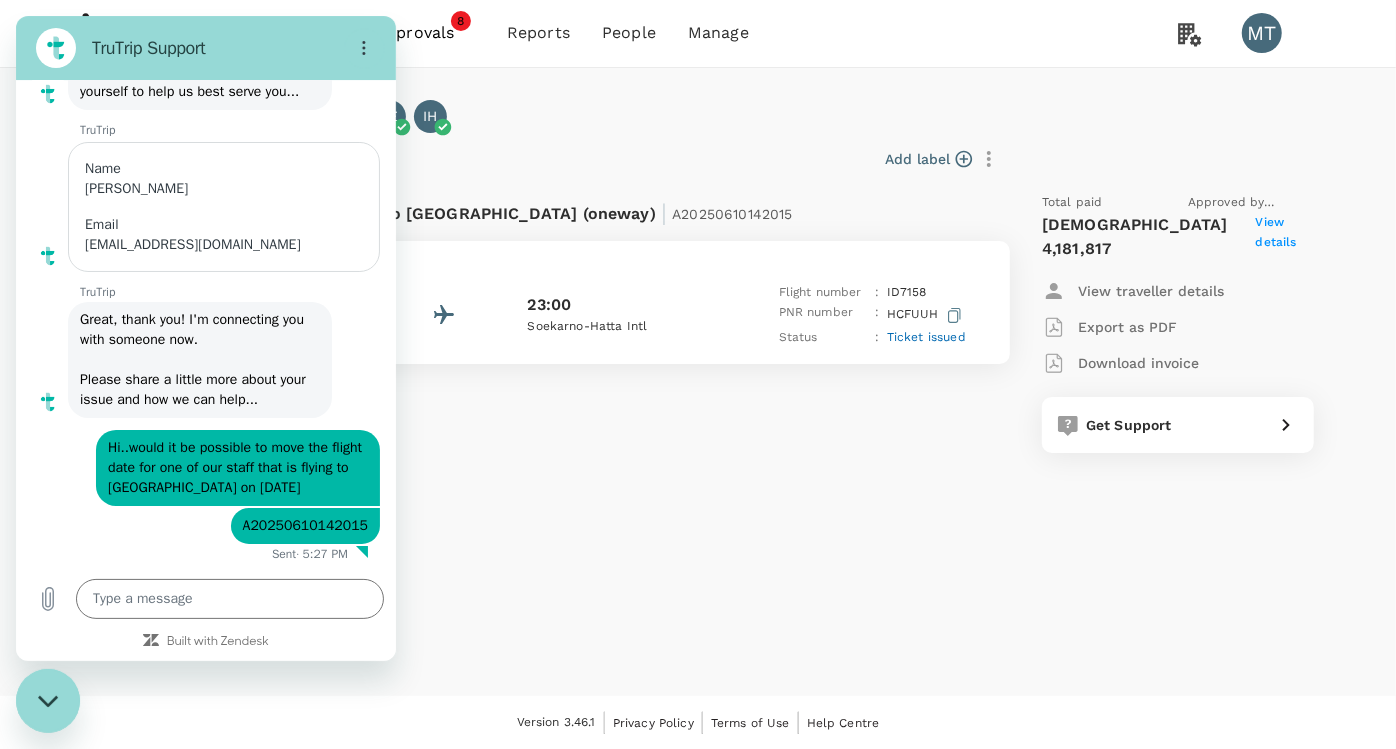 click on "Trip to Jakarta ZE IH 09 Jul 2025     |   TR2506107221 Add label Flight from Singapore to Indonesia (oneway)   |   A20250610142015 Wednesday, 09 Jul 2025   22:05 Singapore Changi 23:00 Soekarno-Hatta Intl Flight number : ID 7158 PNR number : HCFUUH   Status : Ticket issued Total paid Approved by     Sacha Ernst IDR 4,181,817 View details View traveller details Export as PDF Download invoice Get Support" at bounding box center (698, 382) 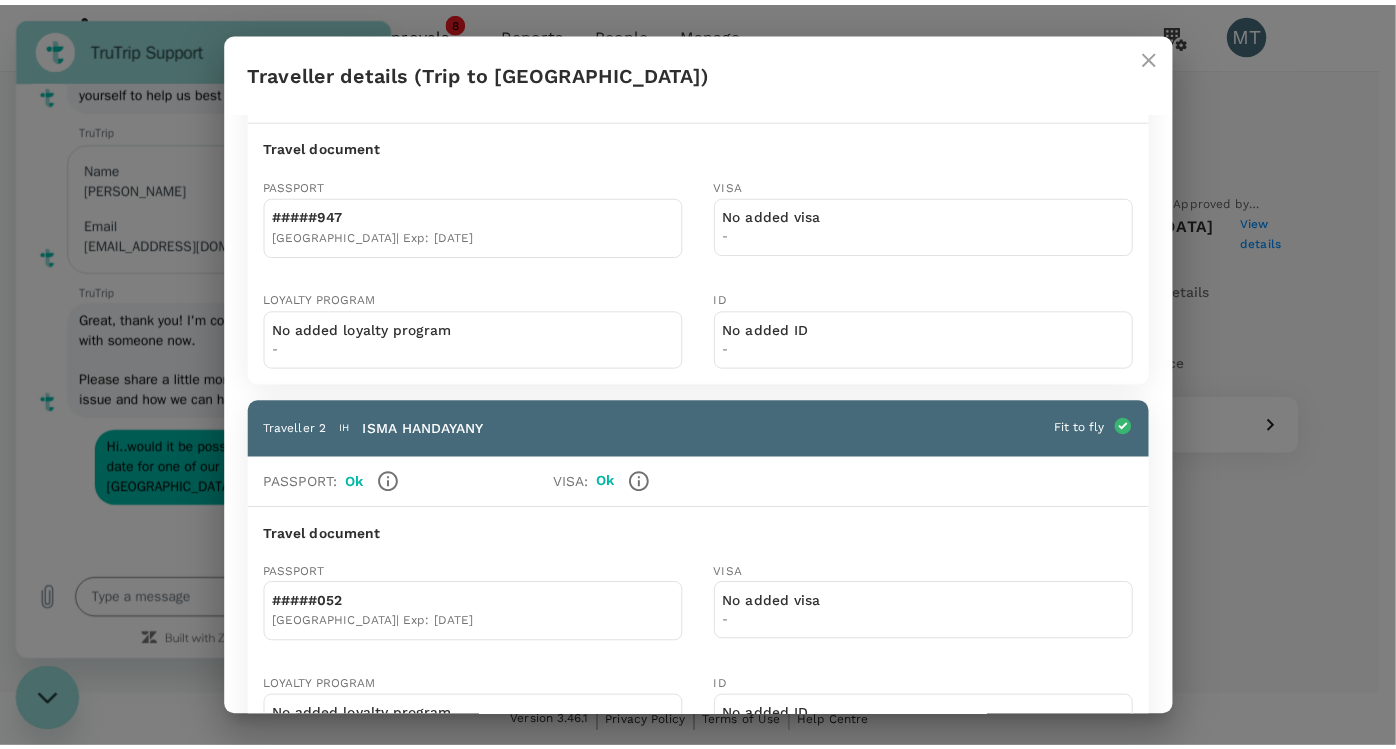 scroll, scrollTop: 185, scrollLeft: 0, axis: vertical 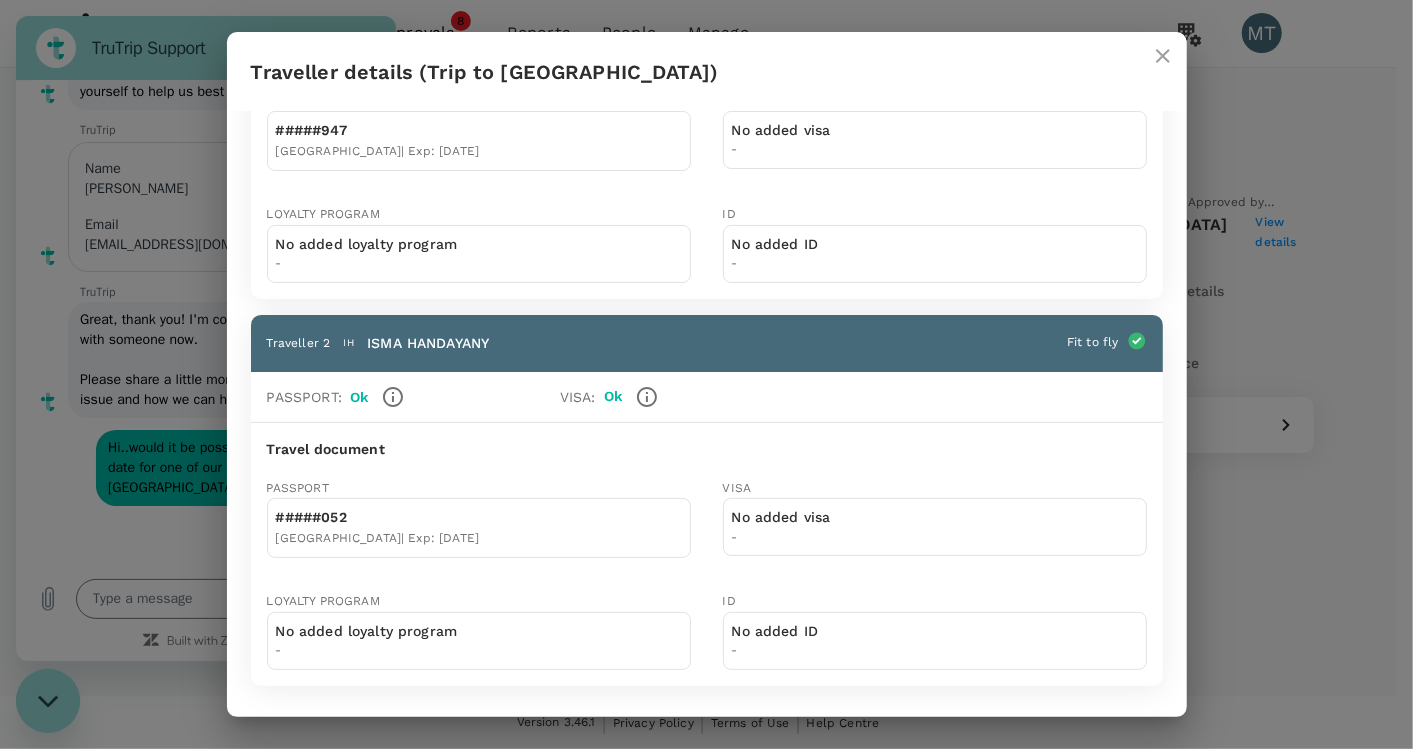 click on "Traveller details (Trip to Jakarta) Traveller   1 ZE ZIA   ERKASA Fit to fly Passport : Ok VISA : Ok Travel document PASSPORT #####947 Indonesia  | Exp:   28 May 2035 VISA No added visa - LOYALTY PROGRAM No added loyalty program - ID No added ID - Traveller   2 IH ISMA   HANDAYANY Fit to fly Passport : Ok VISA : Ok Travel document PASSPORT #####052 Indonesia  | Exp:   16 Jan 2033 VISA No added visa - LOYALTY PROGRAM No added loyalty program - ID No added ID -" at bounding box center [706, 374] 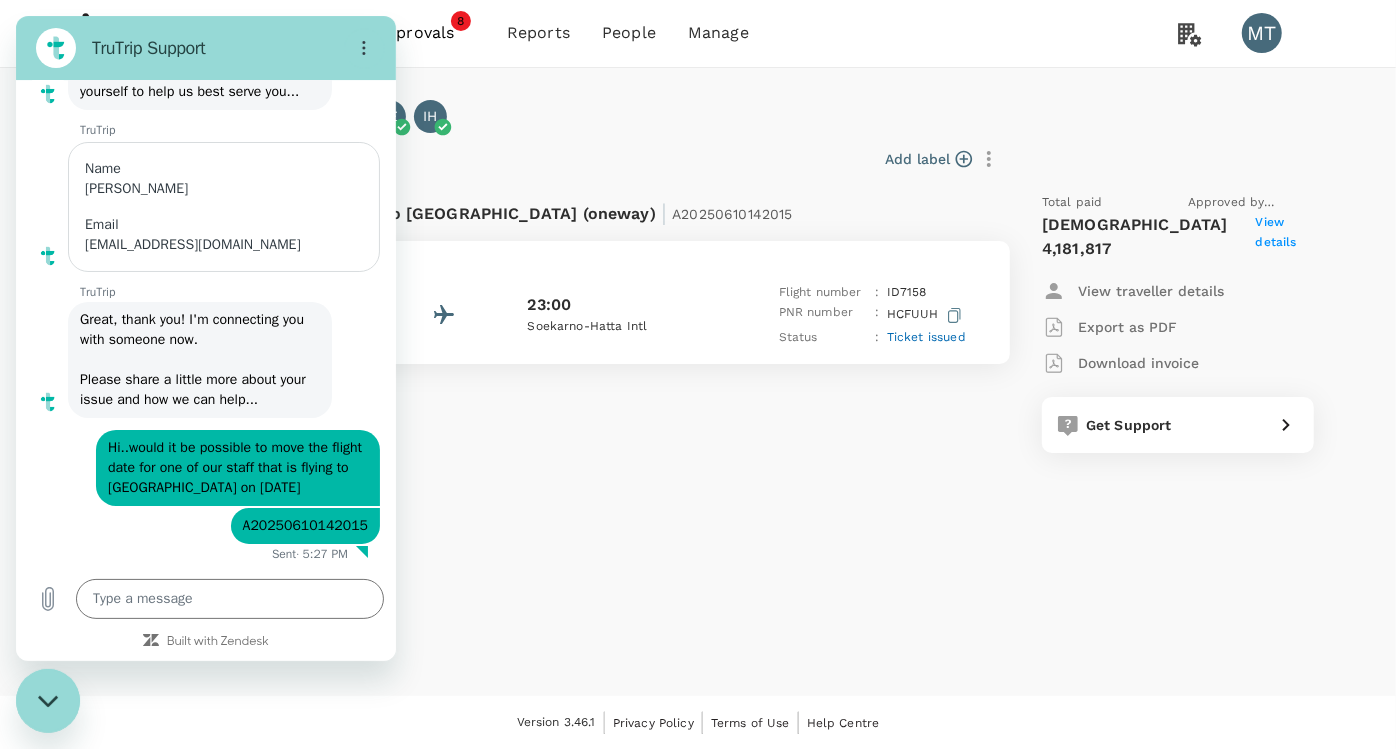 click on "Export as PDF" at bounding box center (1127, 327) 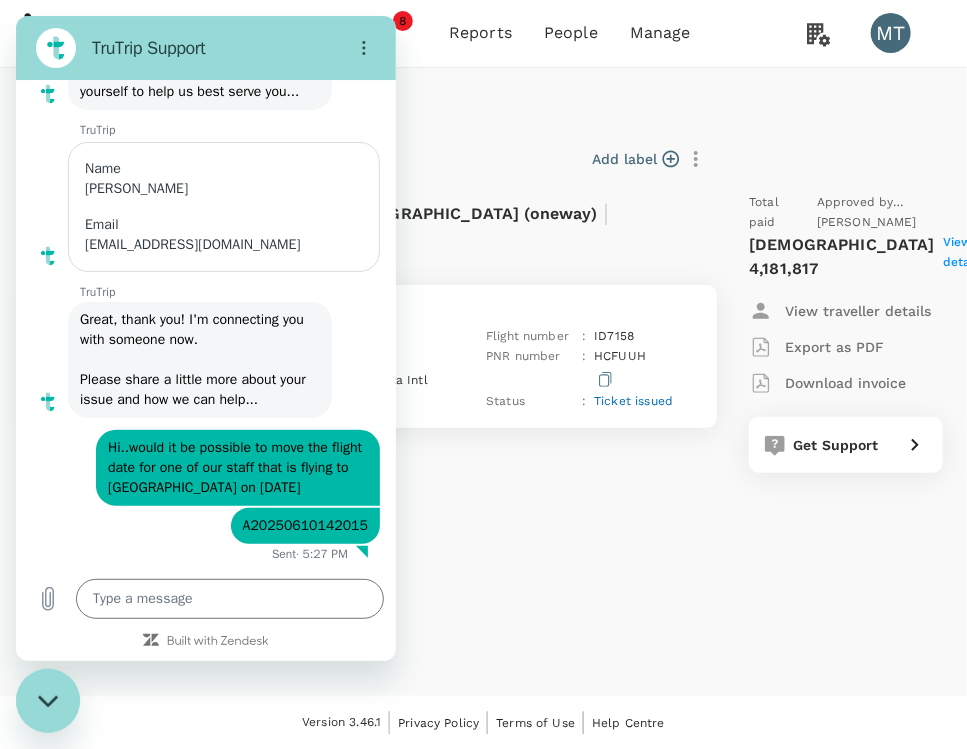 click on "Trip to Jakarta ZE IH 09 Jul 2025     |   TR2506107221 Add label Flight from Singapore to Indonesia (oneway)   |   A20250610142015 Wednesday, 09 Jul 2025   22:05 Singapore Changi 23:00 Soekarno-Hatta Intl Flight number : ID 7158 PNR number : HCFUUH   Status : Ticket issued Total paid Approved by     Sacha Ernst IDR 4,181,817 View details View traveller details Export as PDF Download invoice Get Support" at bounding box center (483, 382) 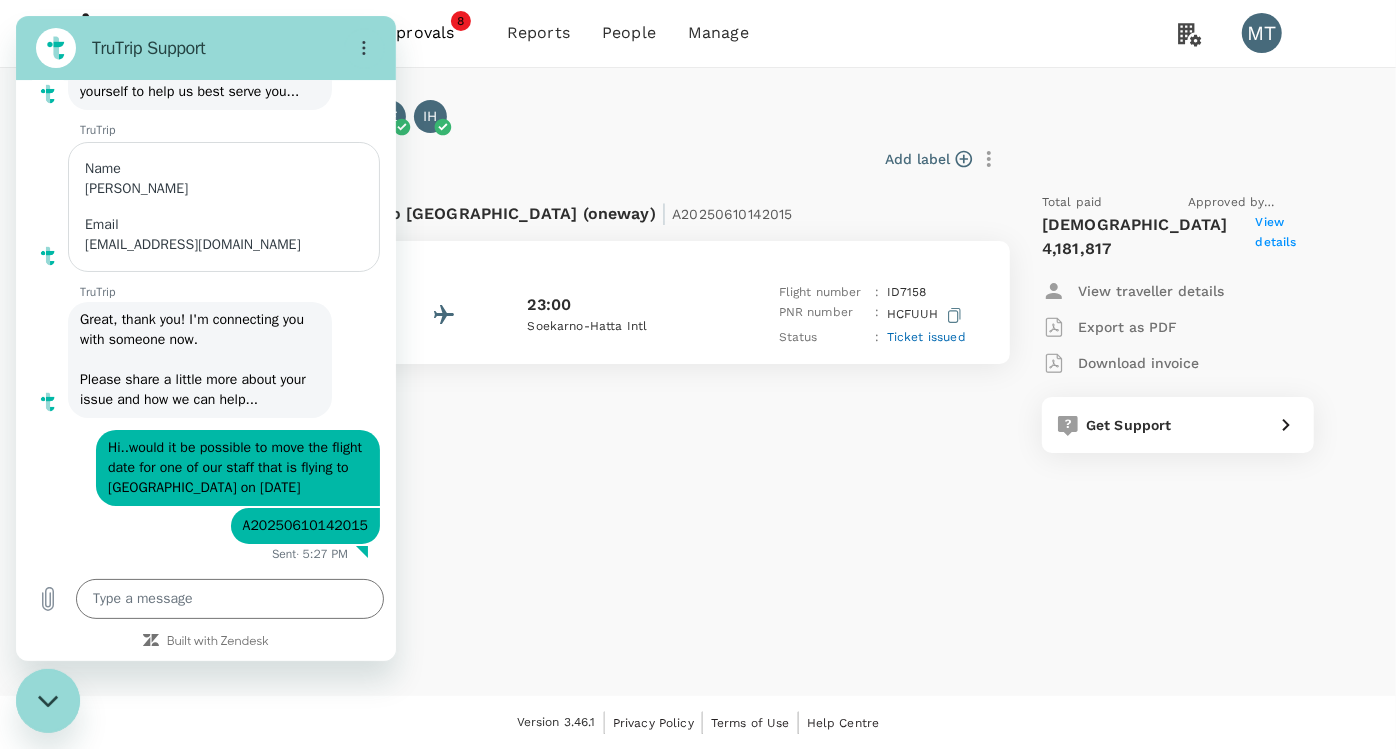 click on "Trip to Jakarta ZE IH 09 Jul 2025     |   TR2506107221 Add label Flight from Singapore to Indonesia (oneway)   |   A20250610142015 Wednesday, 09 Jul 2025   22:05 Singapore Changi 23:00 Soekarno-Hatta Intl Flight number : ID 7158 PNR number : HCFUUH   Status : Ticket issued Total paid Approved by     Sacha Ernst IDR 4,181,817 View details View traveller details Export as PDF Download invoice Get Support" at bounding box center (698, 382) 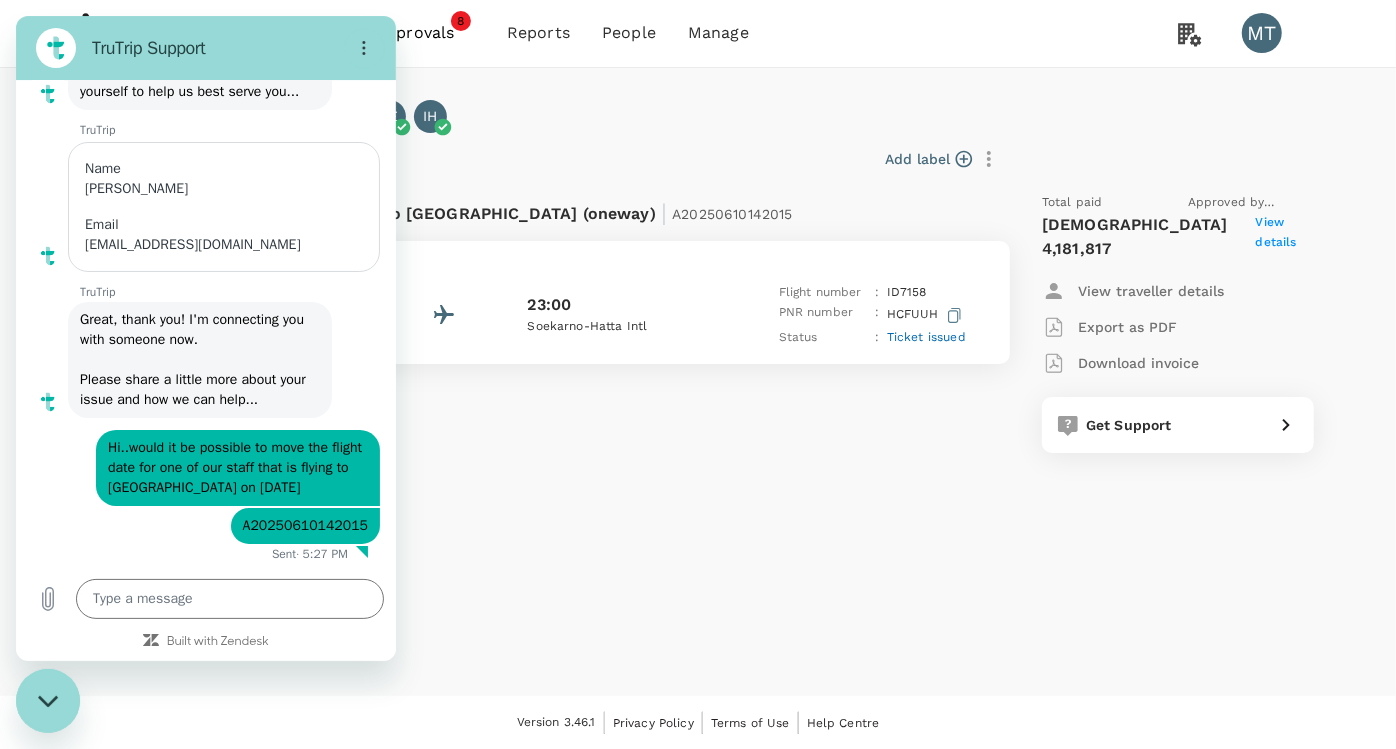 click at bounding box center (48, 700) 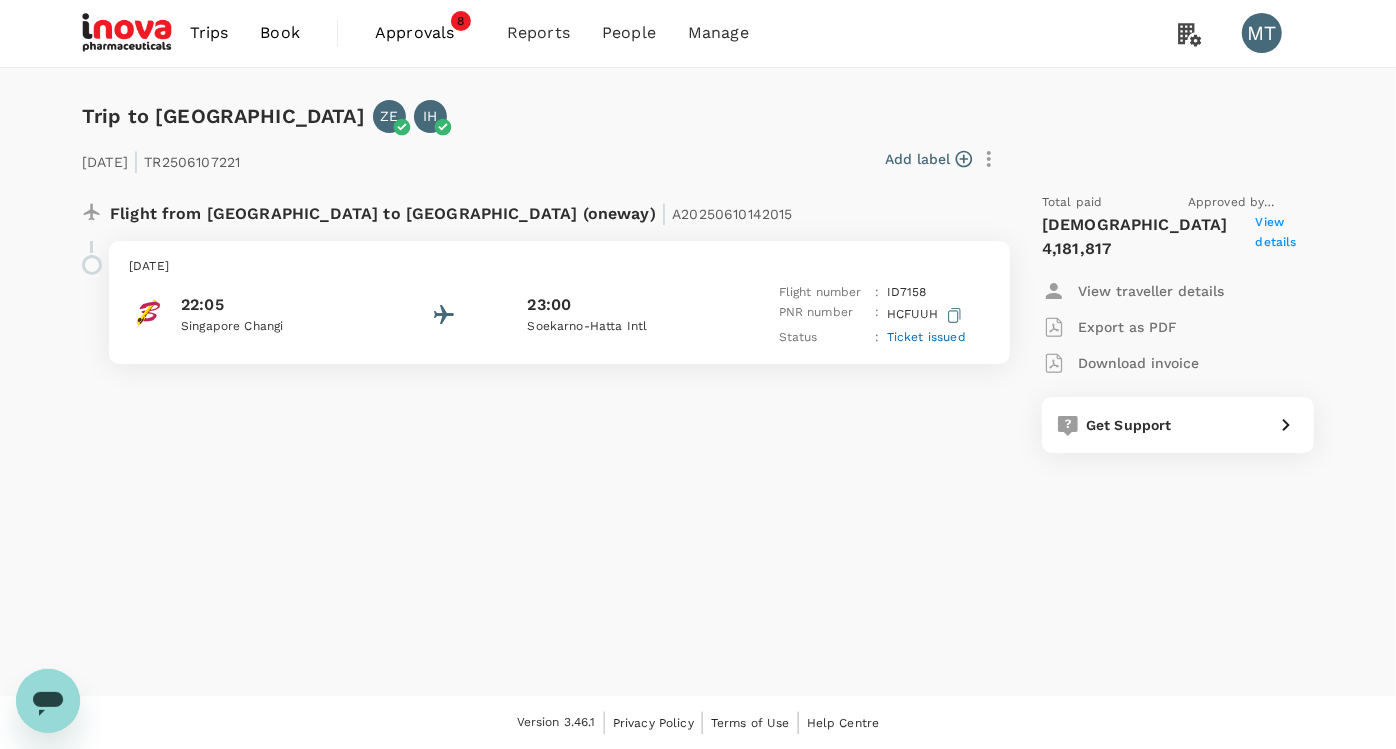scroll, scrollTop: 125, scrollLeft: 0, axis: vertical 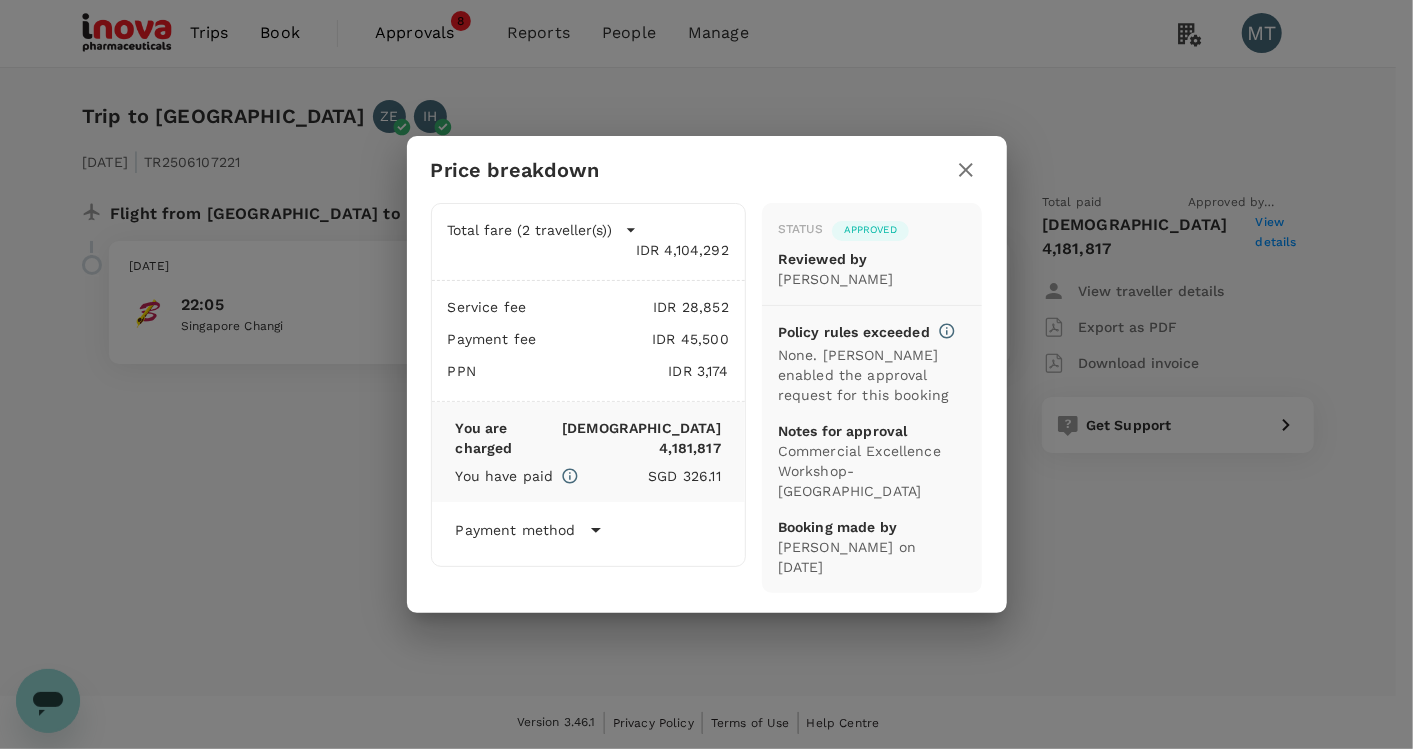 click on "Price breakdown Total fare (2 traveller(s)) IDR 4,104,292 Air fare IDR 4,104,292 Baggage fee IDR 0 Seat fee IDR 0 Service fee IDR 28,852 Payment fee IDR 45,500 PPN IDR 3,174 You are charged IDR 4,181,817 You have paid SGD 326.11 Payment method Direct payment (Deposit) iNova Indonesia | Fluid Account Booking date 10 Jun 2025 - 12:06 Account number G343210 Status Approved Reviewed by Sacha Ernst Policy rules exceeded None. Morina Tarigans enabled the approval request for this booking Notes for approval Commercial Excellence Workshop- Singapore Booking made by Morina Tarigans on 10 Jun 2025" at bounding box center (706, 374) 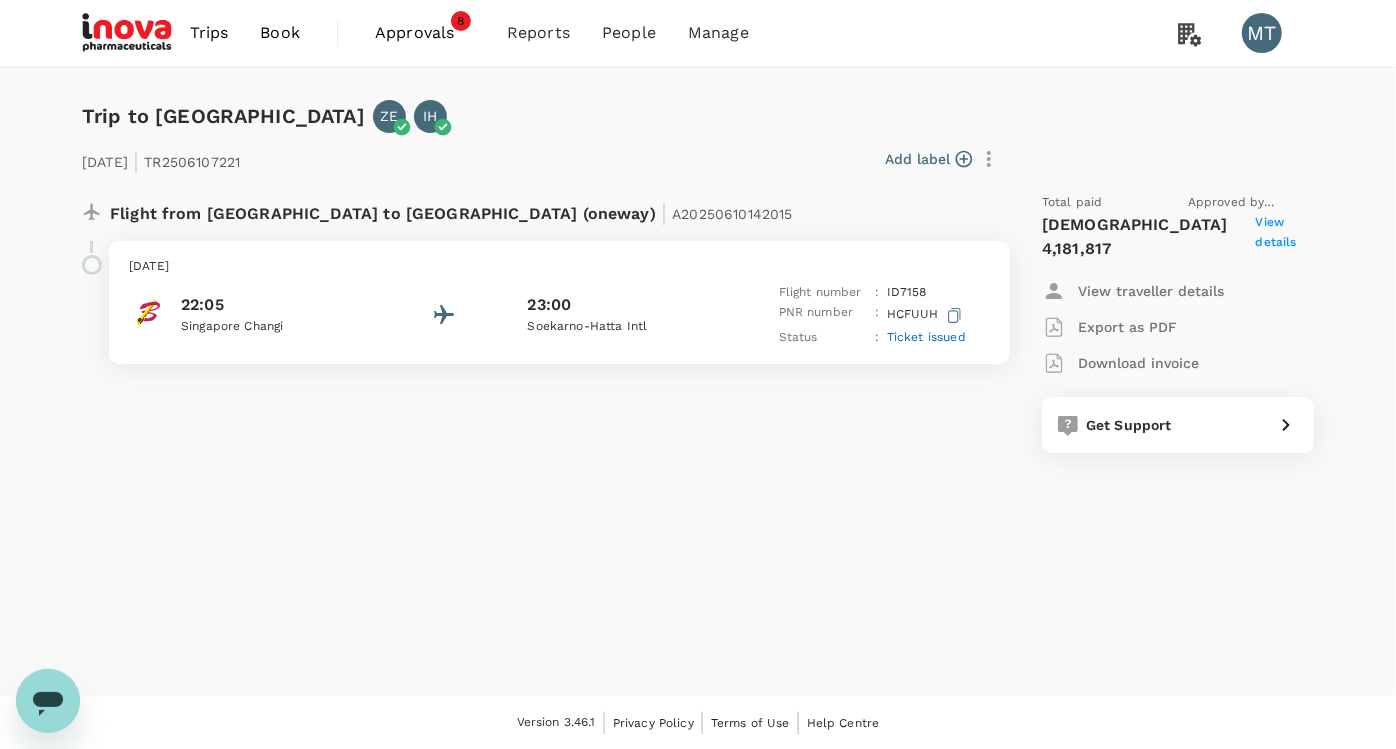 click on "Ticket issued" at bounding box center (926, 337) 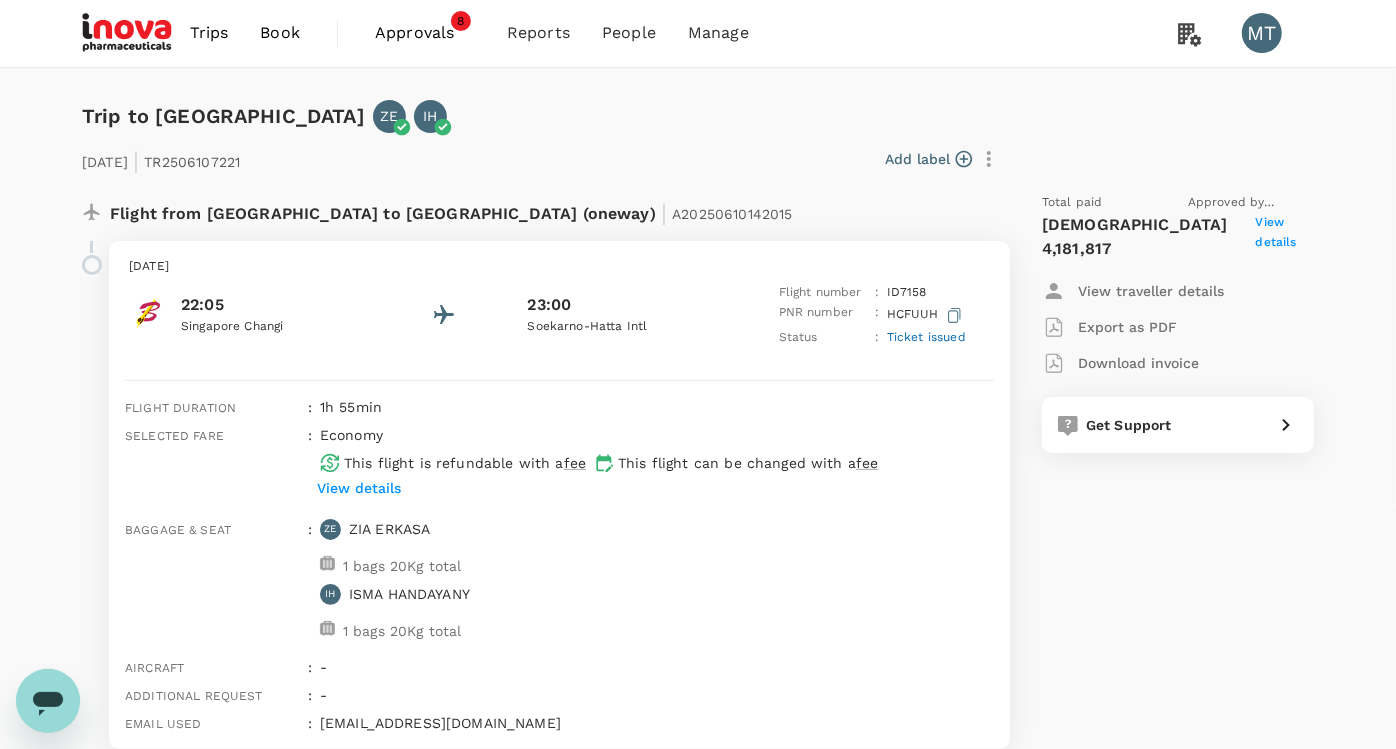 click 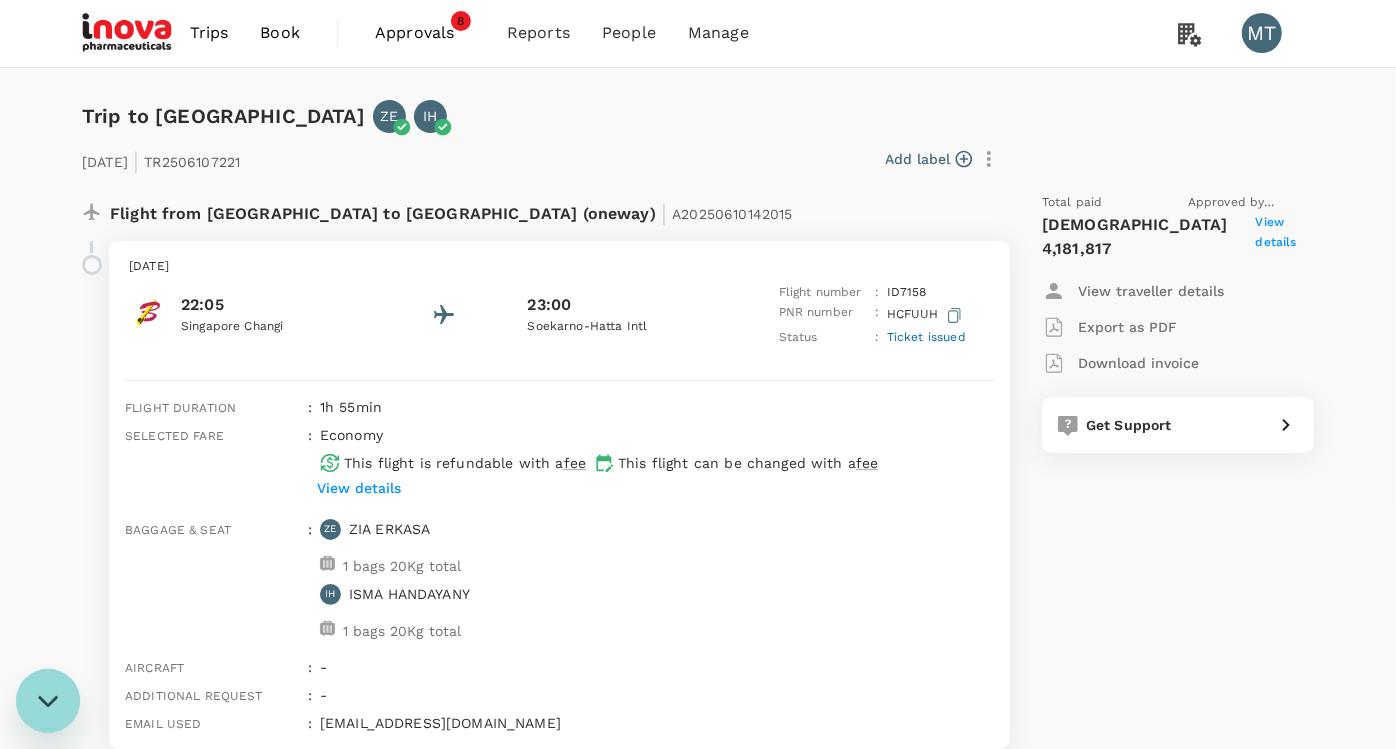 scroll, scrollTop: 0, scrollLeft: 0, axis: both 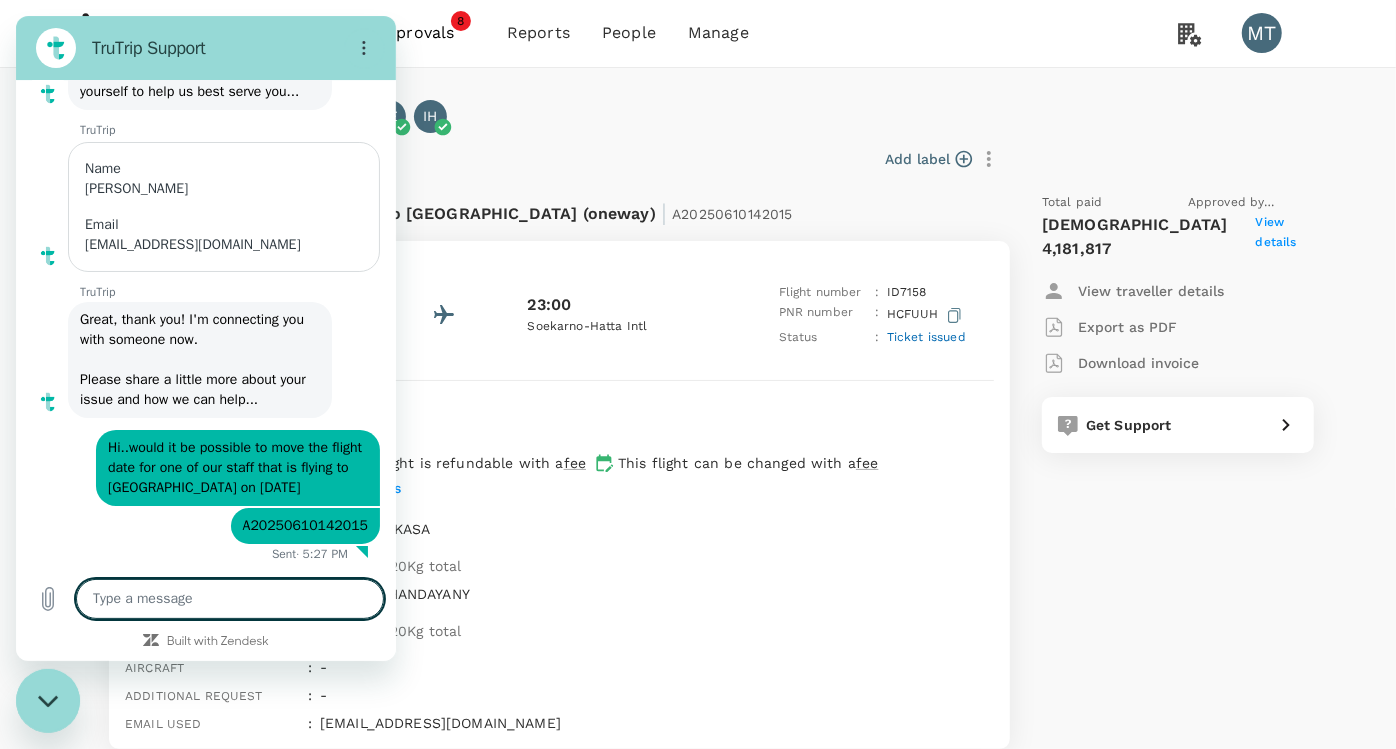 type on "f" 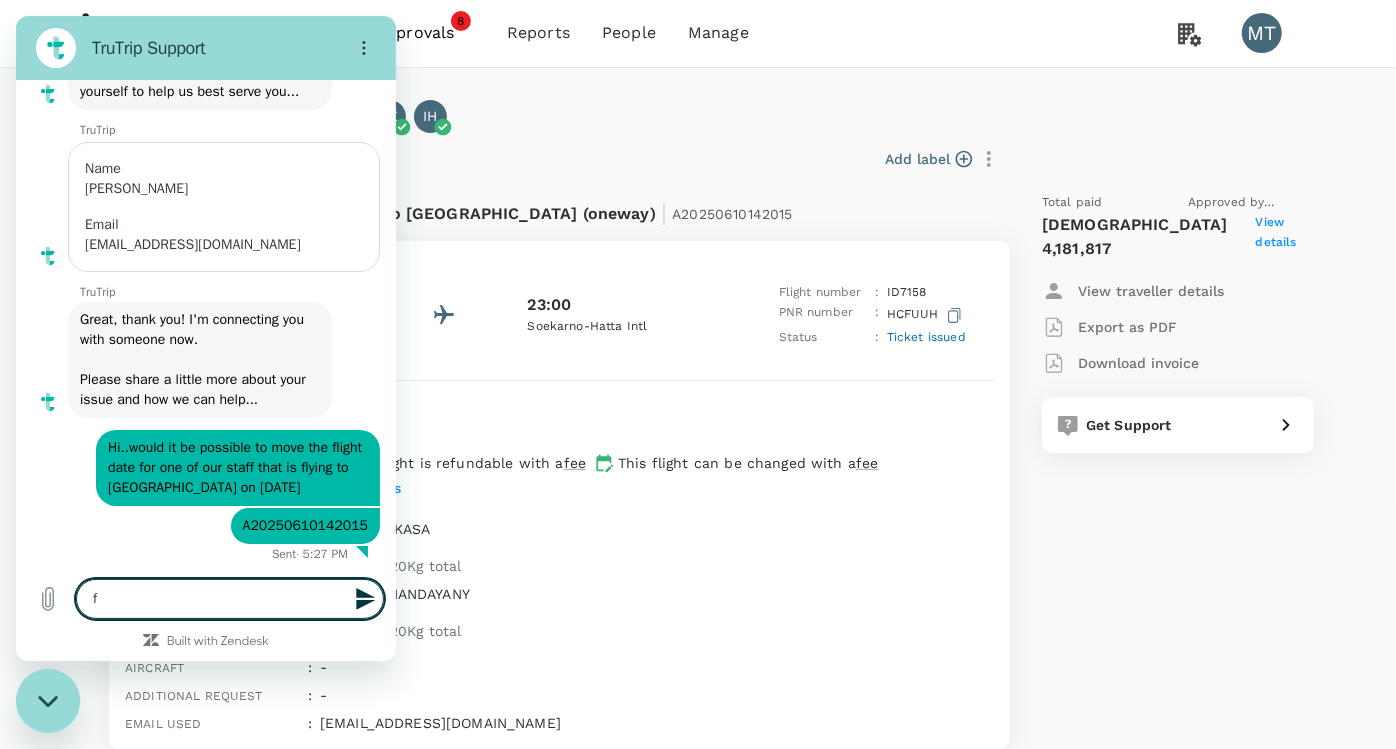 type on "fo" 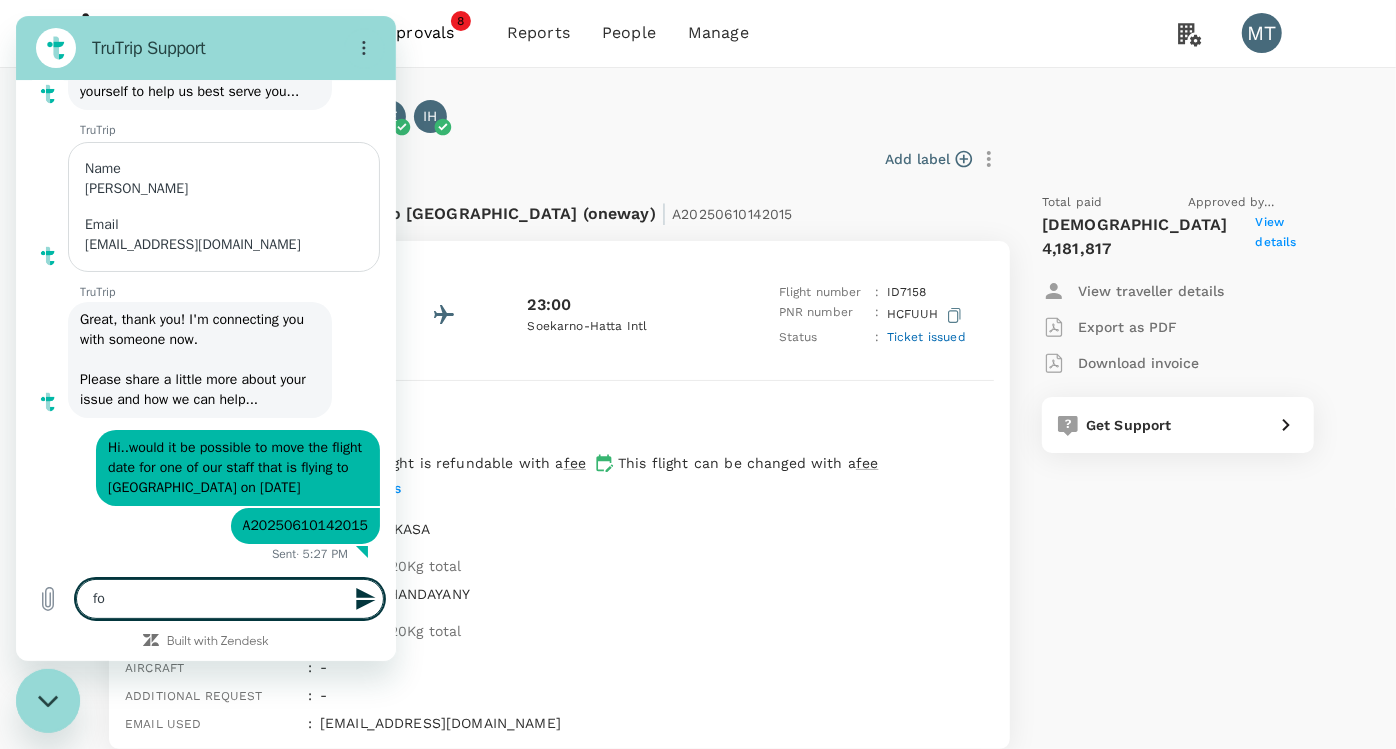 type on "for" 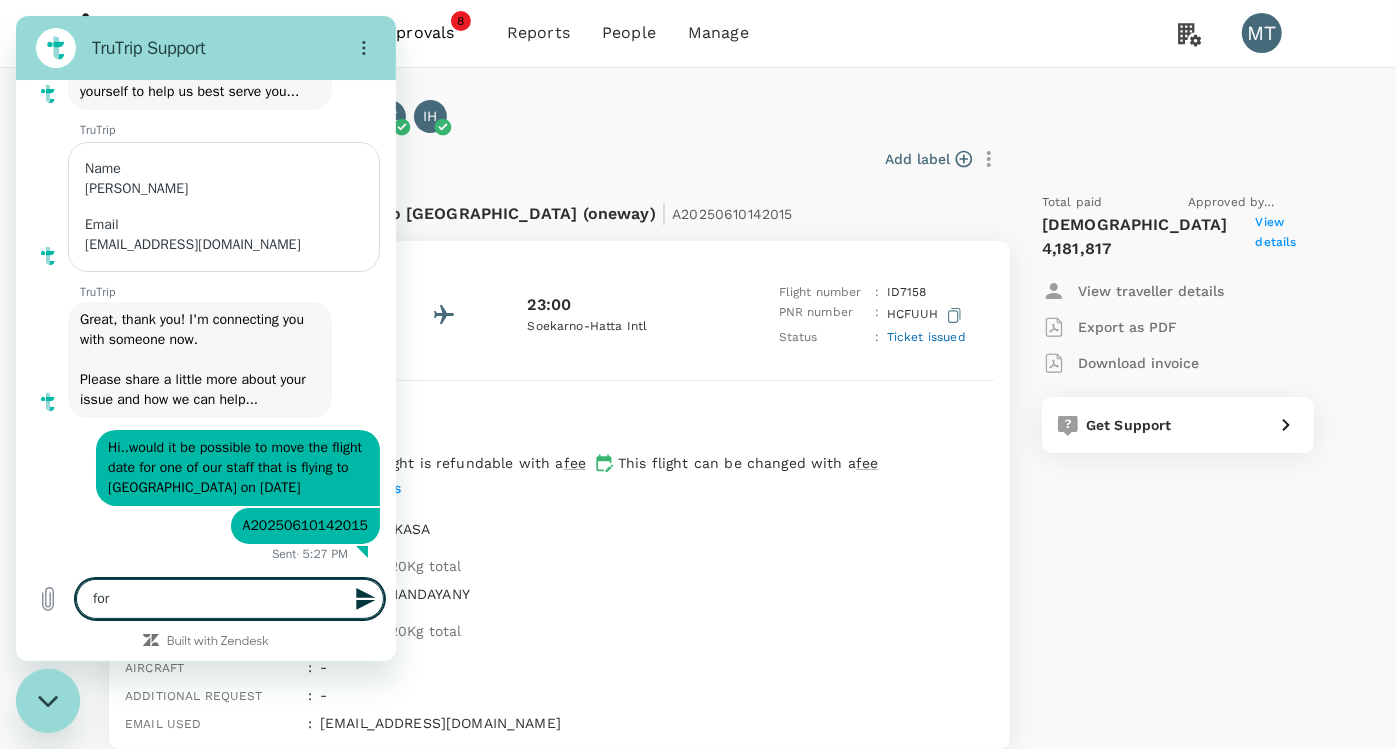 type on "for" 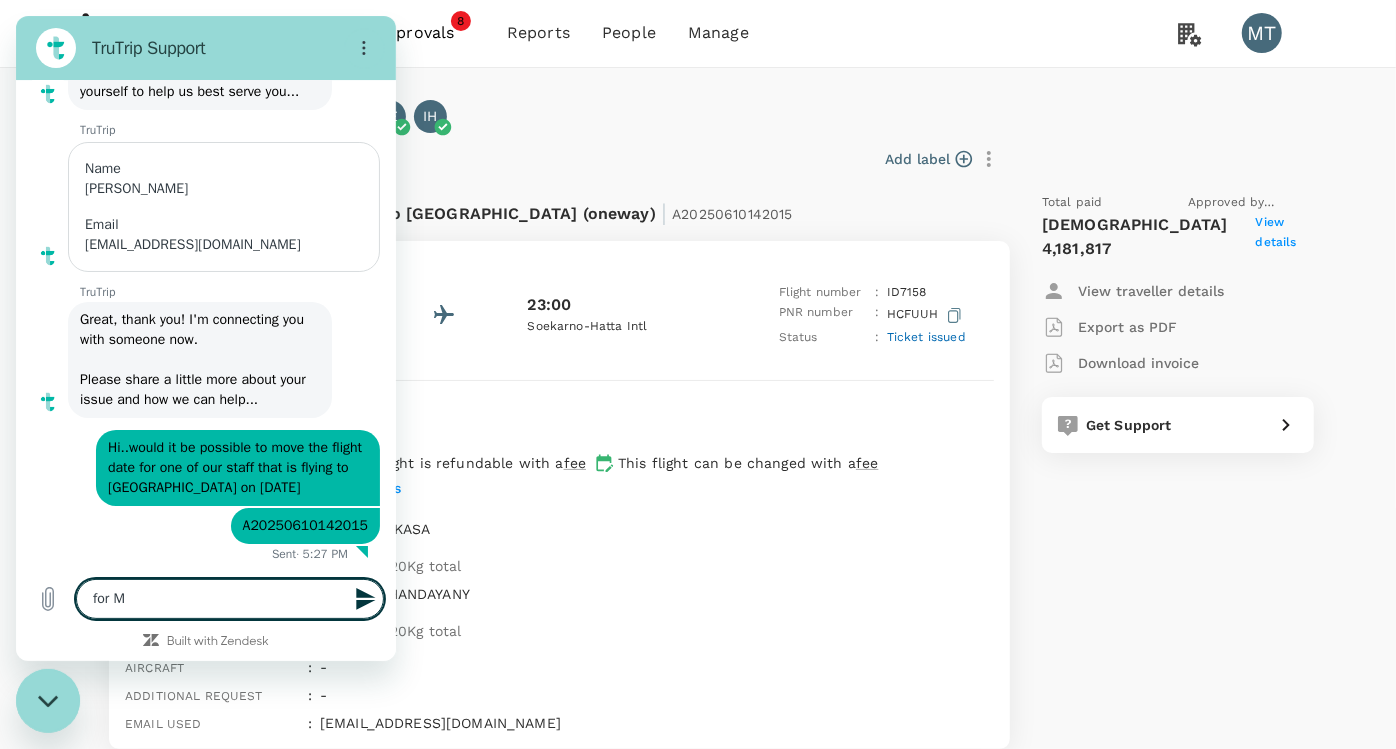 type on "for Mr" 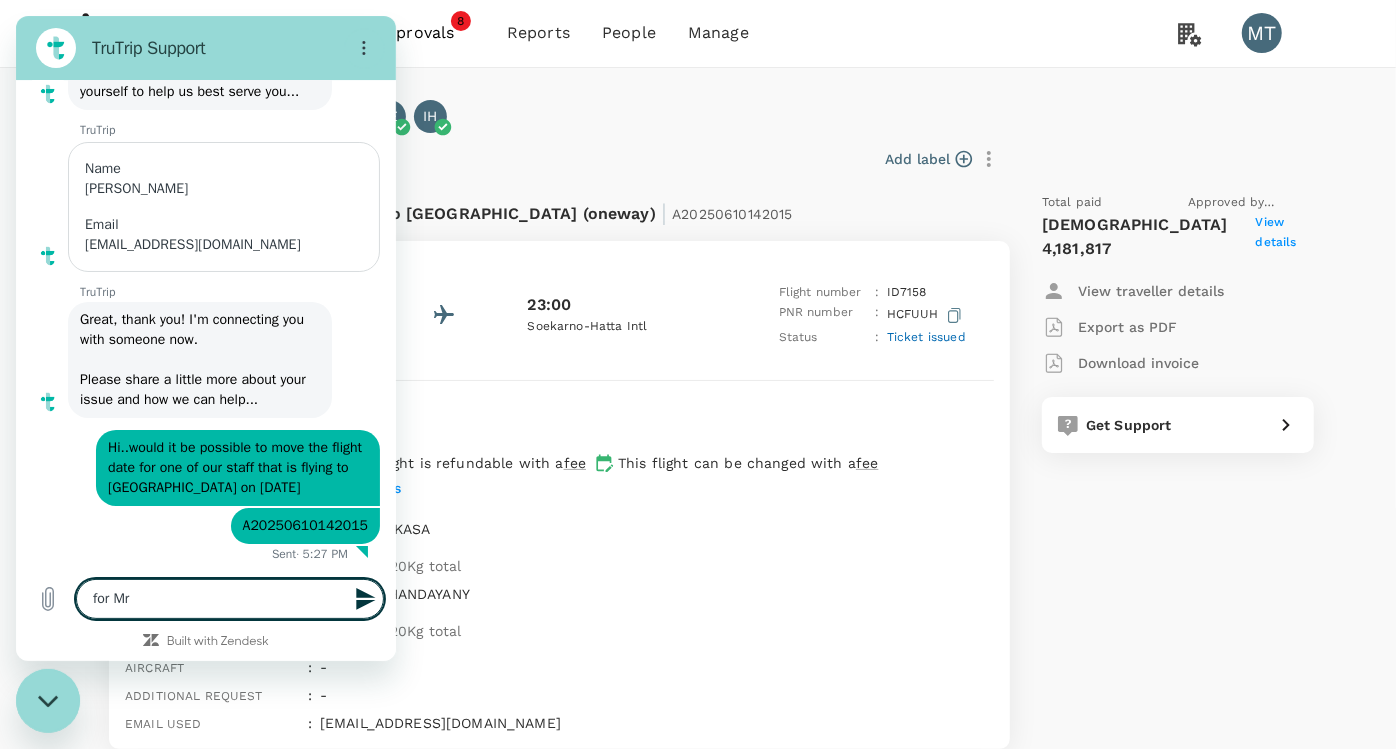type on "for Mr." 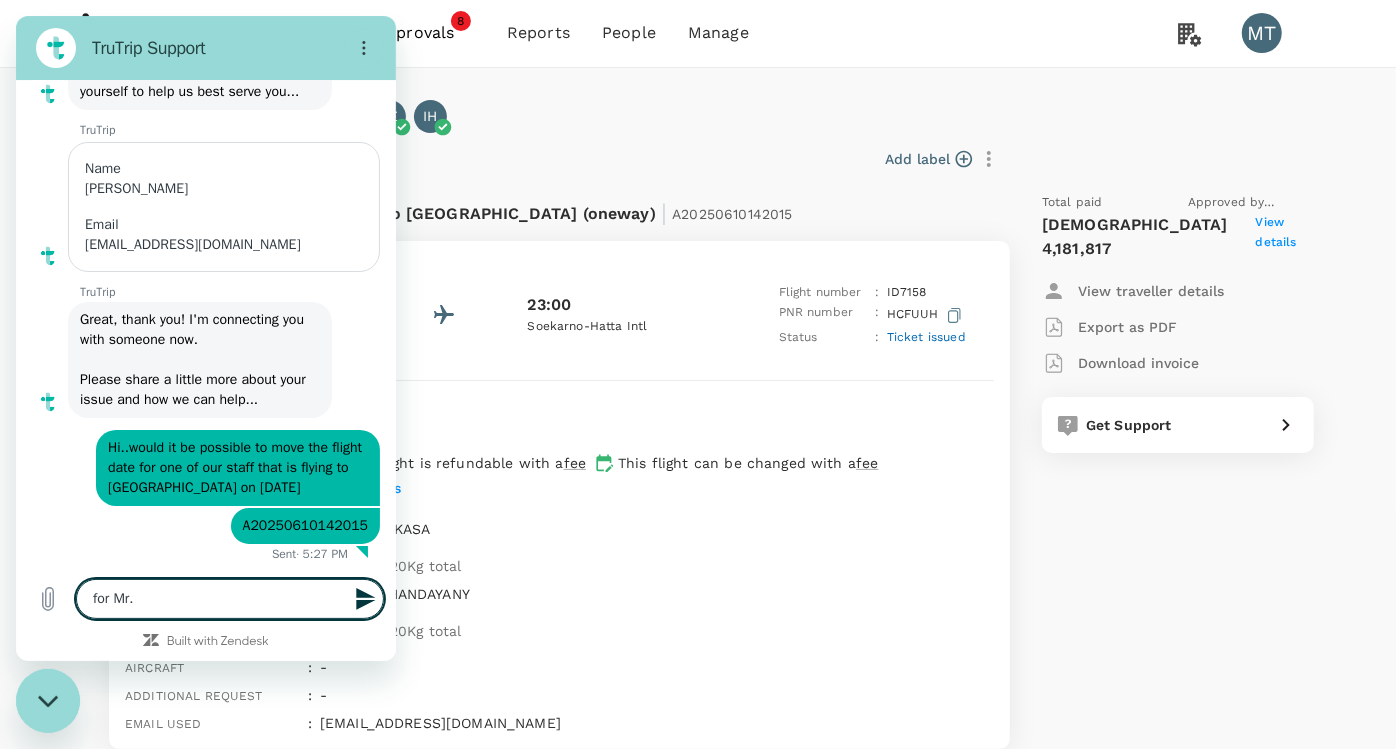 type on "for Mr." 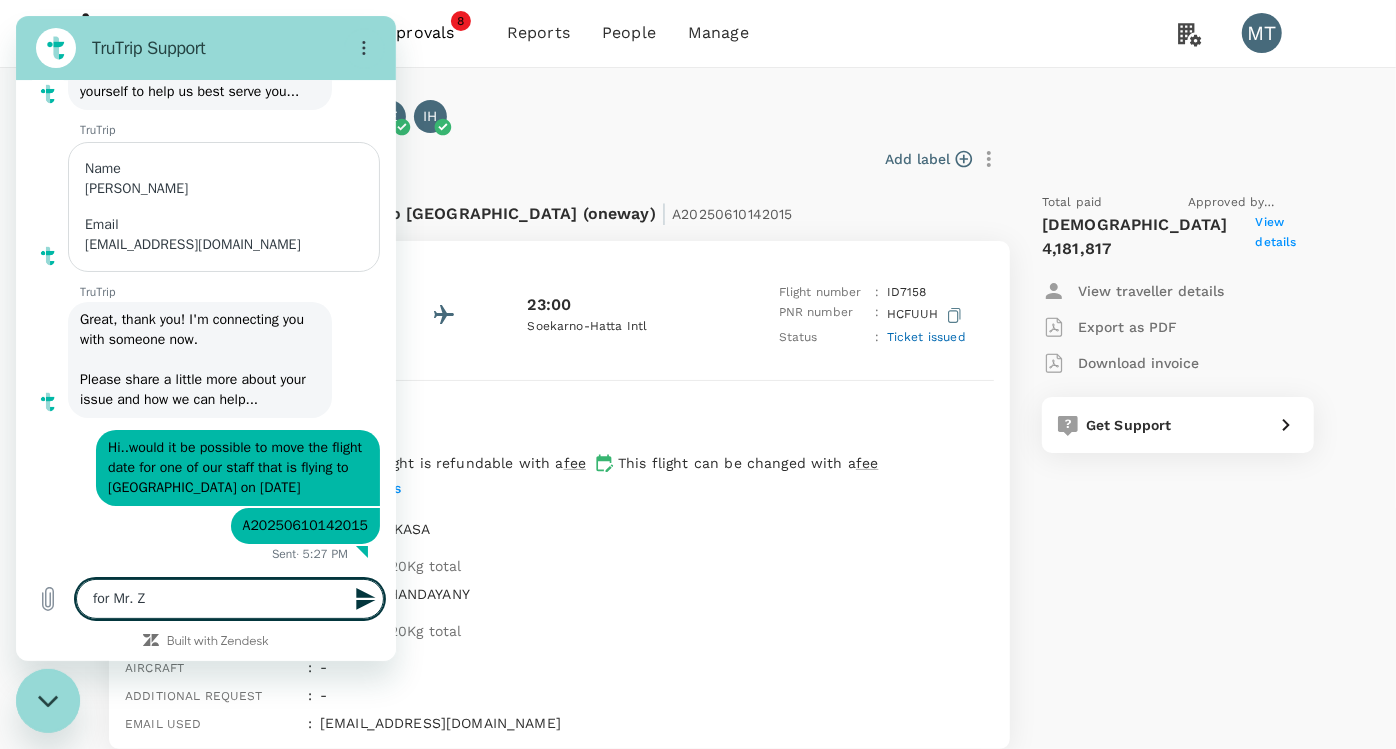 type on "for Mr. Zi" 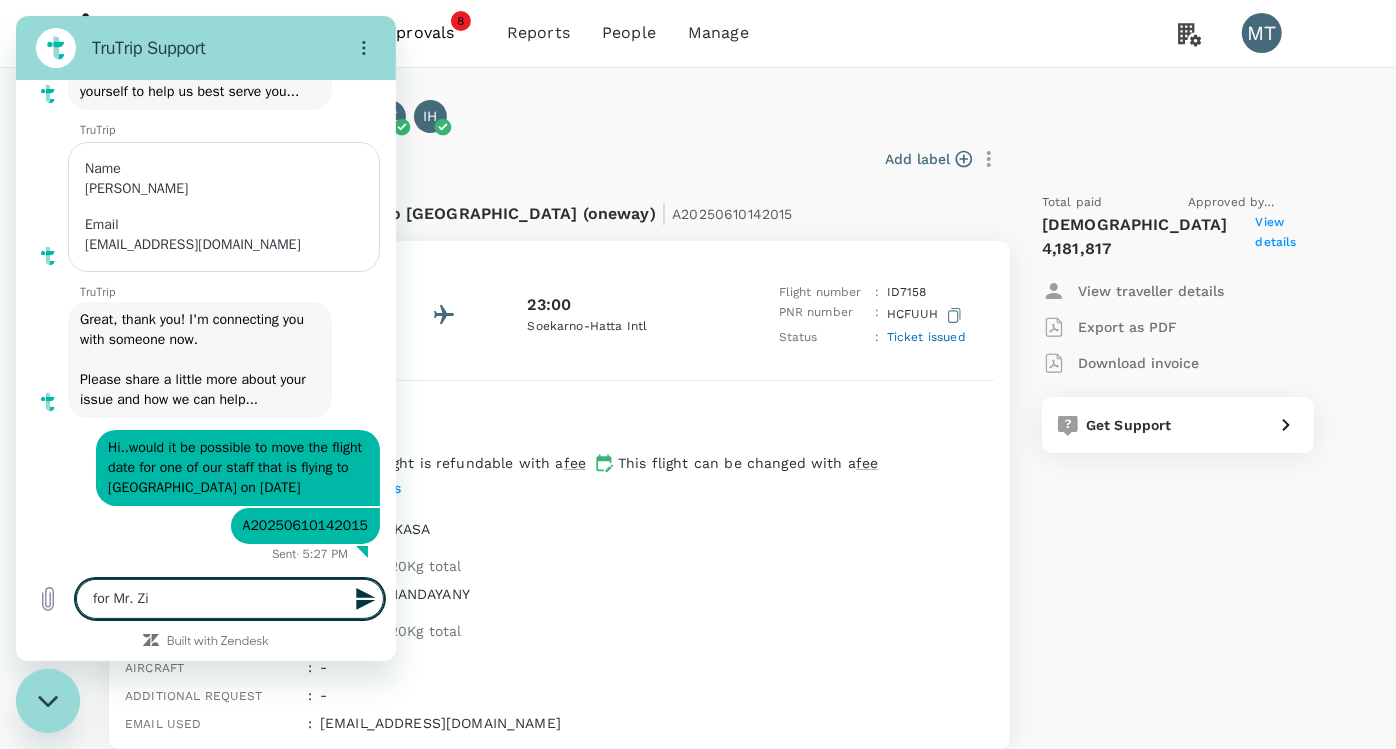 type on "for Mr. Zia" 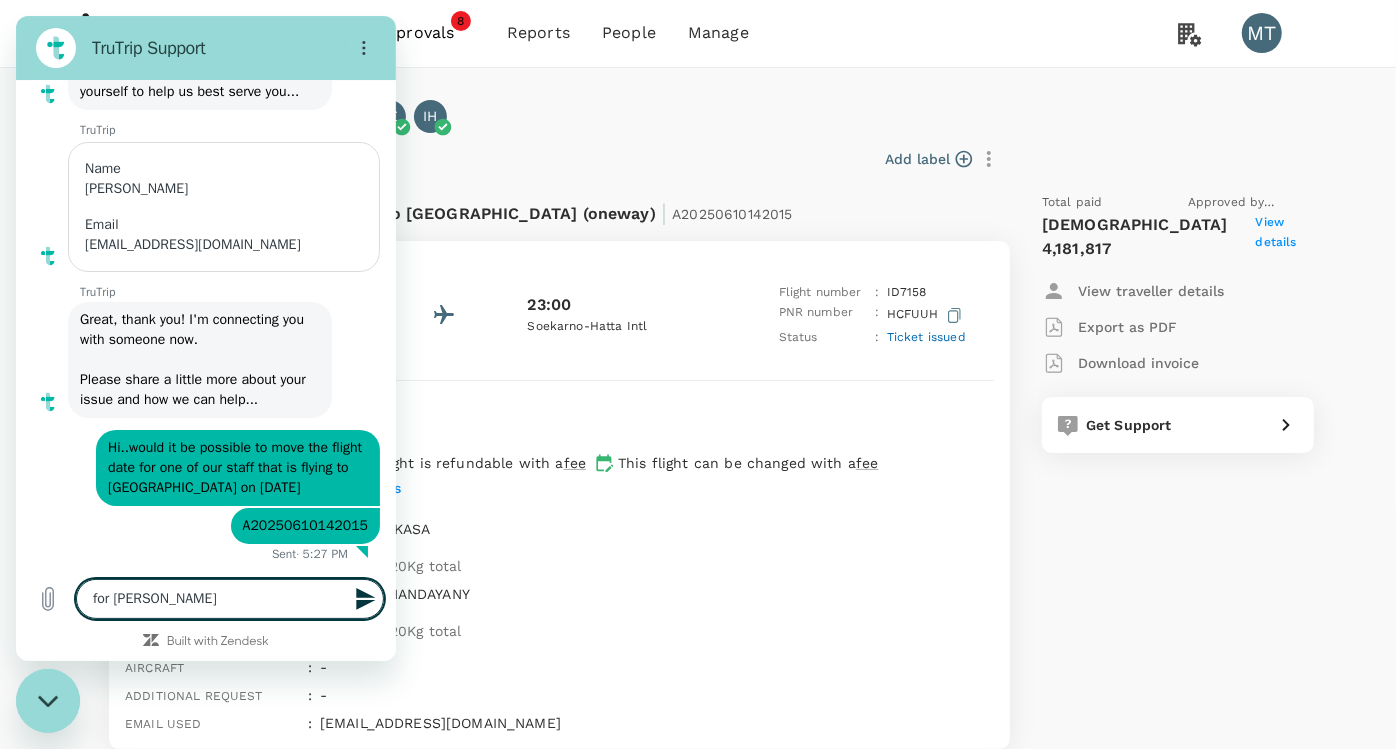 type on "for Mr. Zia" 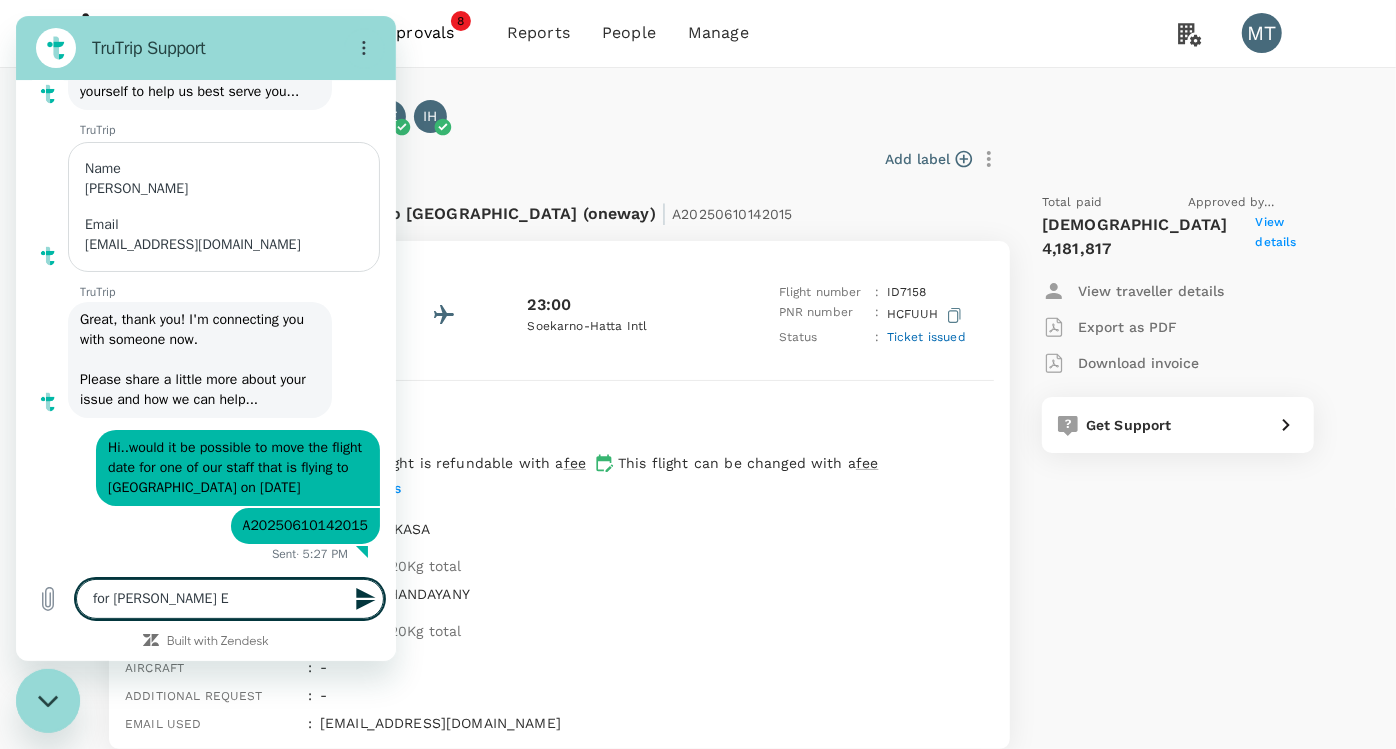 type on "for Mr. Zia Er" 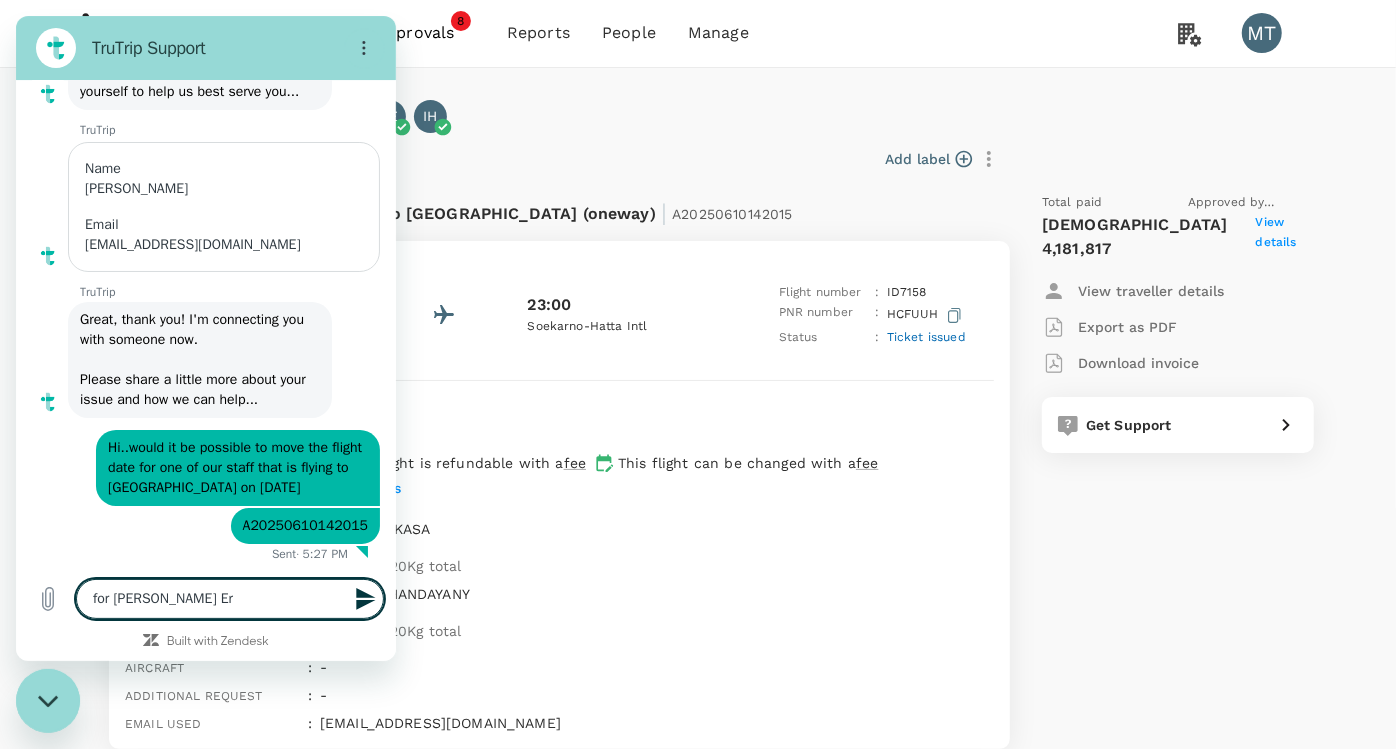 type on "for Mr. Zia Erl" 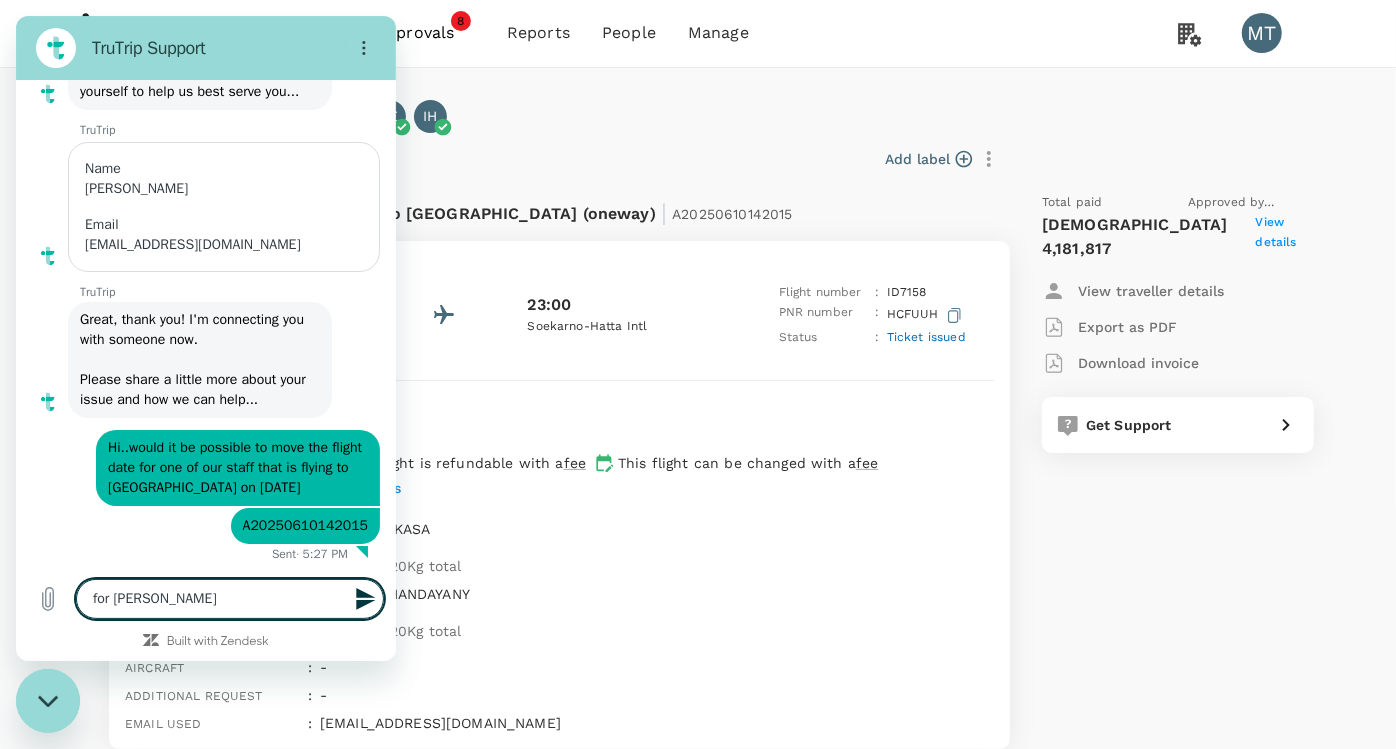 type on "for Mr. Zia Er" 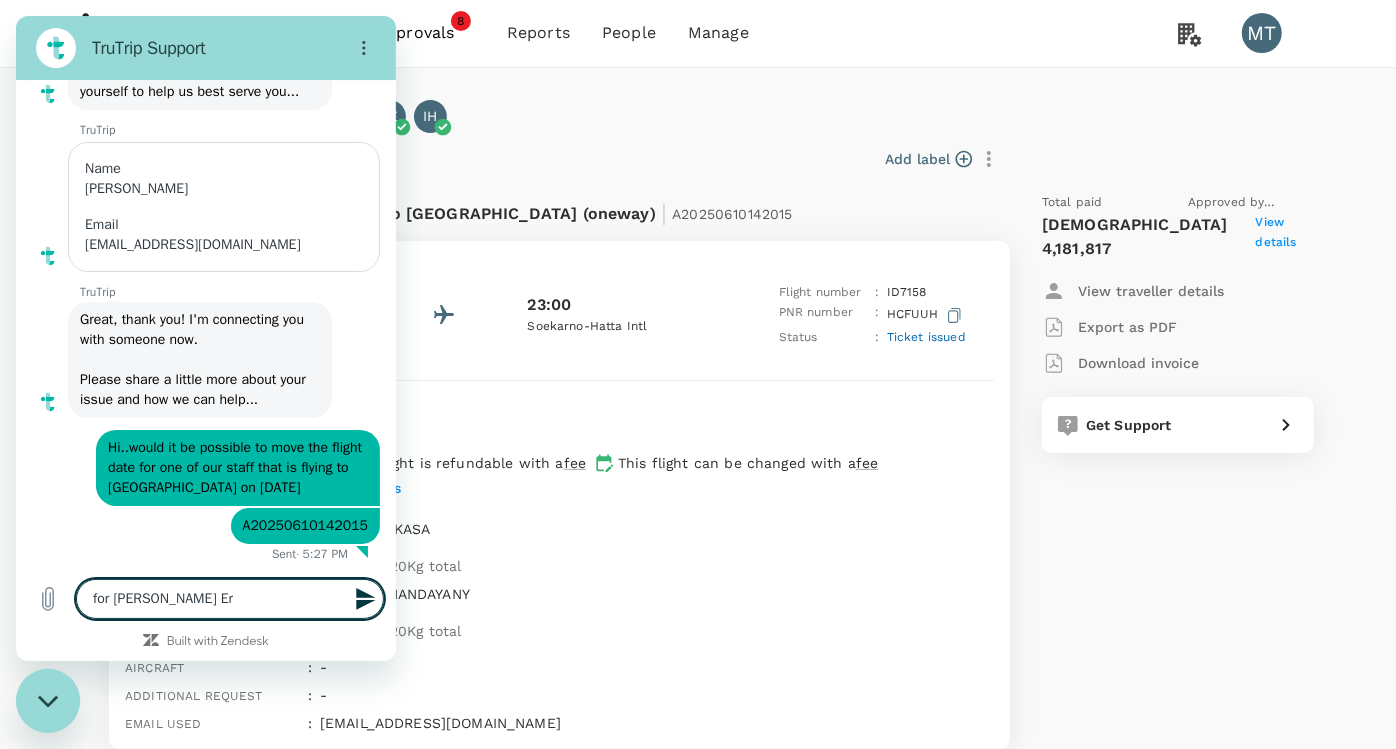 type on "for Mr. Zia Erk" 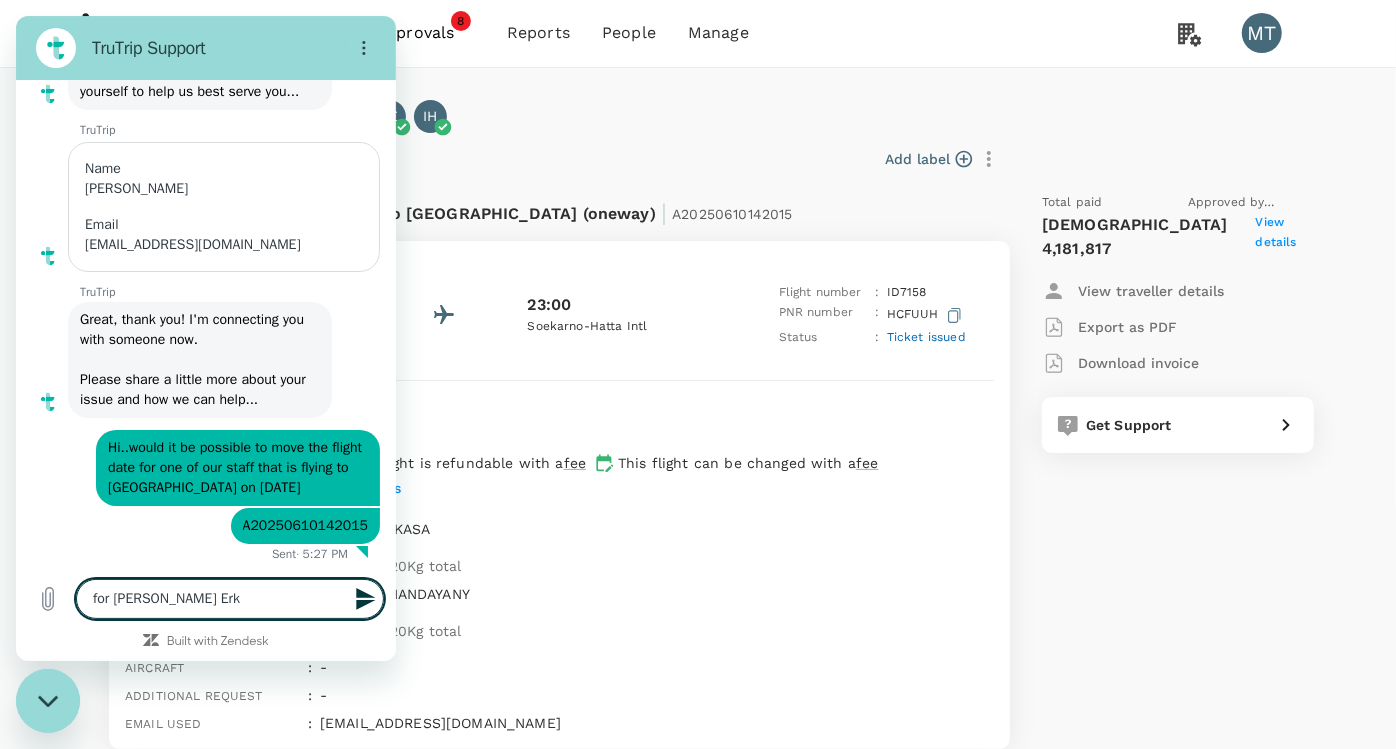 type on "for Mr. Zia Erka" 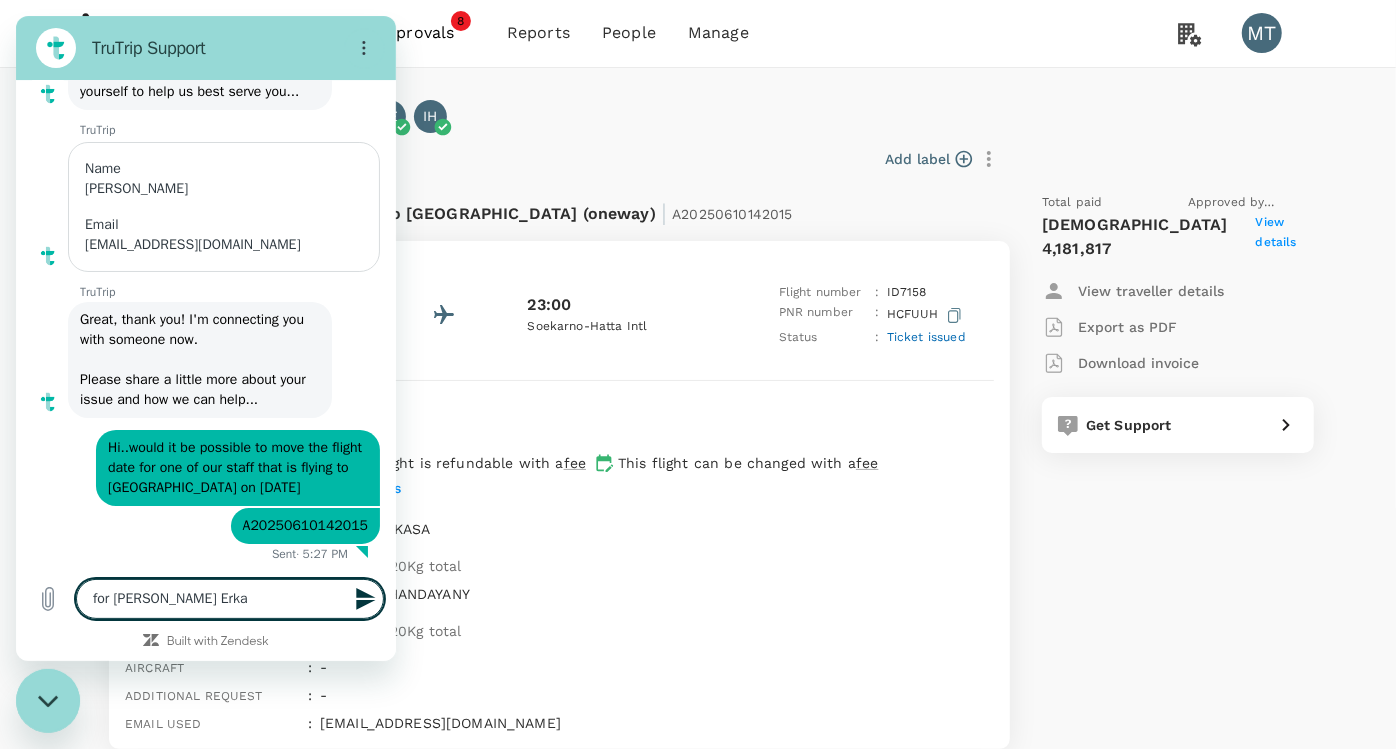 type on "for Mr. Zia Erkas" 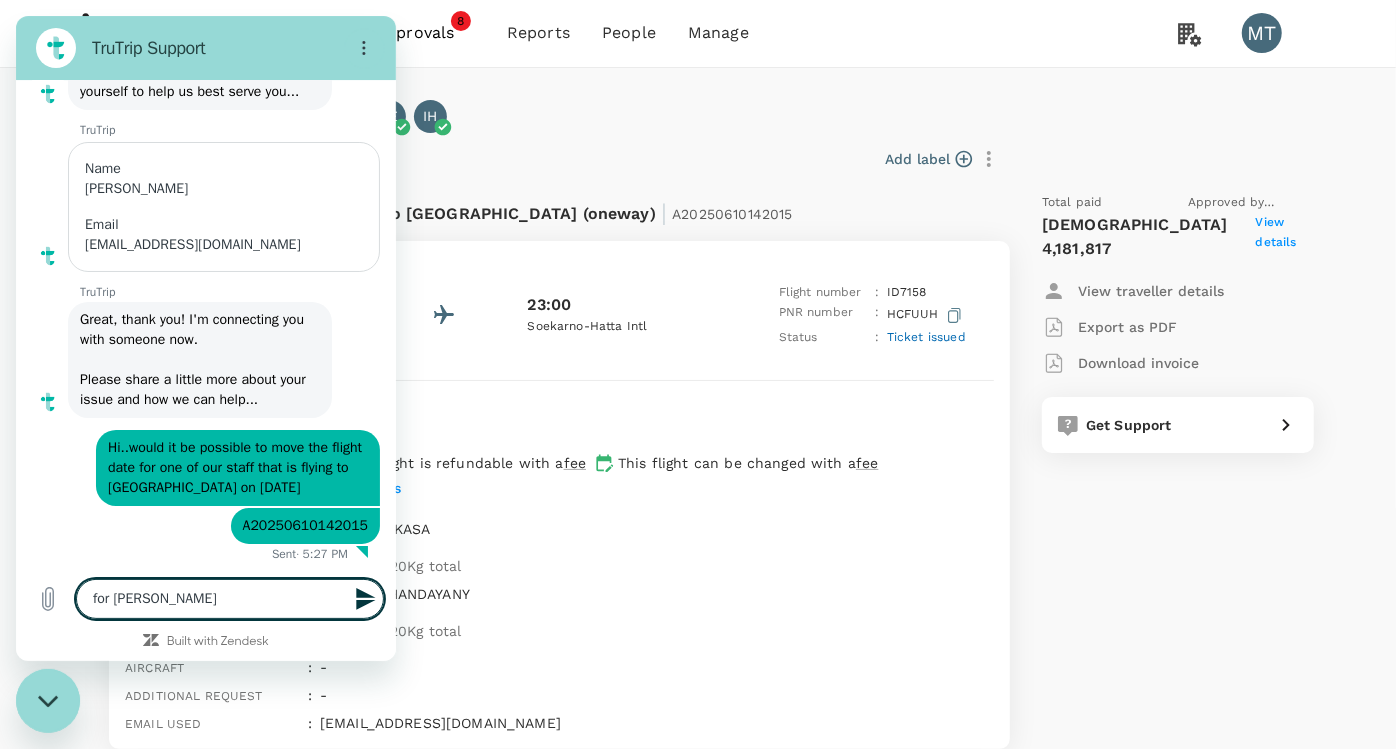type on "for Mr. Zia Erkasa" 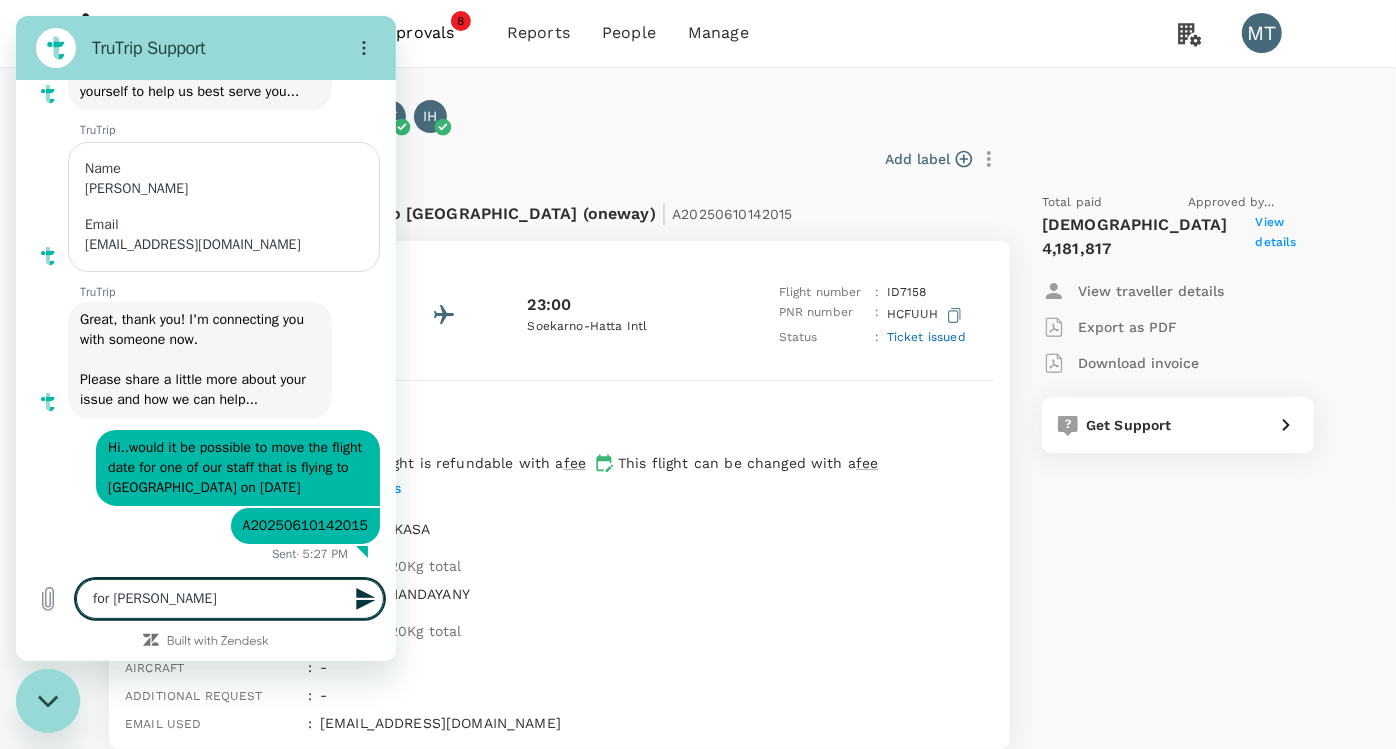 type 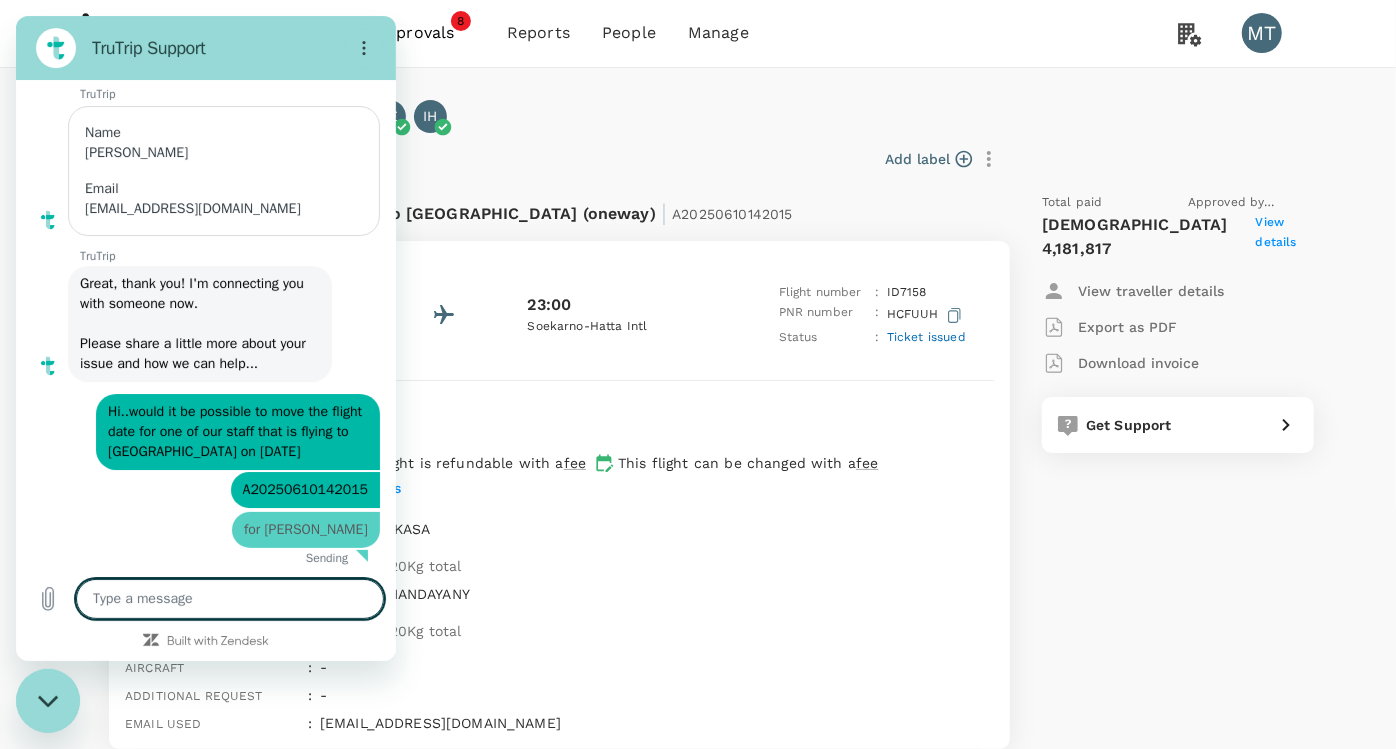 type on "x" 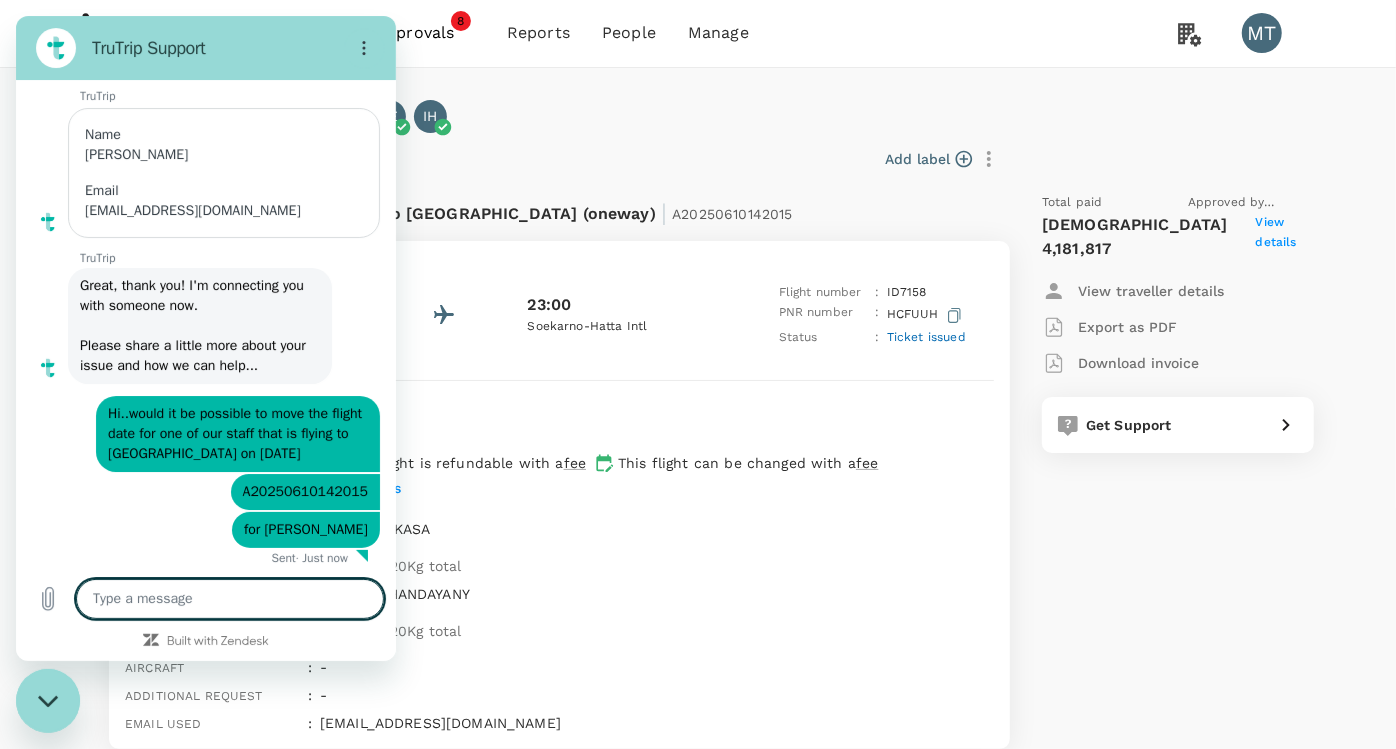 scroll, scrollTop: 160, scrollLeft: 0, axis: vertical 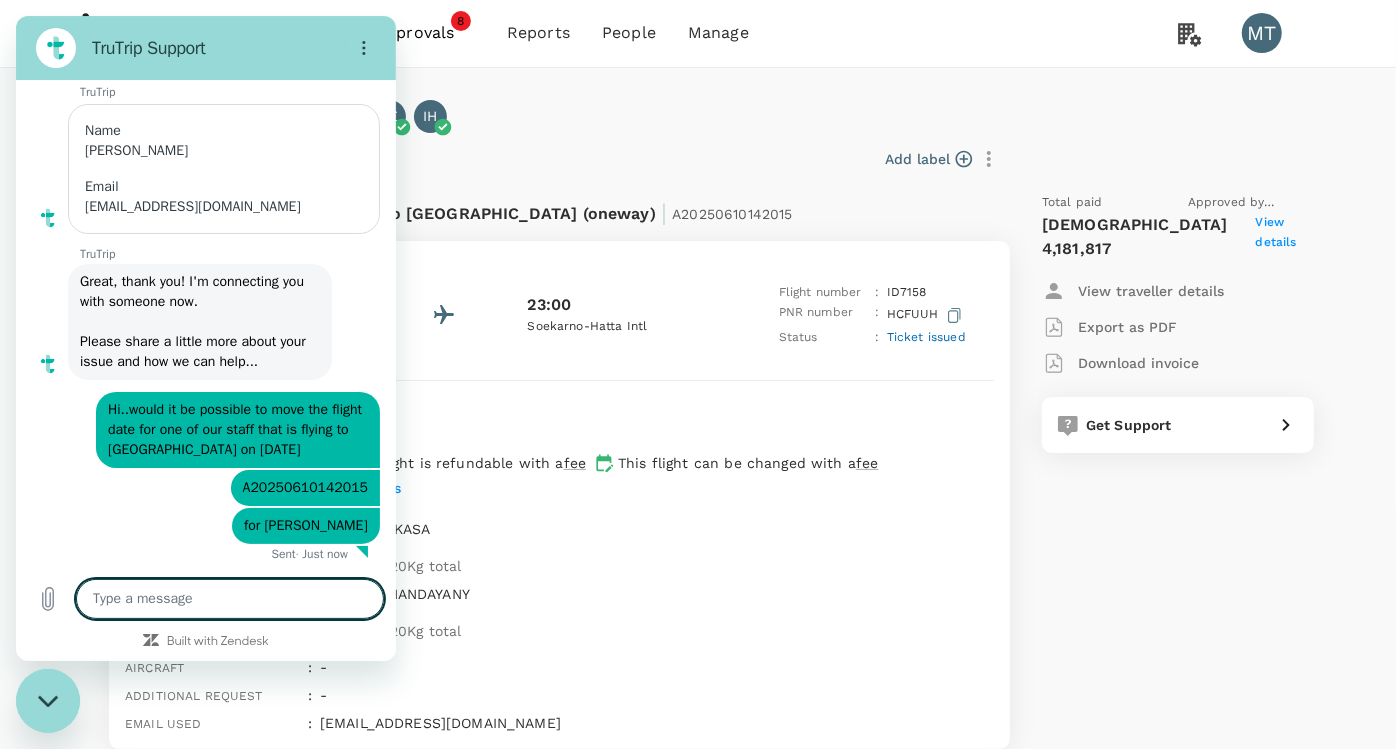 click on "09 Jul 2025     |   TR2506107221 Add label Flight from Singapore to Indonesia (oneway)   |   A20250610142015 Wednesday, 09 Jul 2025   22:05 Singapore Changi 23:00 Soekarno-Hatta Intl Flight number : ID 7158 PNR number : HCFUUH   Status : Ticket issued Flight duration : 1h 55min Selected fare : economy This flight is refundable with a  fee This flight can be changed with a  fee View details Baggage & seat : ZE ZIA   ERKASA 1 bags 20Kg total IH ISMA   HANDAYANY 1 bags 20Kg total Aircraft : - Additional request : - Email used : A20250610142015@travel.trutrip.co Total paid Approved by     Sacha Ernst IDR 4,181,817 View details View traveller details Export as PDF Download invoice Get Support" at bounding box center [682, 441] 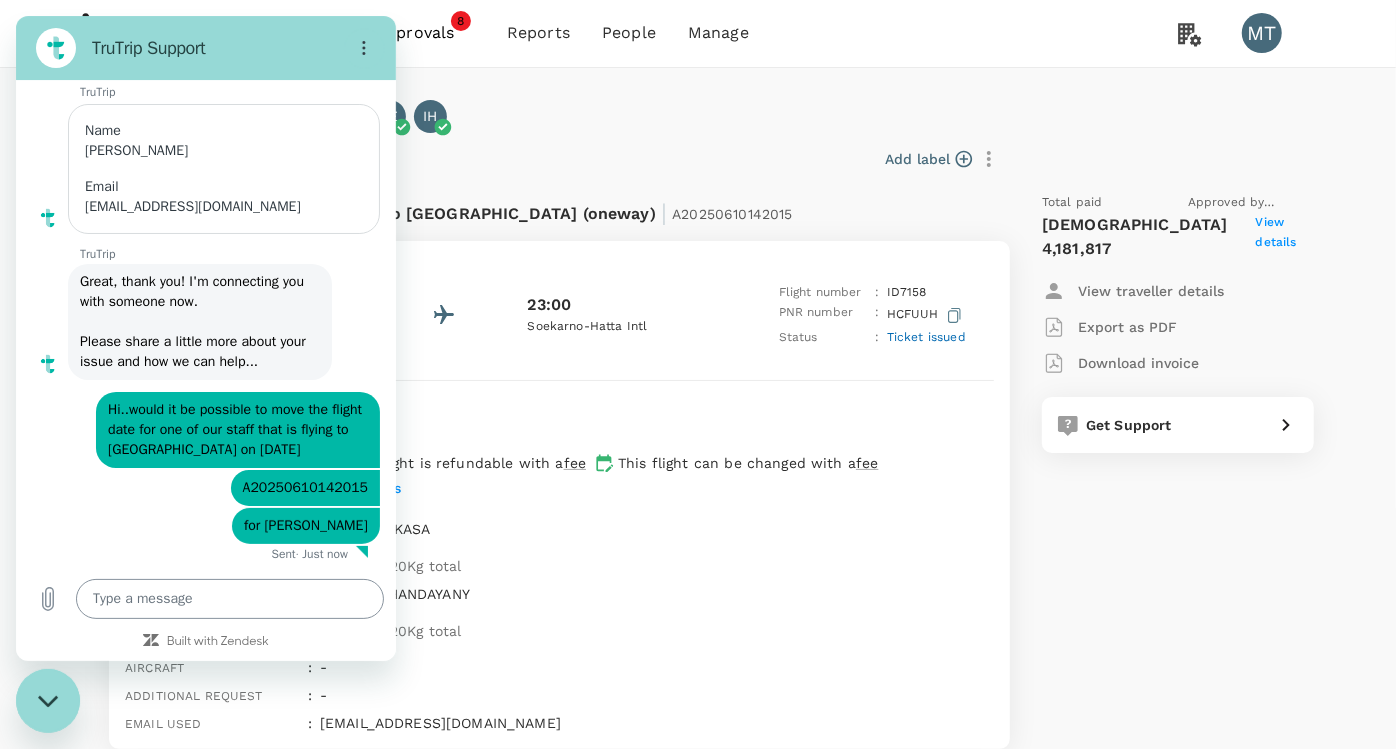 click at bounding box center (230, 599) 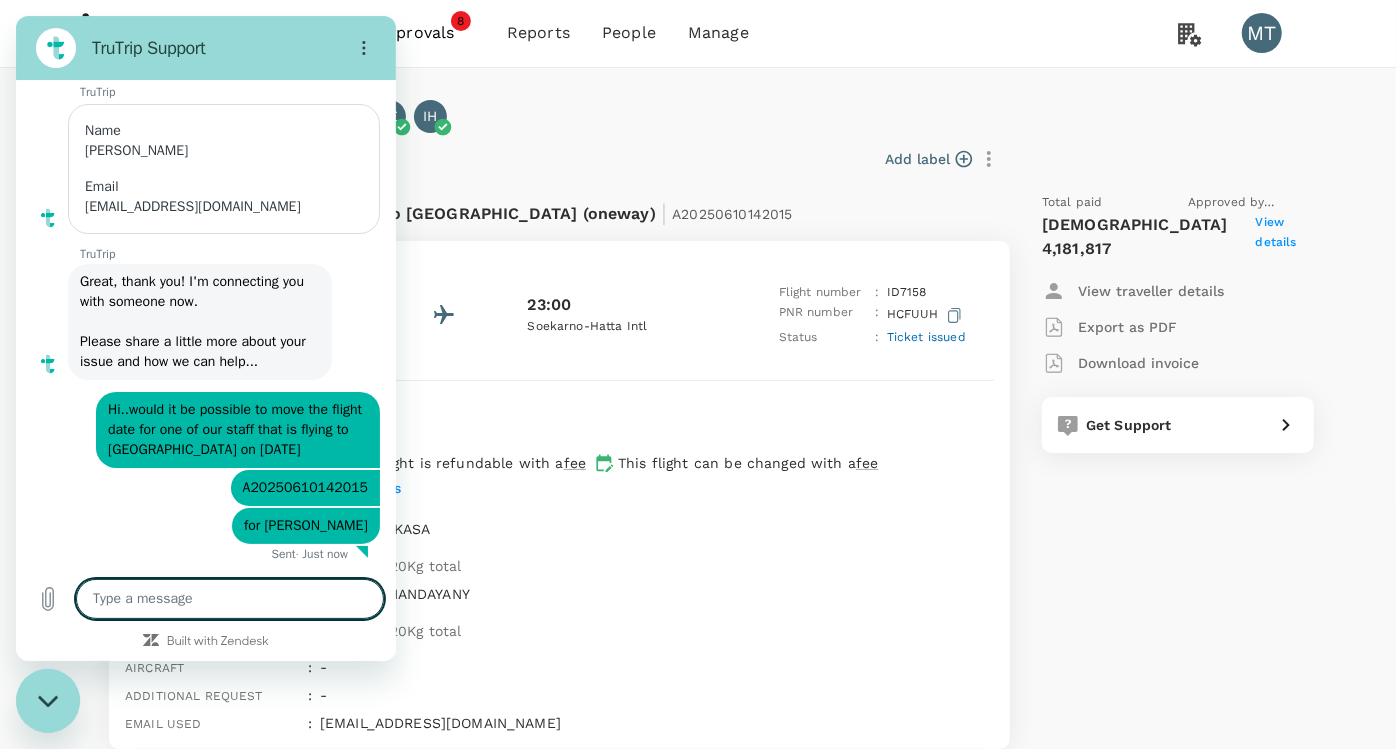 type on "h" 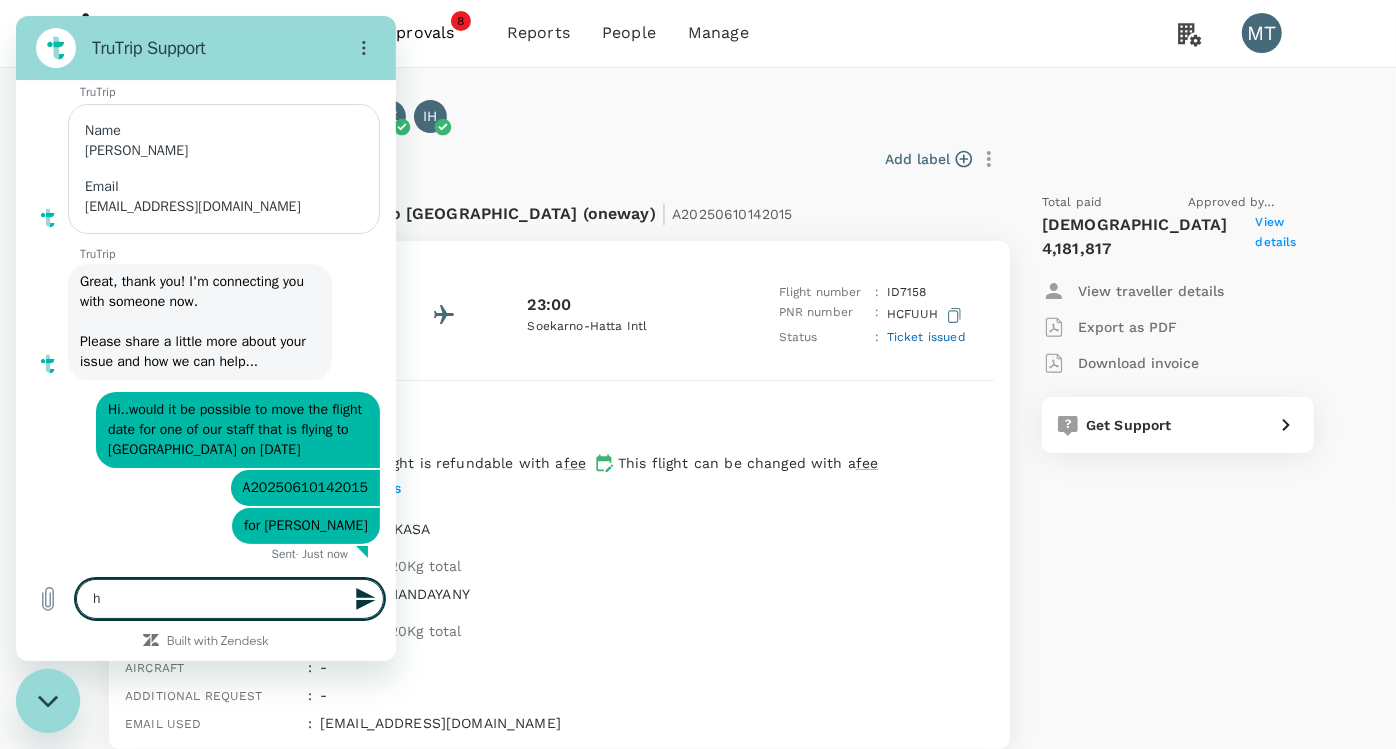 type on "he" 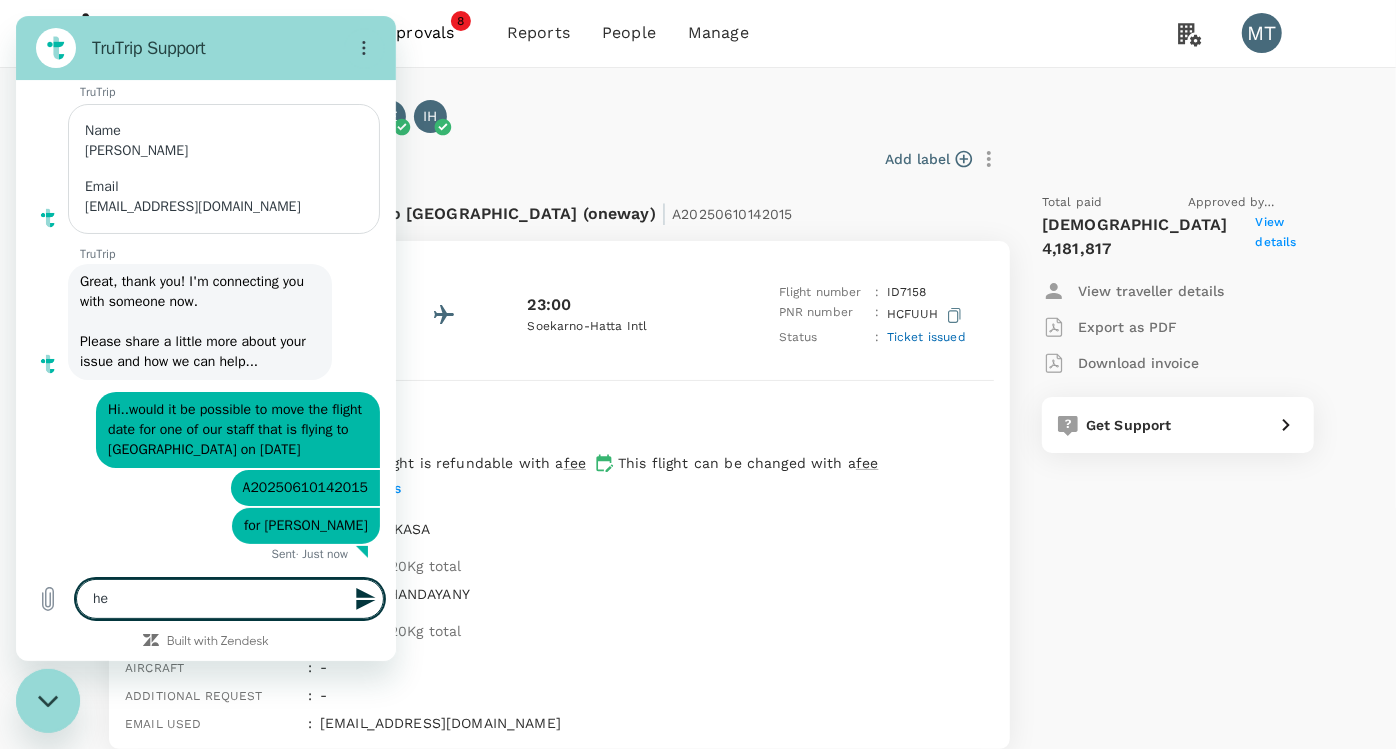type on "hel" 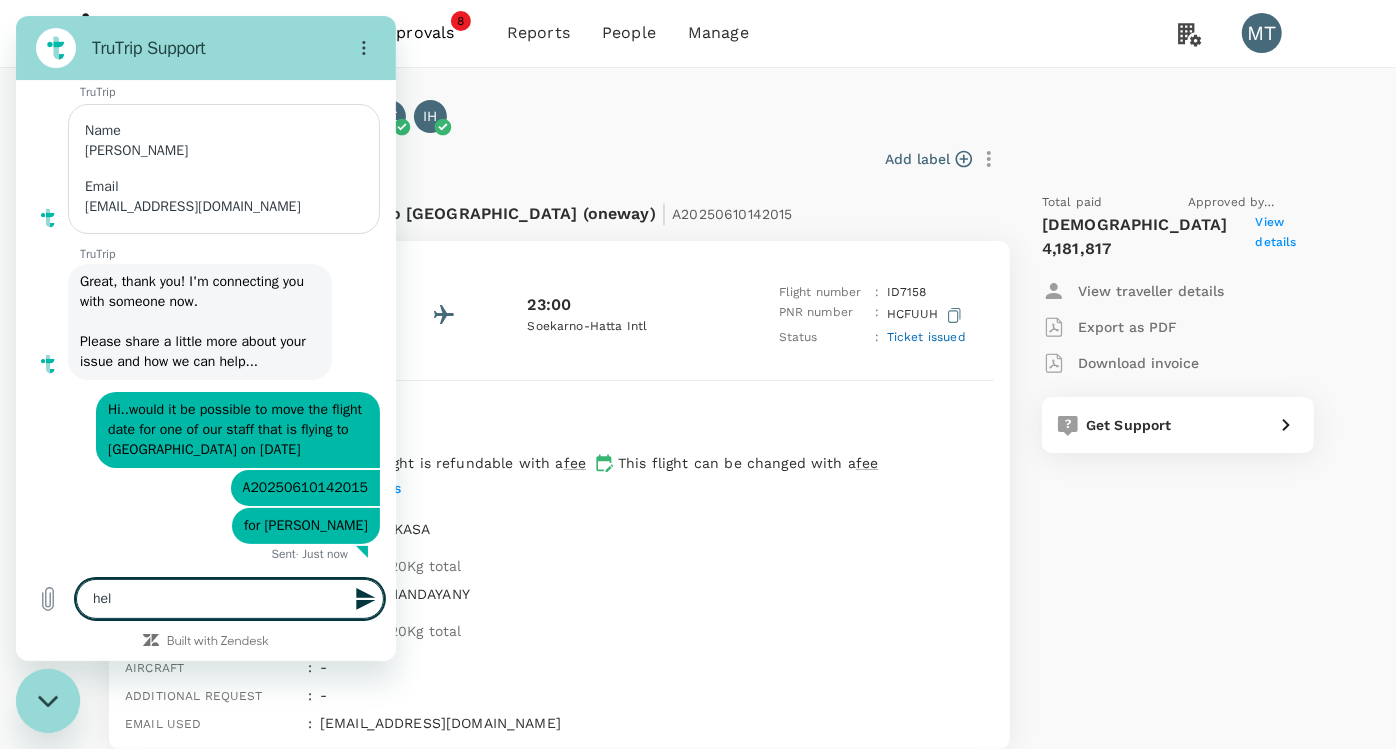 type on "hell" 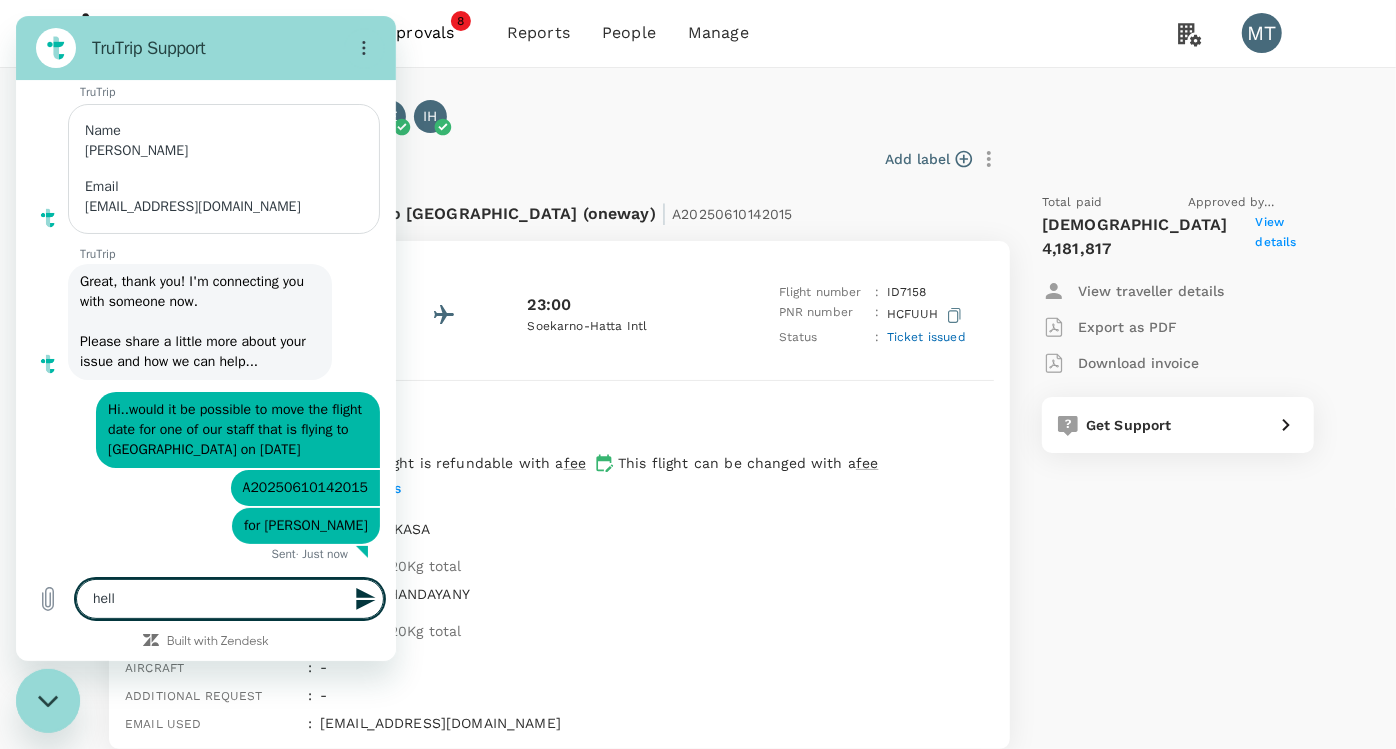 type on "hello" 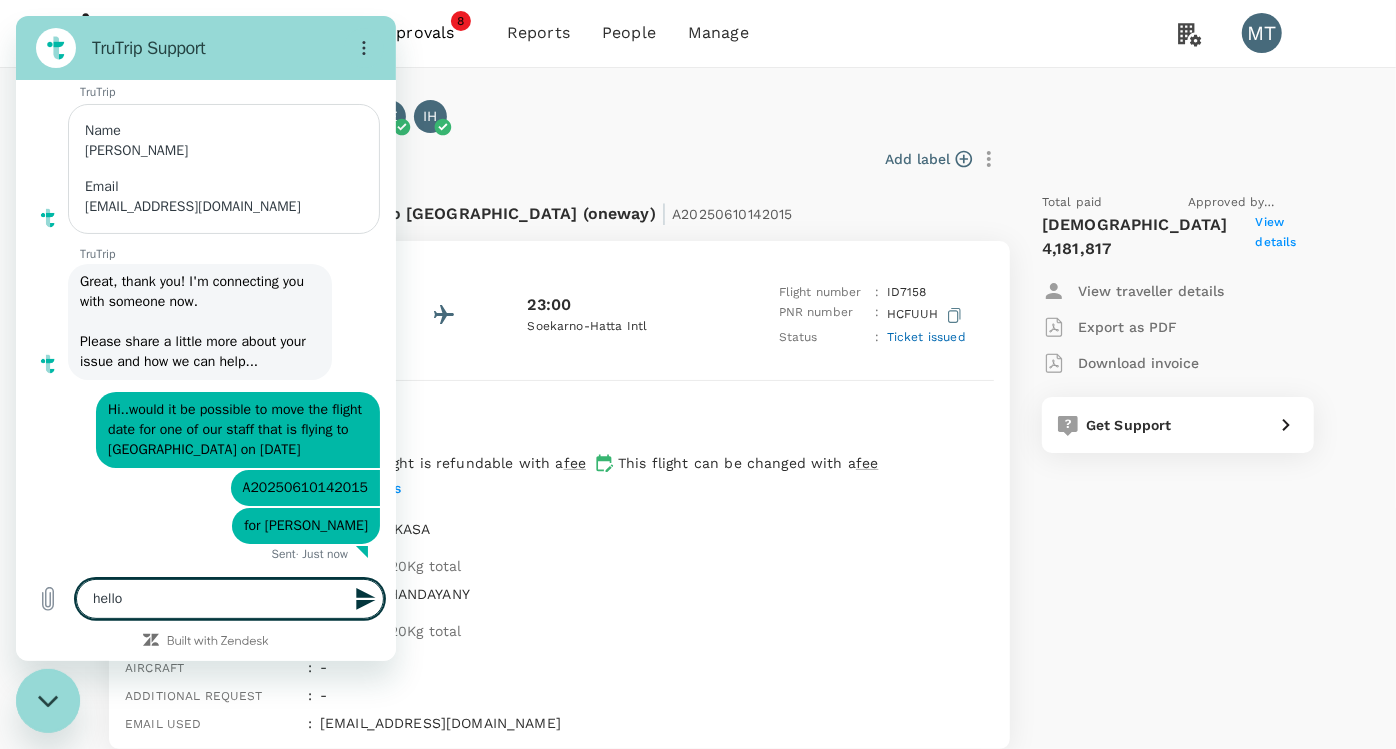 type 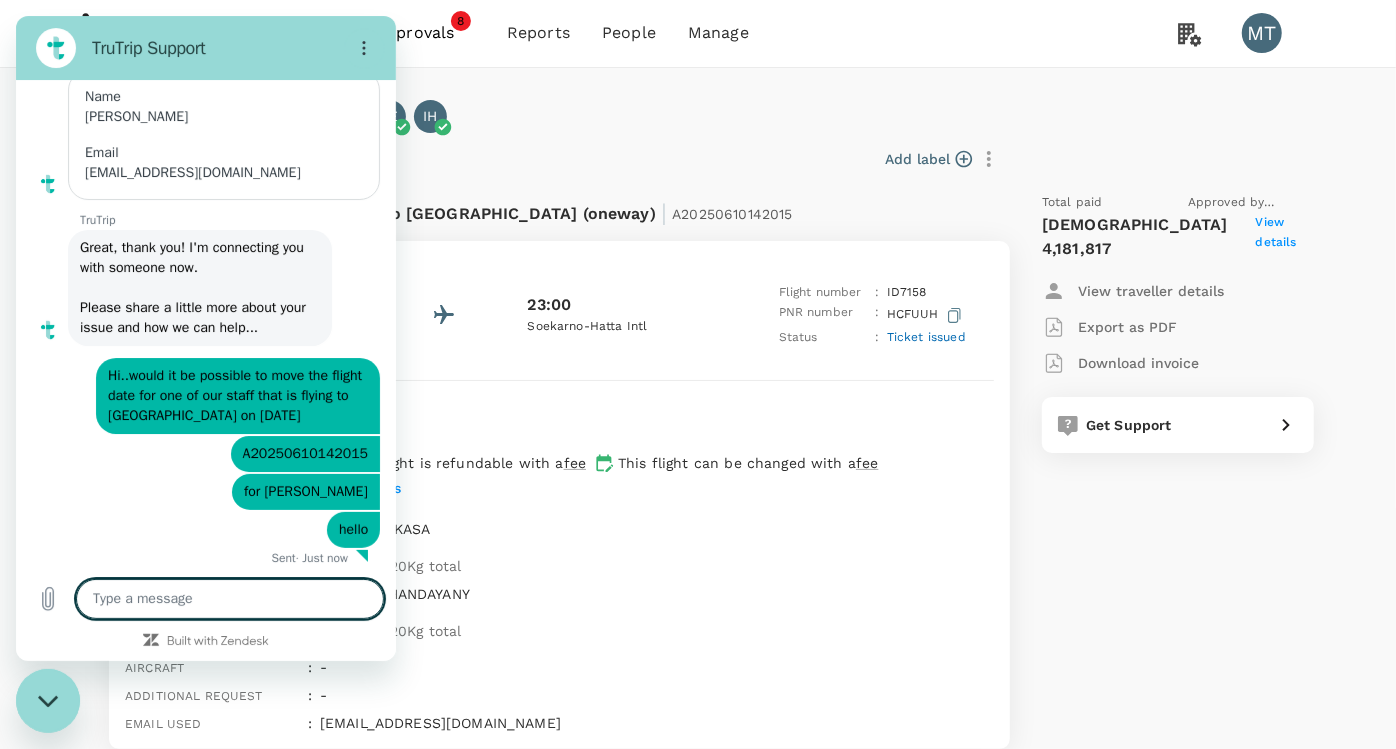 scroll, scrollTop: 199, scrollLeft: 0, axis: vertical 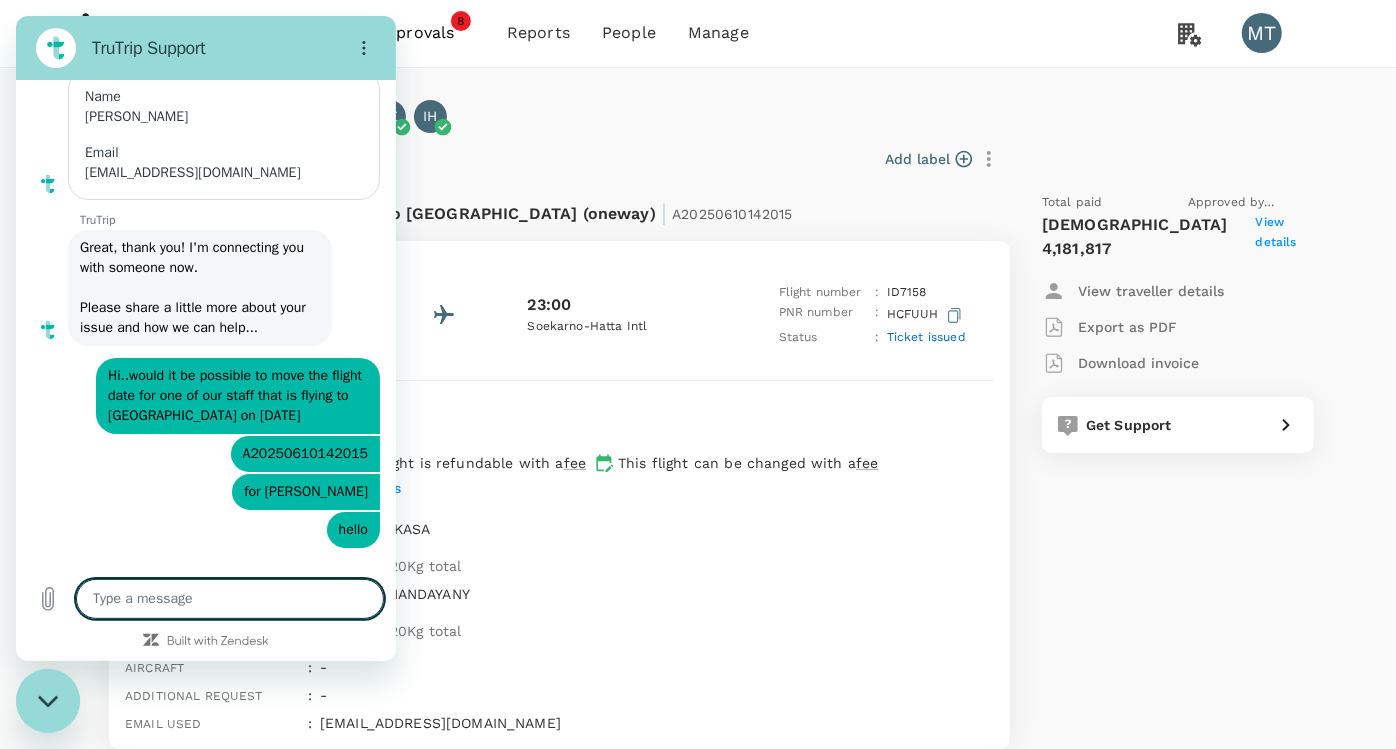 type on "x" 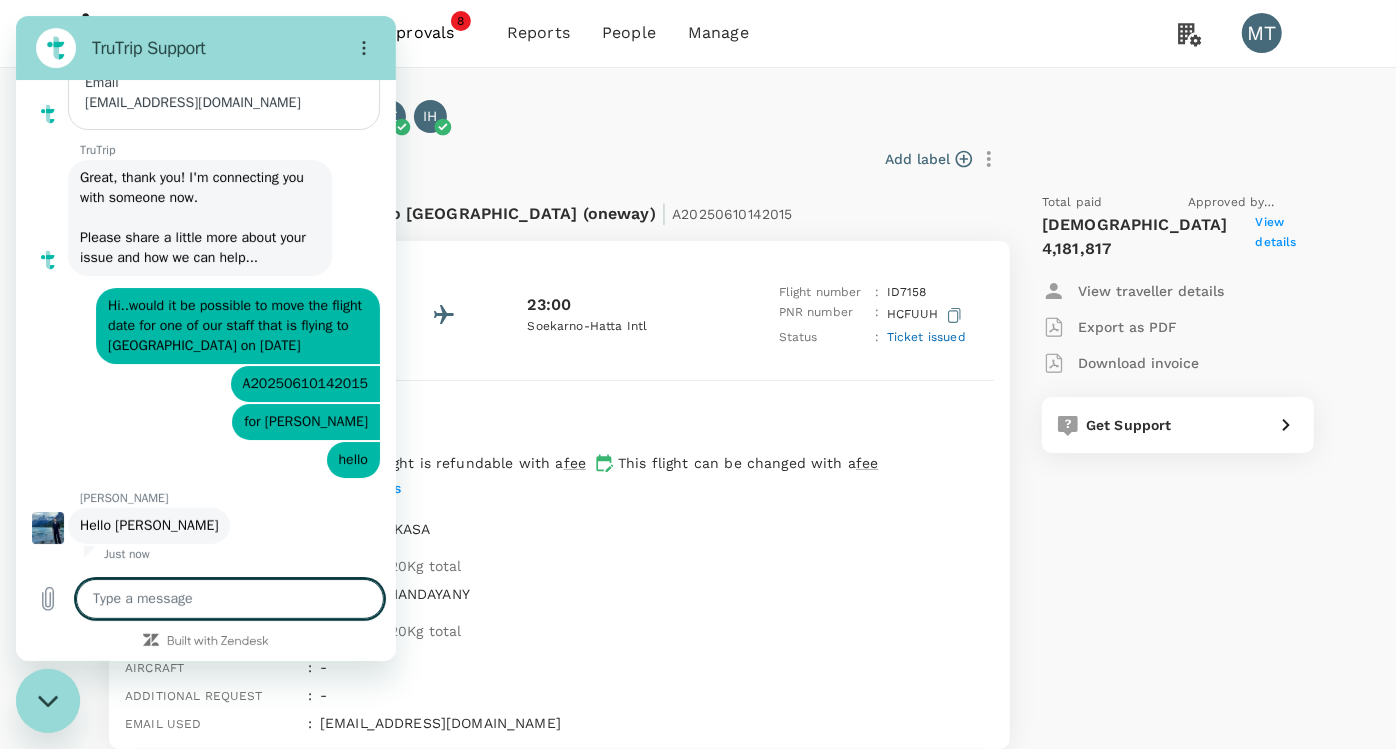 scroll, scrollTop: 265, scrollLeft: 0, axis: vertical 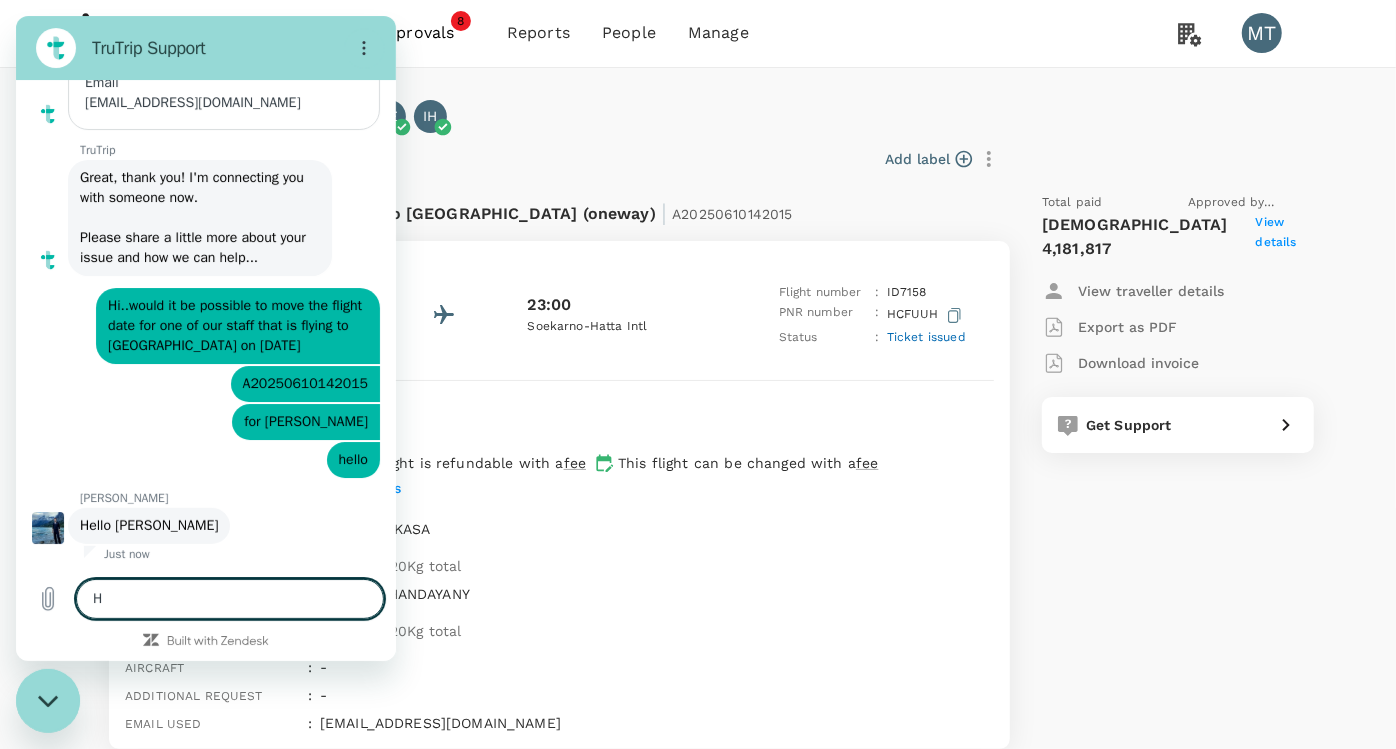 type on "Hi" 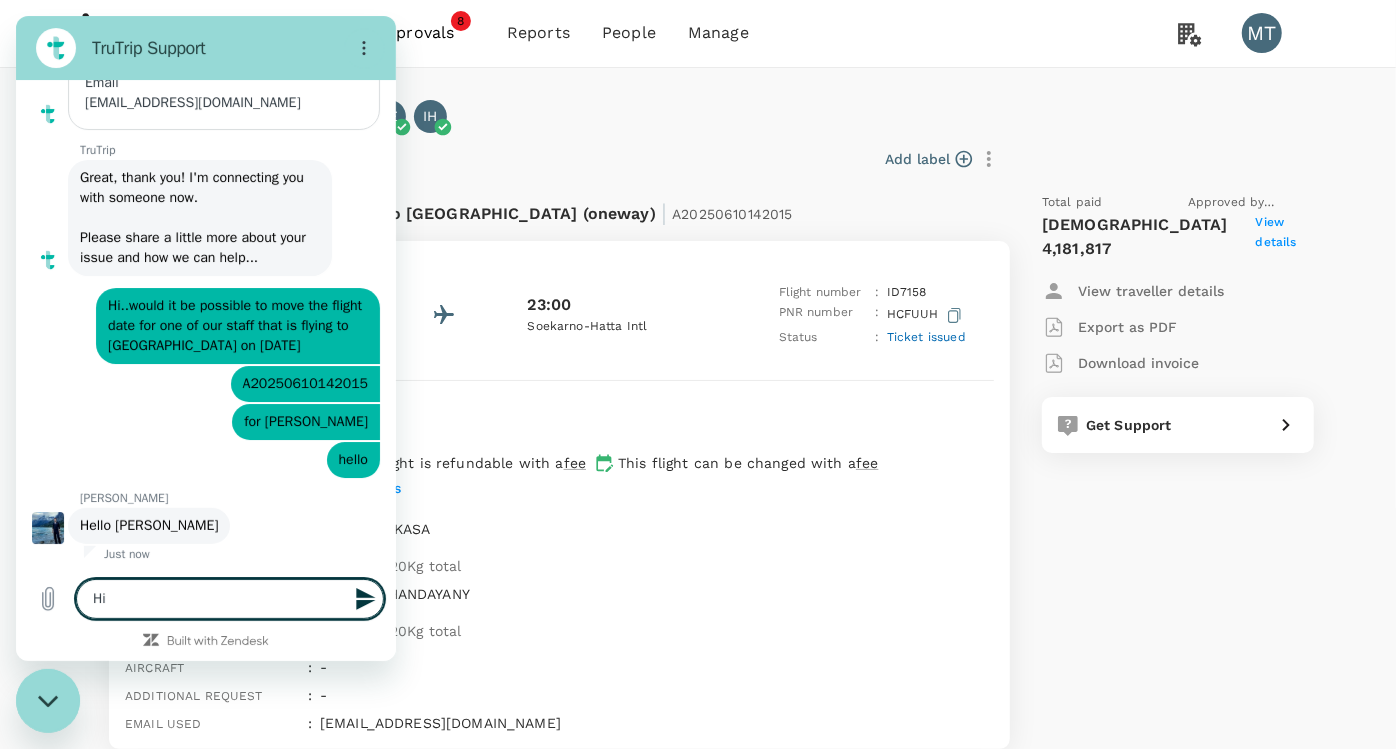 type on "Hi" 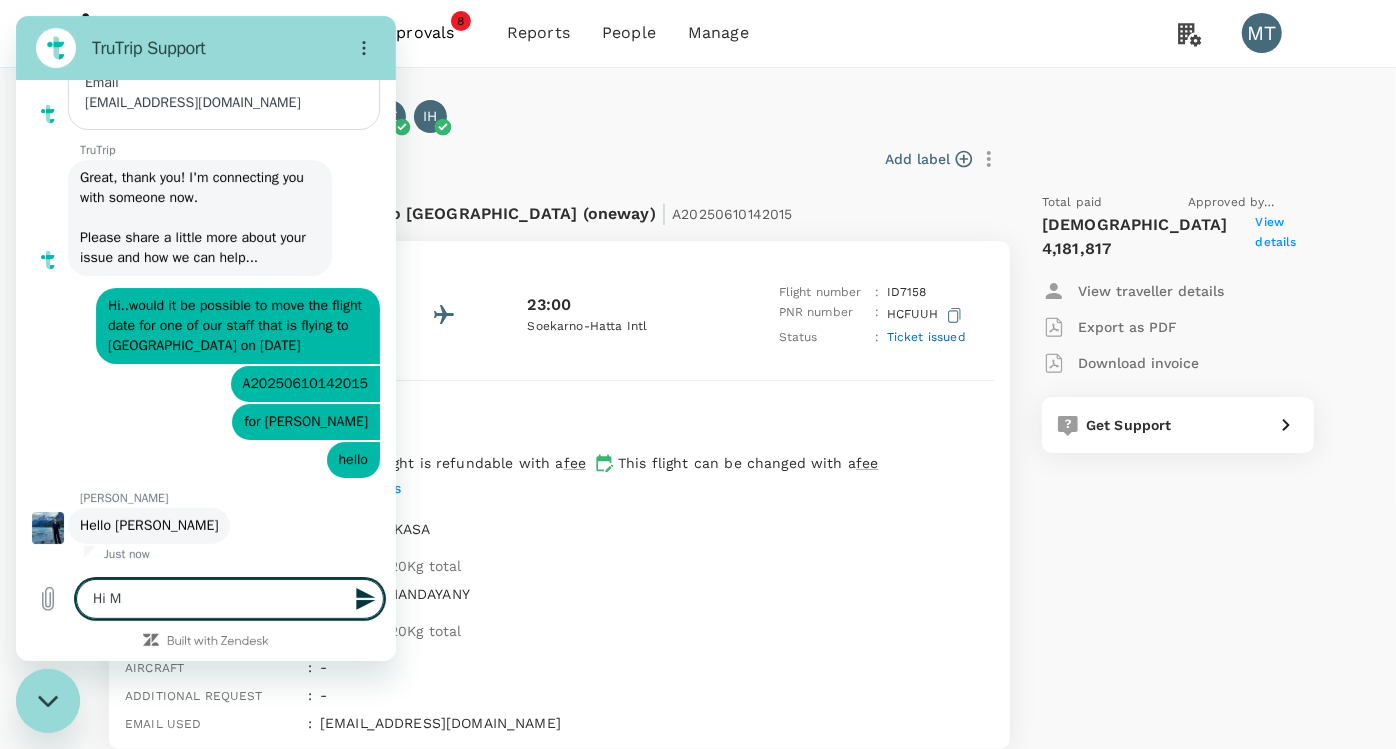 type on "Hi Ma" 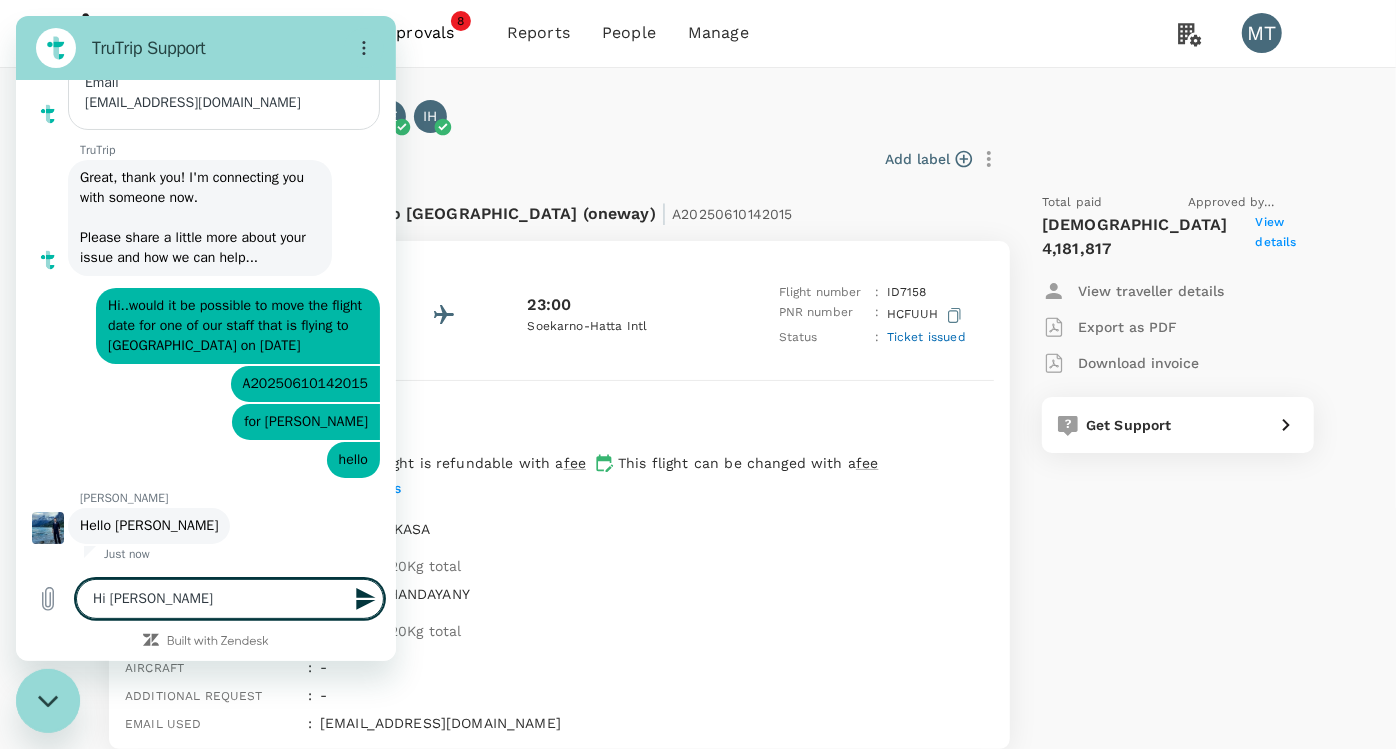 type on "Hi Mat" 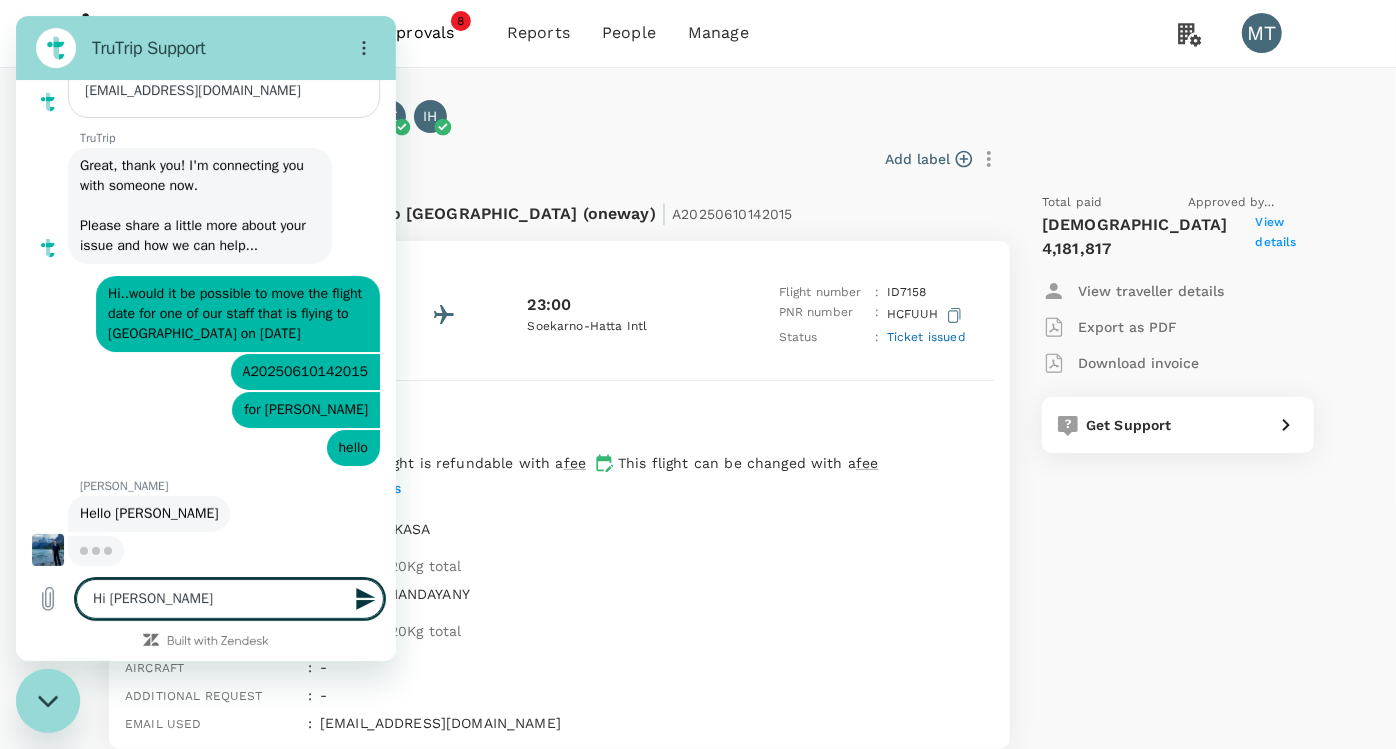 type on "Hi Mate" 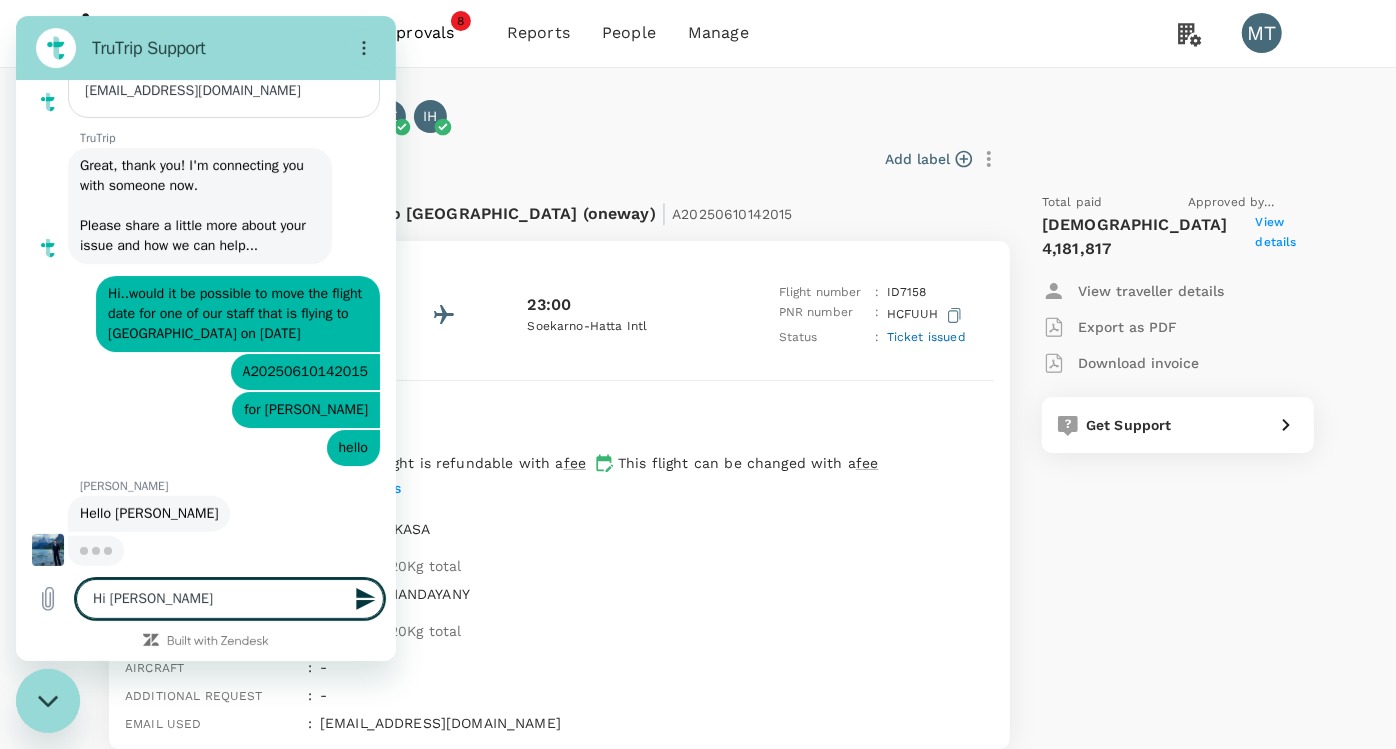 type on "x" 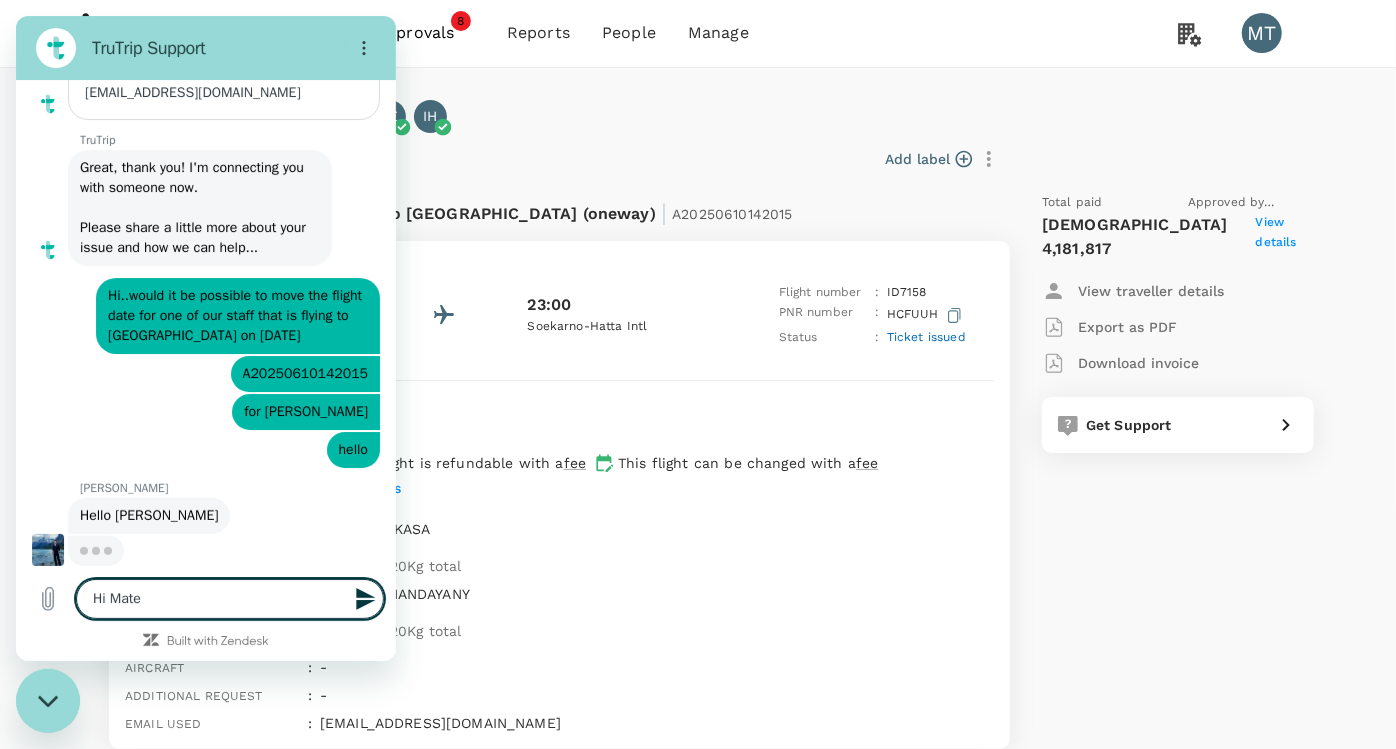 type on "Hi Mateo" 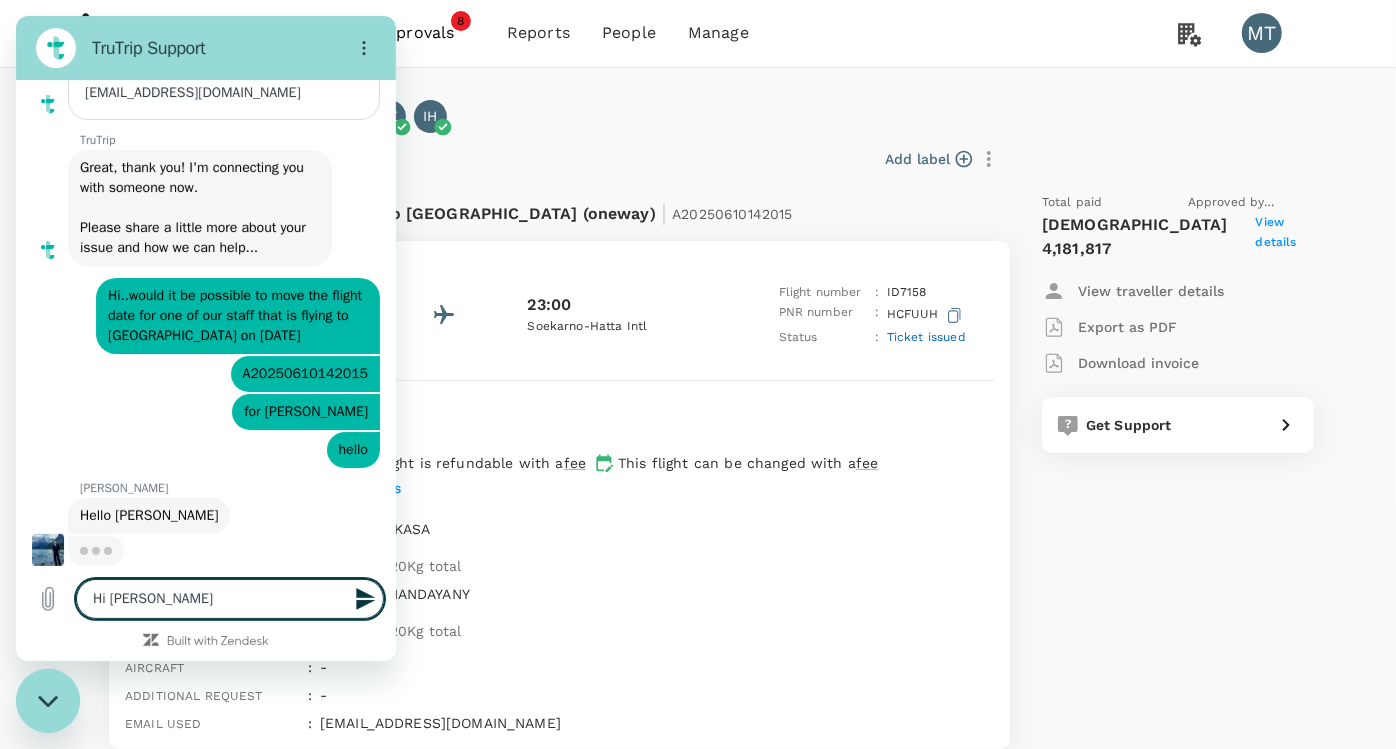 type on "x" 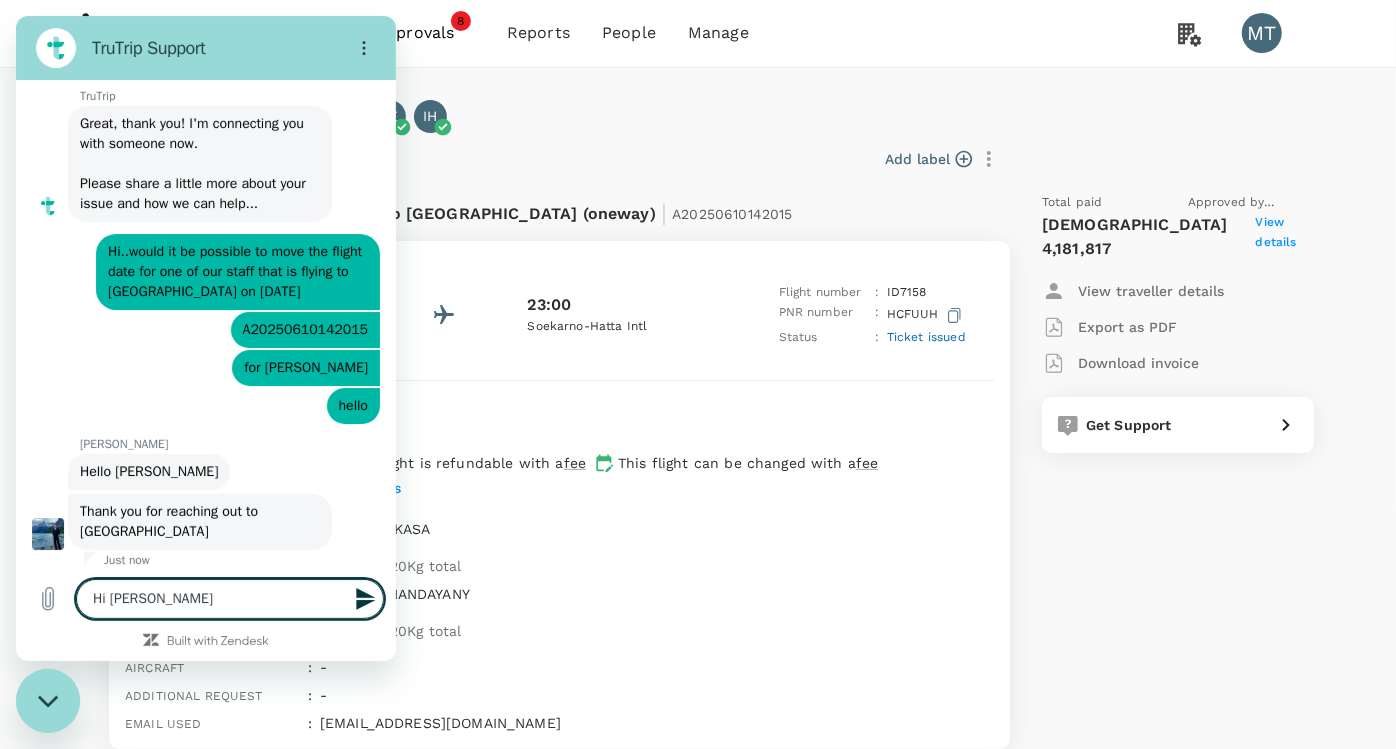 type 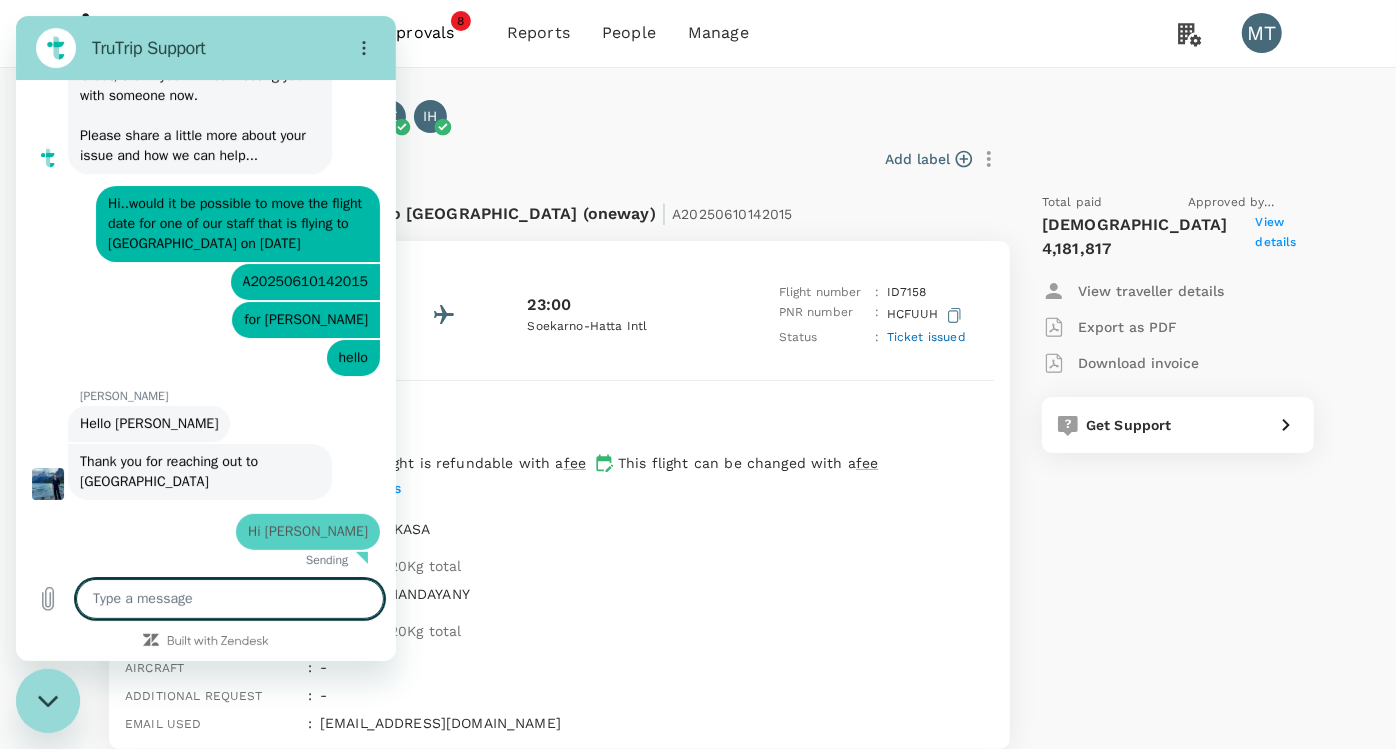 type on "x" 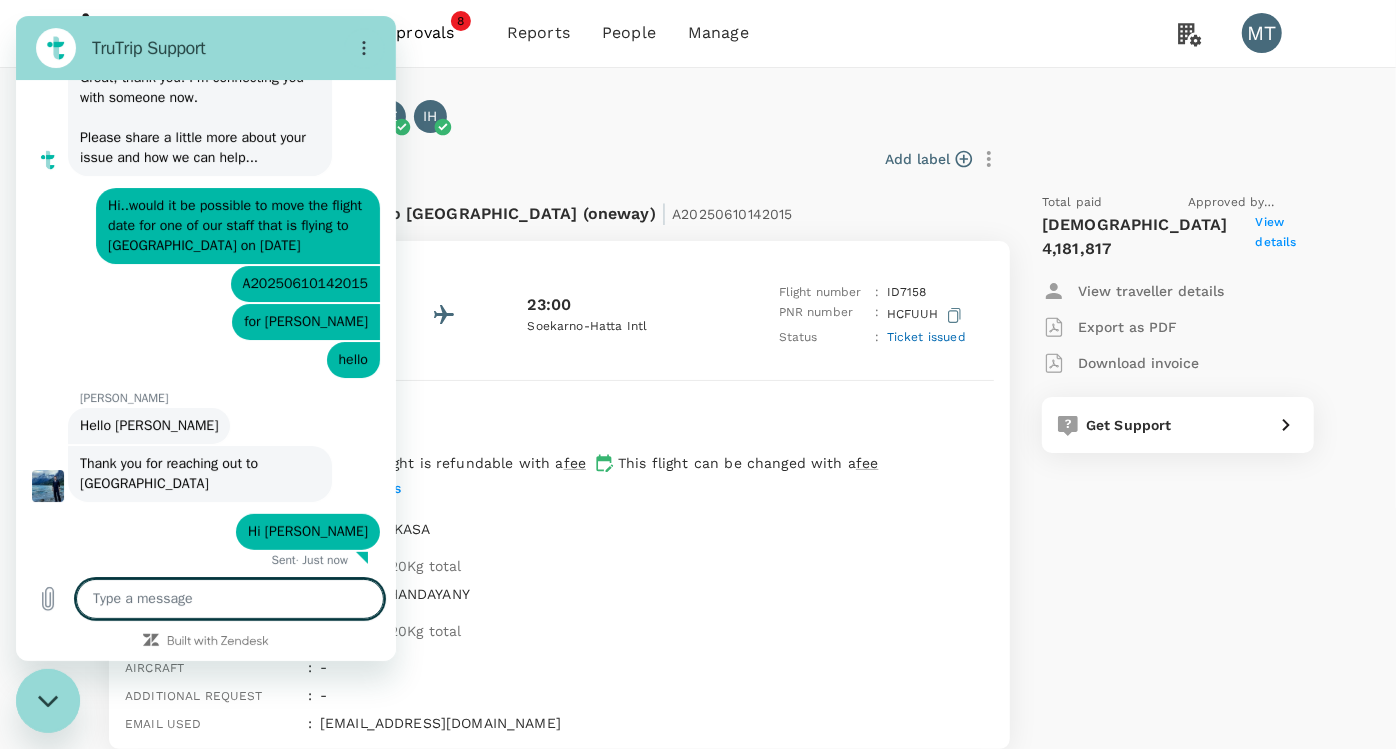 scroll, scrollTop: 351, scrollLeft: 0, axis: vertical 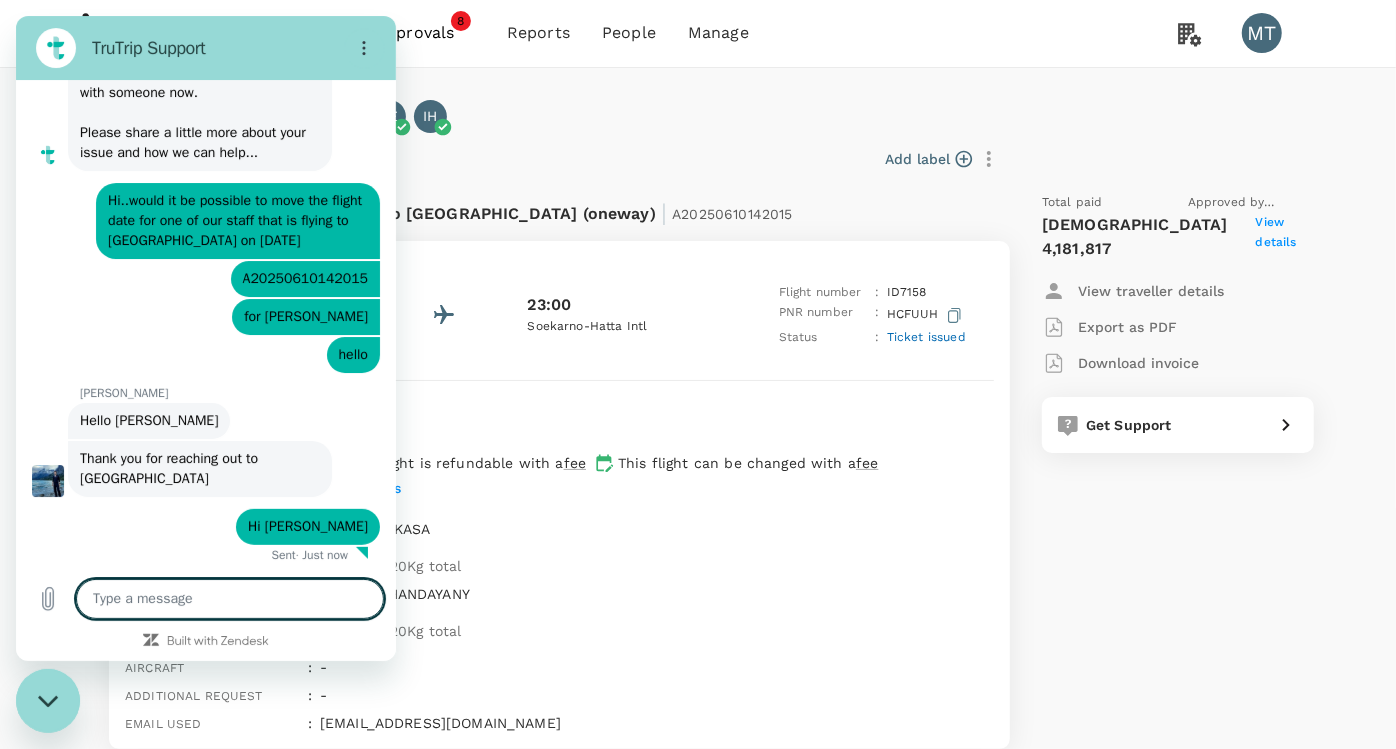 type on "y" 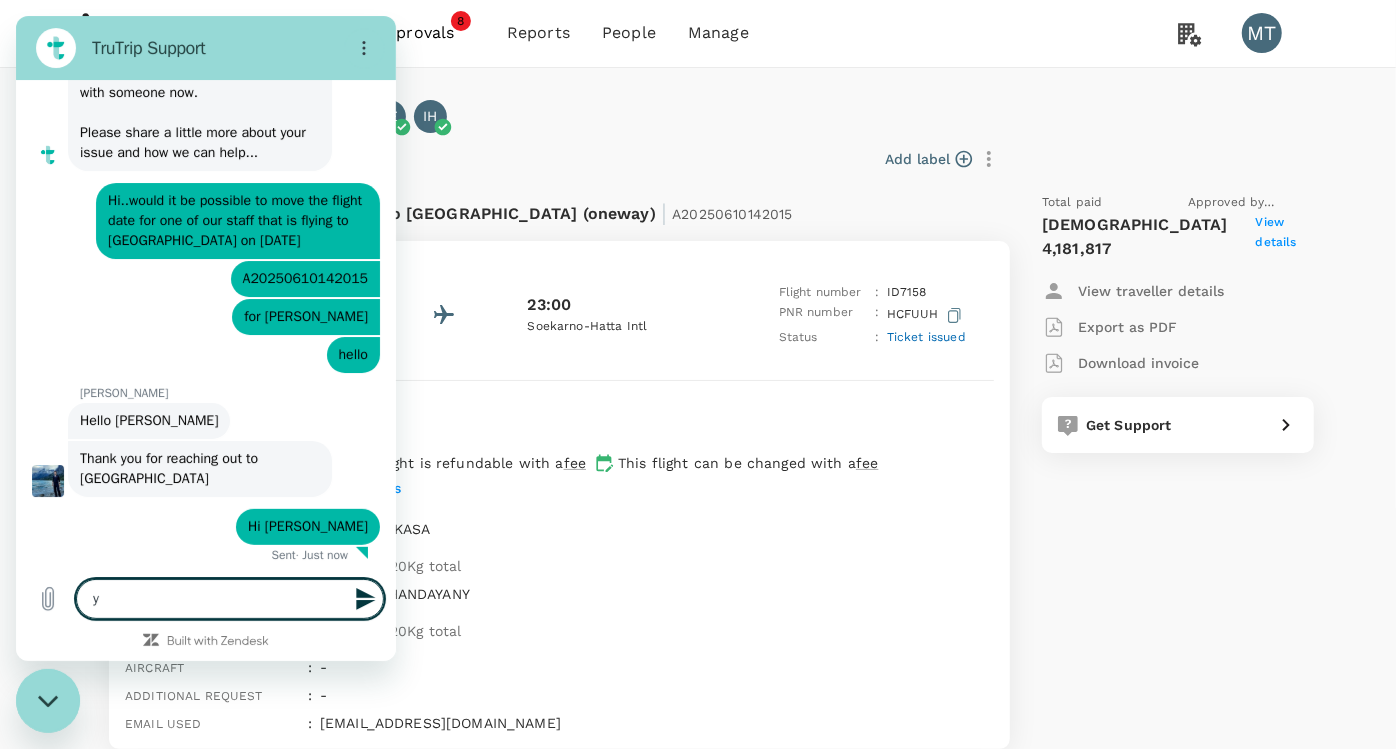 type on "ye" 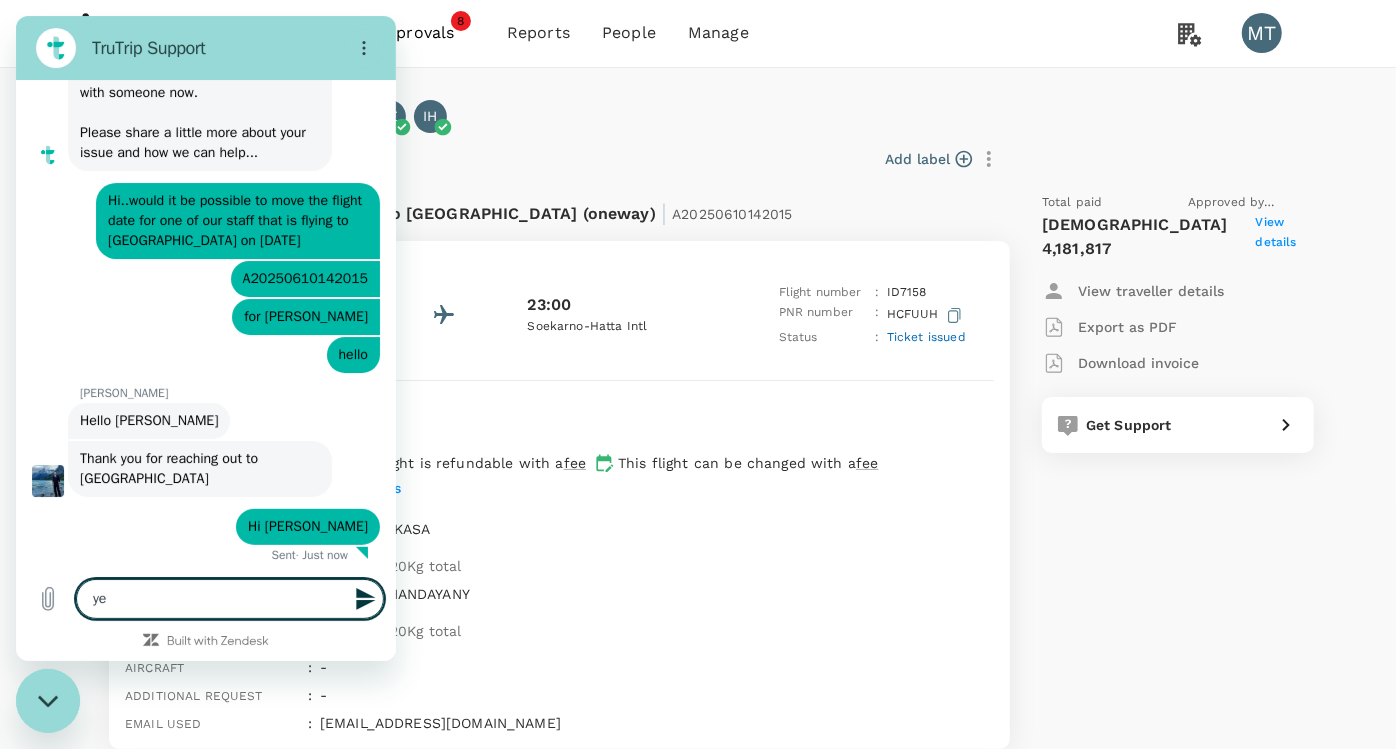 type on "yes" 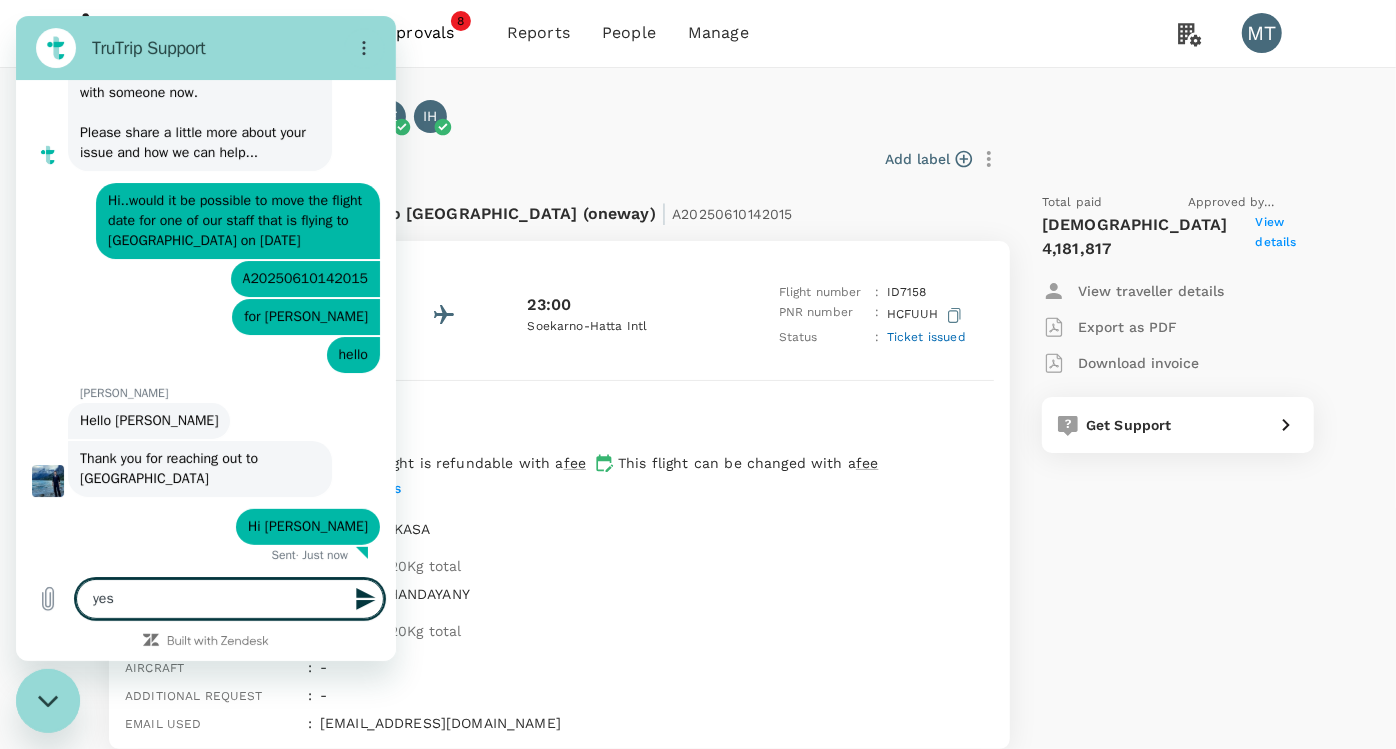 type on "x" 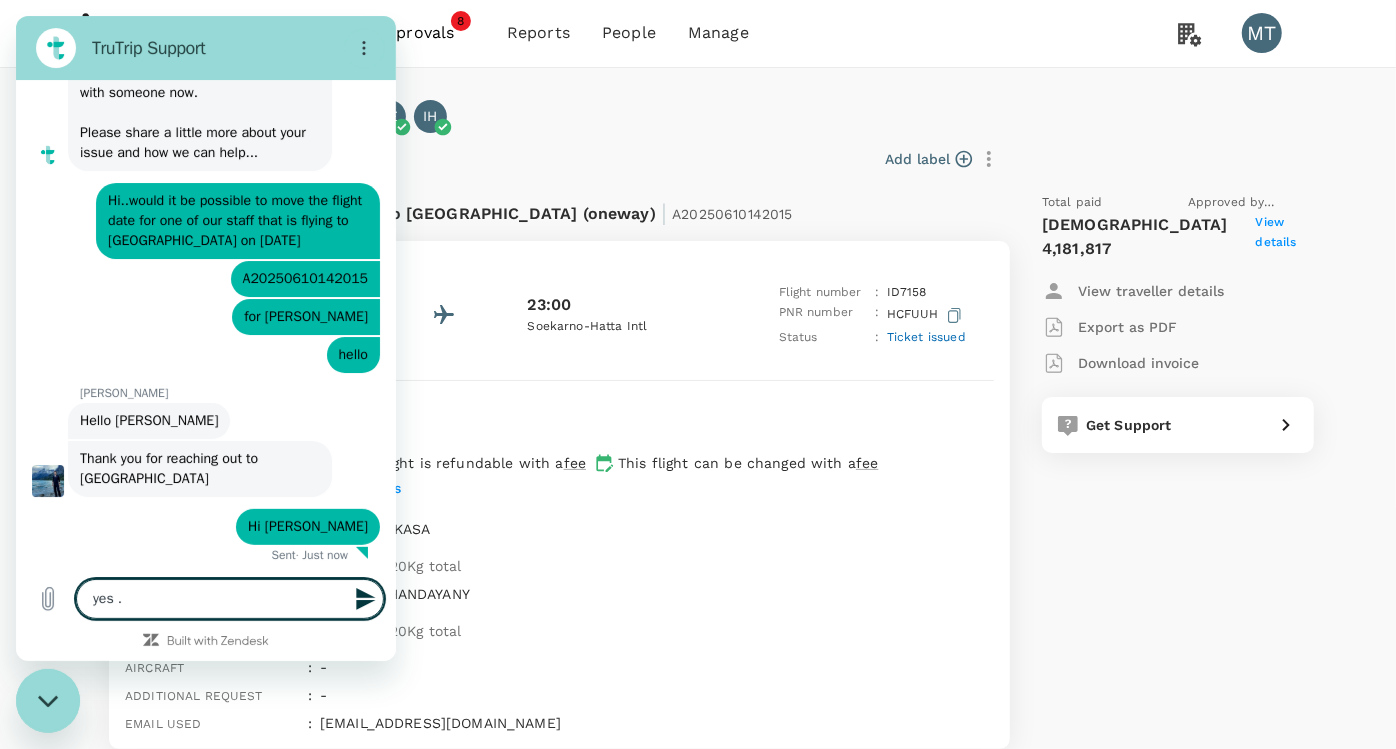 type on "yes .." 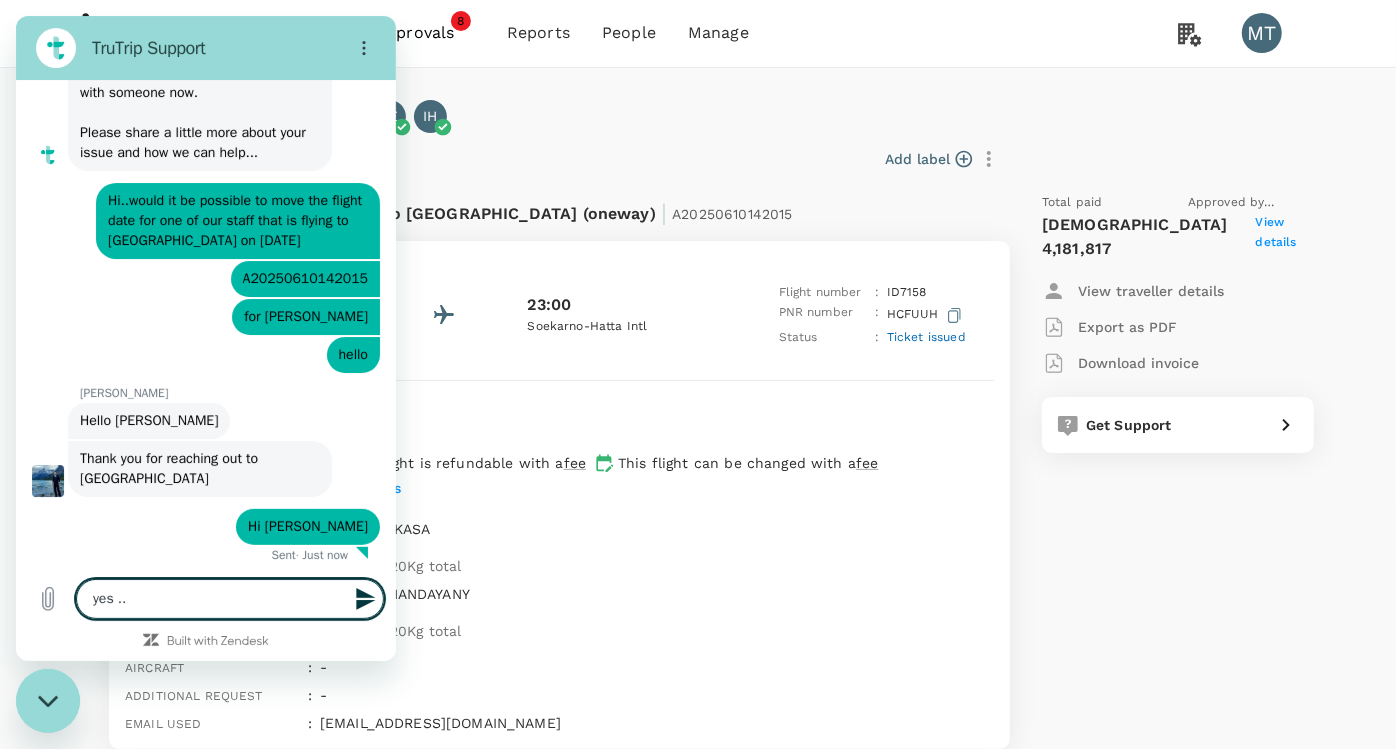 type on "yes .." 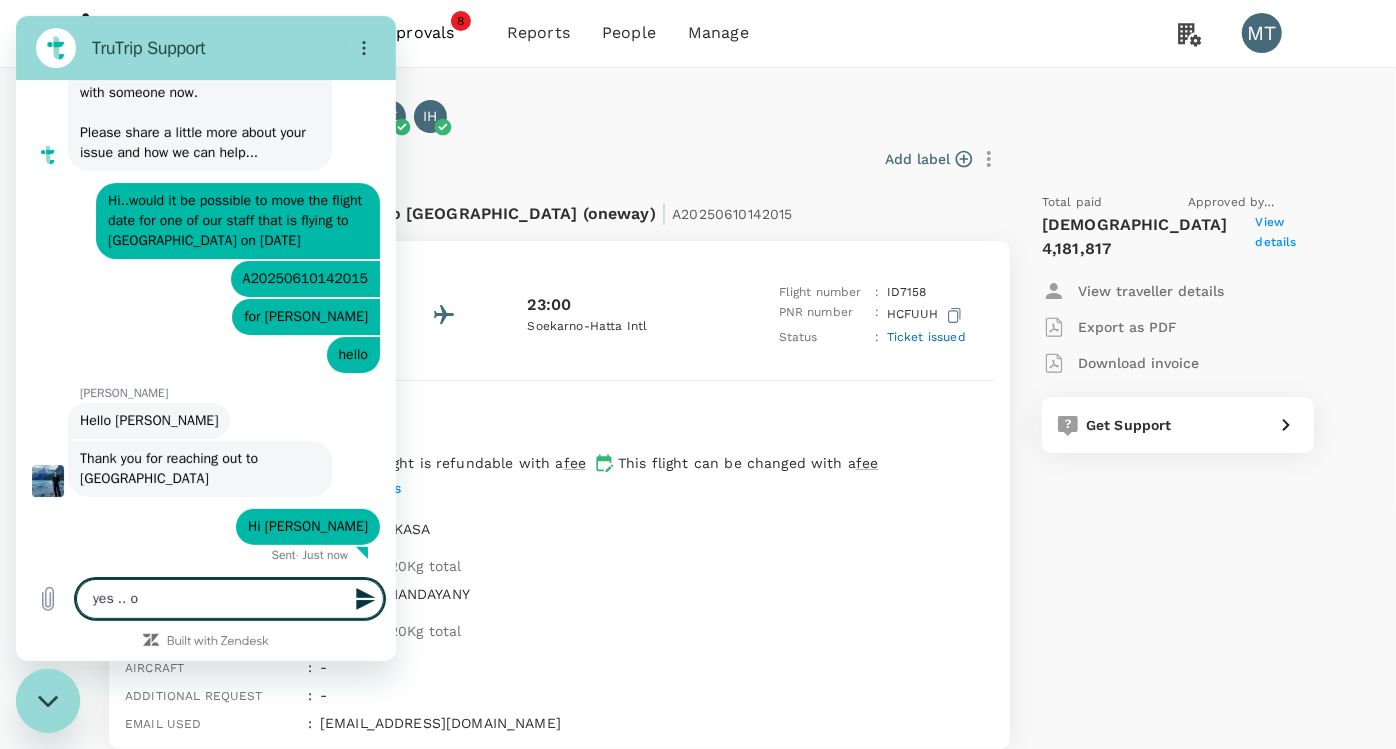 type on "yes .. ou" 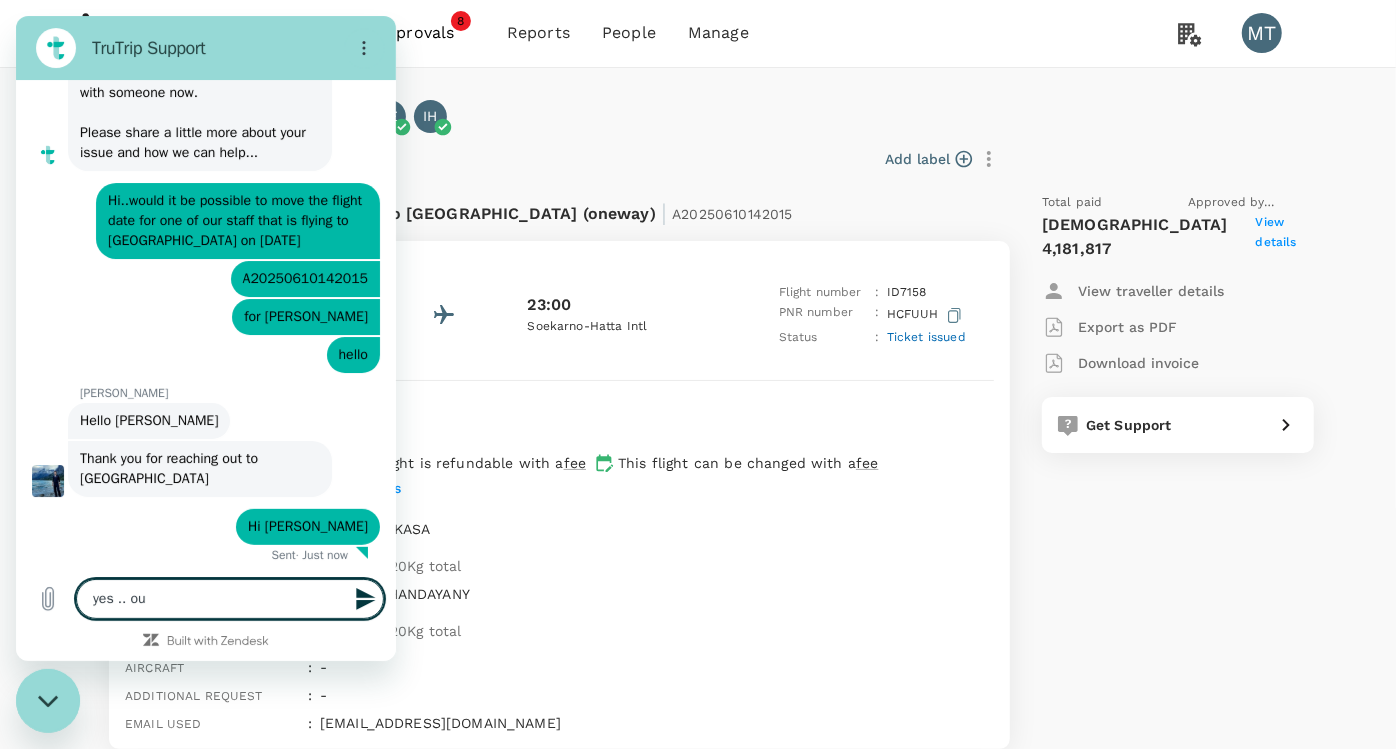 type on "yes .. our" 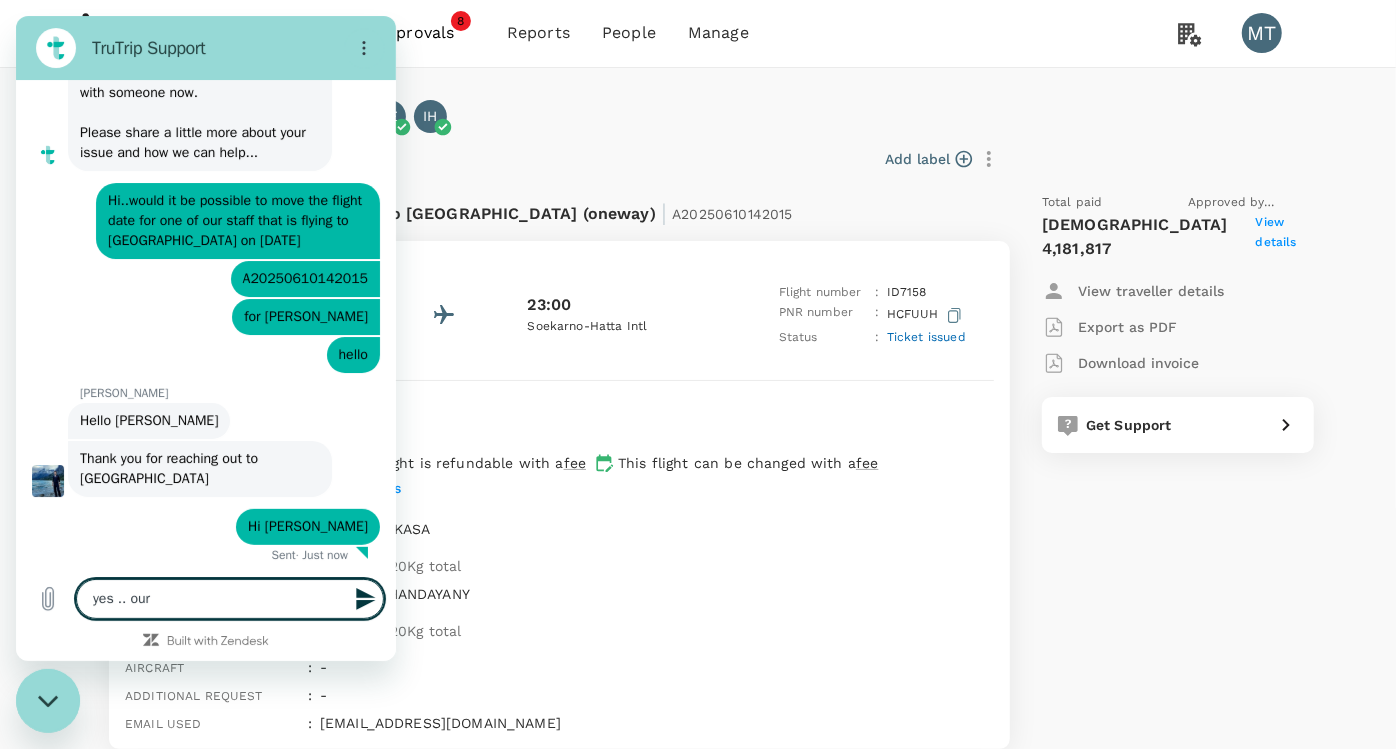 type on "yes .. our" 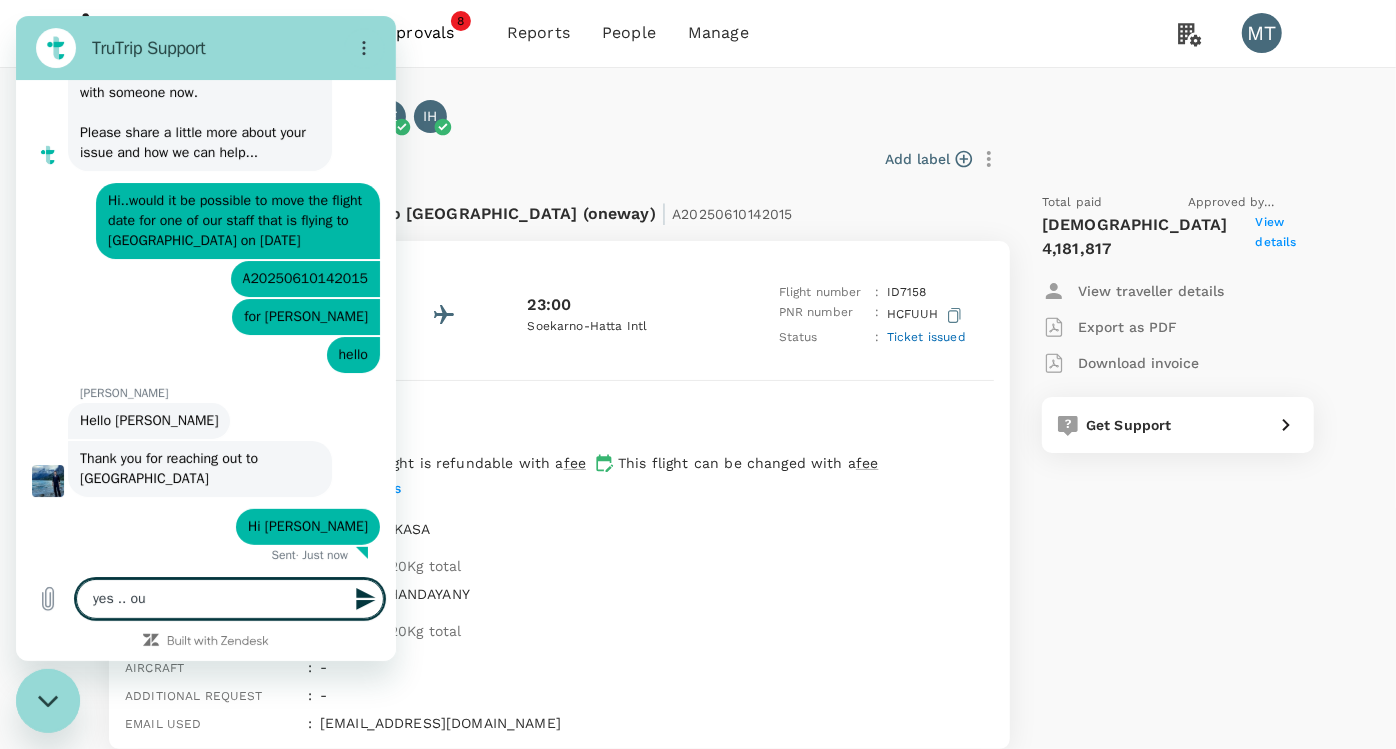 type on "yes .. o" 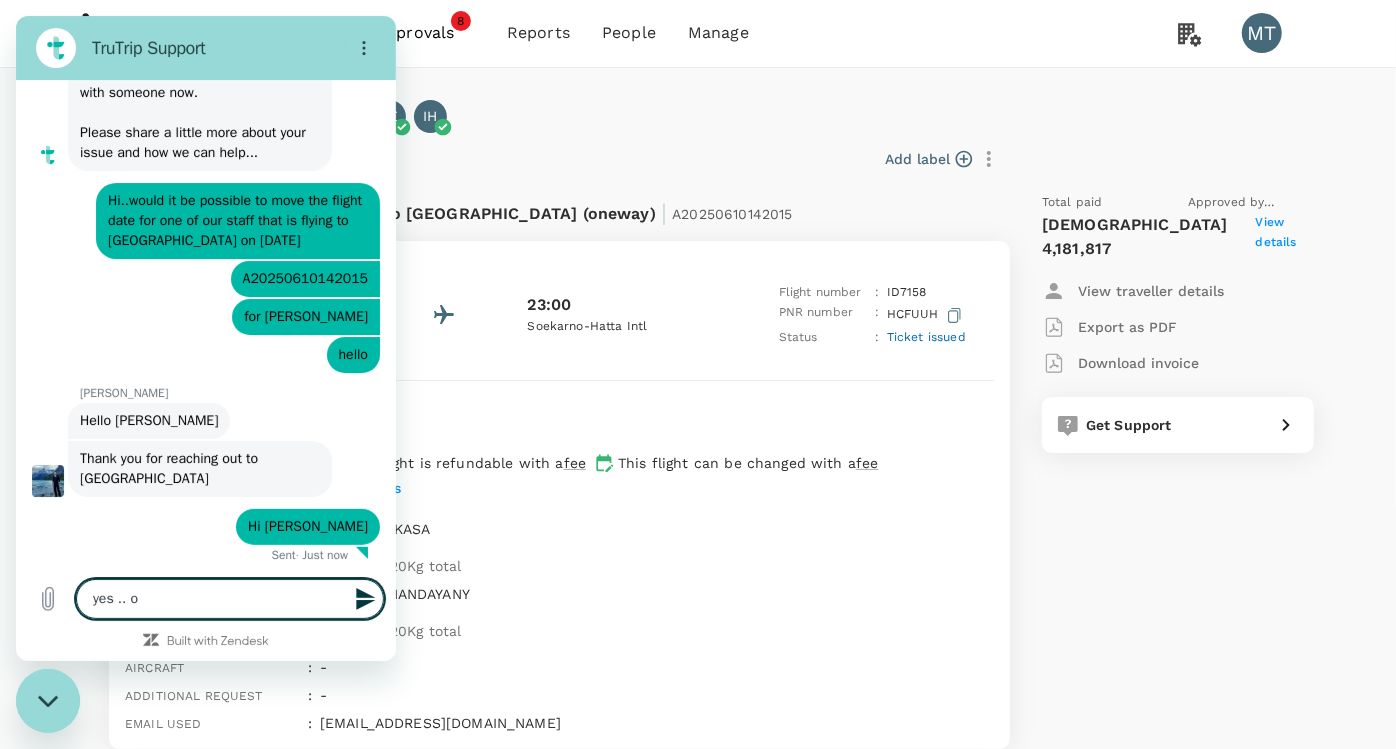 type on "yes .. on" 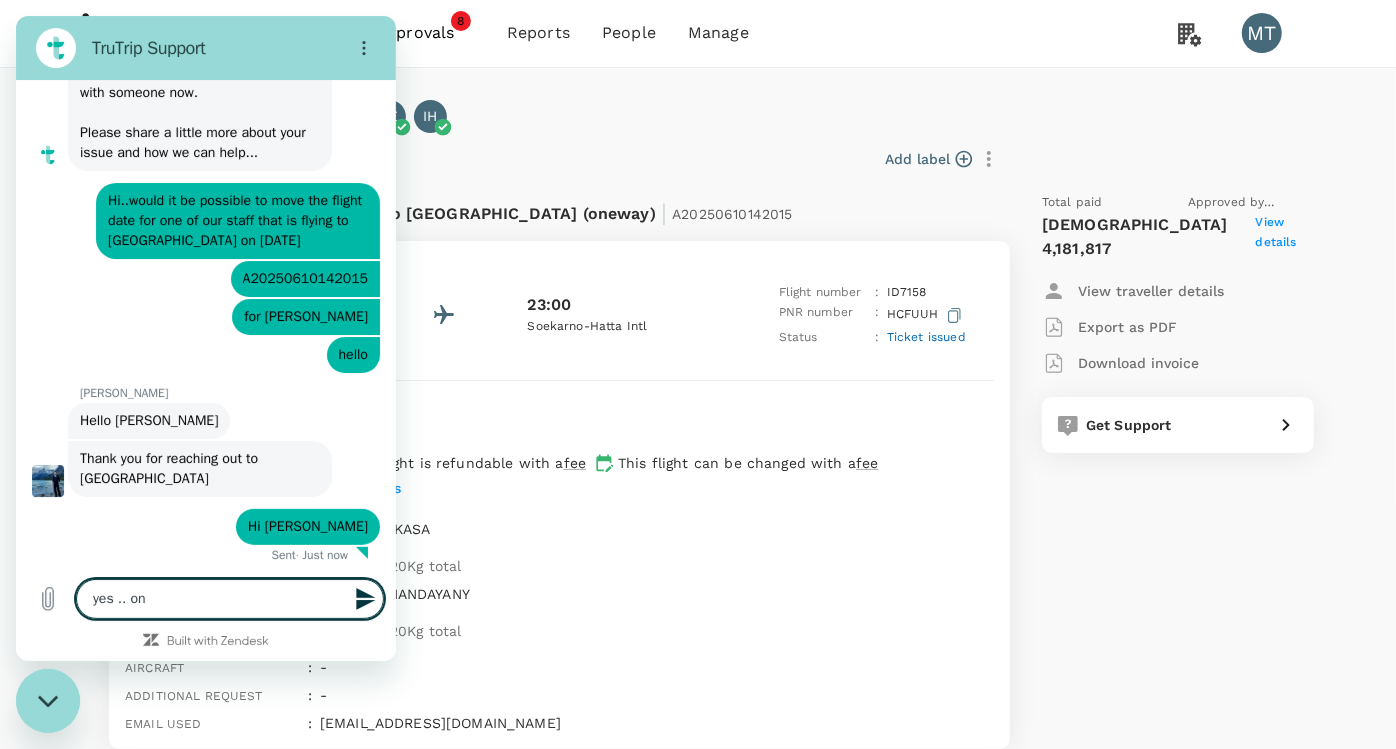 type on "yes .. one" 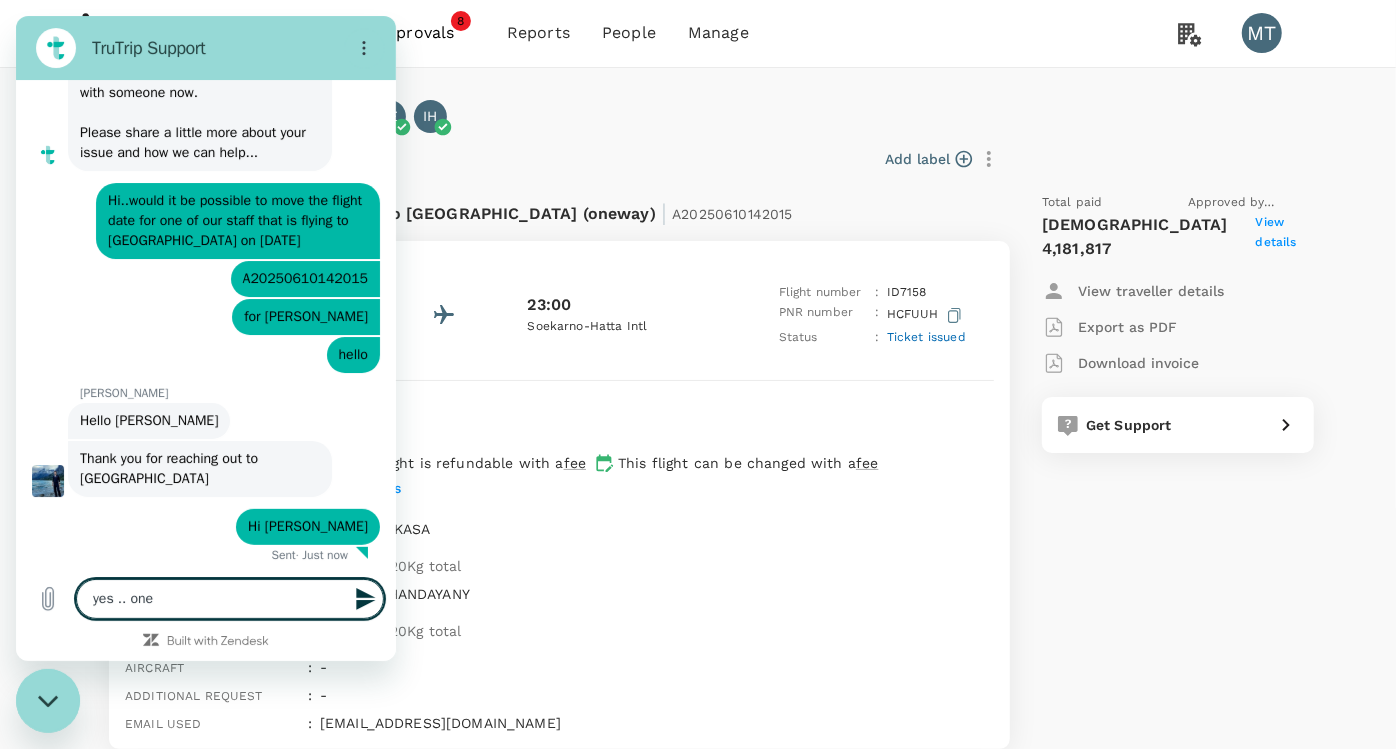 type on "yes .. one" 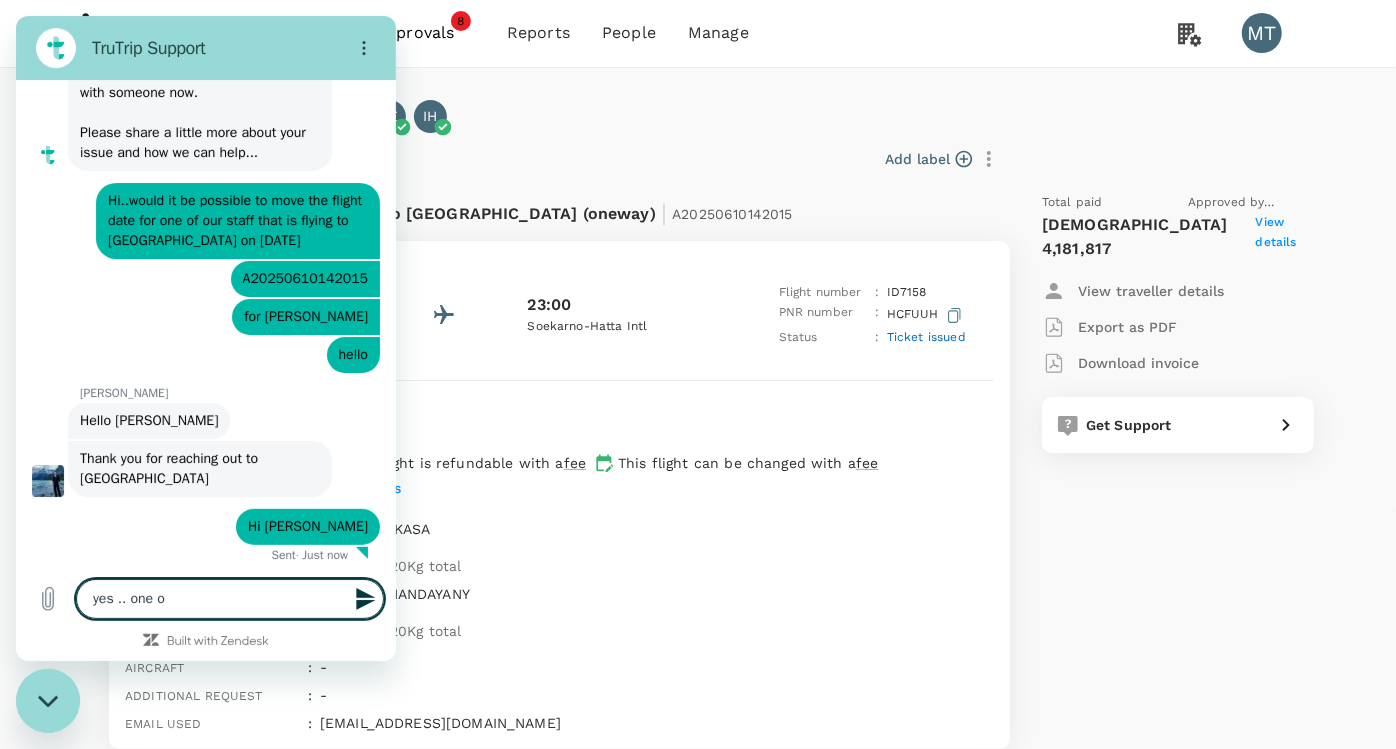 type on "yes .. one of" 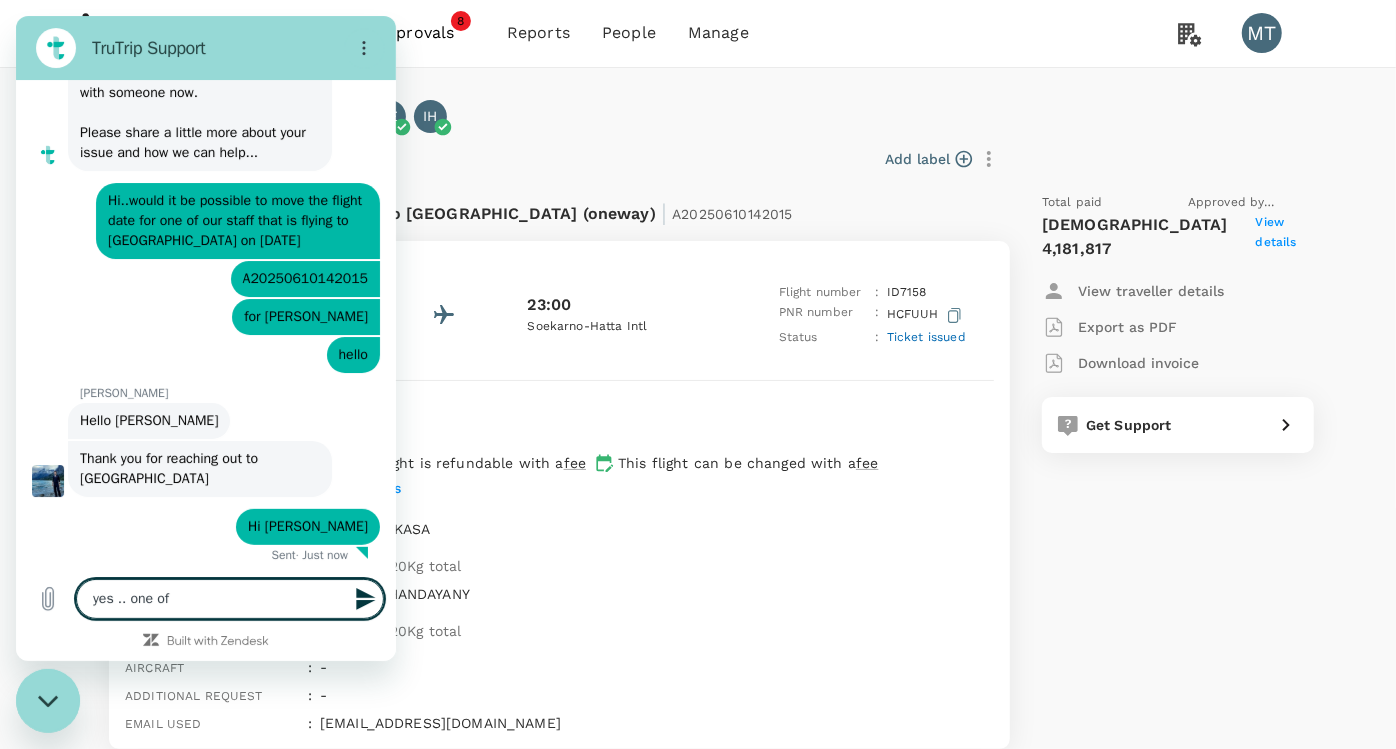 type on "yes .. one of" 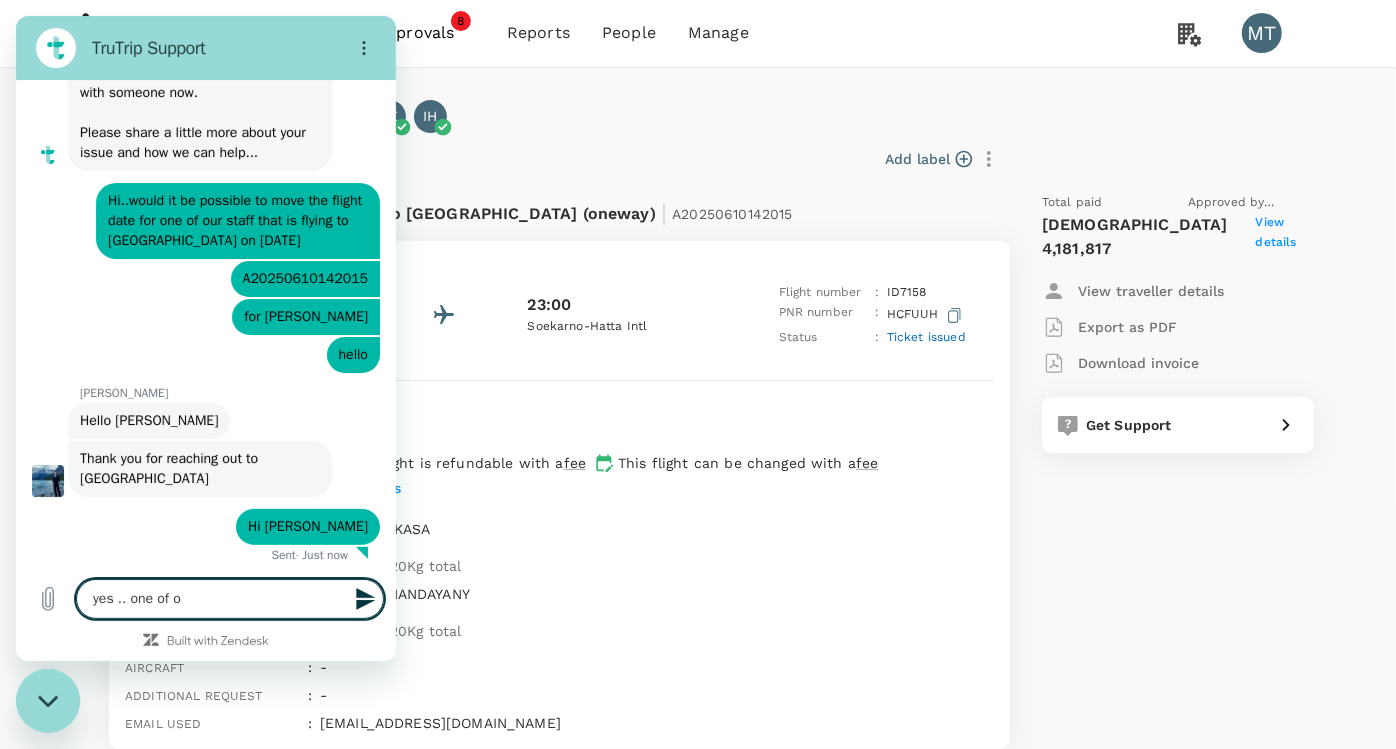 type on "yes .. one of ou" 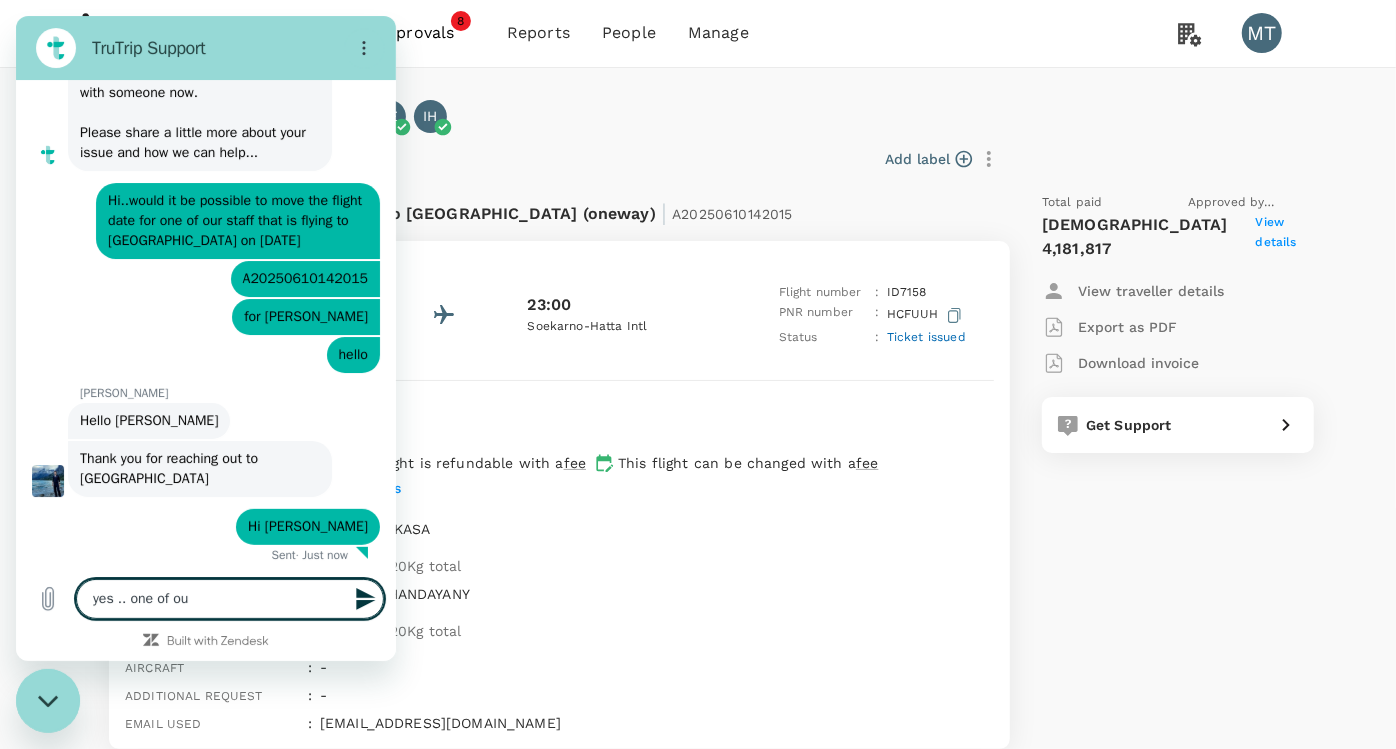 type on "yes .. one of our" 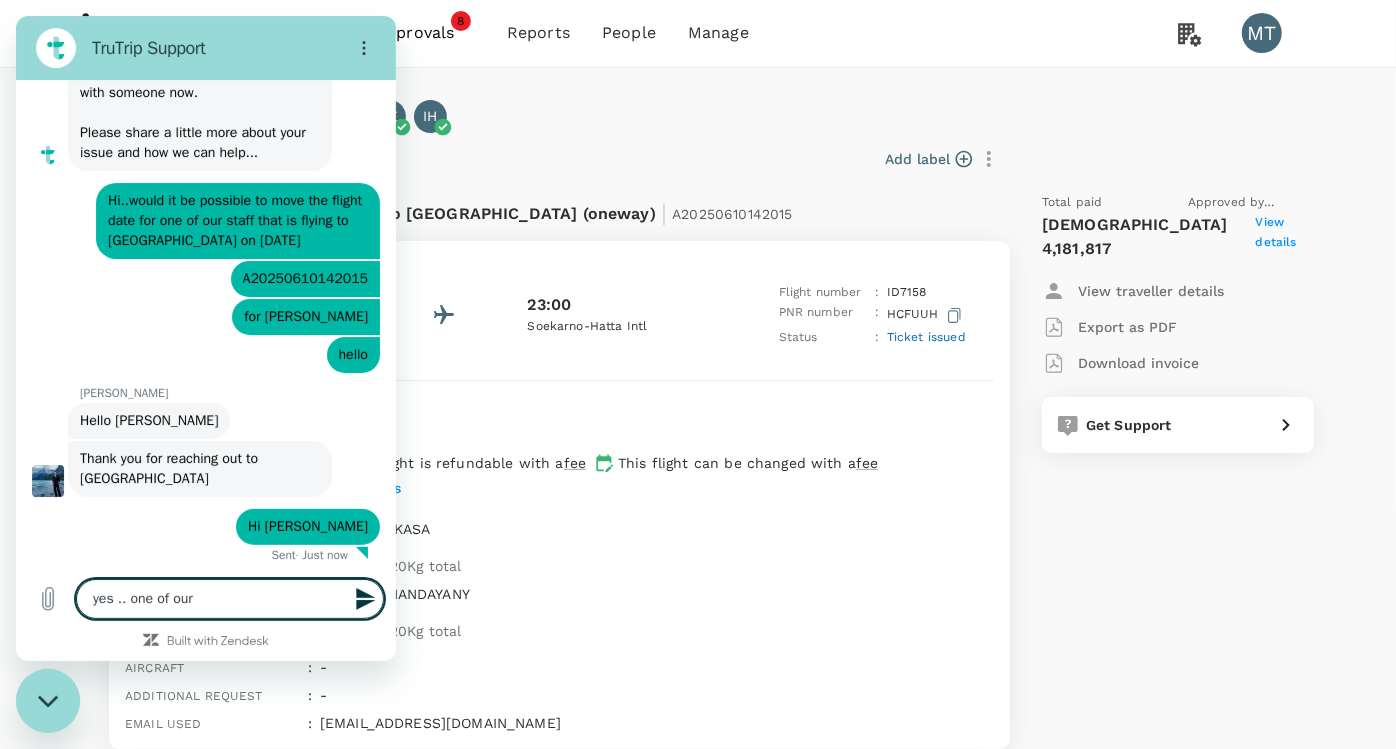 type on "yes .. one of our" 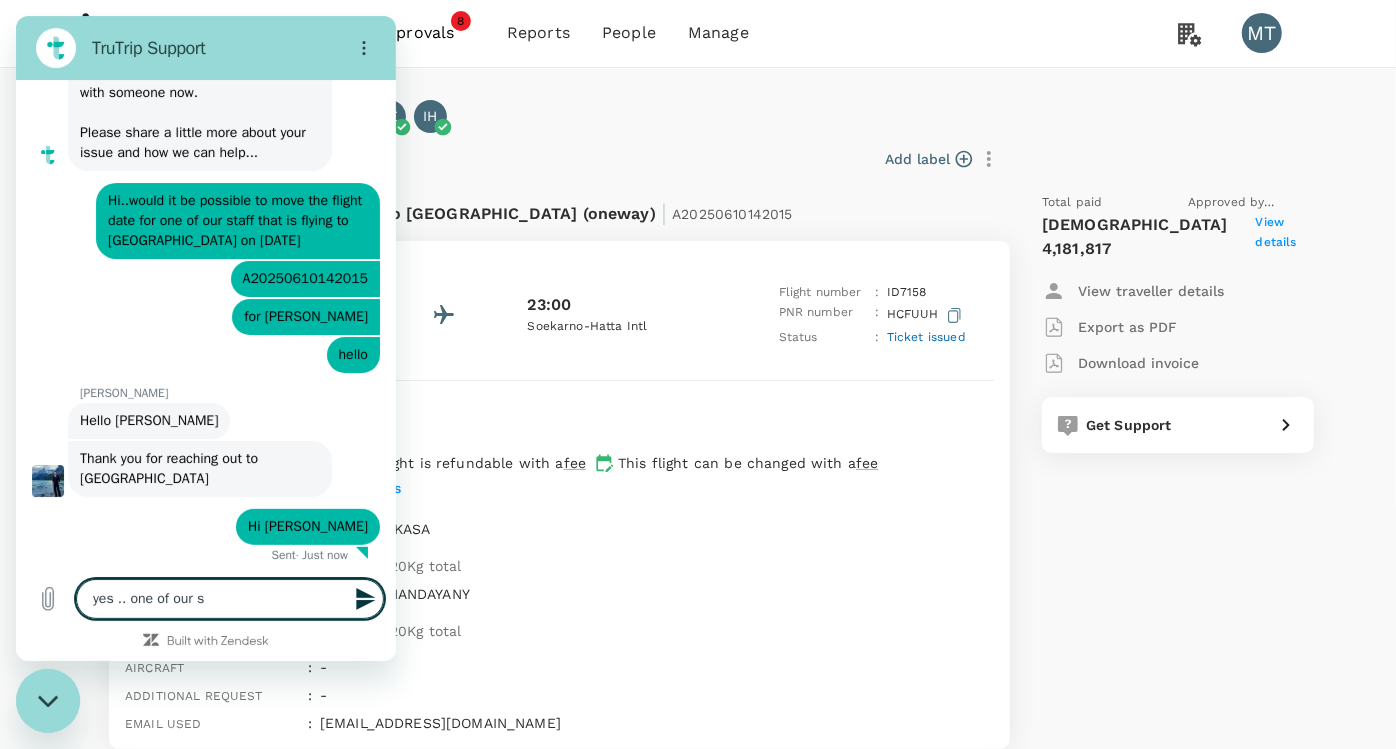 type on "yes .. one of our st" 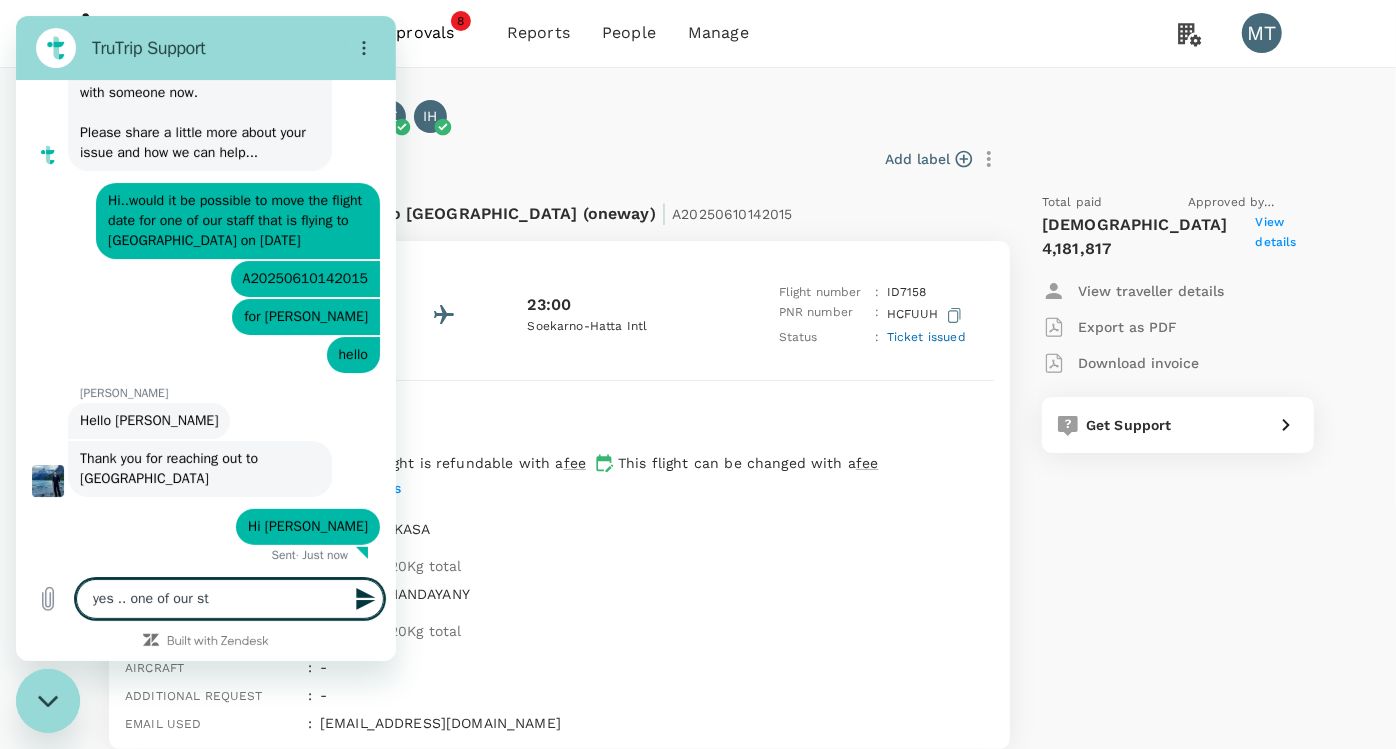 type on "yes .. one of our sta" 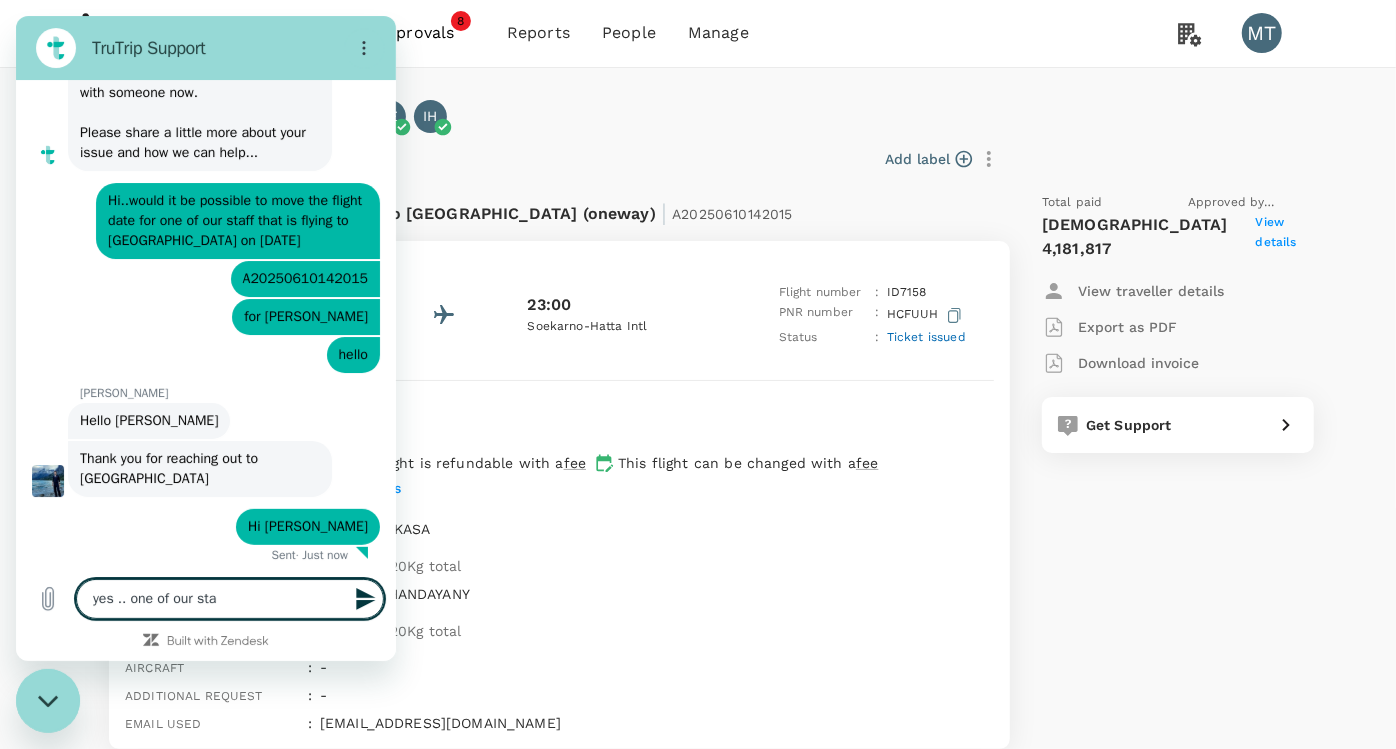 type on "yes .. one of our staf" 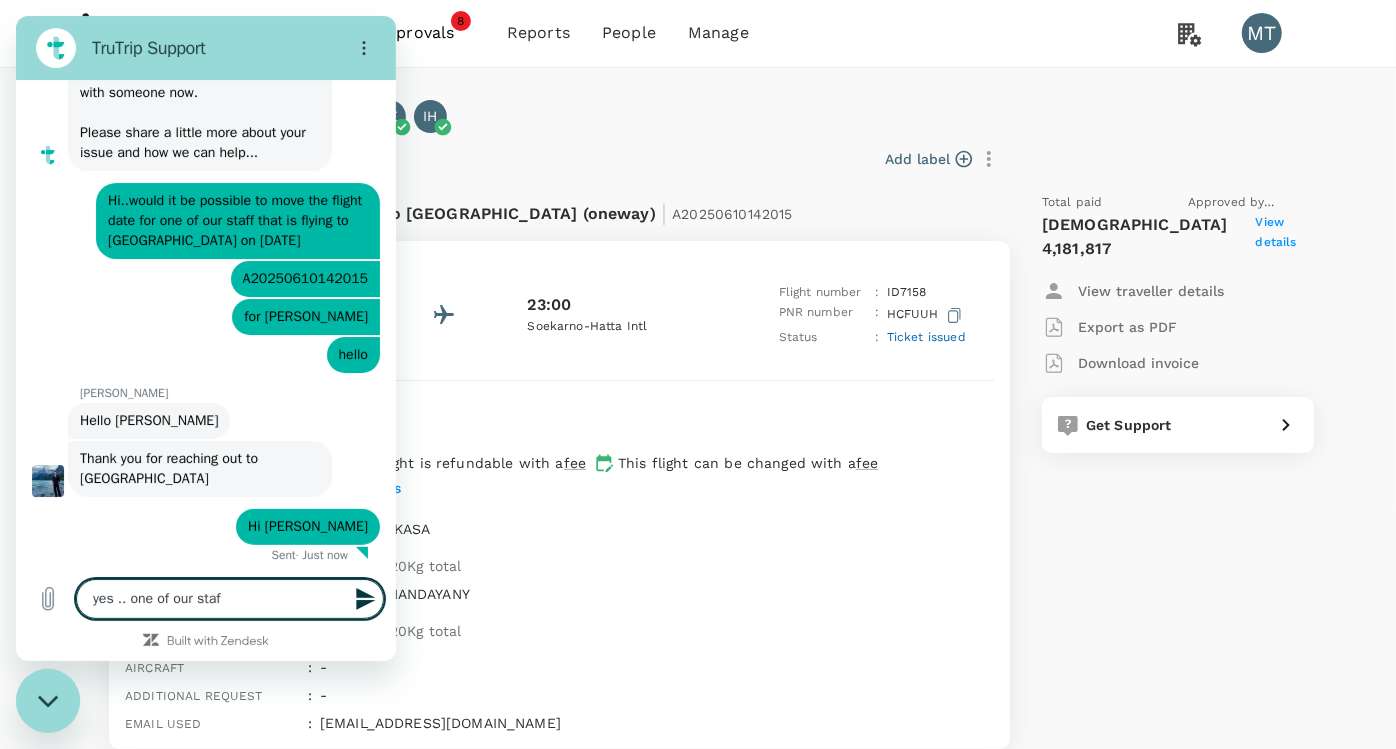 type on "yes .. one of our staff" 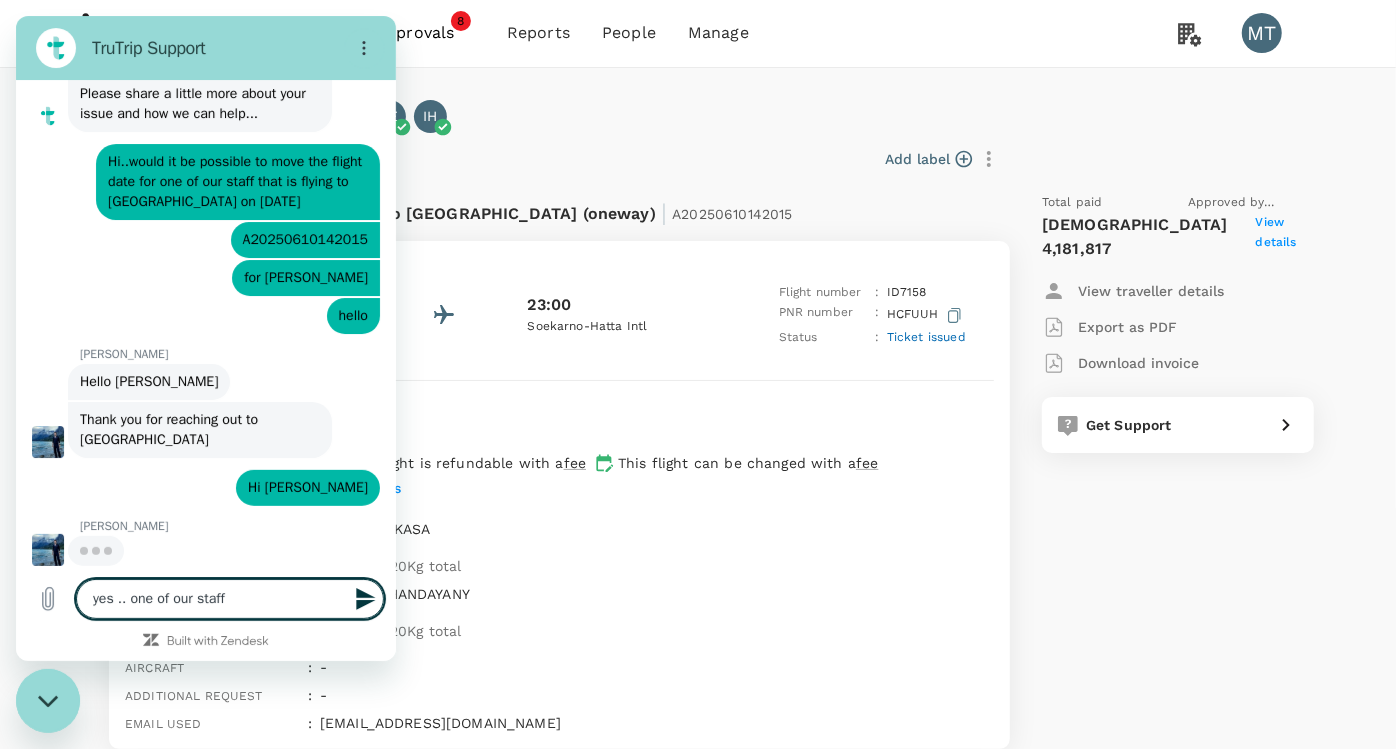 scroll, scrollTop: 388, scrollLeft: 0, axis: vertical 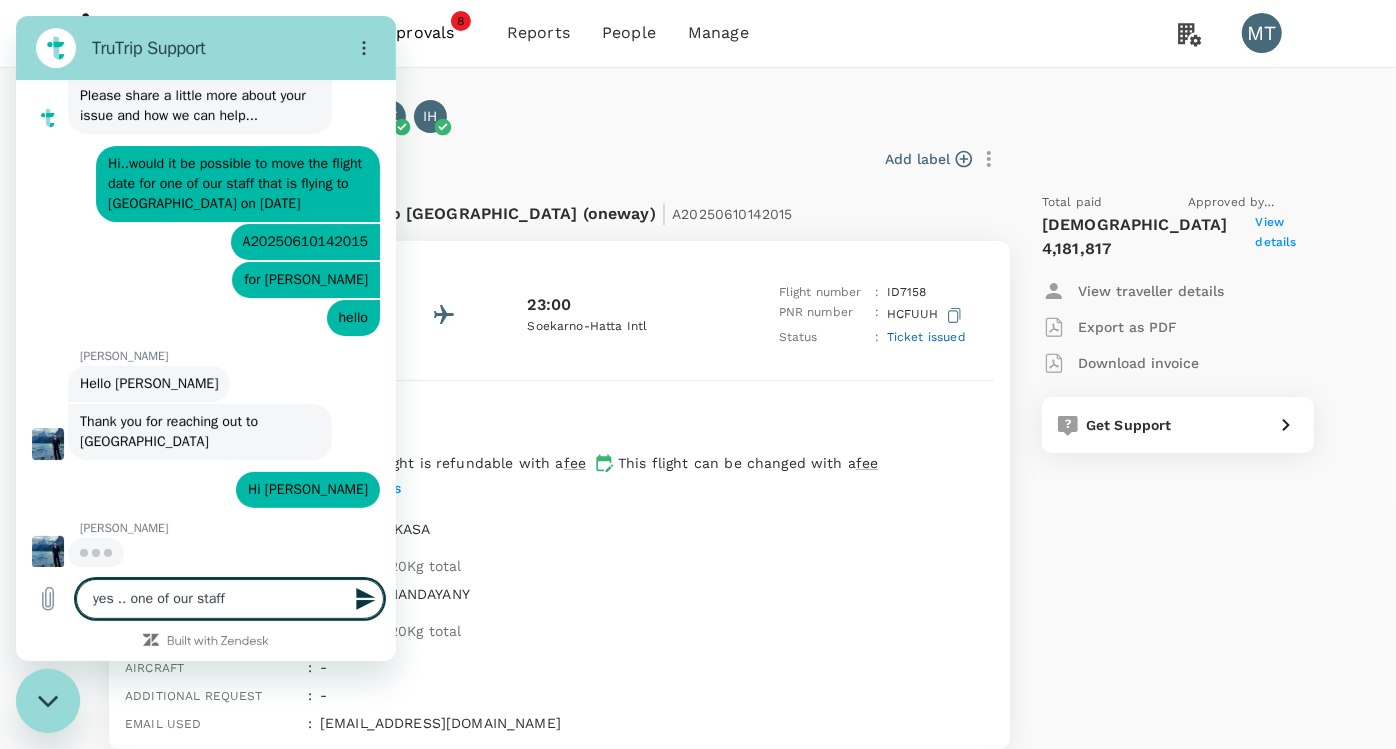type on "yes .. one of our staff" 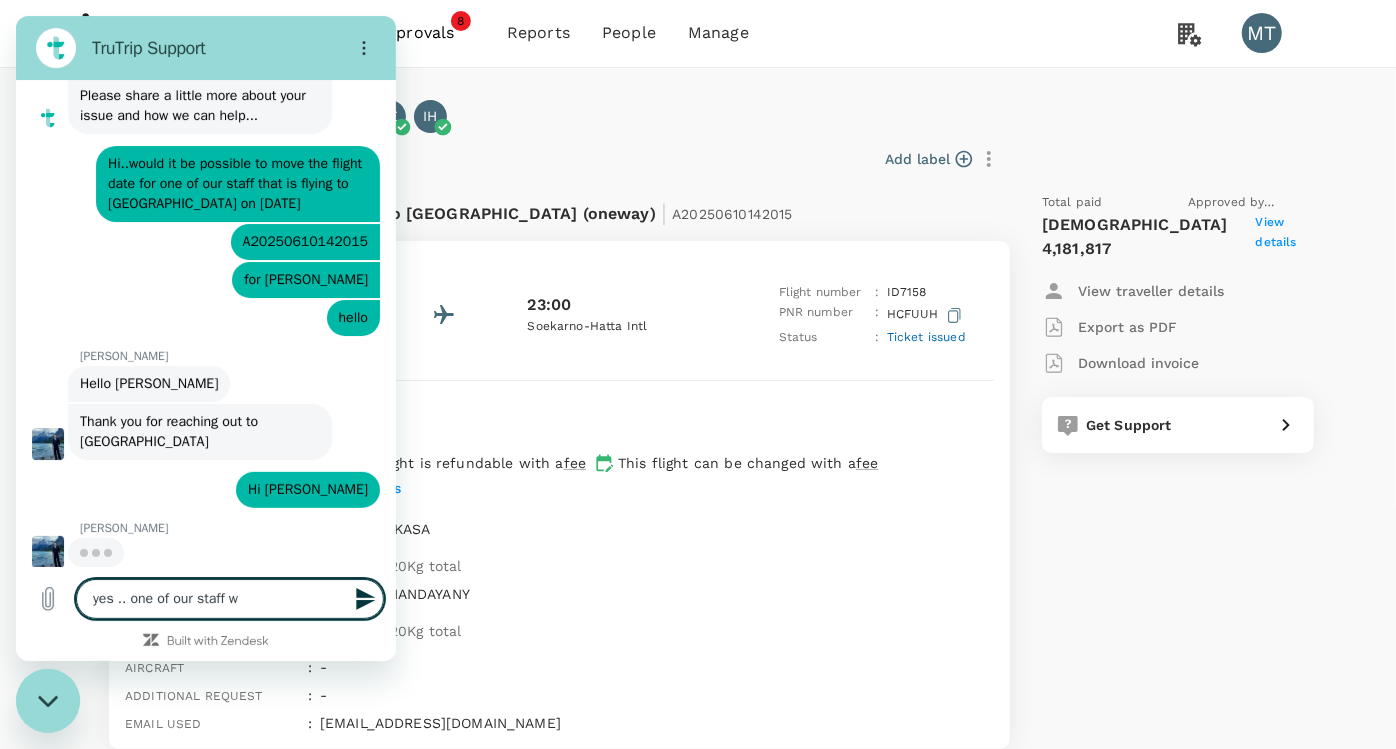 type on "yes .. one of our staff wo" 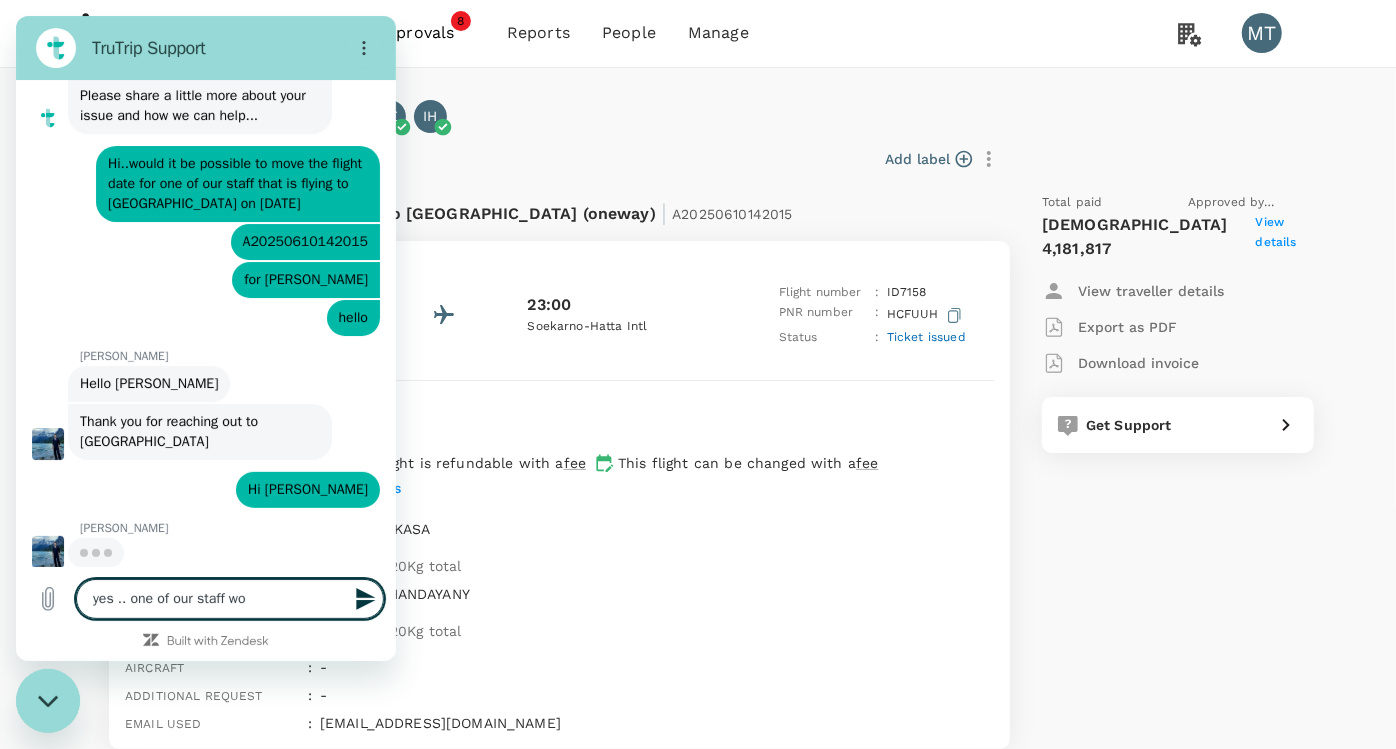 type on "yes .. one of our staff wou" 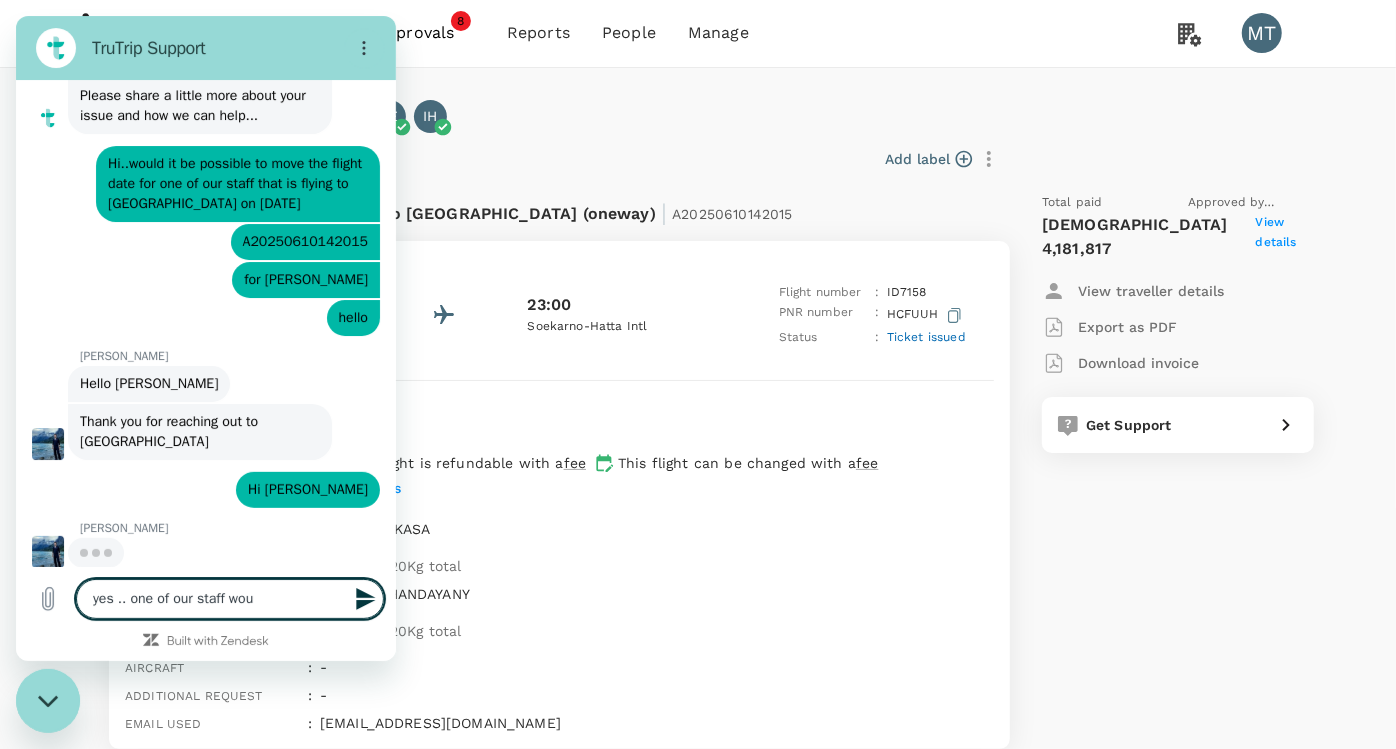 type on "yes .. one of our staff woul" 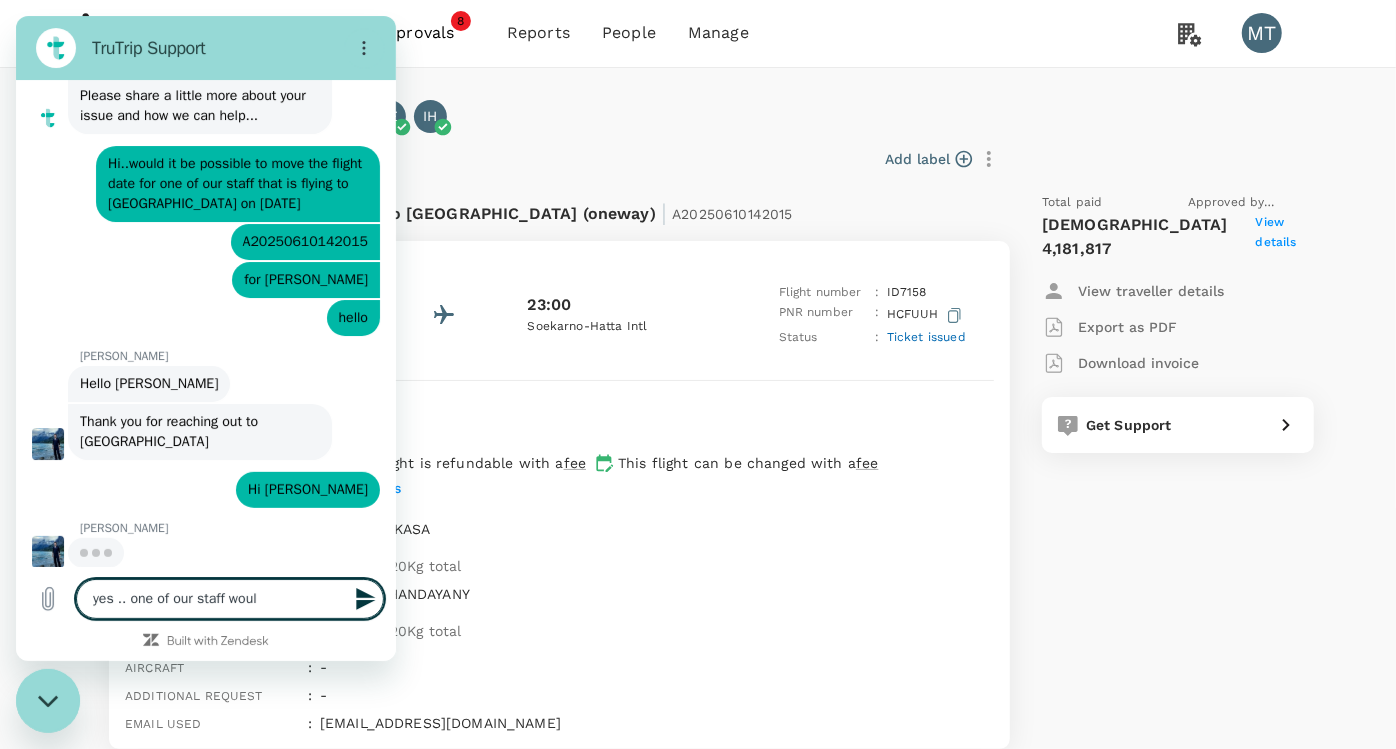 type on "yes .. one of our staff would" 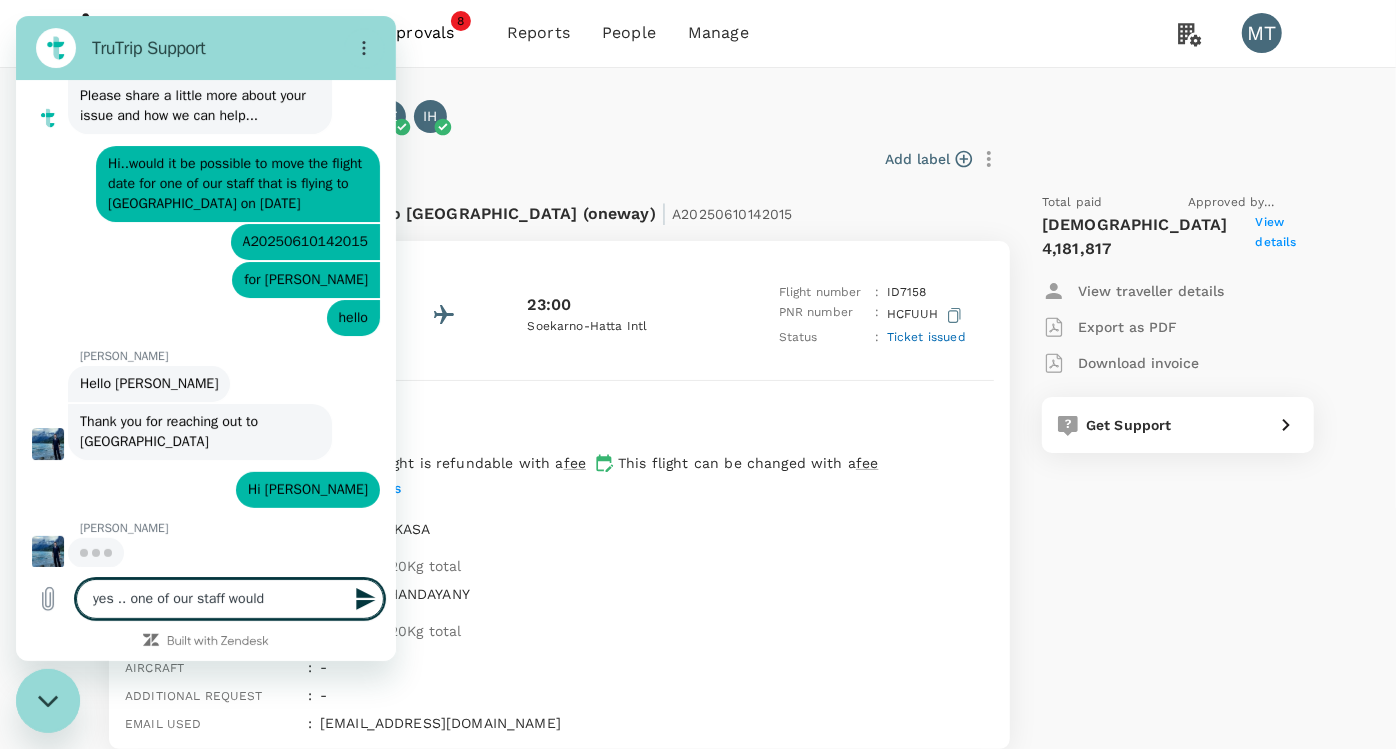 type on "yes .. one of our staff would" 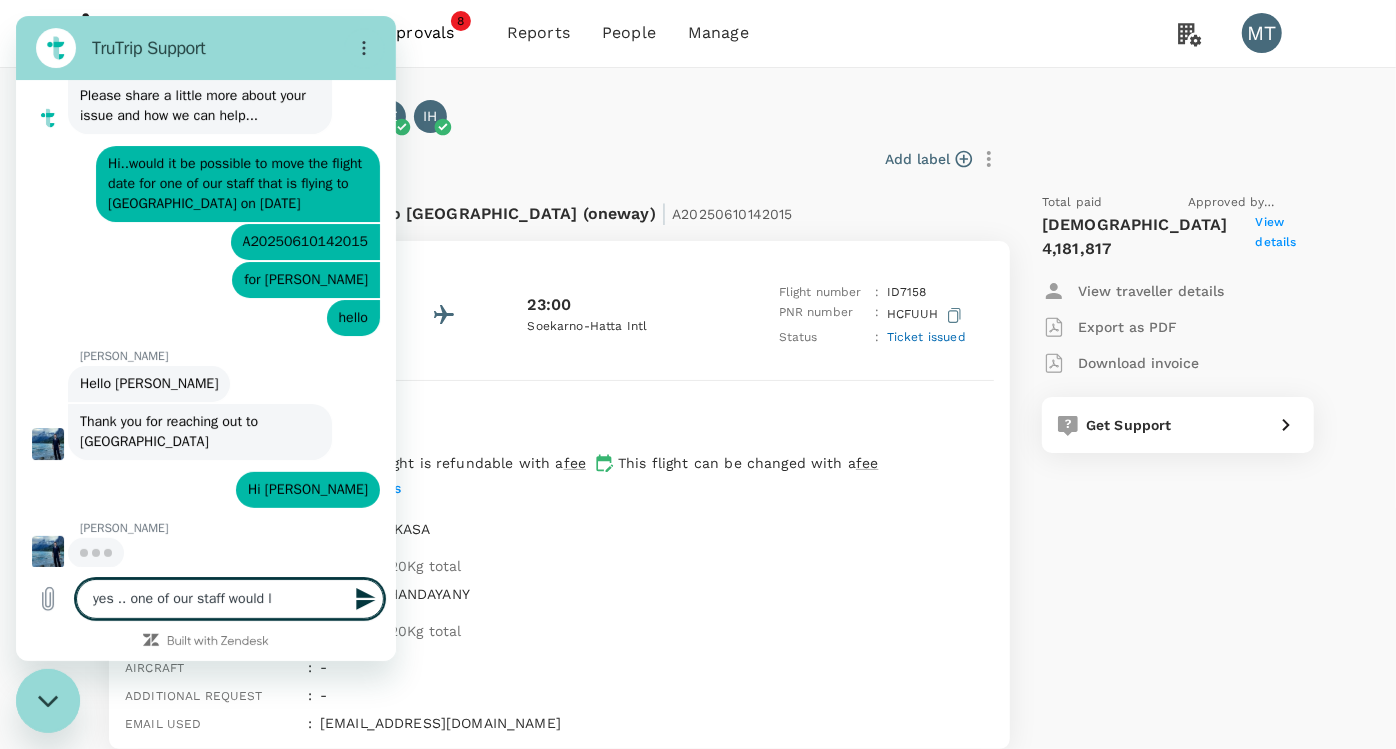 type on "yes .. one of our staff would li" 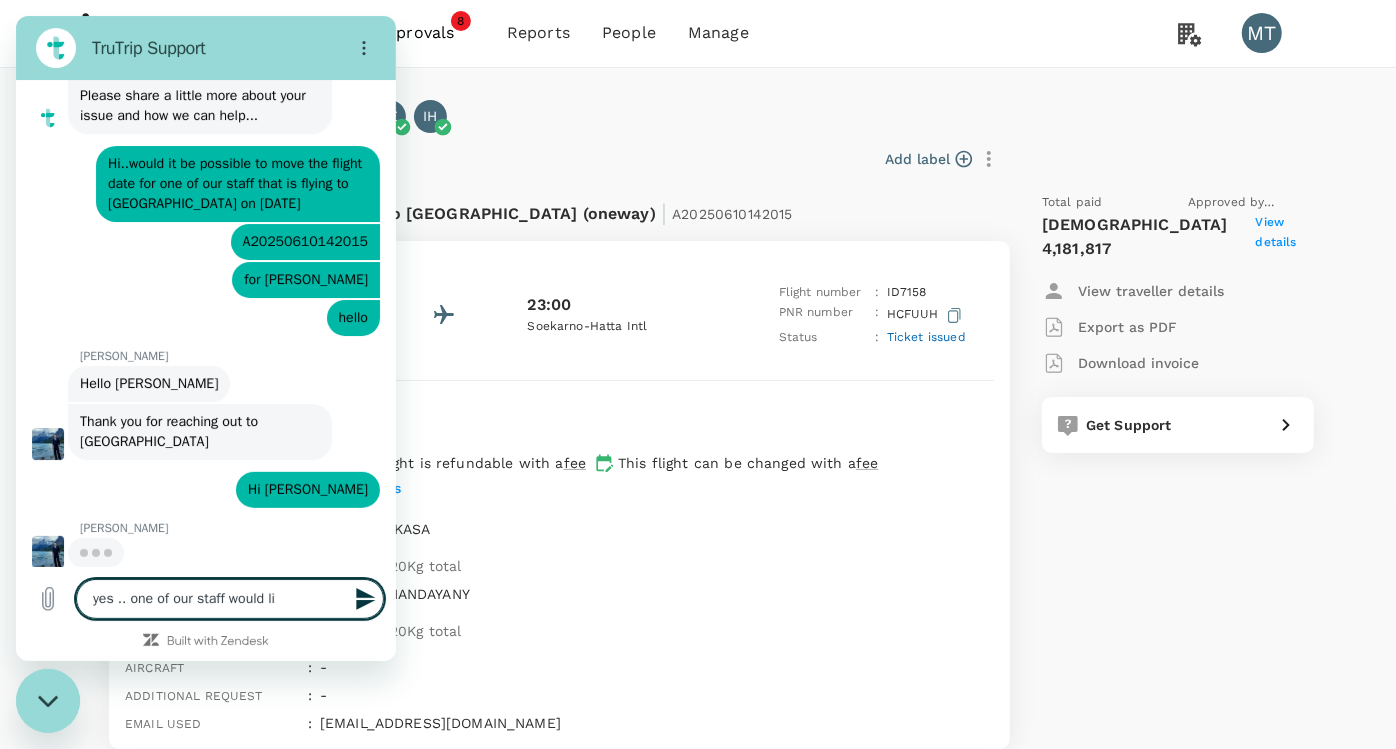 type on "yes .. one of our staff would lik" 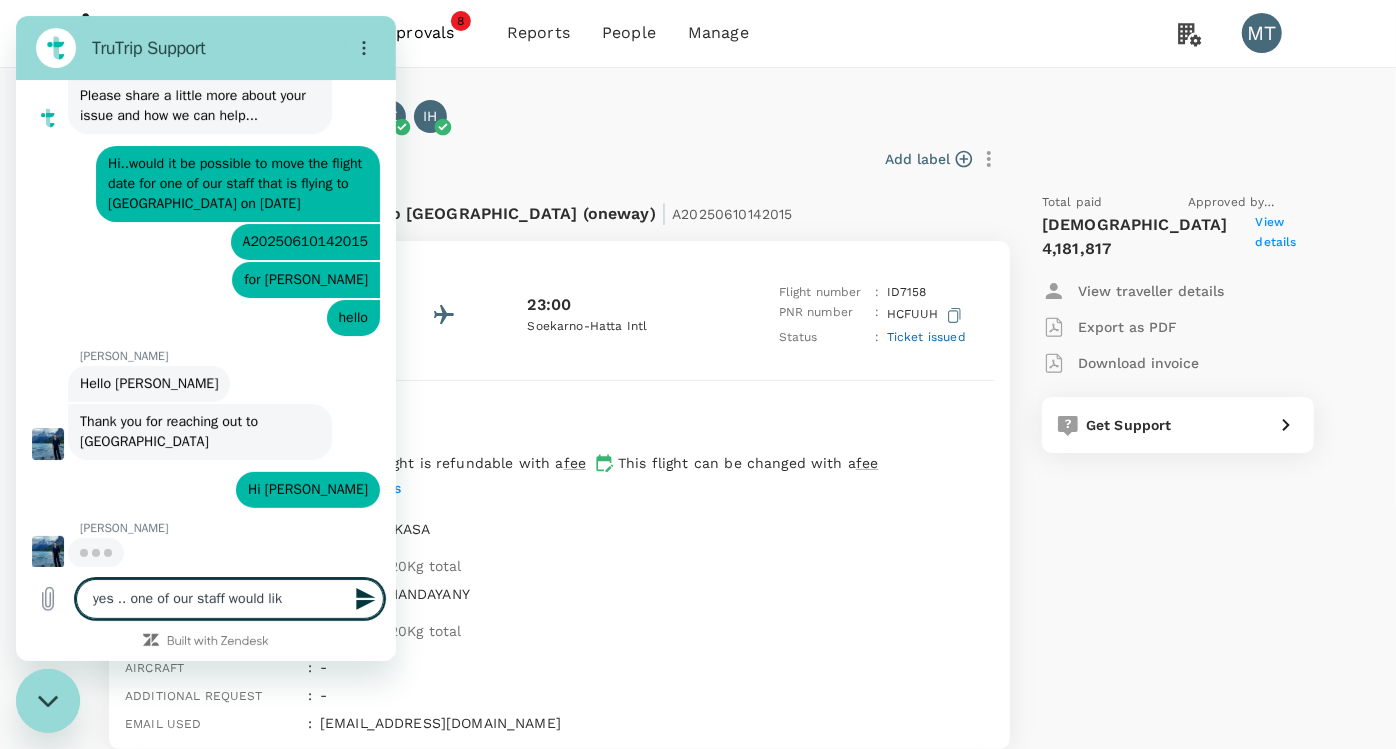 type on "yes .. one of our staff would like" 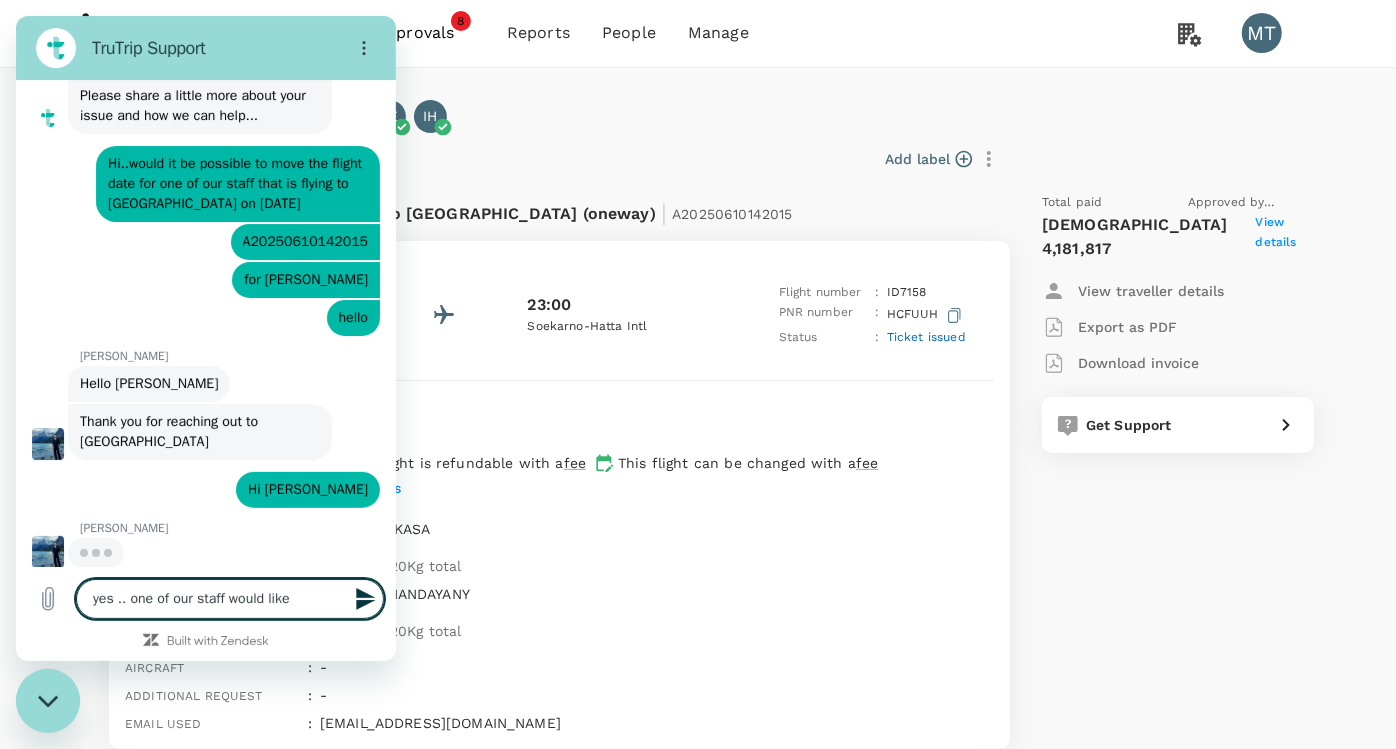 type on "yes .. one of our staff would like" 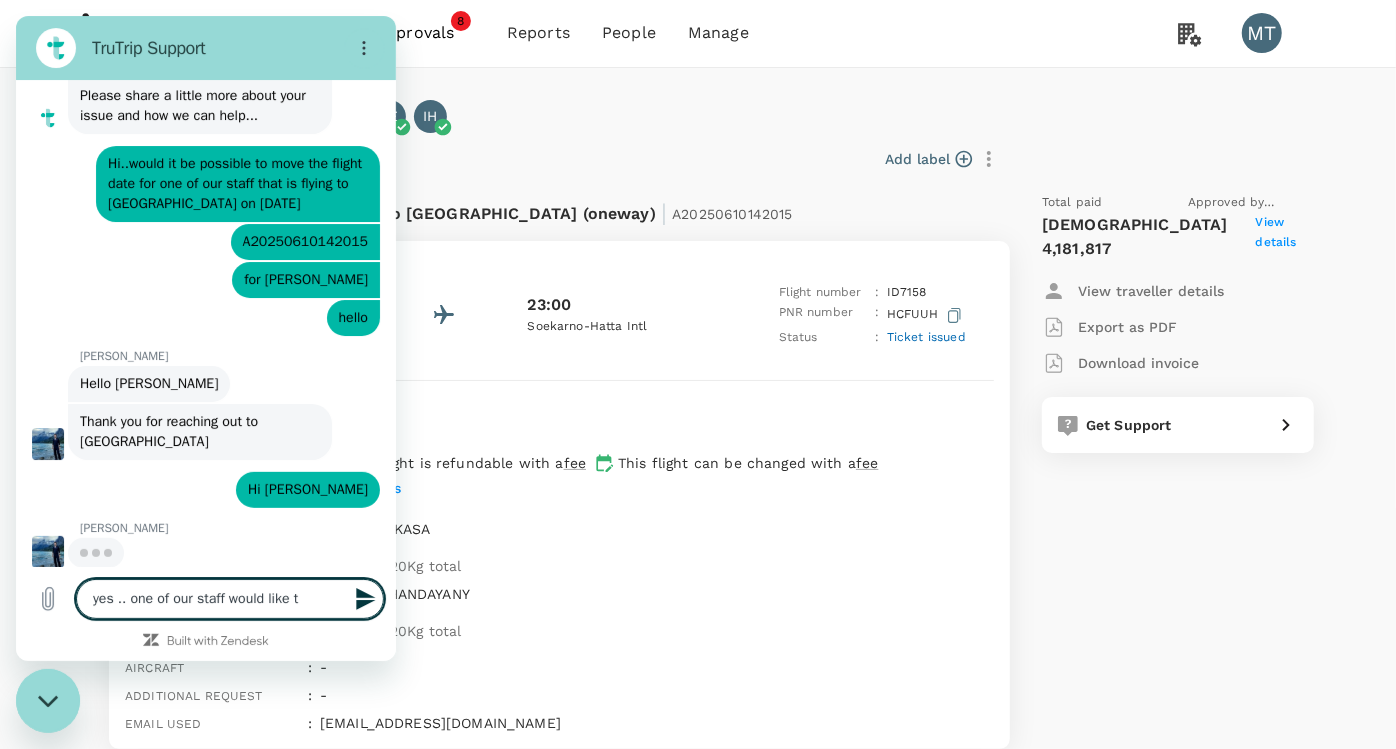type on "yes .. one of our staff would like to" 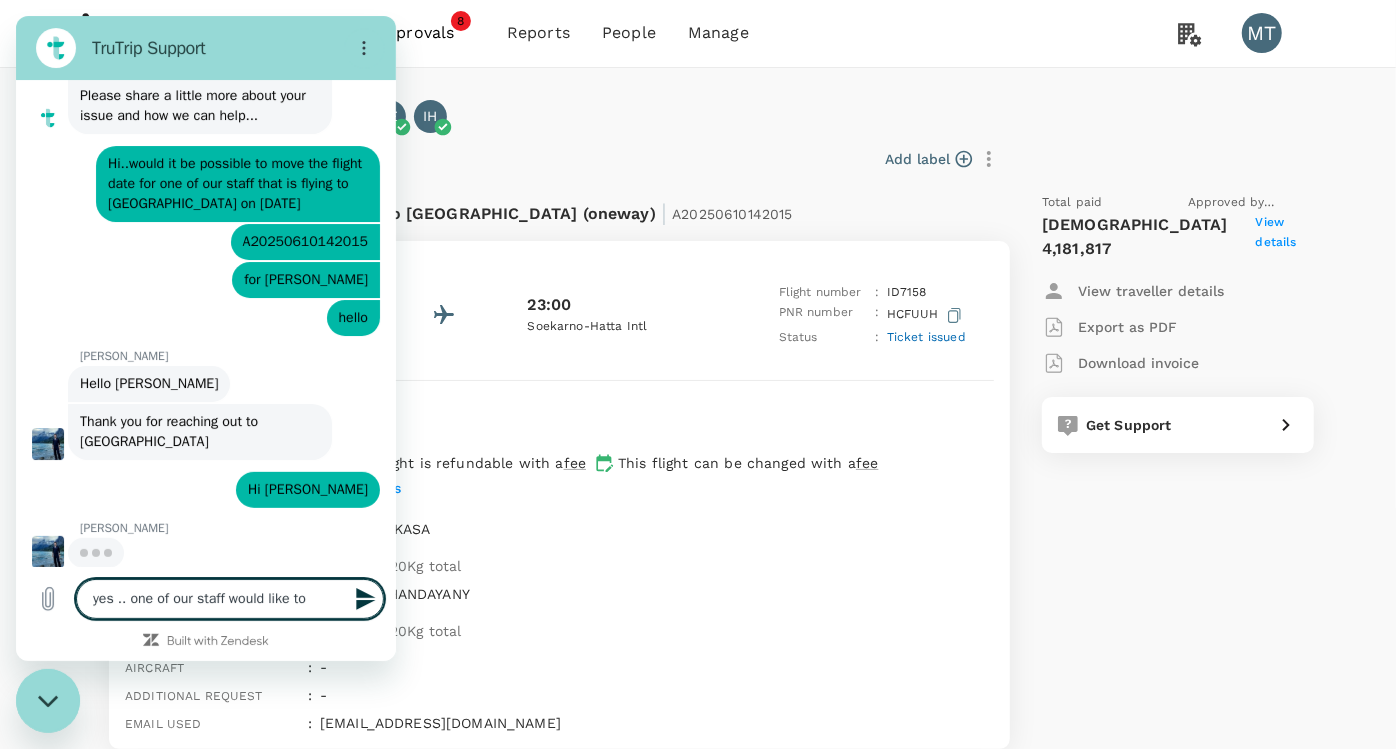 type on "yes .. one of our staff would like to" 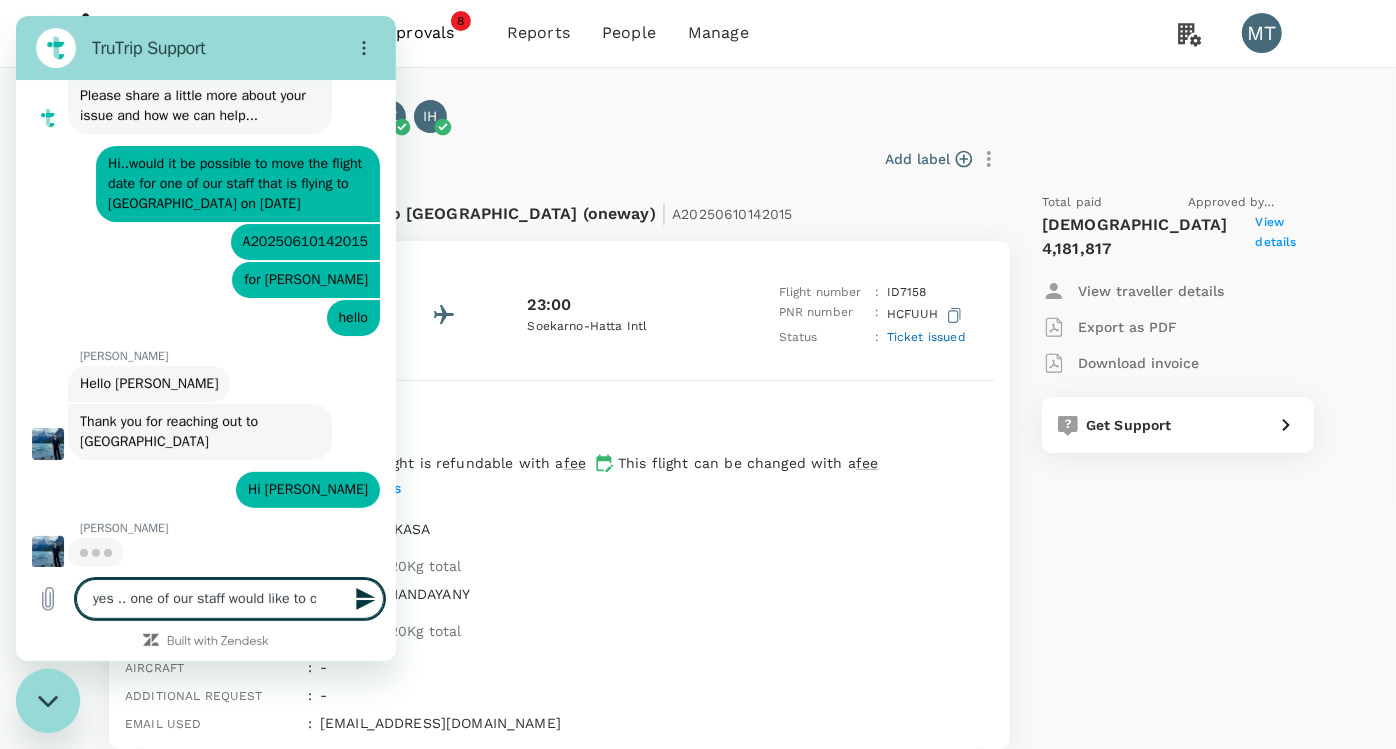 type on "yes .. one of our staff would like to ch" 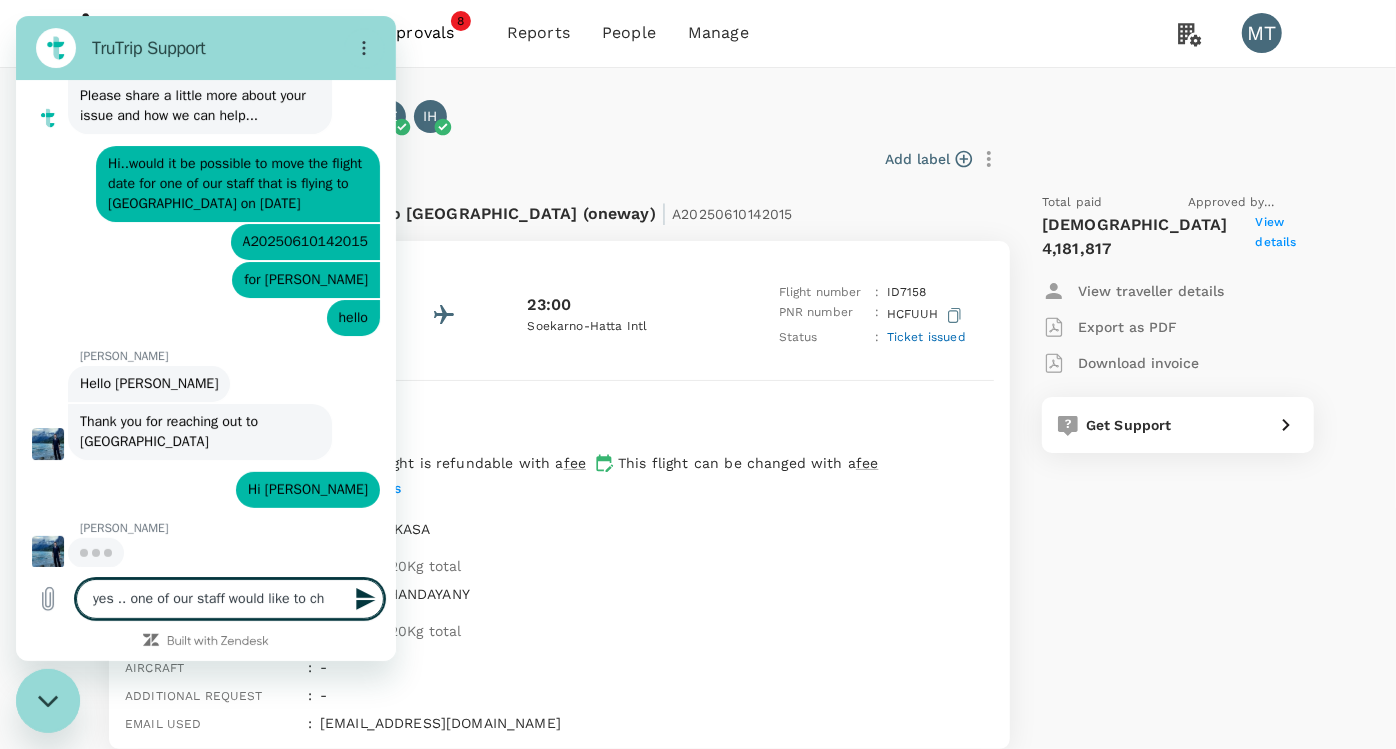 type on "yes .. one of our staff would like to cha" 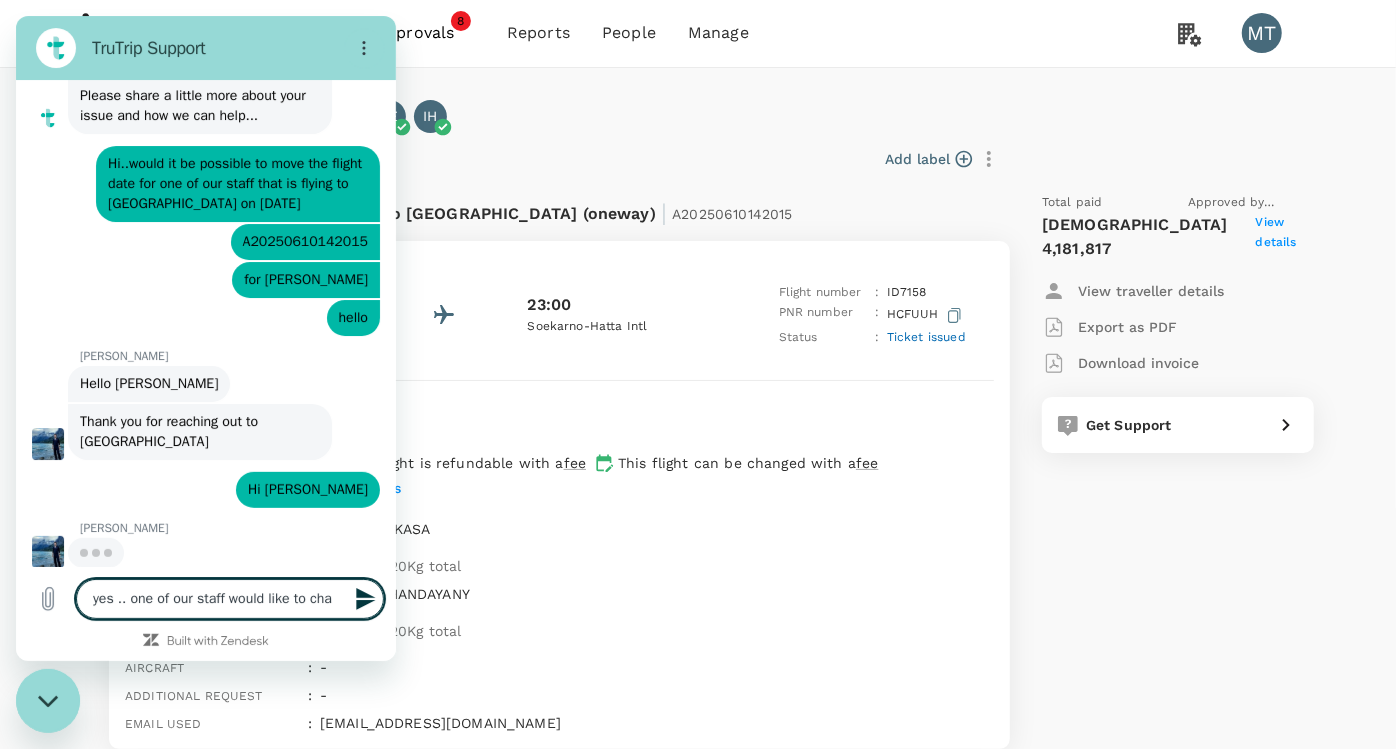 type on "yes .. one of our staff would like to chan" 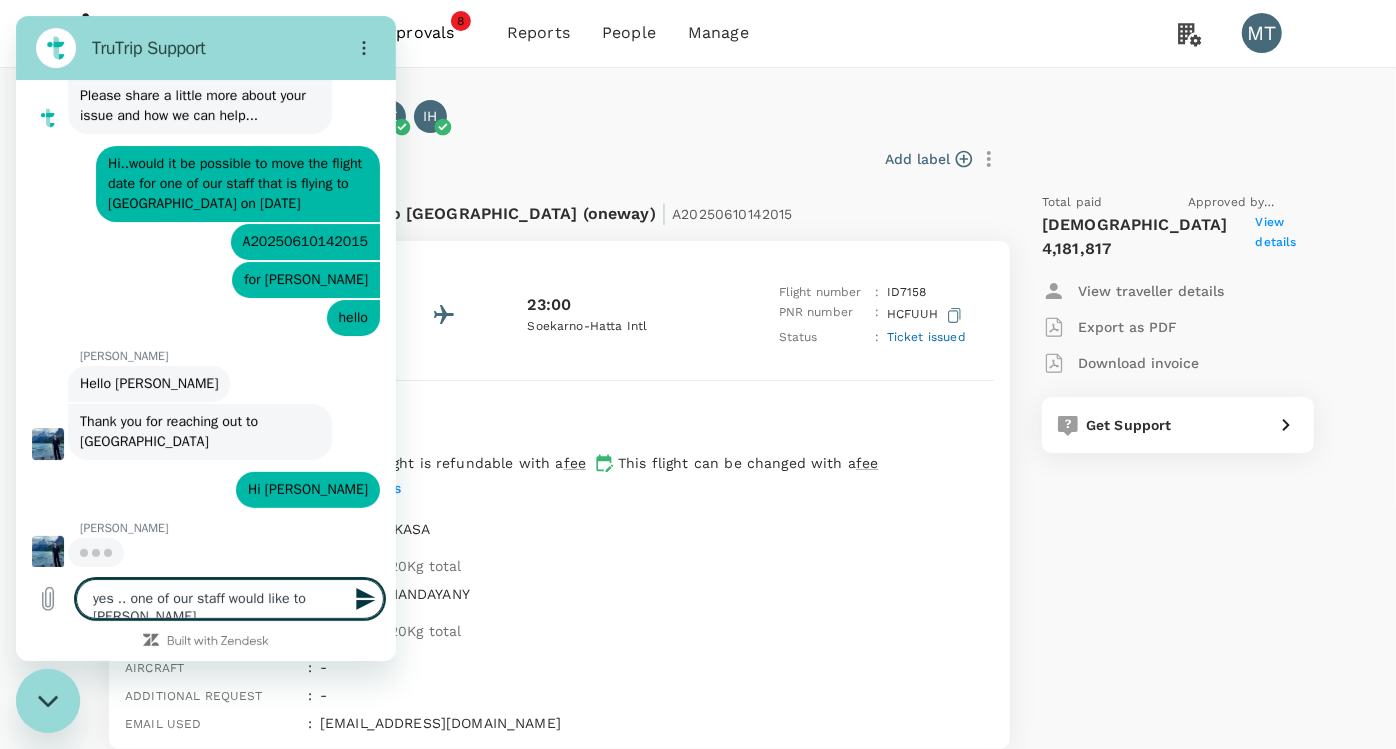 type on "x" 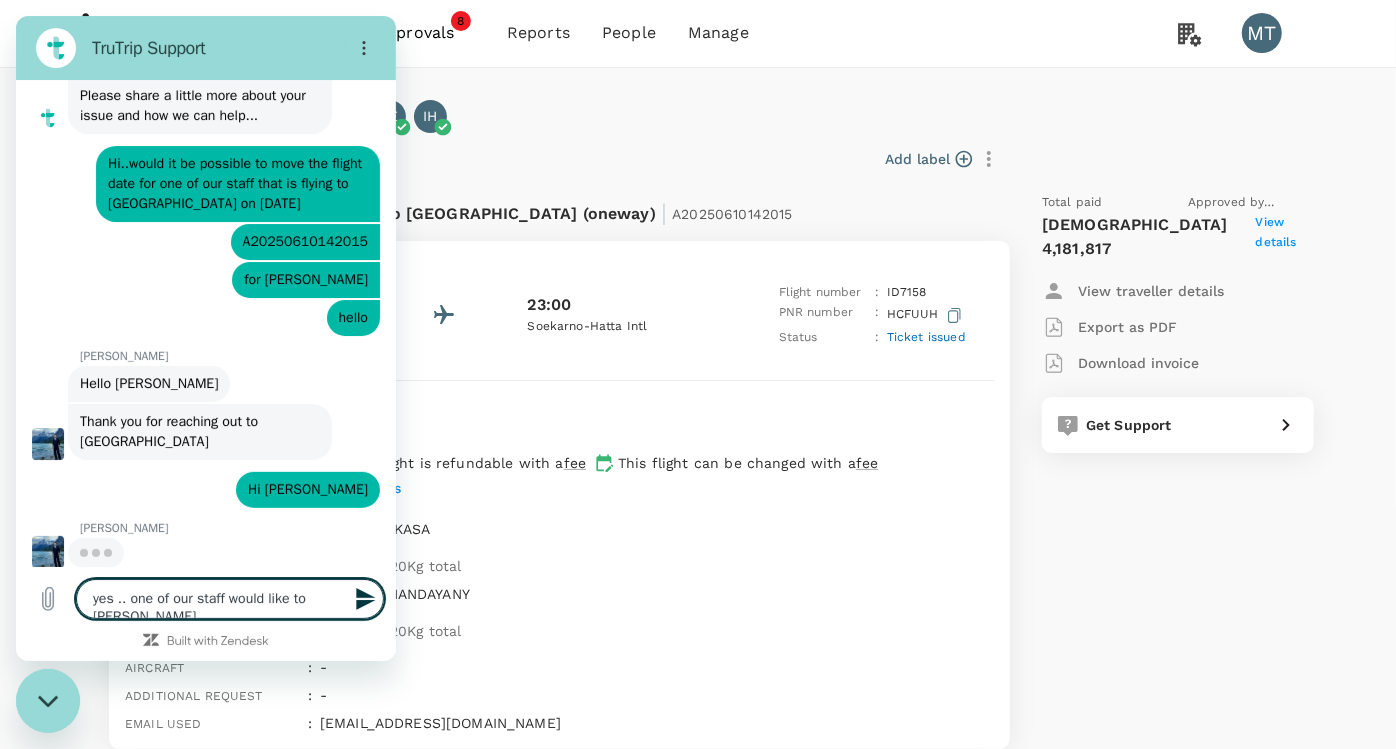 type on "yes .. one of our staff would like to chang" 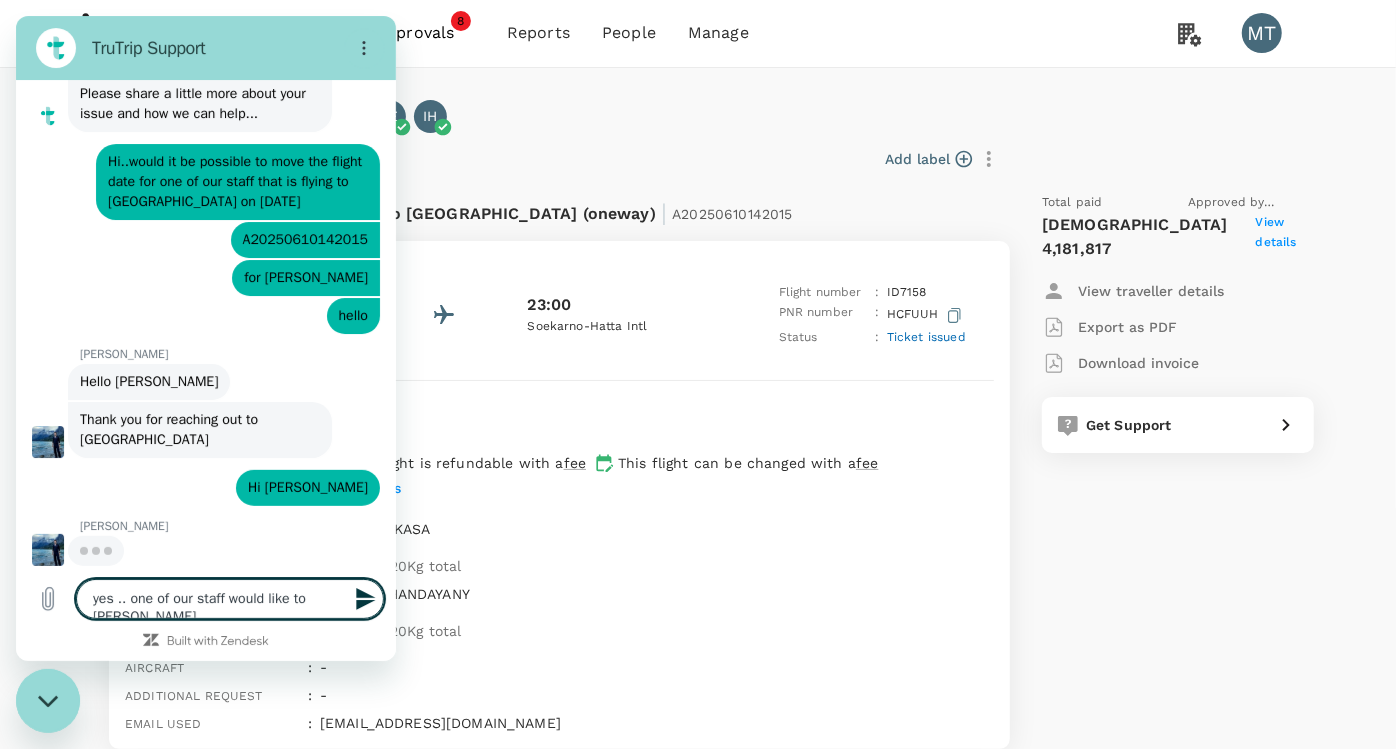 type on "yes .. one of our staff would like to change" 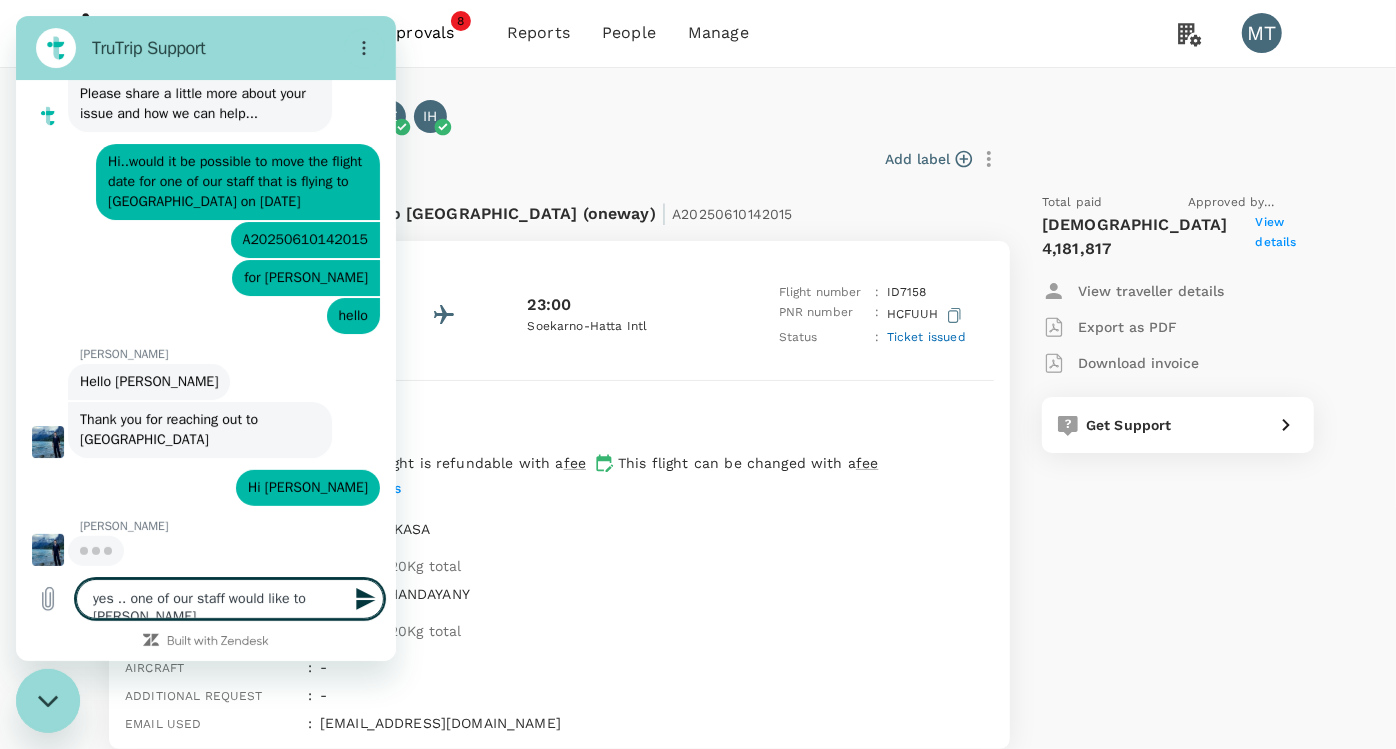type on "x" 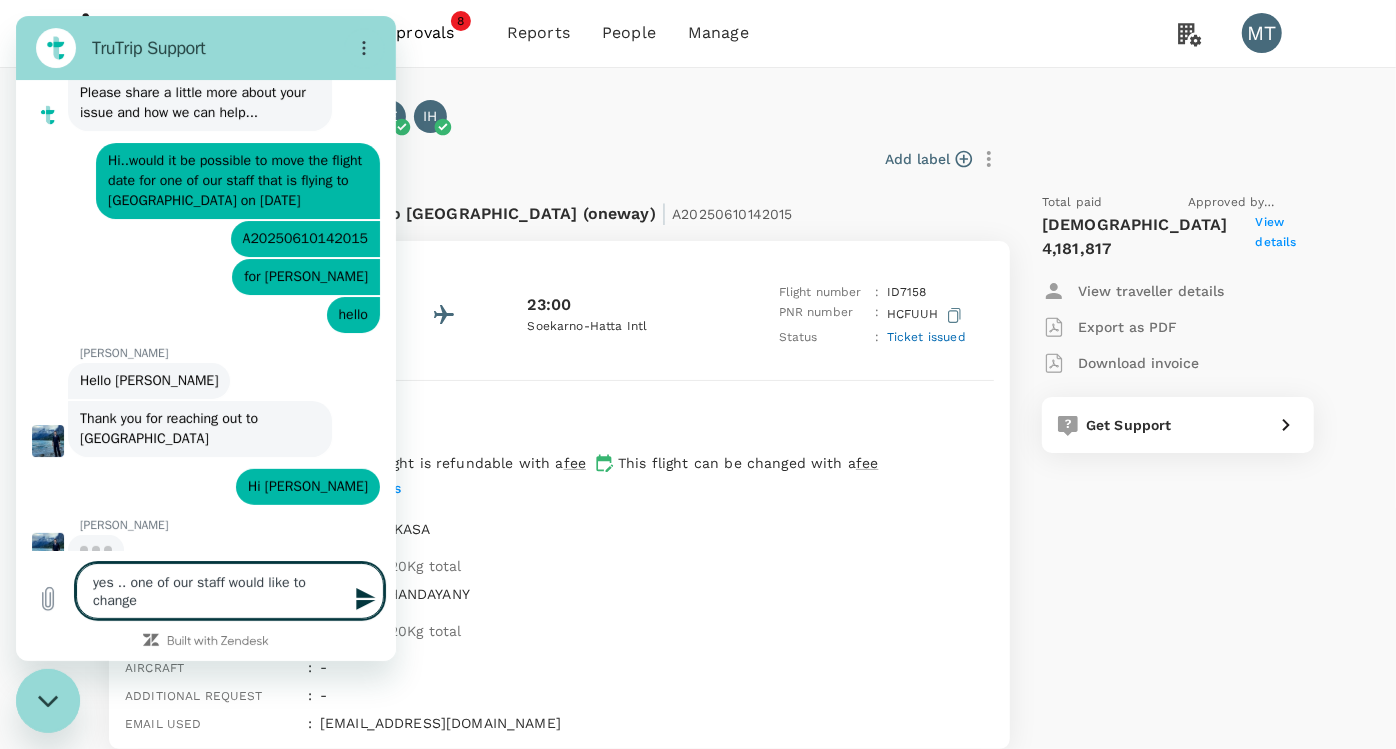 type on "yes .. one of our staff would like to change" 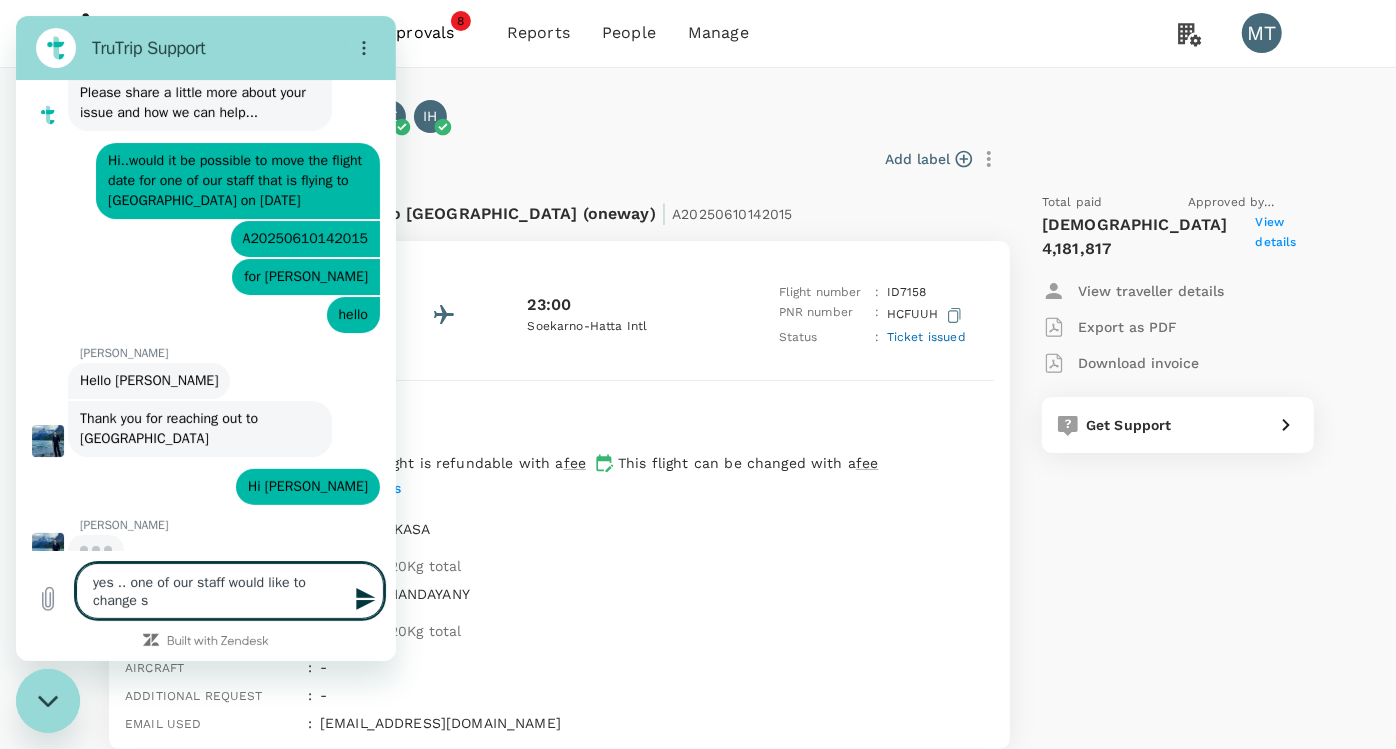 type on "yes .. one of our staff would like to change sh" 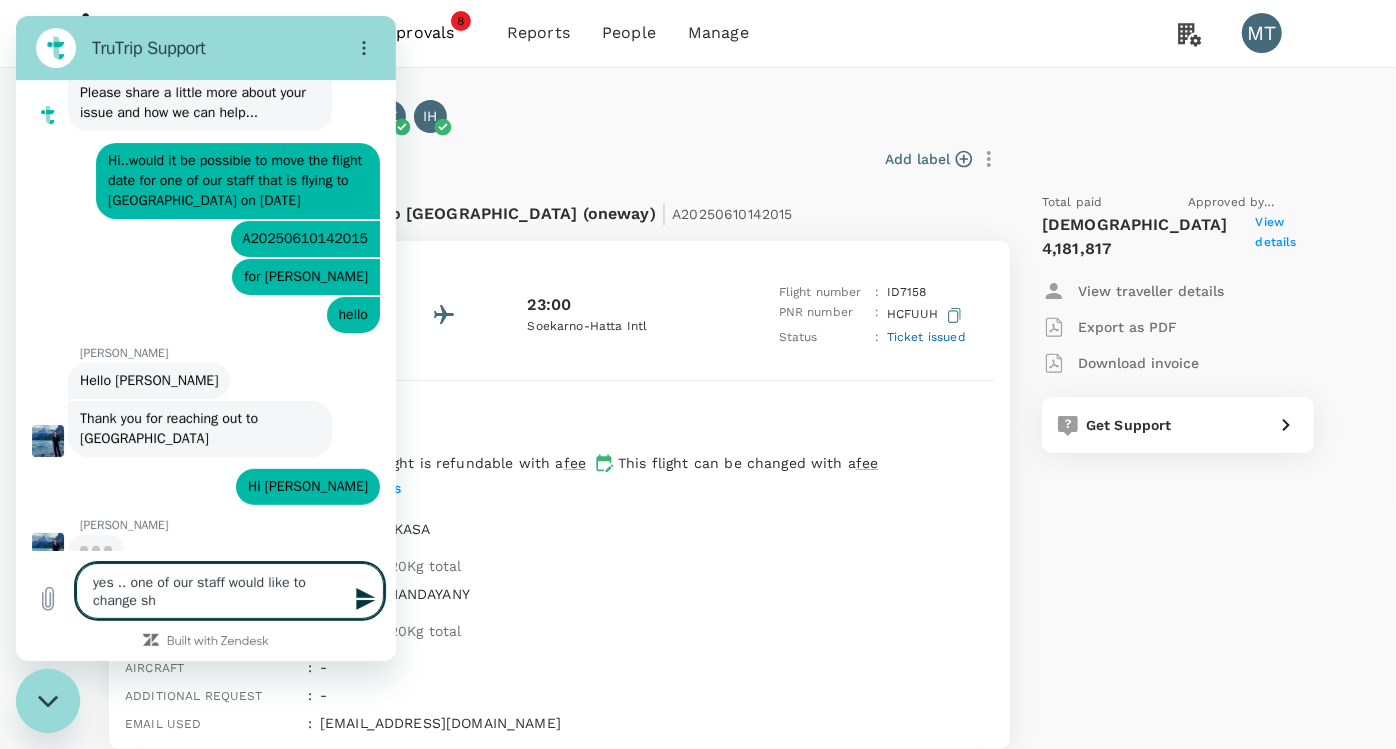 type on "yes .. one of our staff would like to change shi" 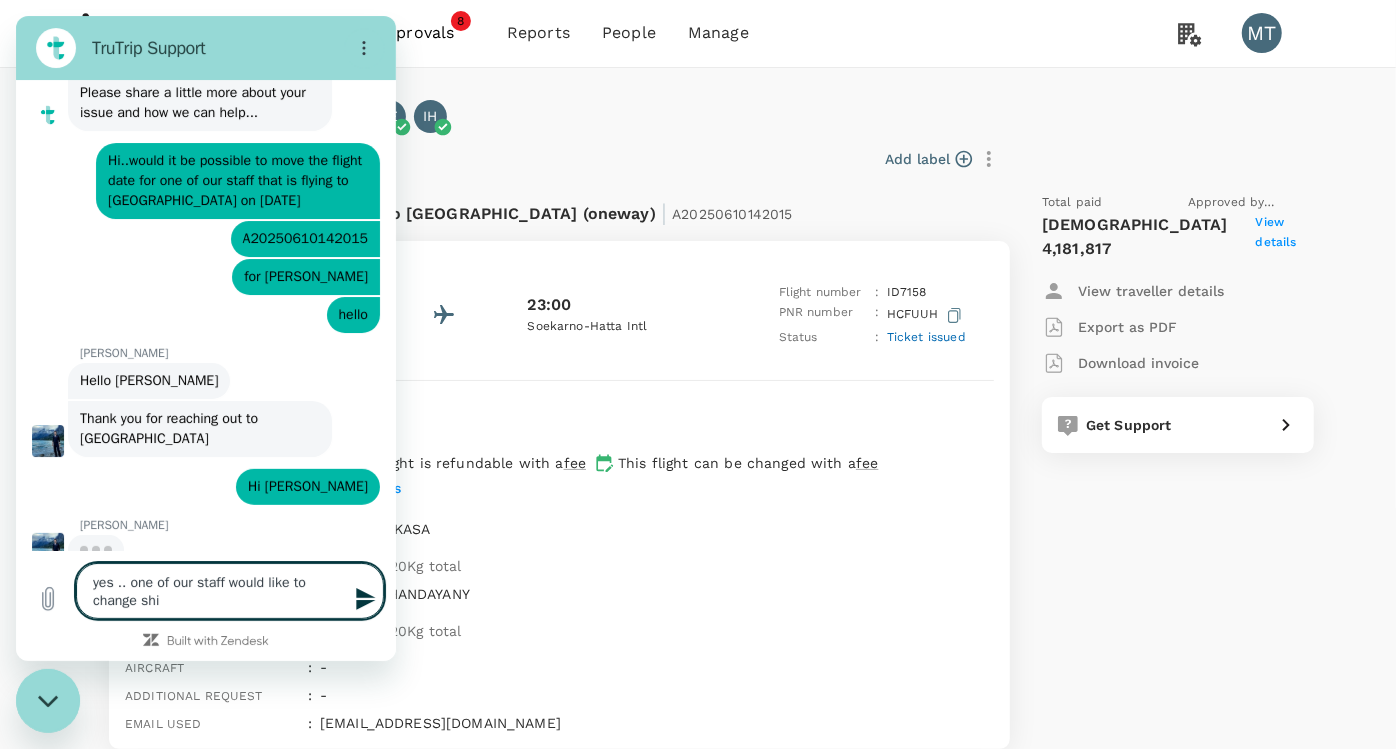 type on "yes .. one of our staff would like to change sh" 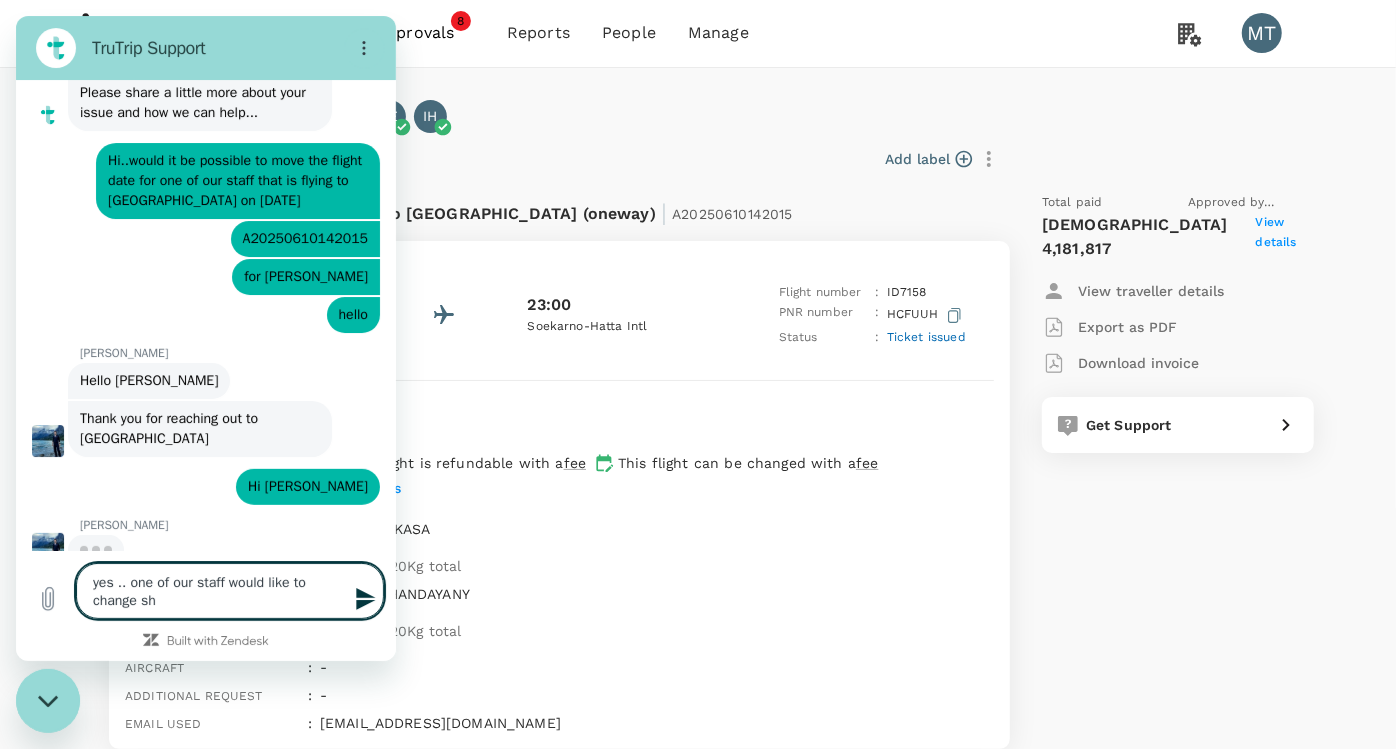 type on "yes .. one of our staff would like to change s" 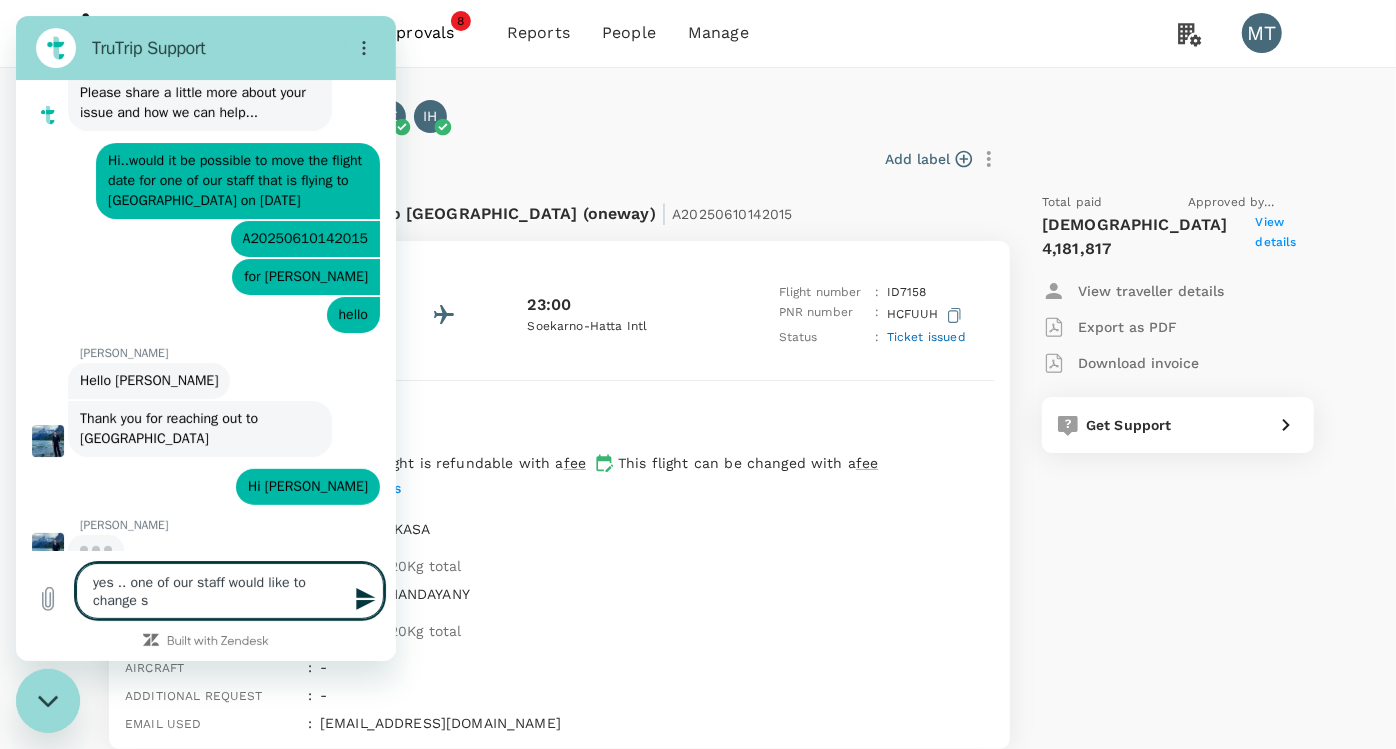 type on "yes .. one of our staff would like to change" 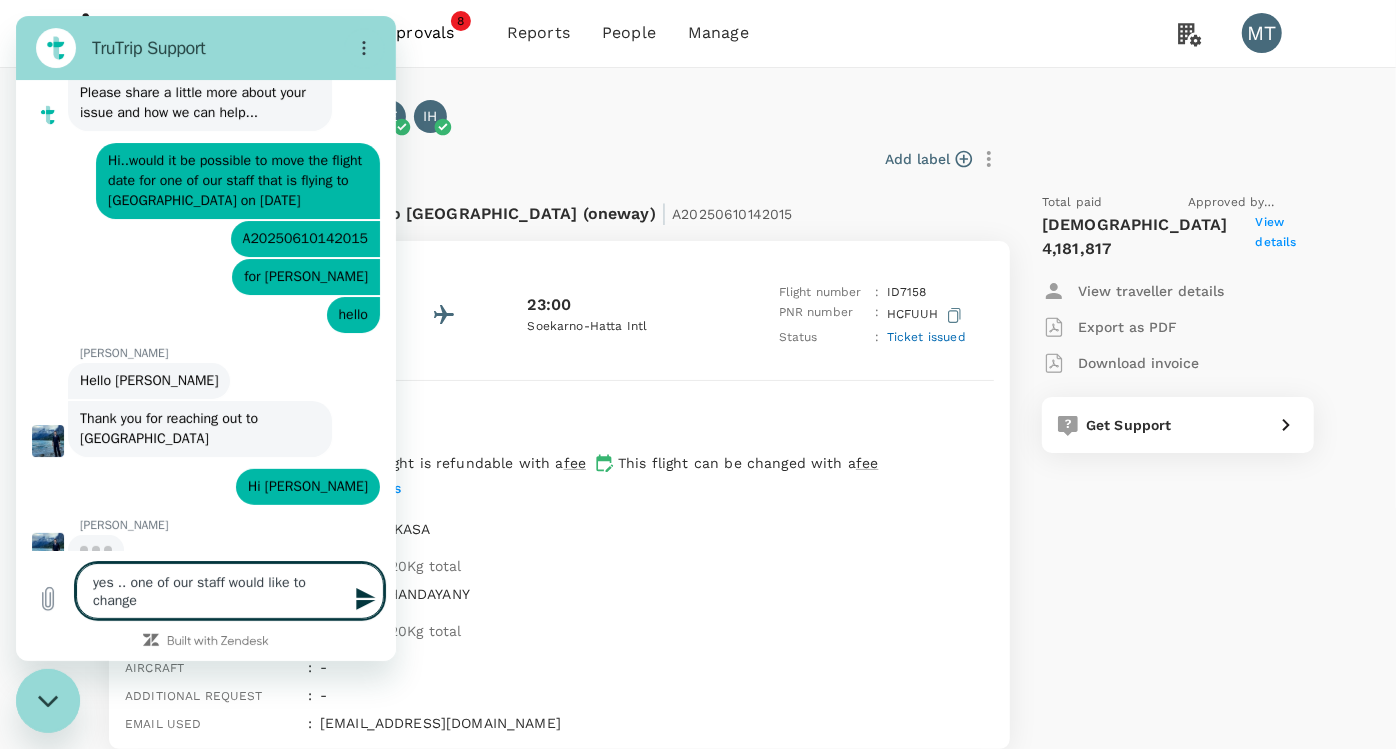 type on "yes .. one of our staff would like to change h" 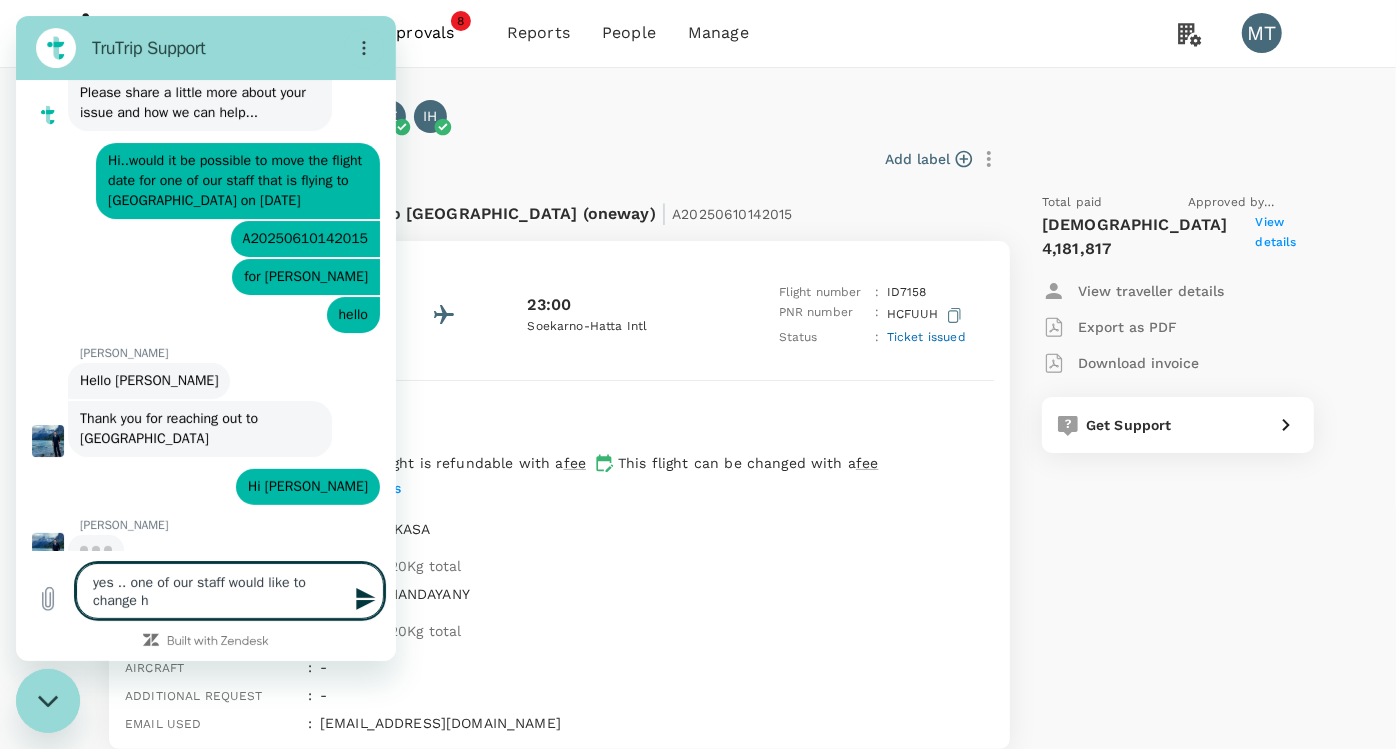 type on "yes .. one of our staff would like to change hi" 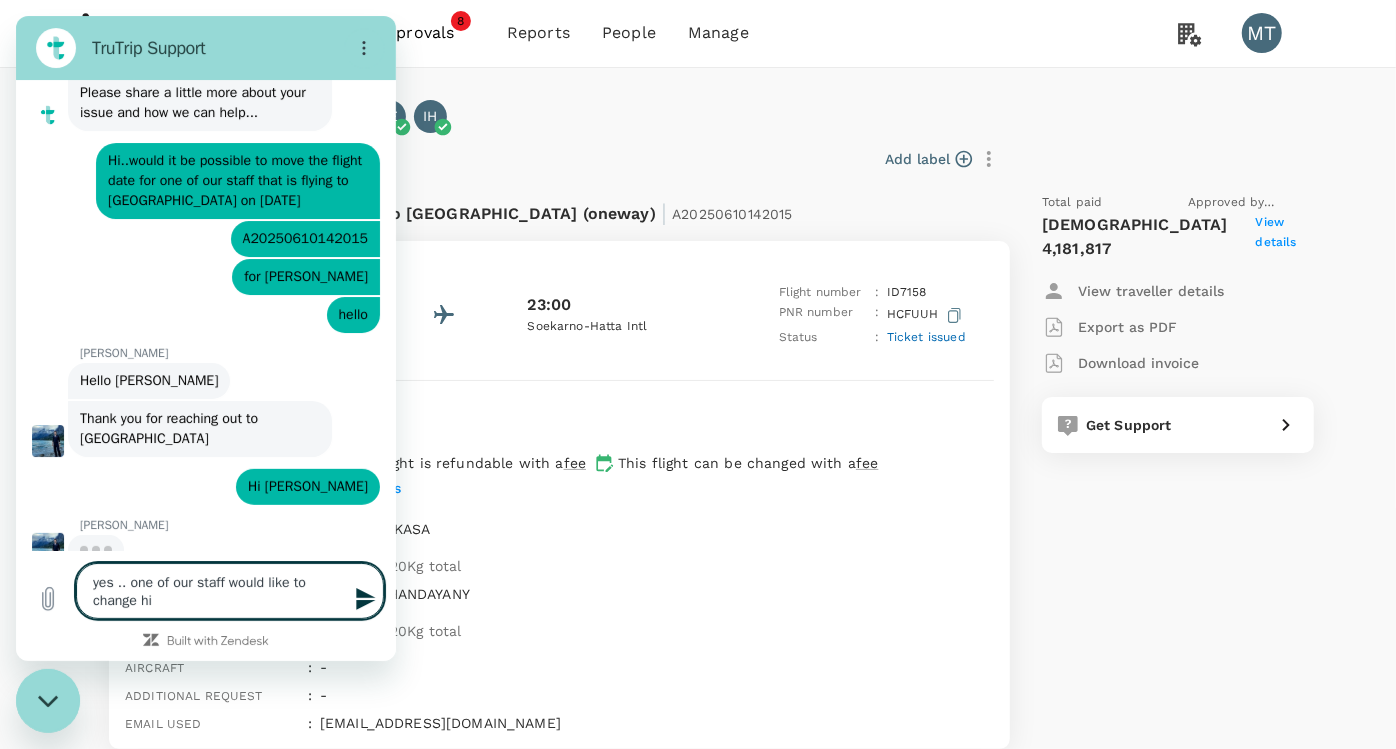 type on "yes .. one of our staff would like to change his" 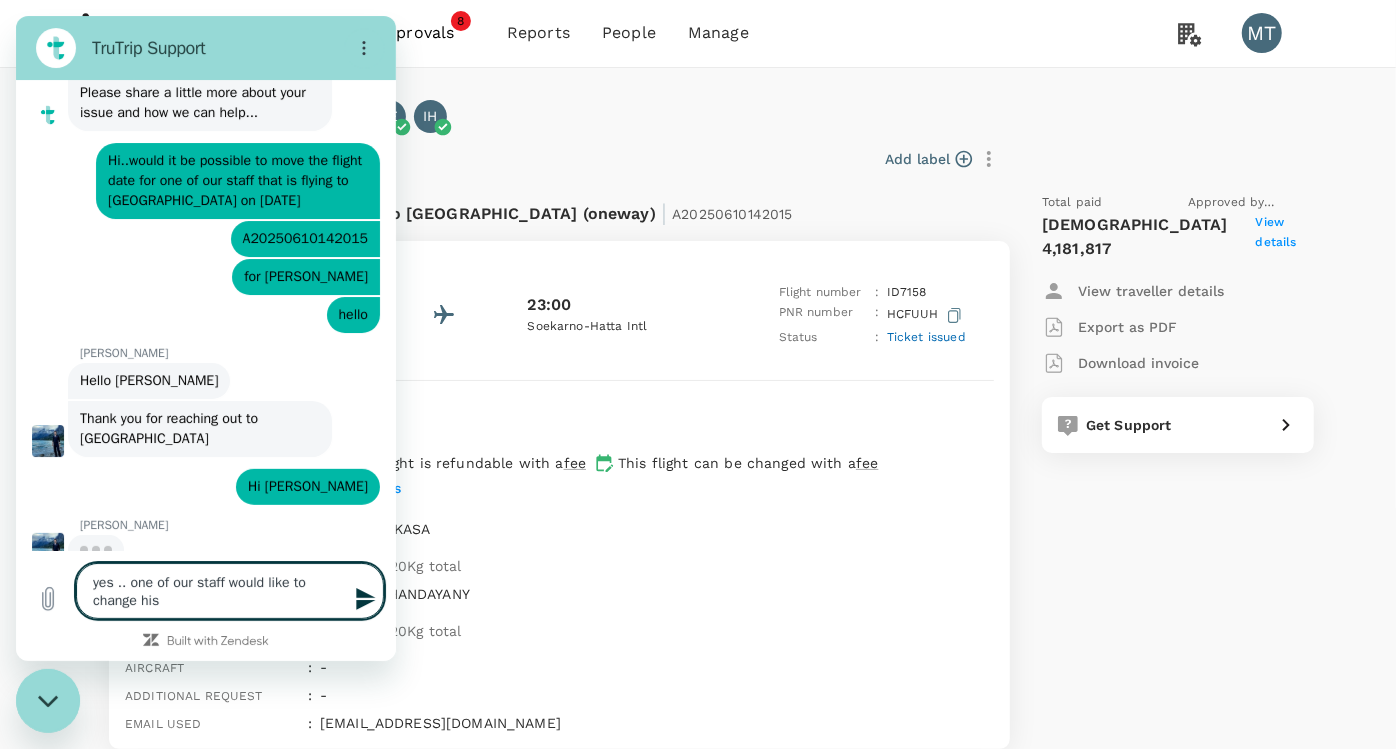 type on "yes .. one of our staff would like to change his" 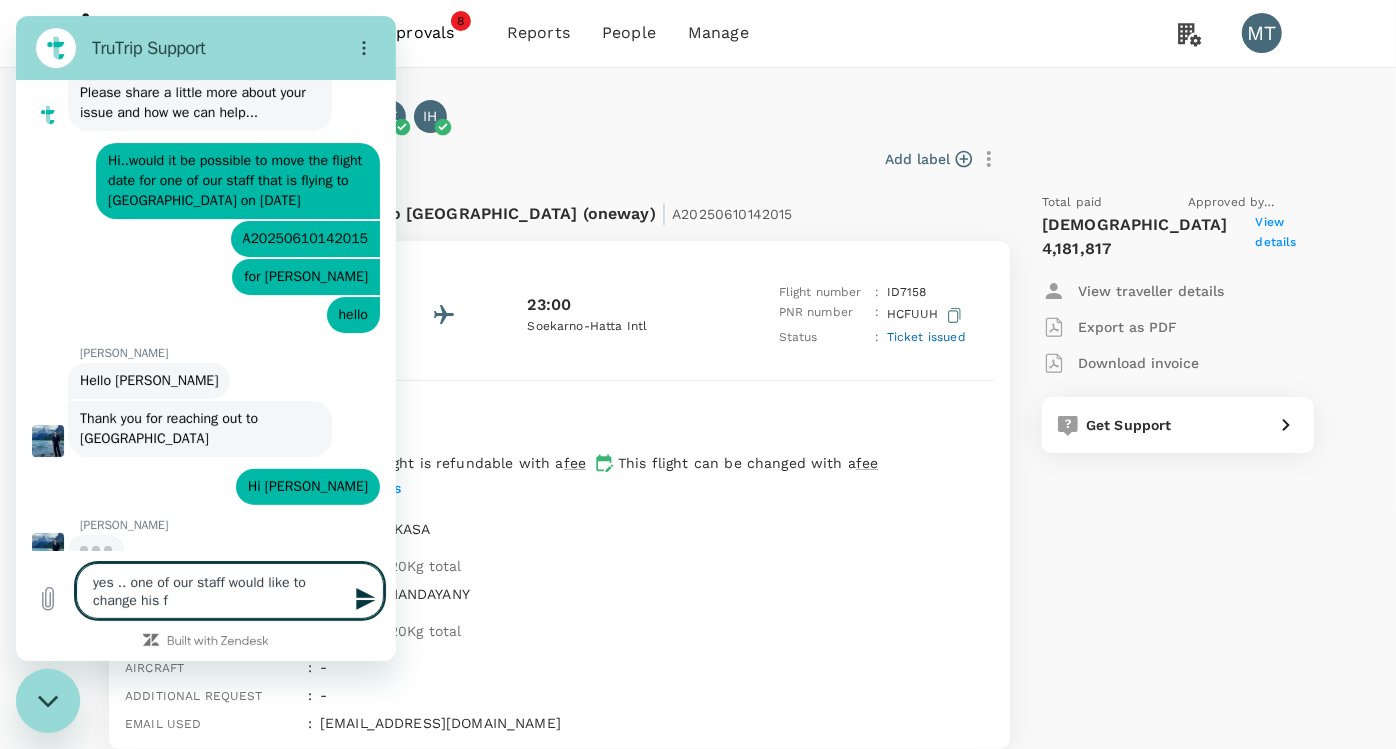 type 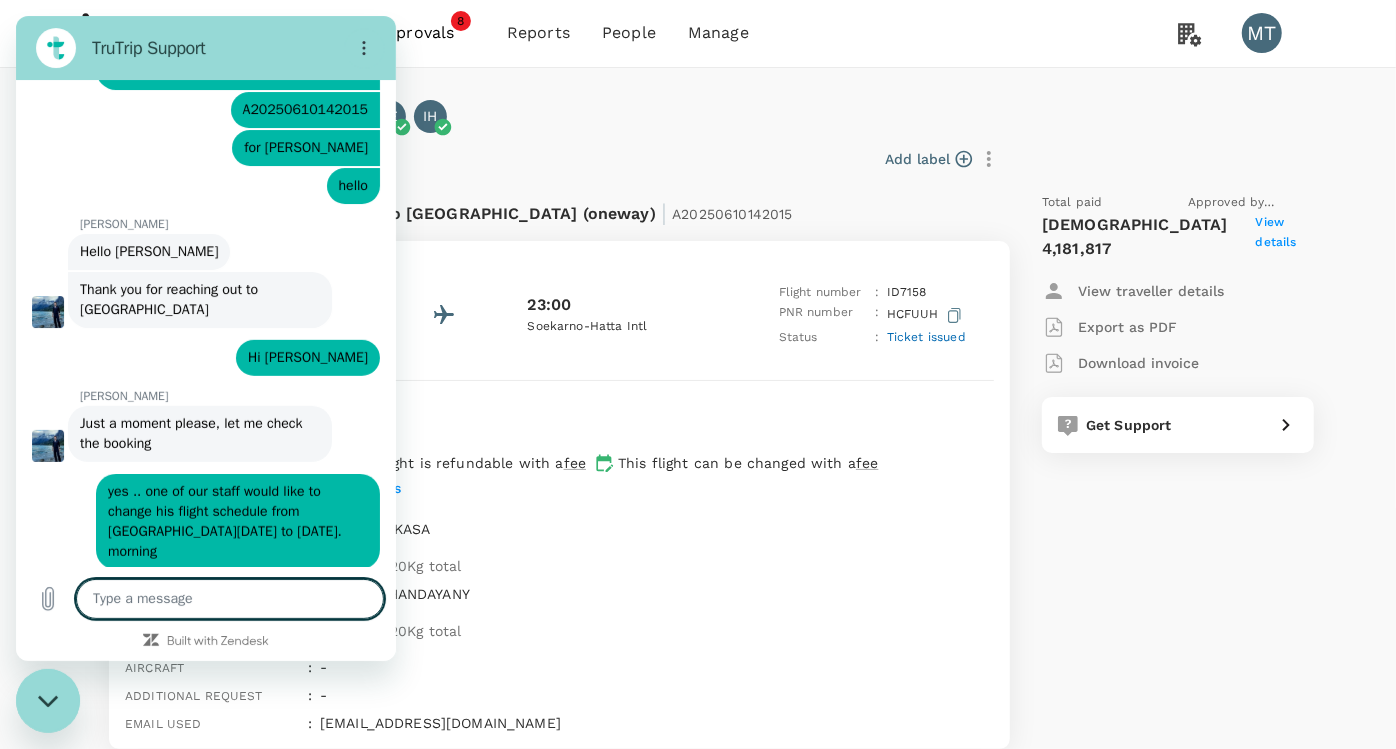 scroll, scrollTop: 524, scrollLeft: 0, axis: vertical 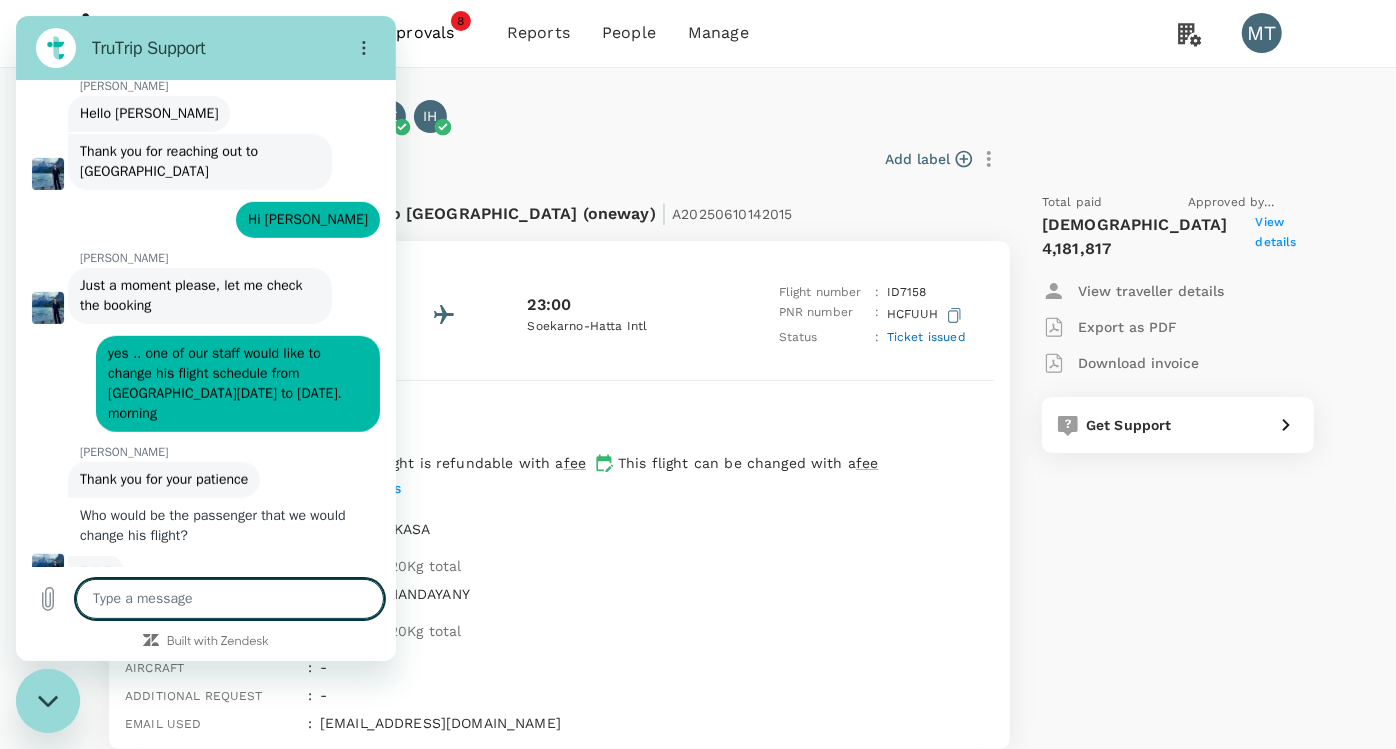 click at bounding box center [230, 599] 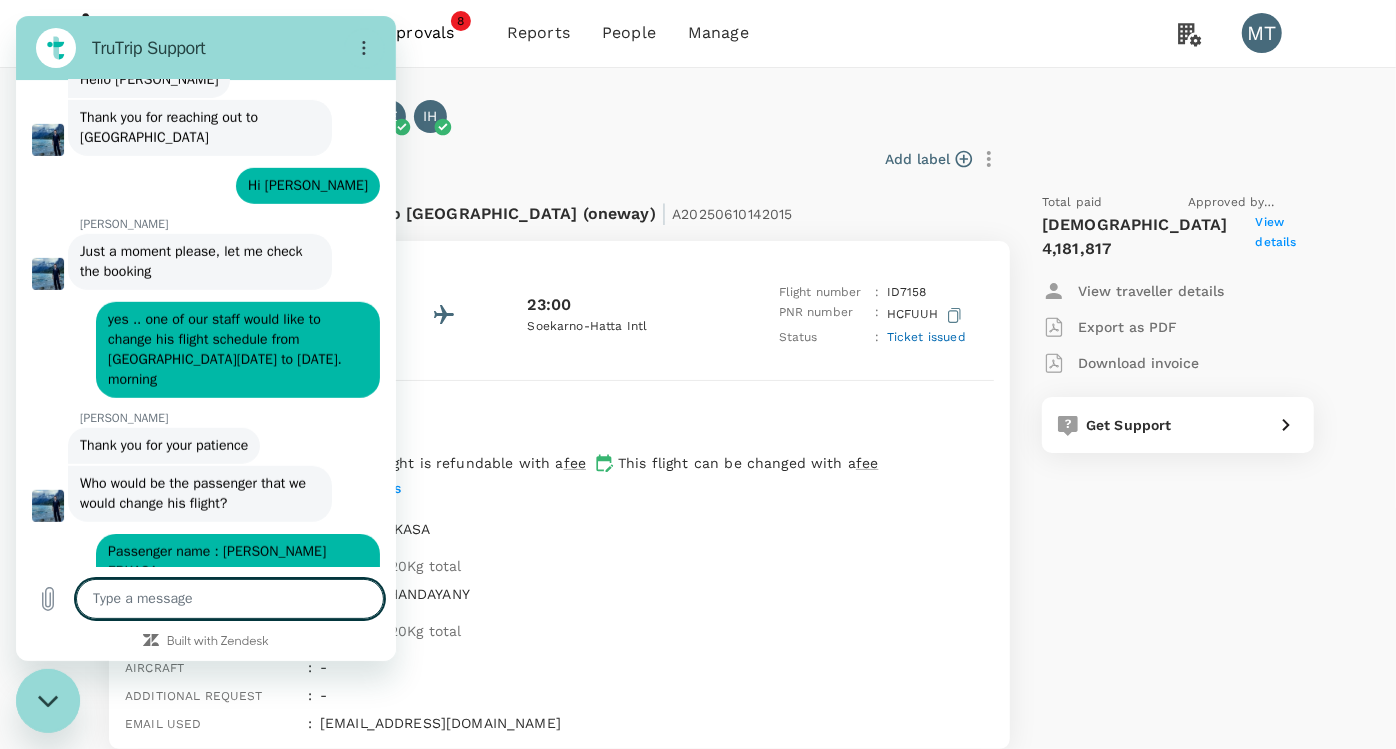 scroll, scrollTop: 697, scrollLeft: 0, axis: vertical 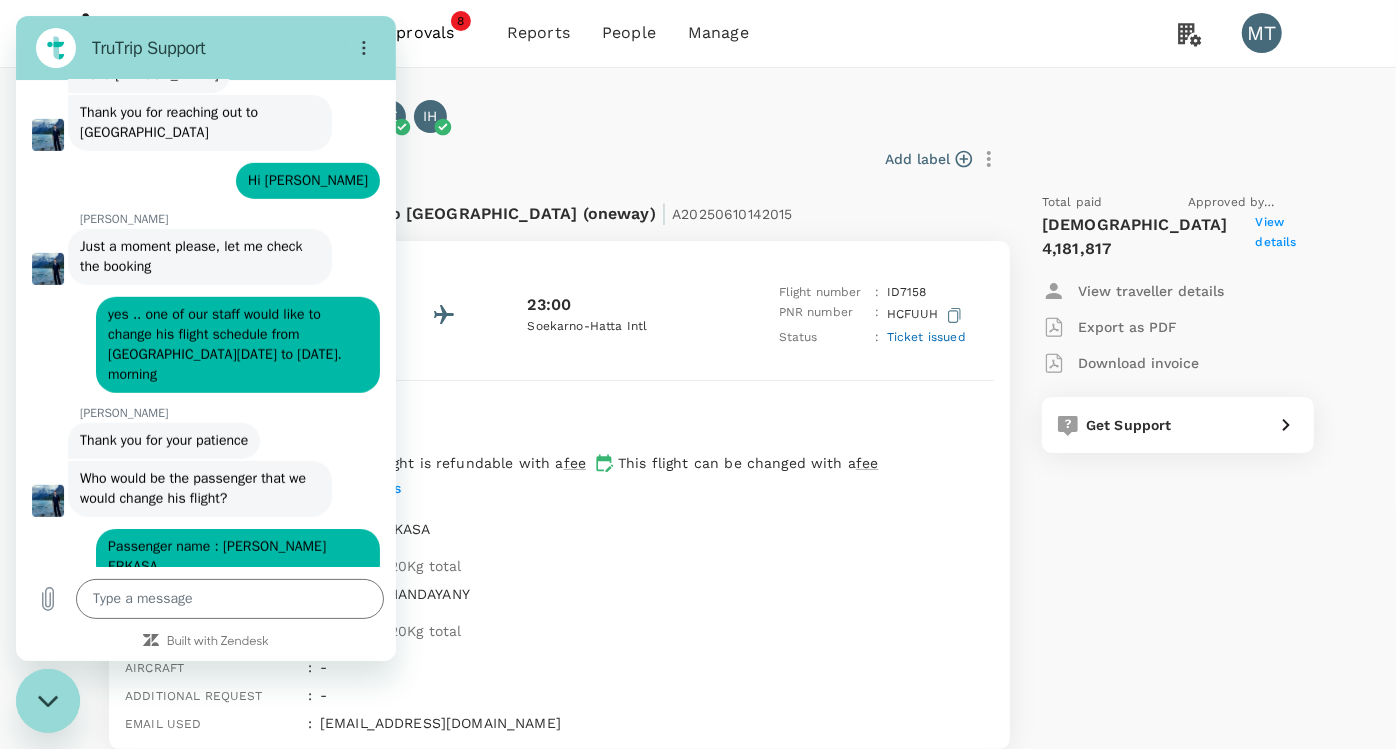 click on "1h 55min" at bounding box center [657, 407] 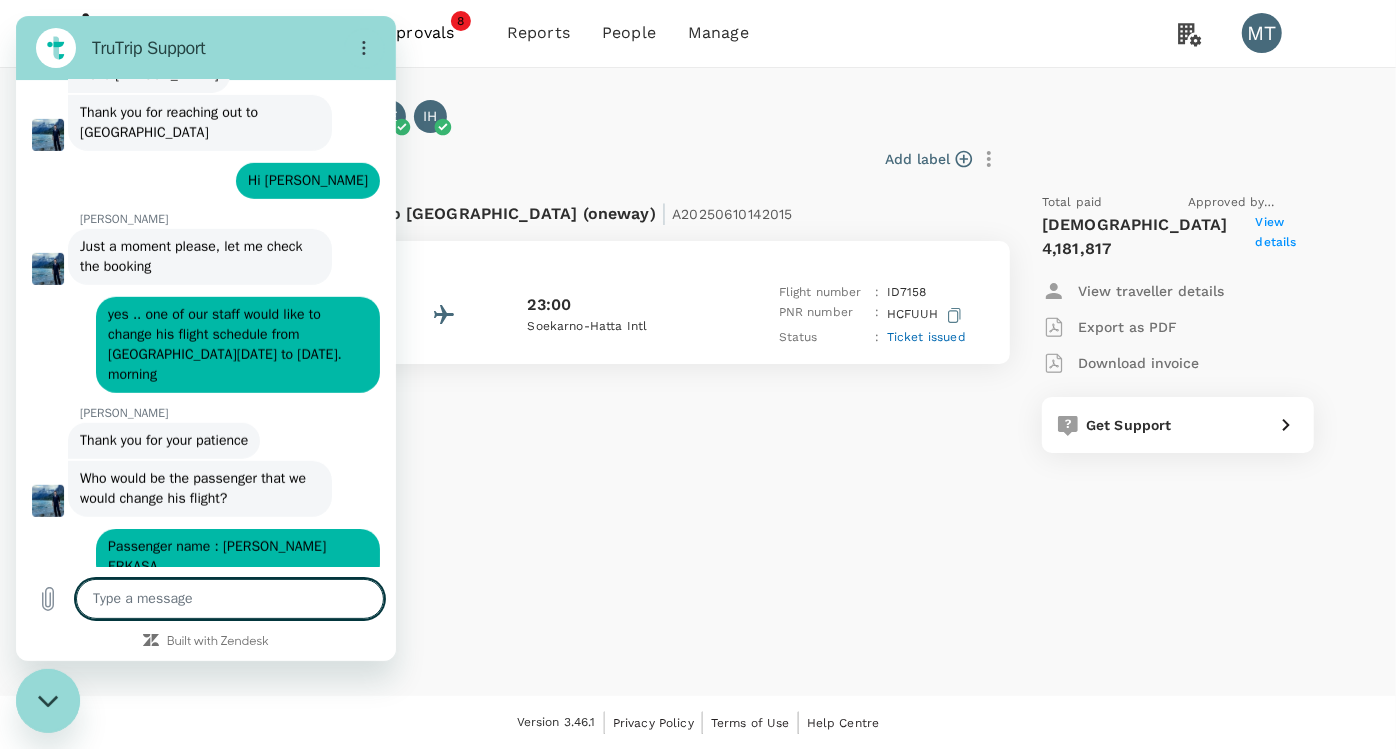click at bounding box center [230, 599] 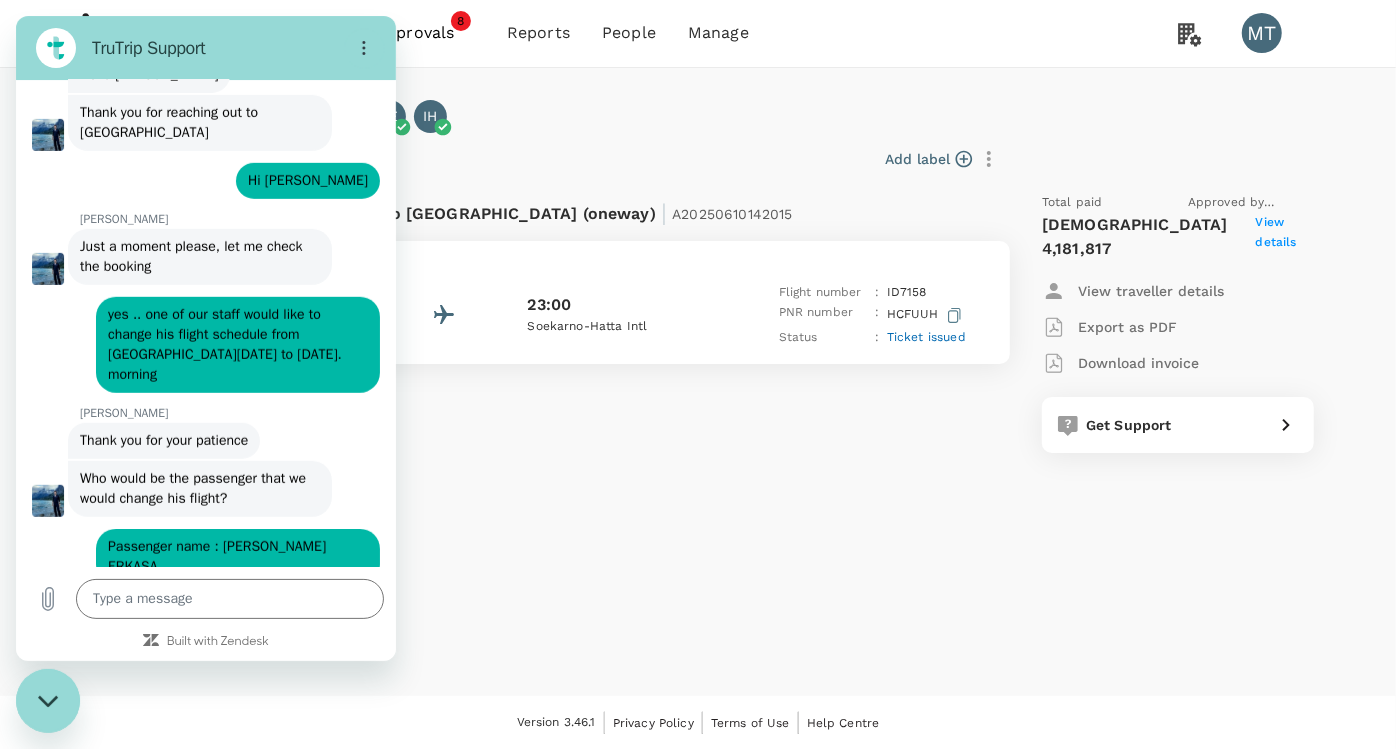 click on "Ticket issued" at bounding box center [926, 337] 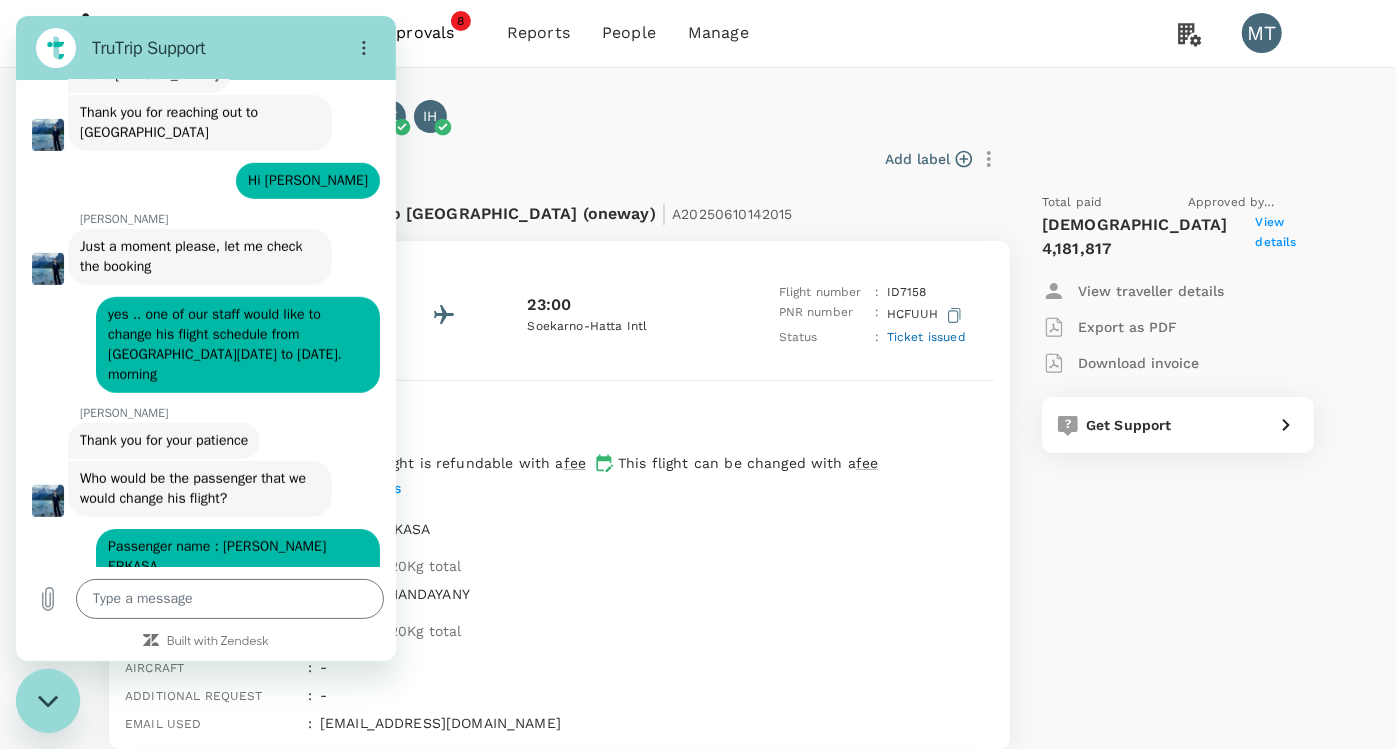 scroll, scrollTop: 117, scrollLeft: 0, axis: vertical 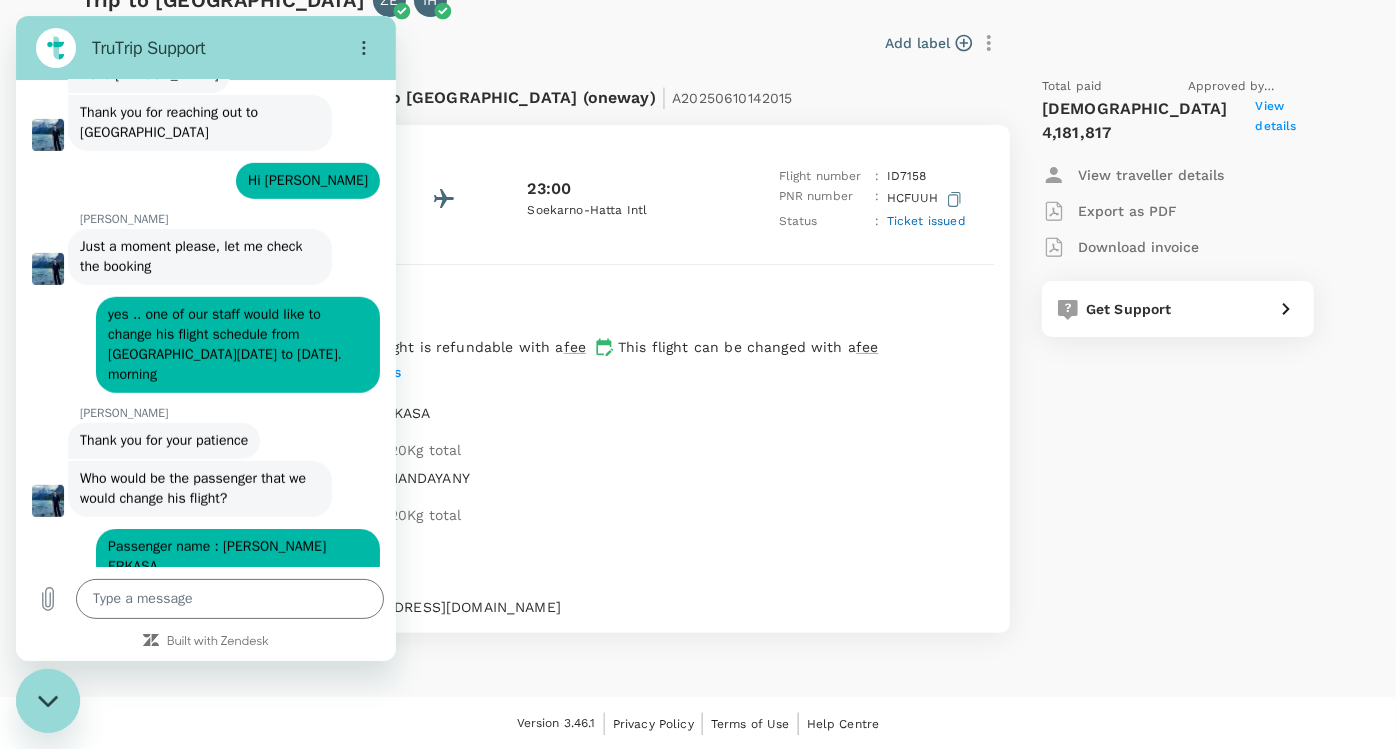 click at bounding box center [48, 700] 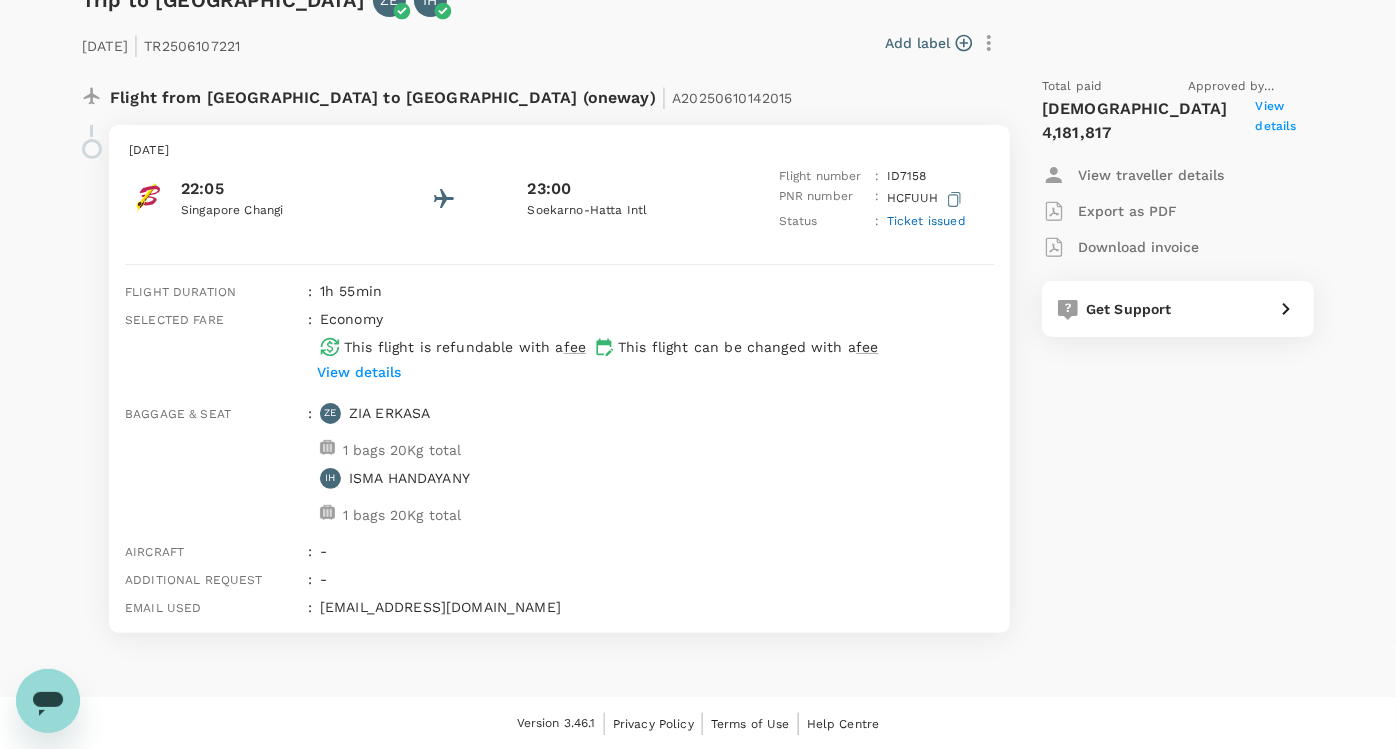 scroll, scrollTop: 734, scrollLeft: 0, axis: vertical 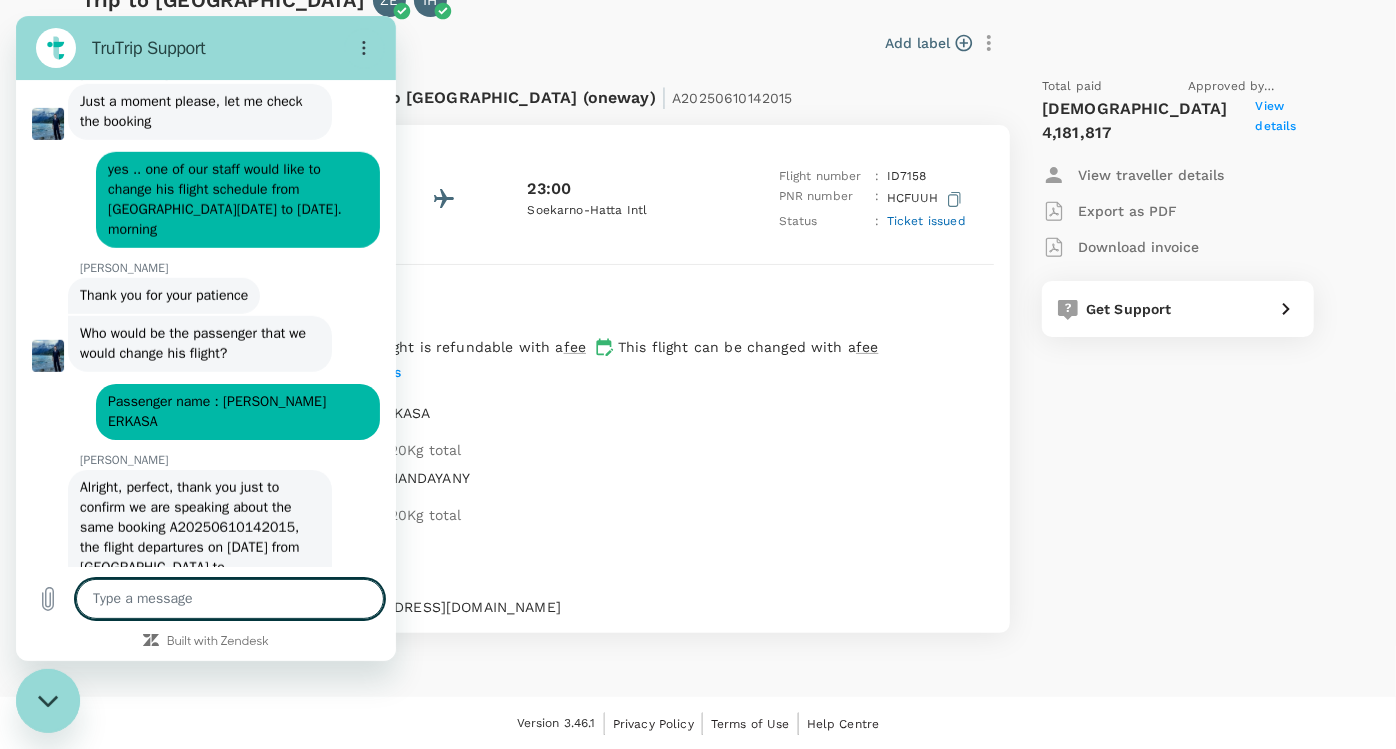 click at bounding box center (230, 599) 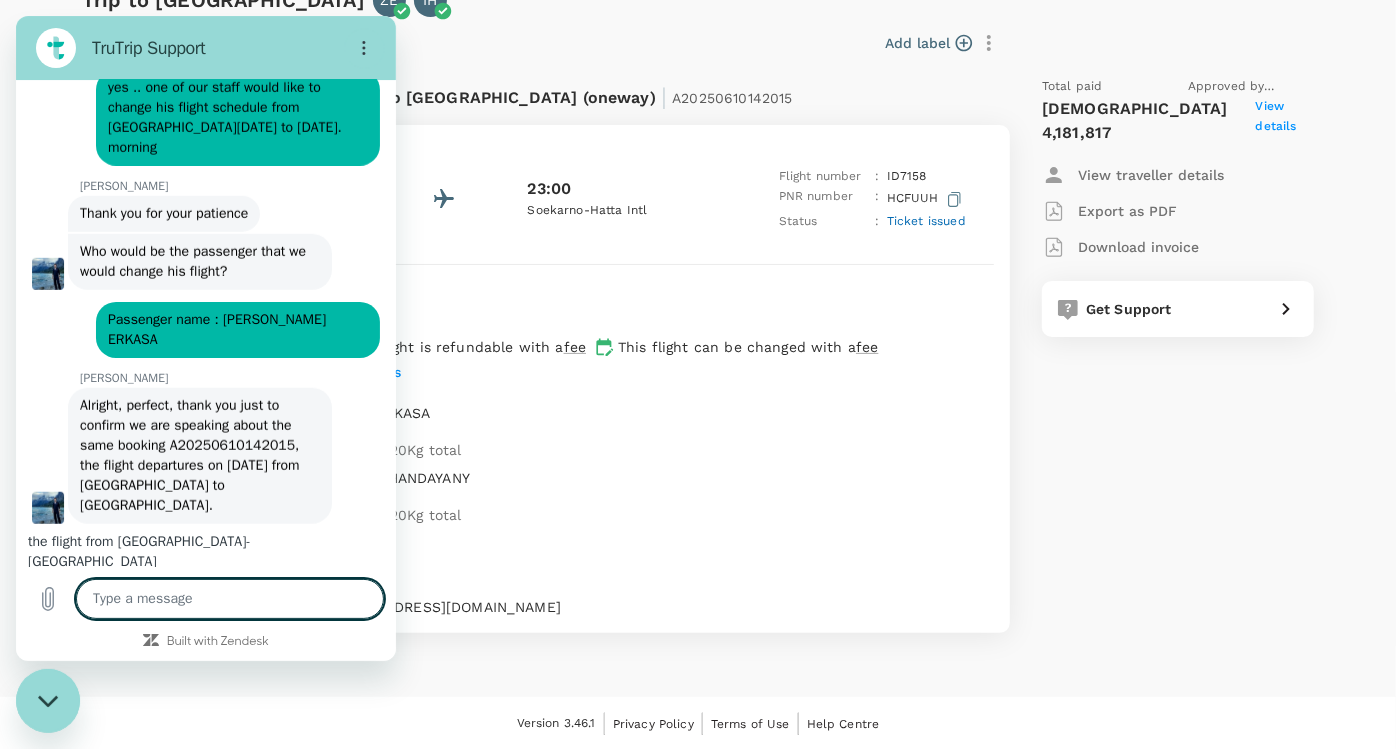 scroll, scrollTop: 928, scrollLeft: 0, axis: vertical 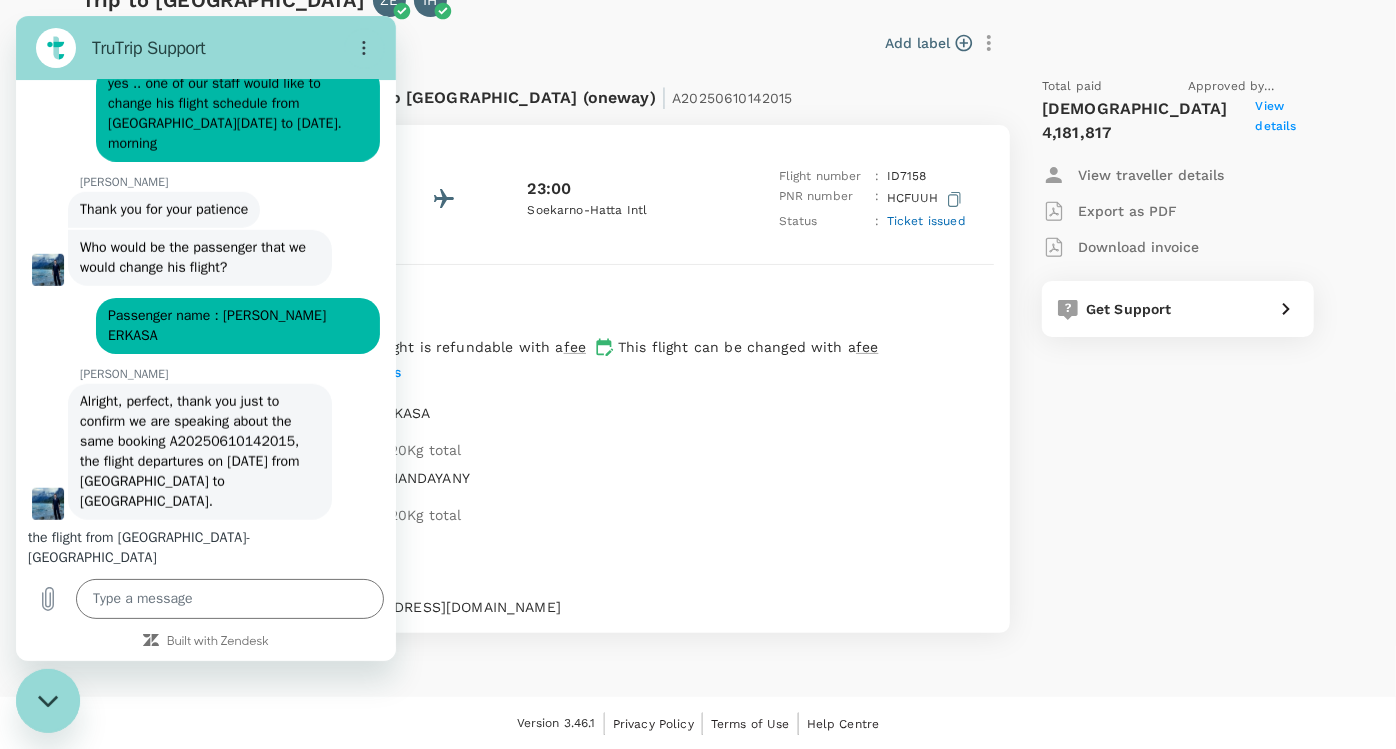click on "Baggage & seat : ZE ZIA   ERKASA 1 bags 20Kg total IH ISMA   HANDAYANY 1 bags 20Kg total" at bounding box center [555, 464] 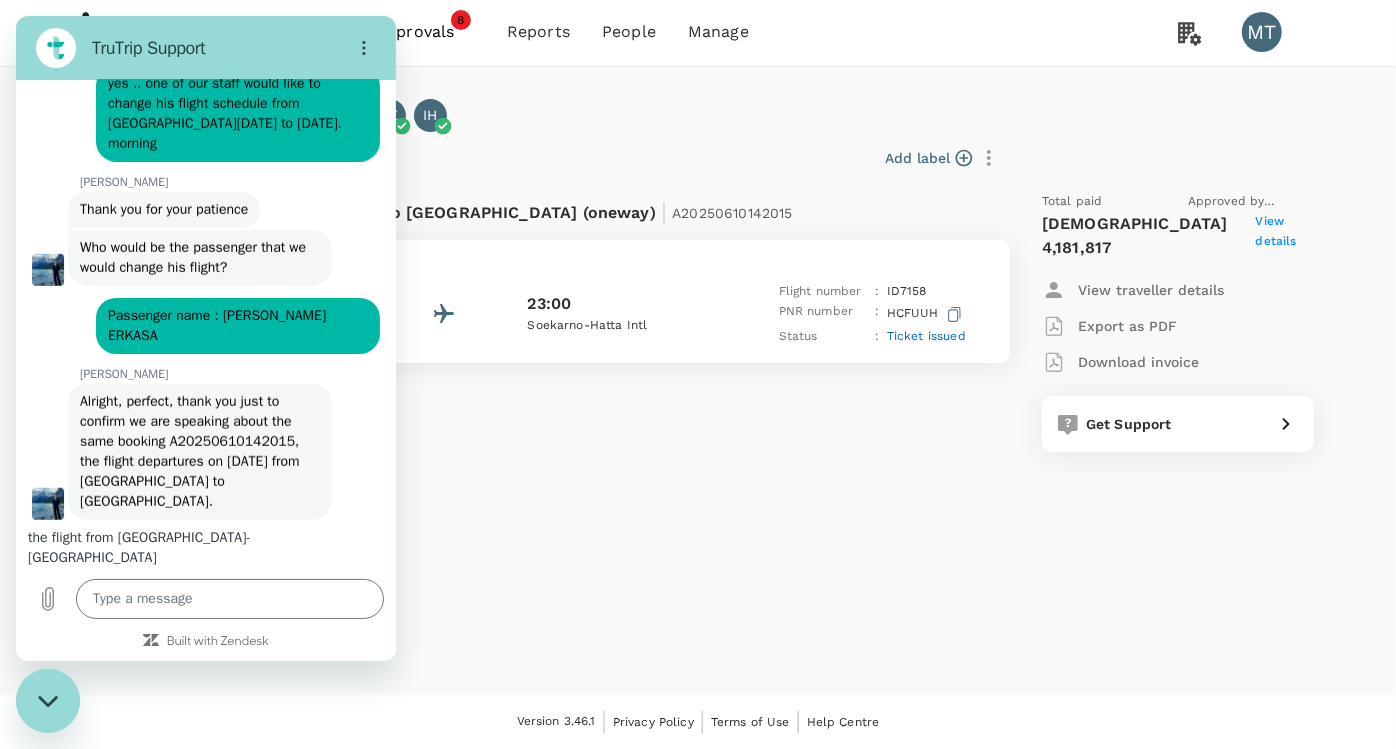 scroll, scrollTop: 1, scrollLeft: 0, axis: vertical 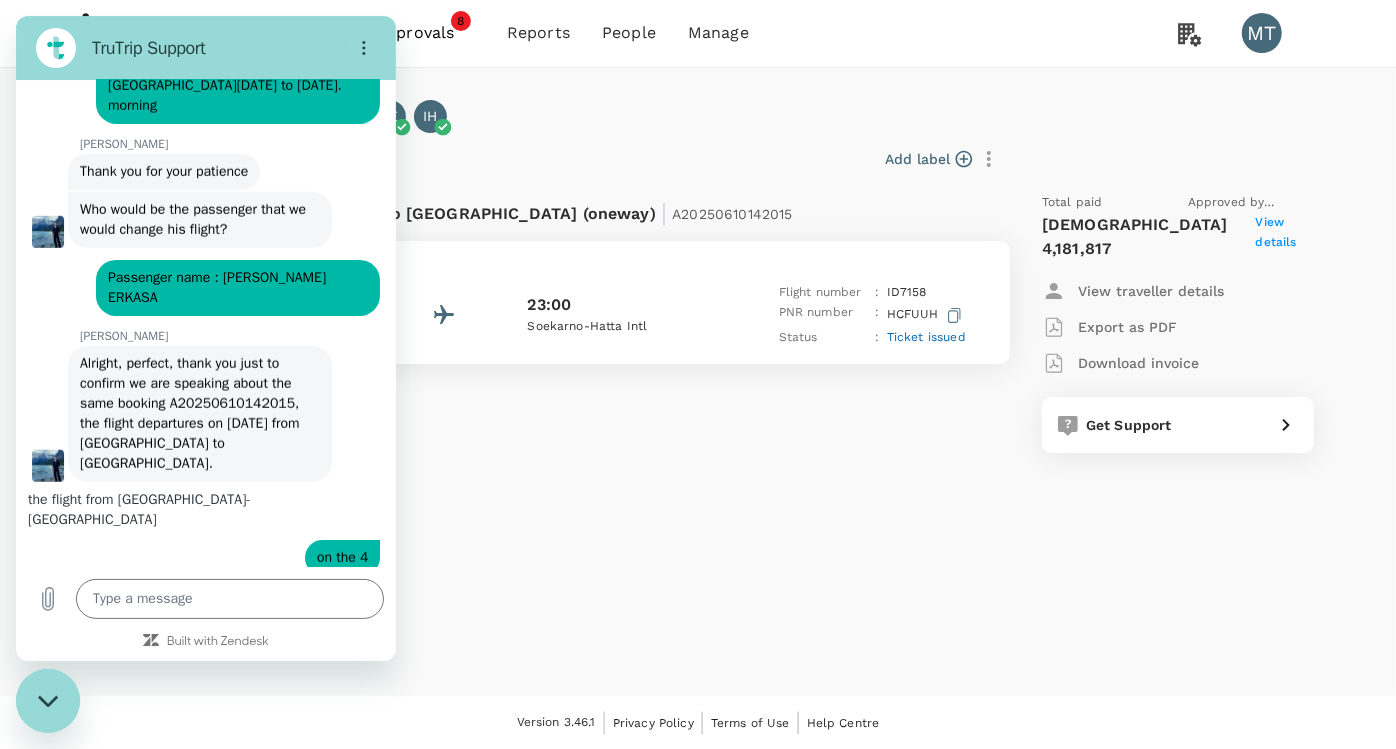 click at bounding box center [48, 700] 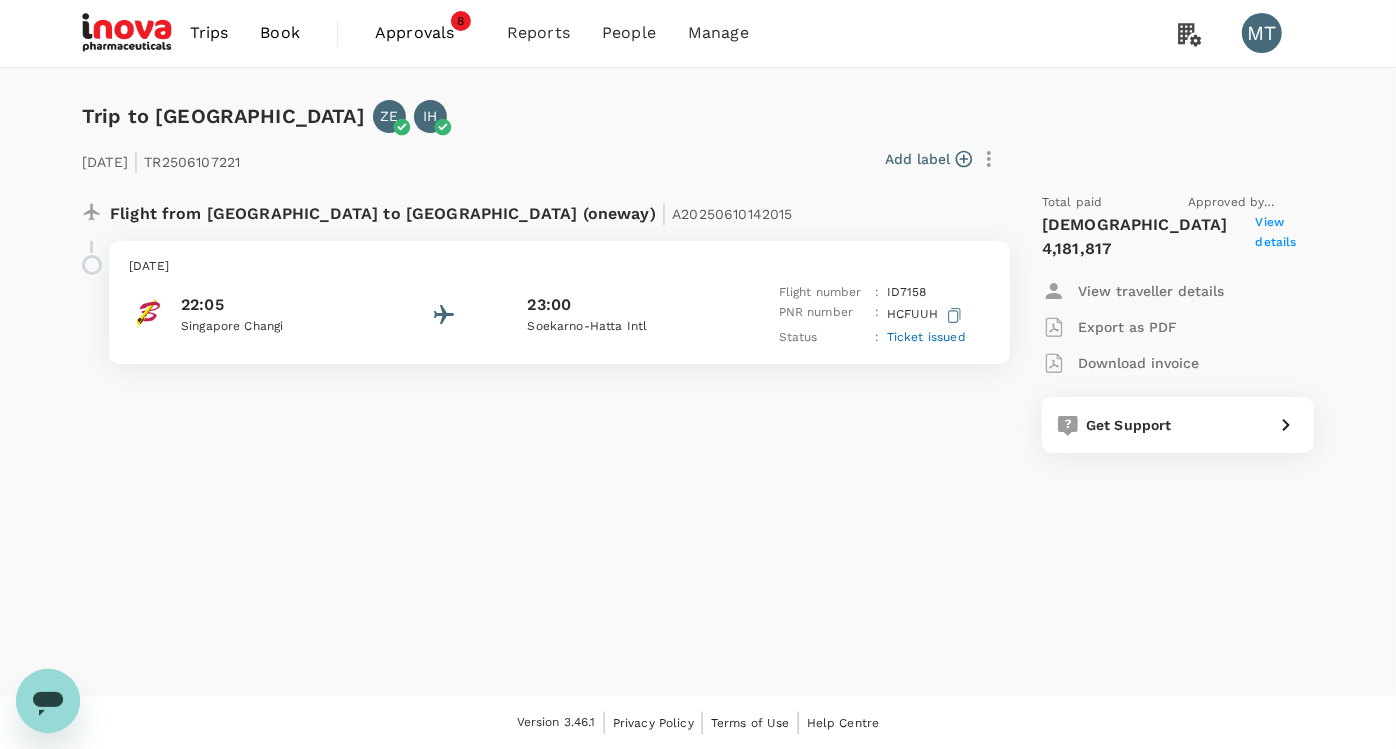 scroll, scrollTop: 968, scrollLeft: 0, axis: vertical 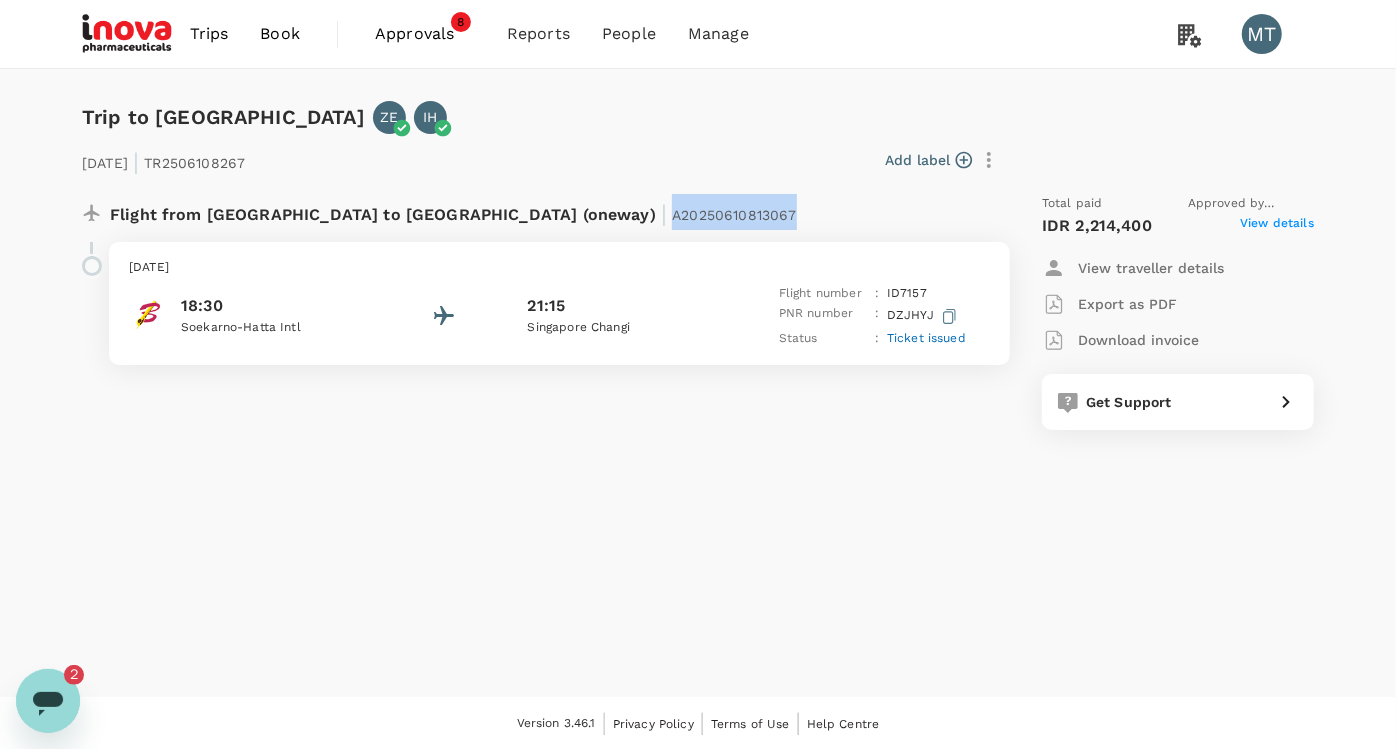 drag, startPoint x: 477, startPoint y: 211, endPoint x: 625, endPoint y: 207, distance: 148.05405 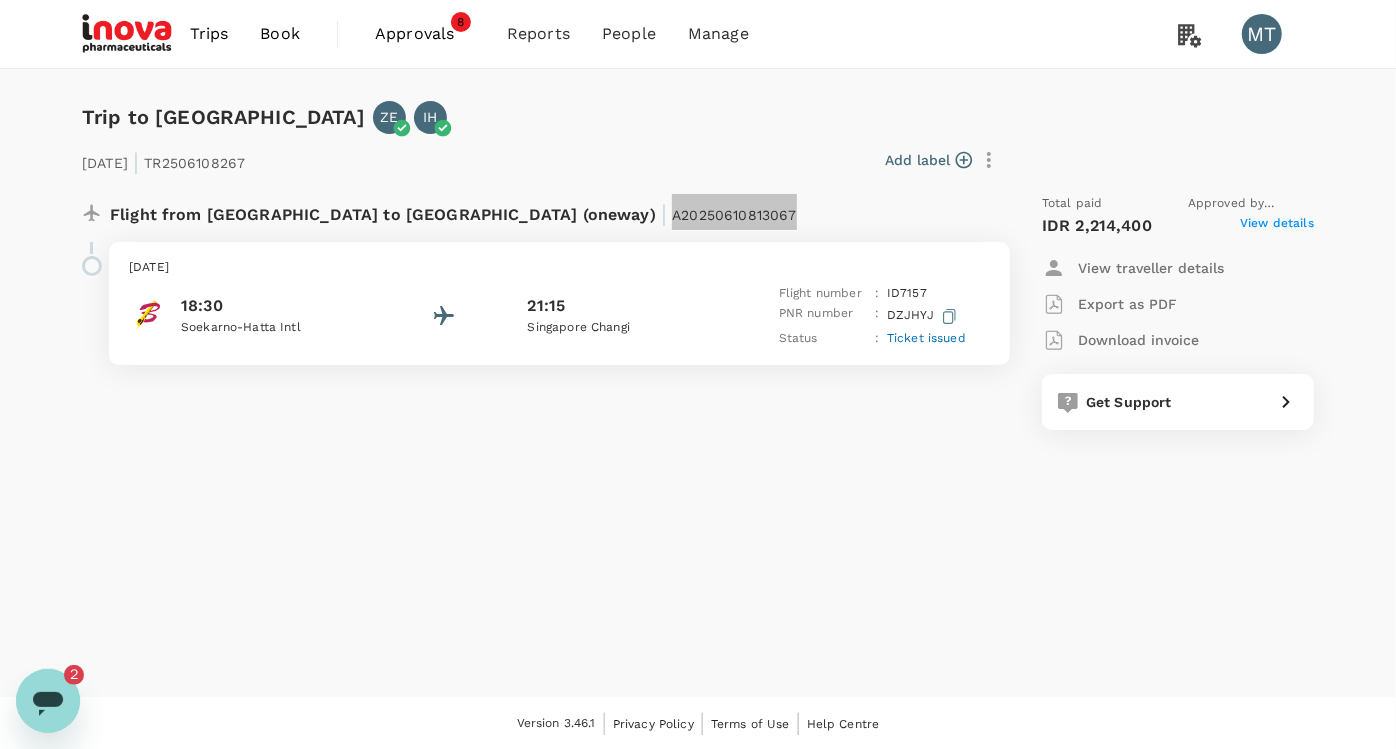 click 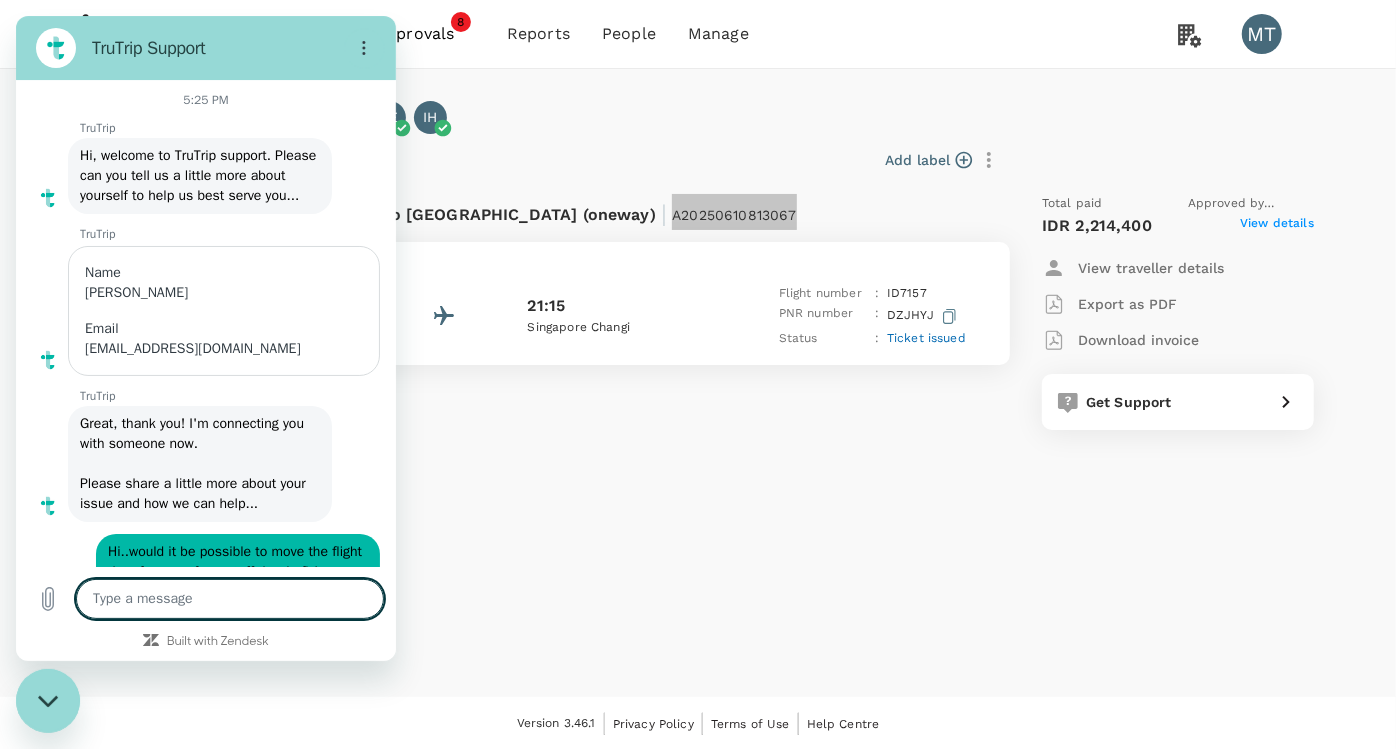 scroll, scrollTop: 0, scrollLeft: 0, axis: both 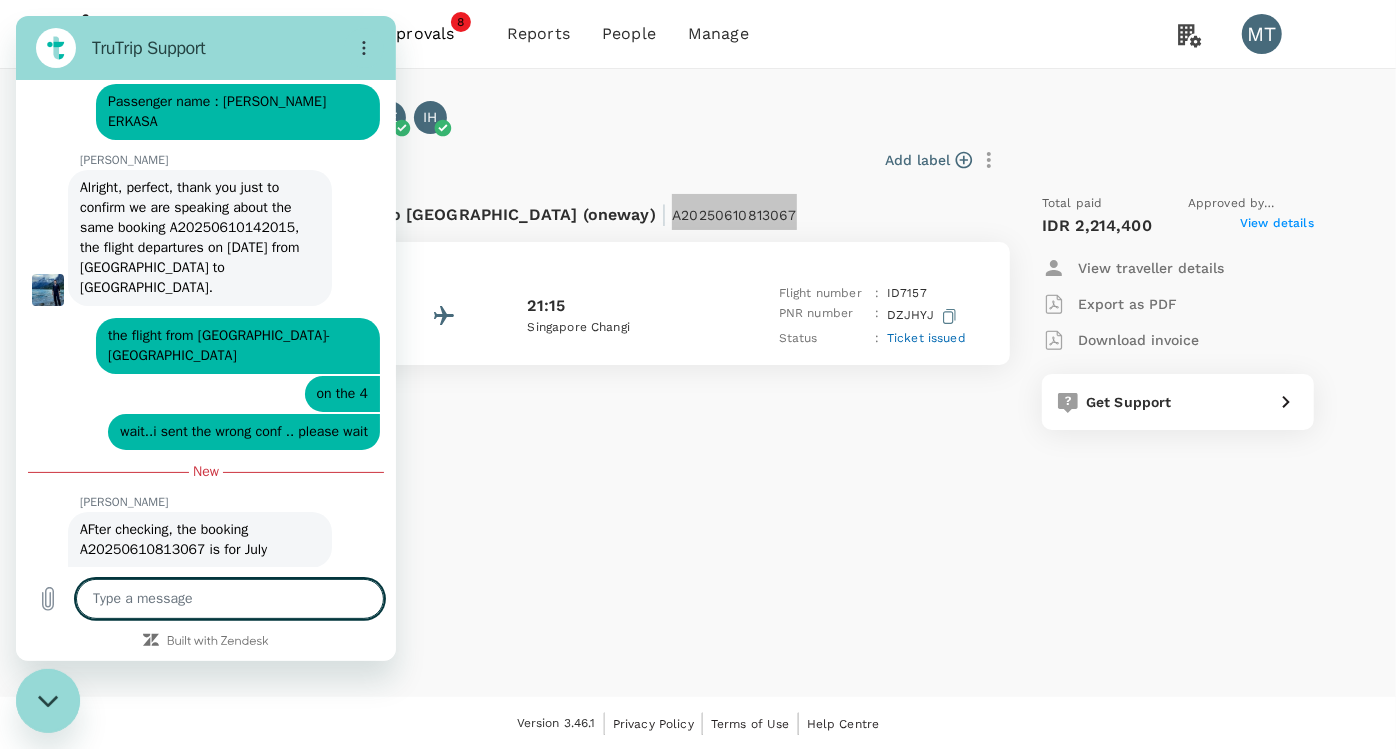 type on "A20250610813067" 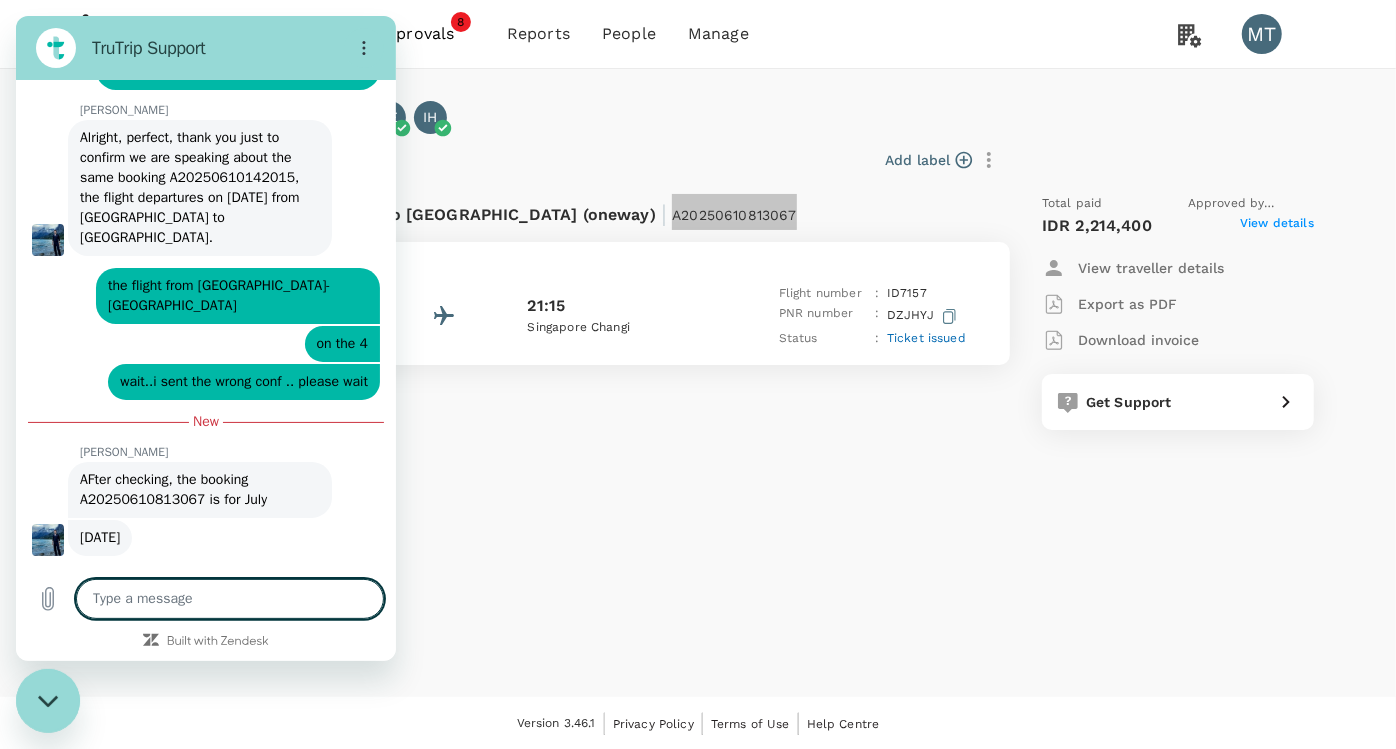 scroll, scrollTop: 1190, scrollLeft: 0, axis: vertical 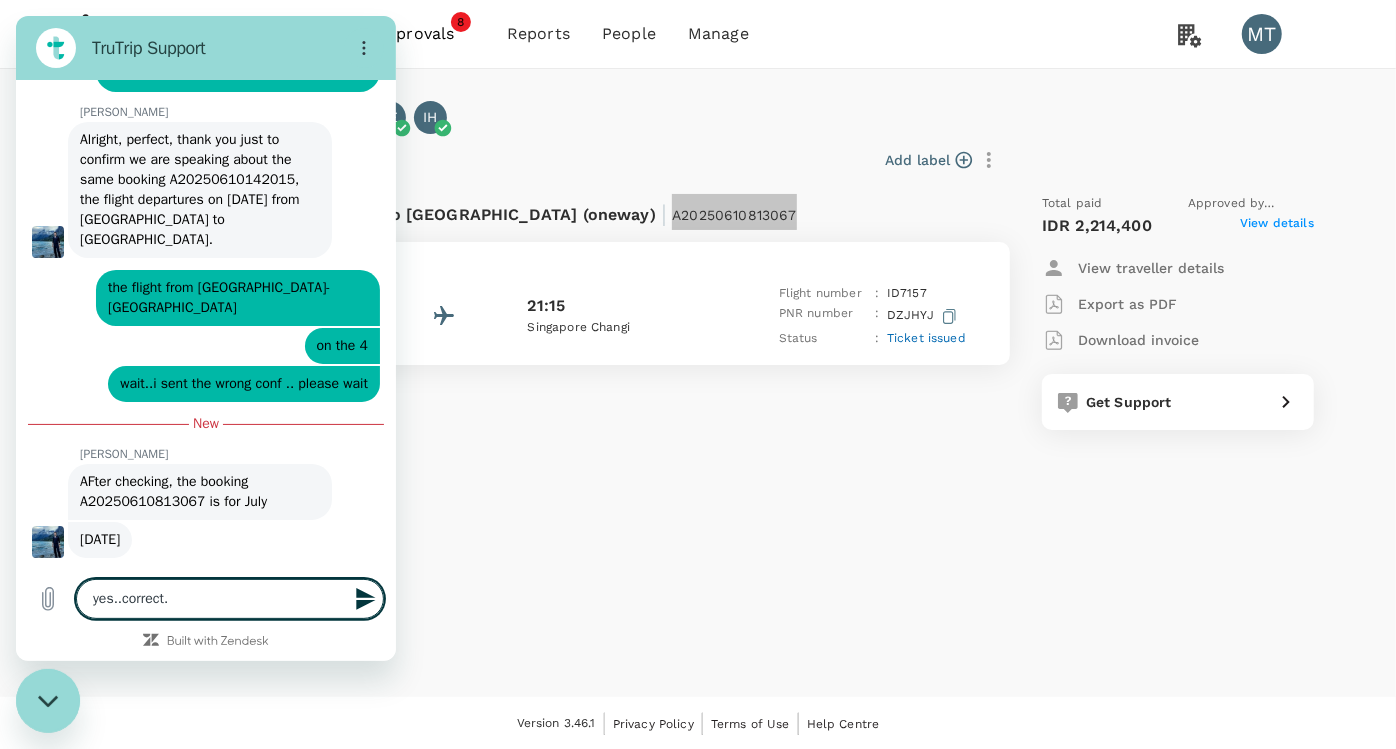 type on "yes..correct.." 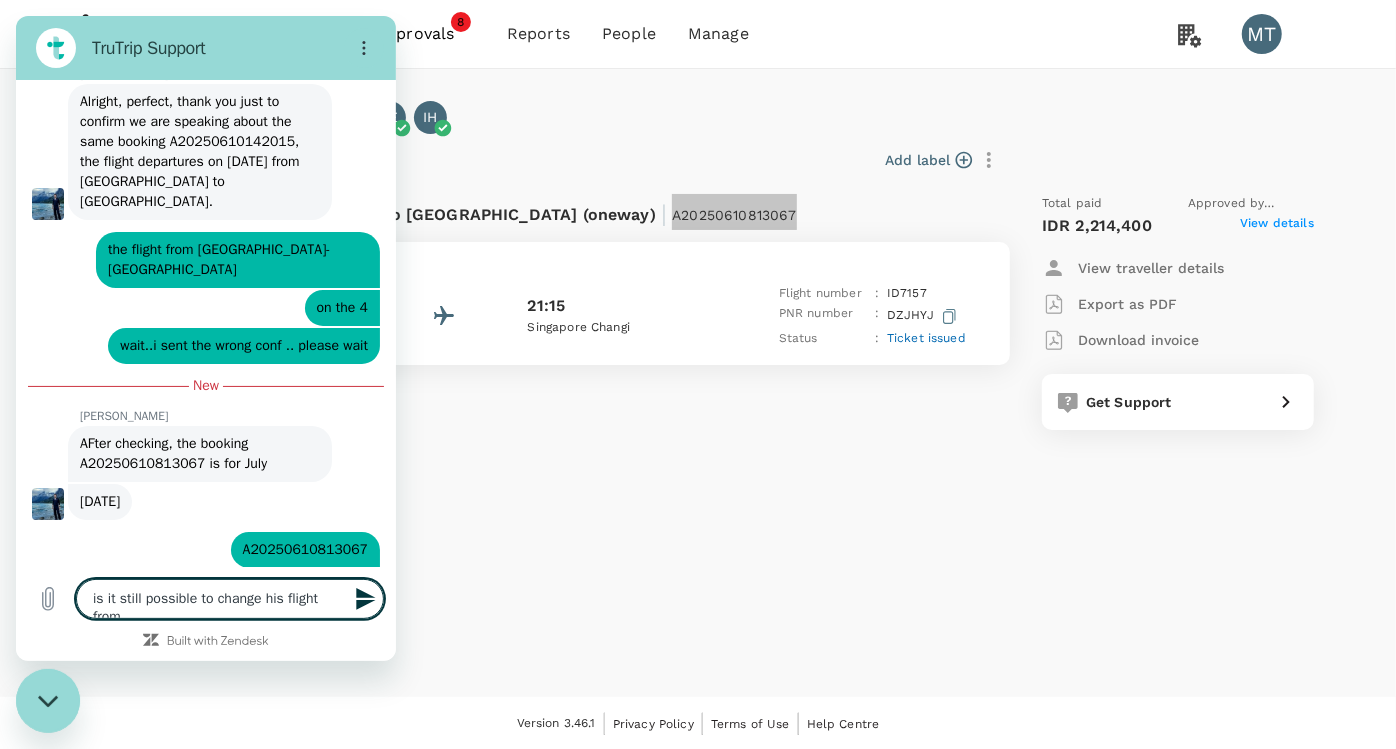 scroll, scrollTop: 1230, scrollLeft: 0, axis: vertical 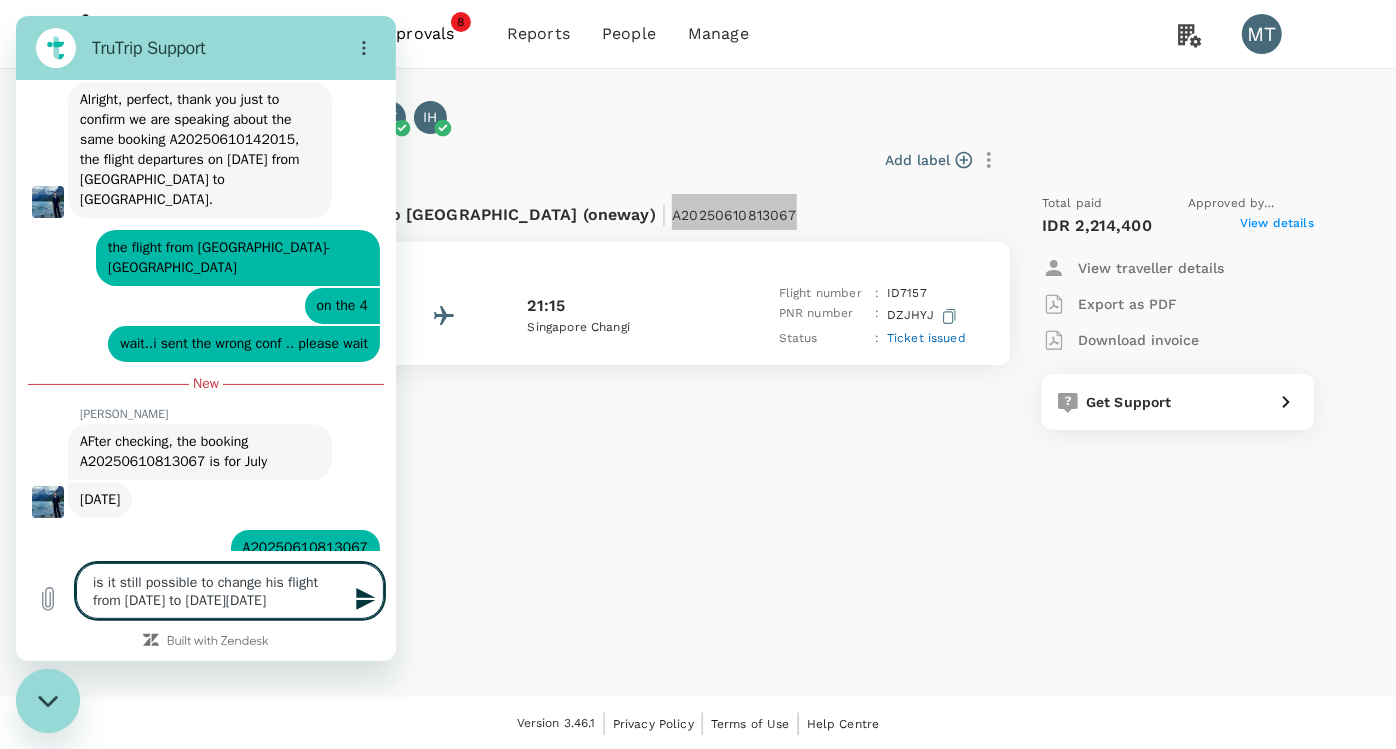 type on "is it still possible to change his flight from 04 July to 05 July morning?" 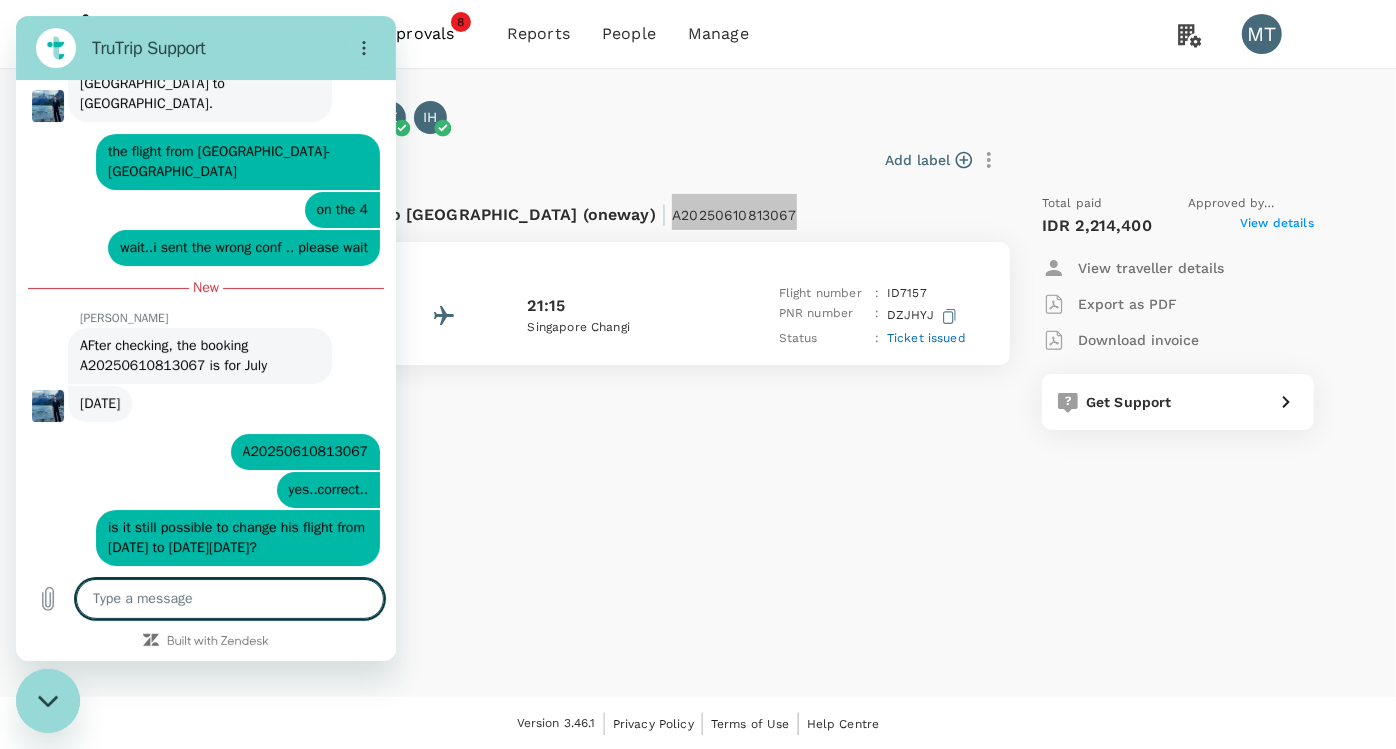 scroll, scrollTop: 1324, scrollLeft: 0, axis: vertical 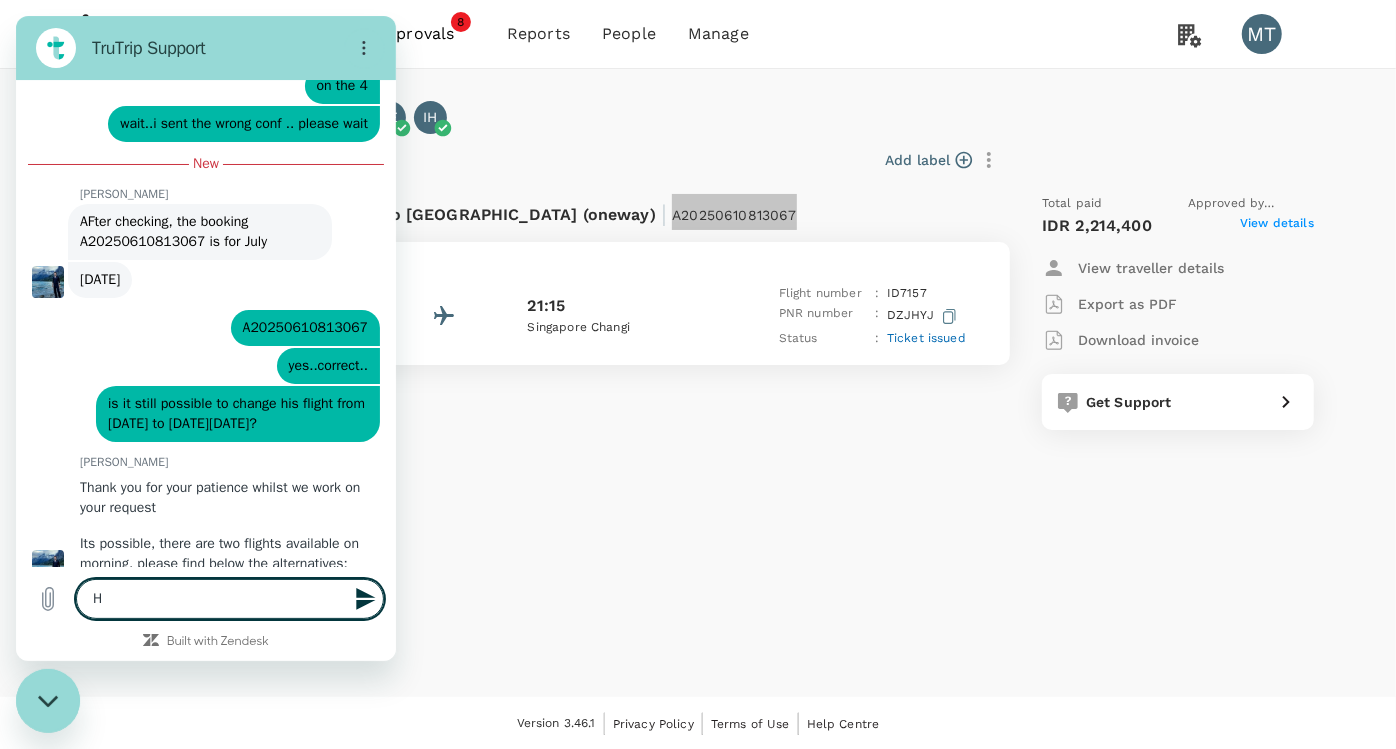 type on "Hi" 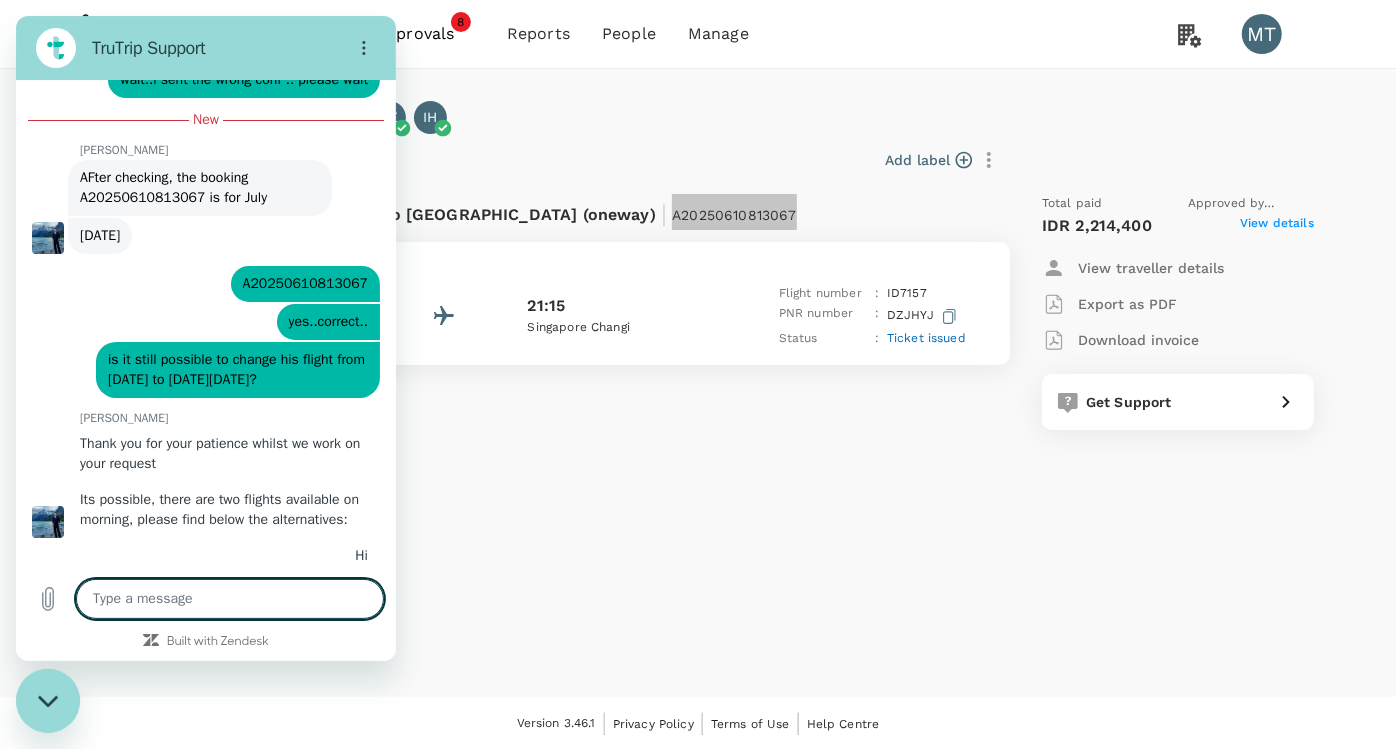 scroll, scrollTop: 1498, scrollLeft: 0, axis: vertical 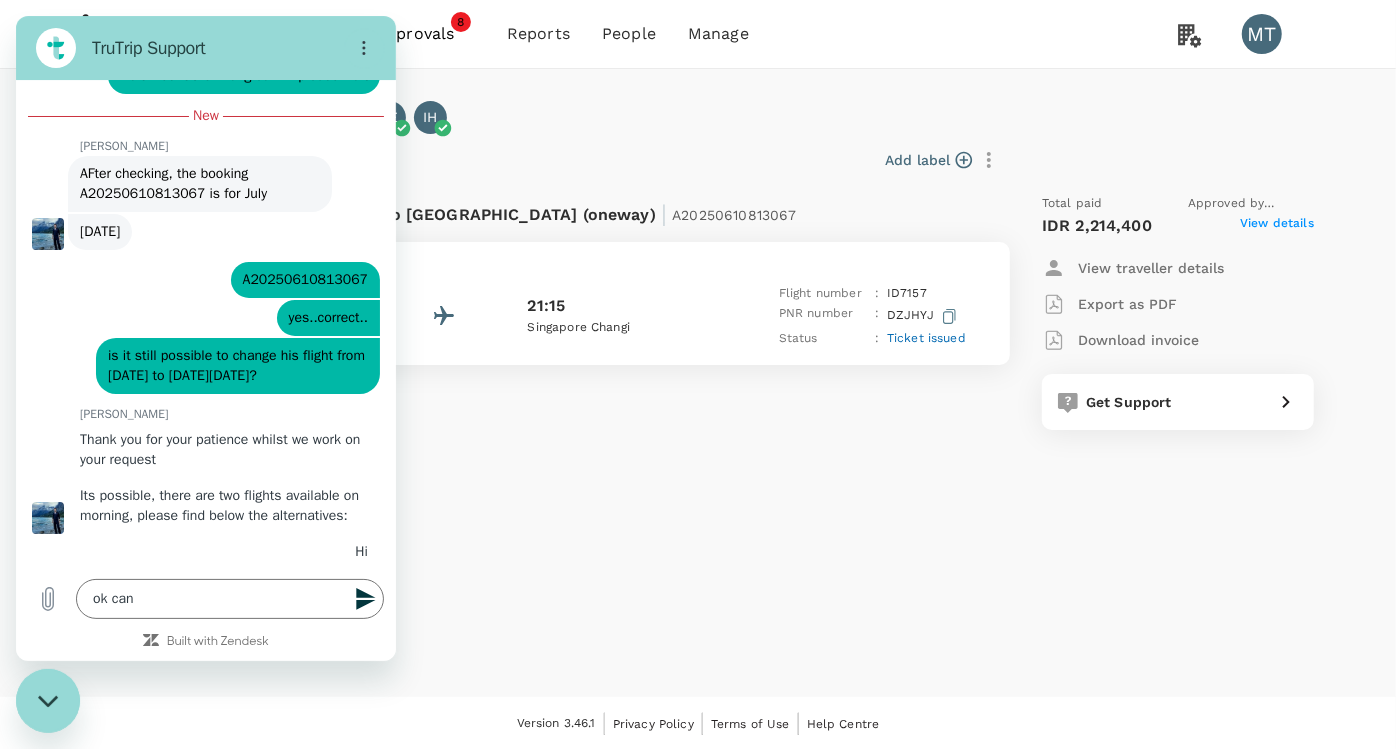 click on "04 Jul 2025     |   TR2506108267 Add label Flight from Indonesia to Singapore (oneway)   |   A20250610813067 Friday, 04 Jul 2025   18:30 Soekarno-Hatta Intl 21:15 Singapore Changi Flight number : ID 7157 PNR number : DZJHYJ   Status : Ticket issued Total paid Approved by     Sacha Ernst IDR 2,214,400 View details View traveller details Export as PDF Download invoice Get Support" at bounding box center (682, 282) 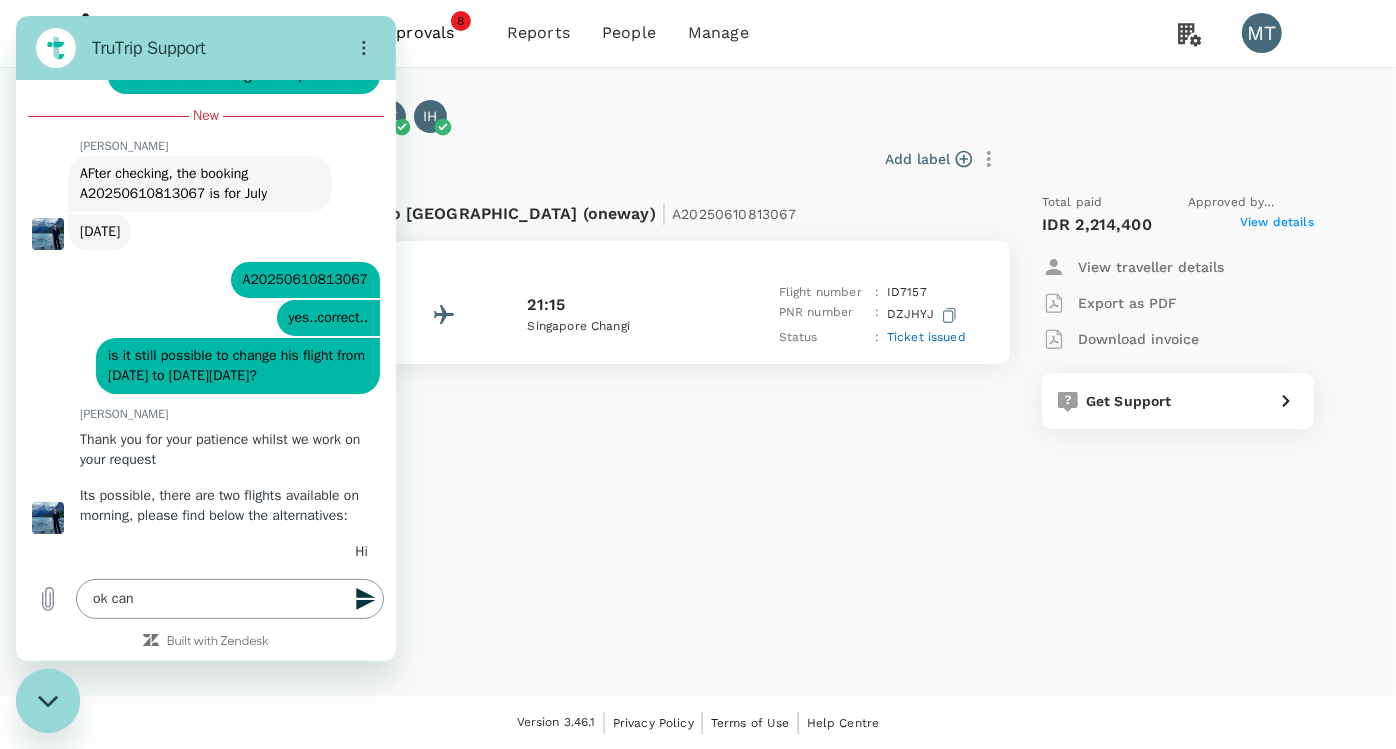 click on "ok can" at bounding box center [230, 599] 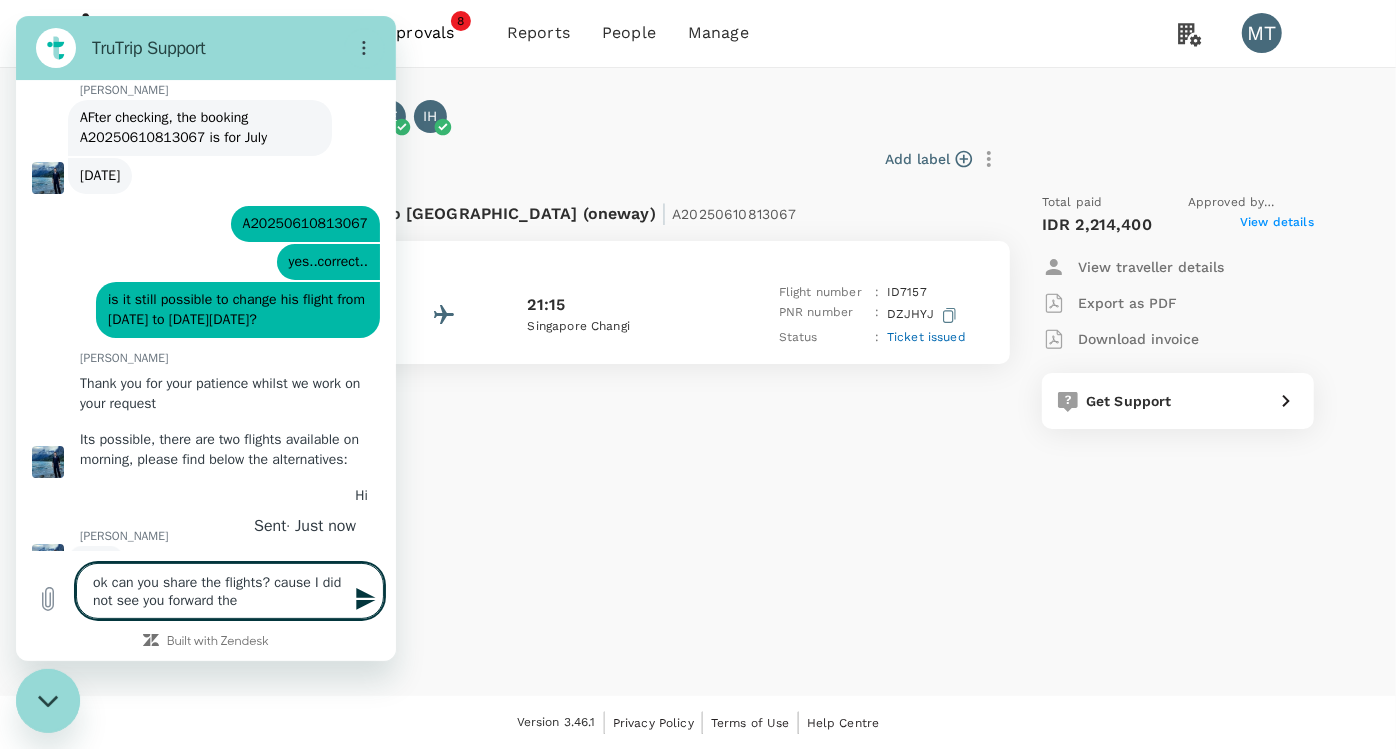 type on "ok can you share the flights? cause I did not see you forward them" 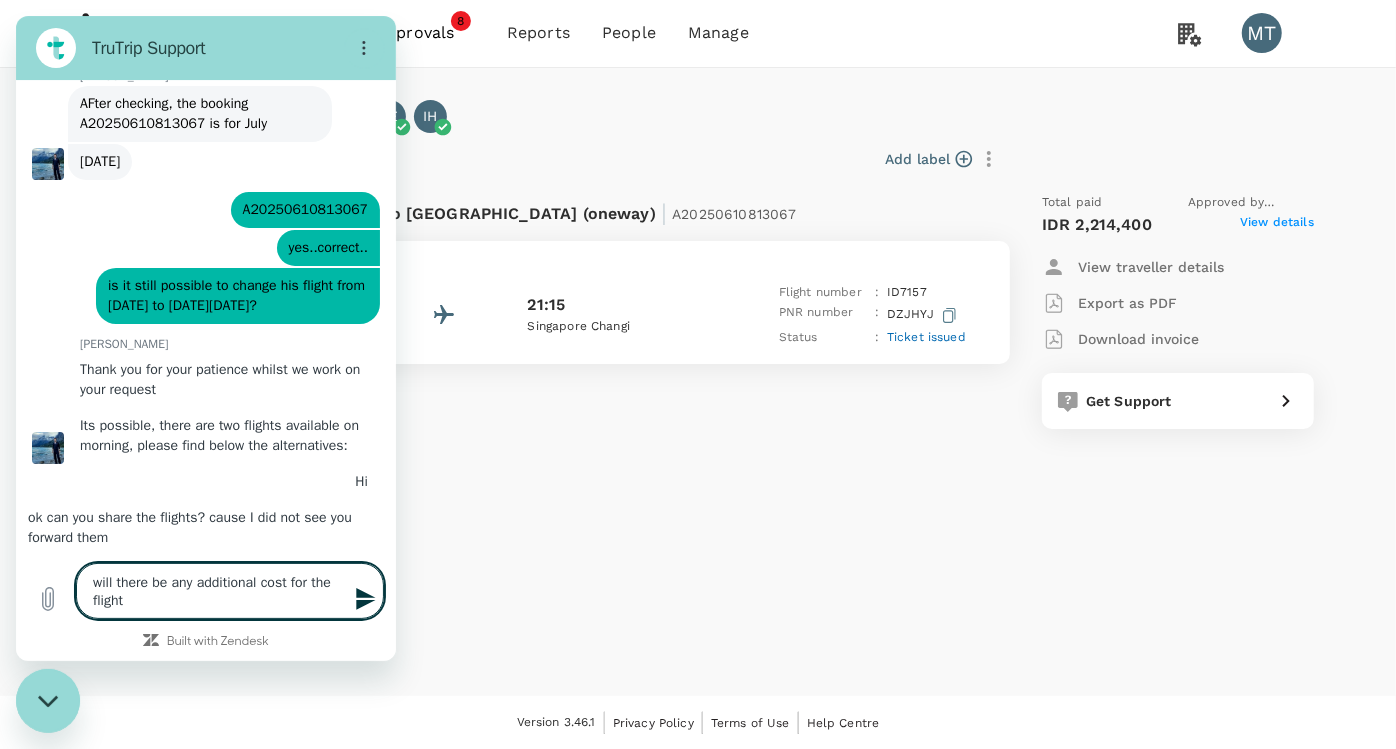 scroll, scrollTop: 1572, scrollLeft: 0, axis: vertical 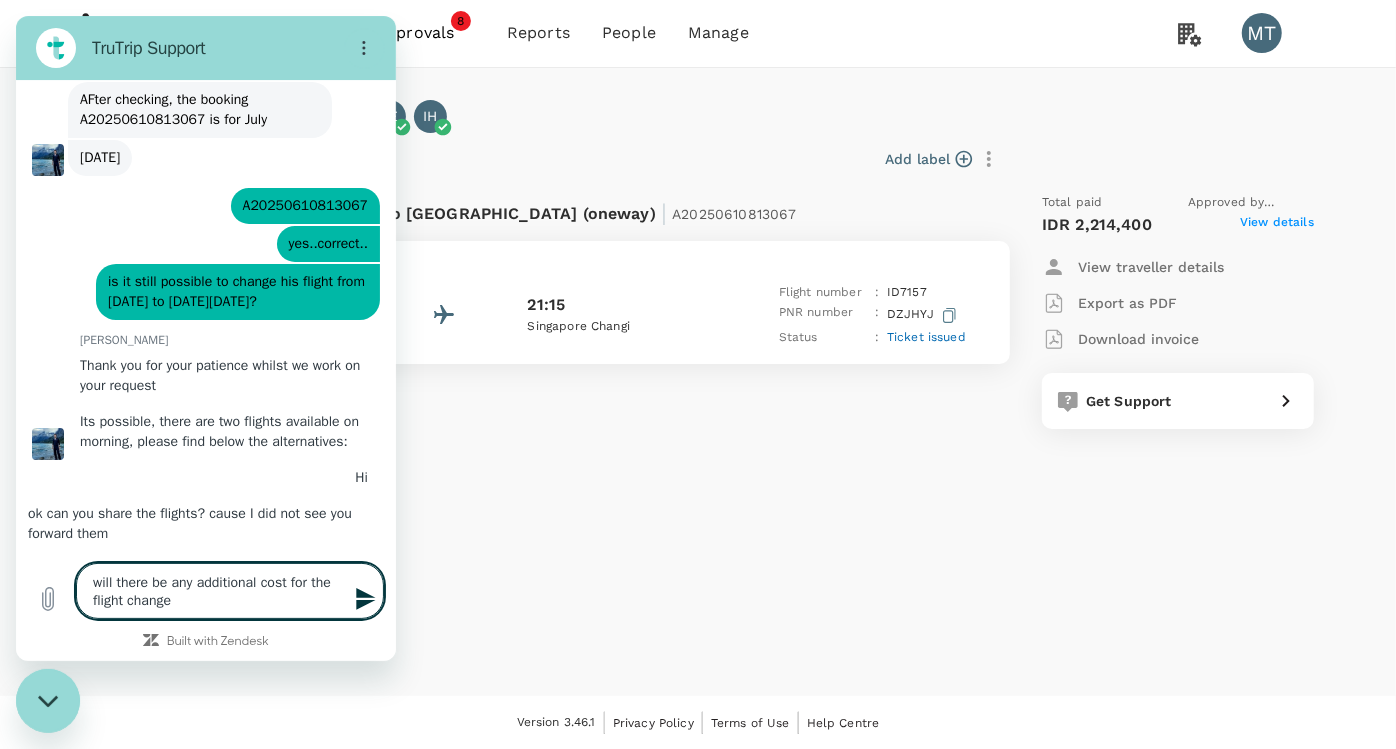 type on "will there be any additional cost for the flight change?" 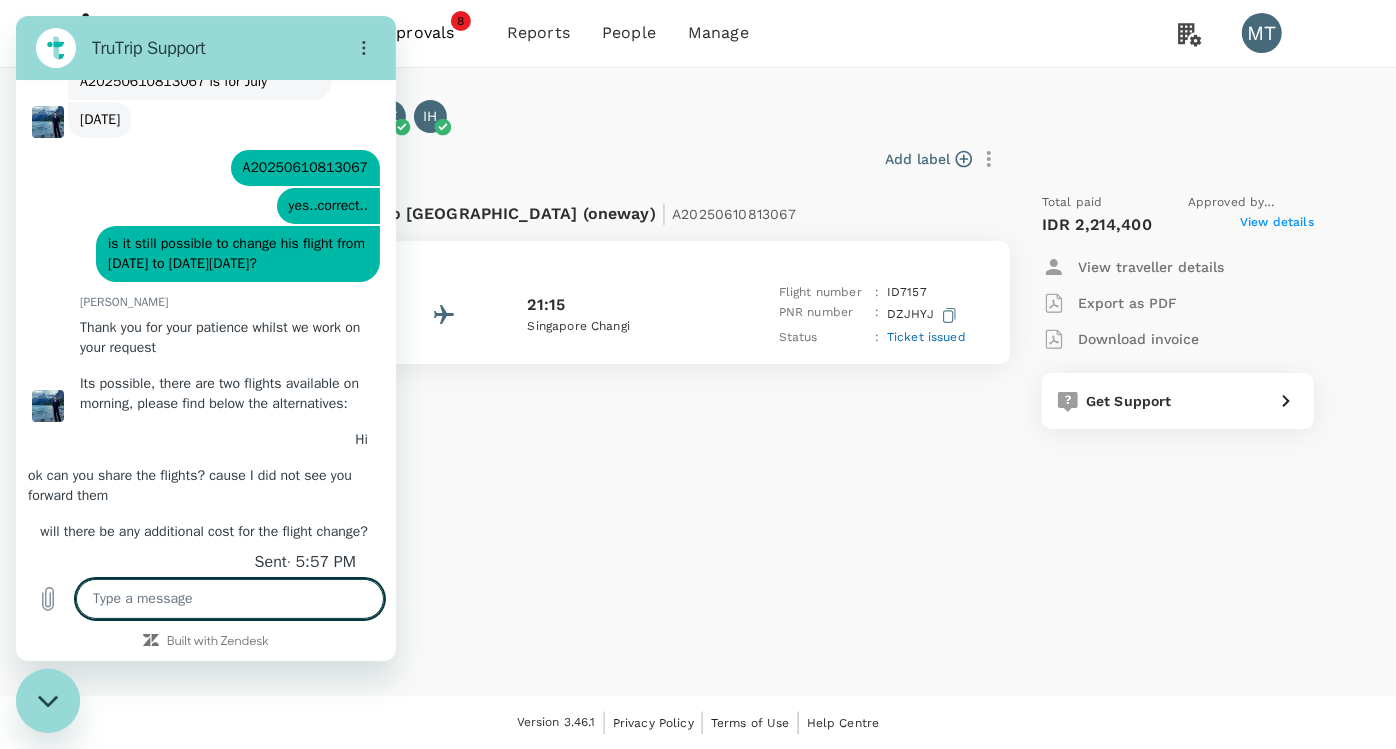 scroll, scrollTop: 1614, scrollLeft: 0, axis: vertical 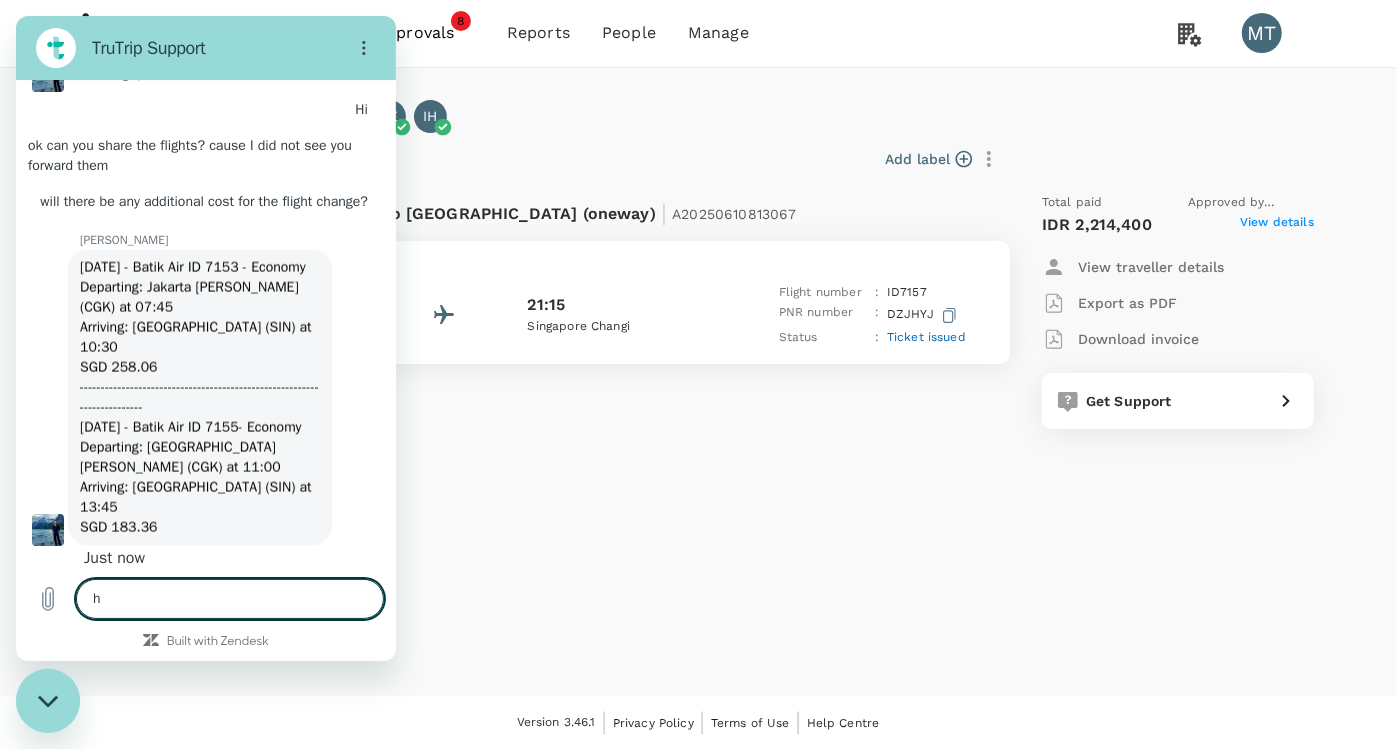 type on "h" 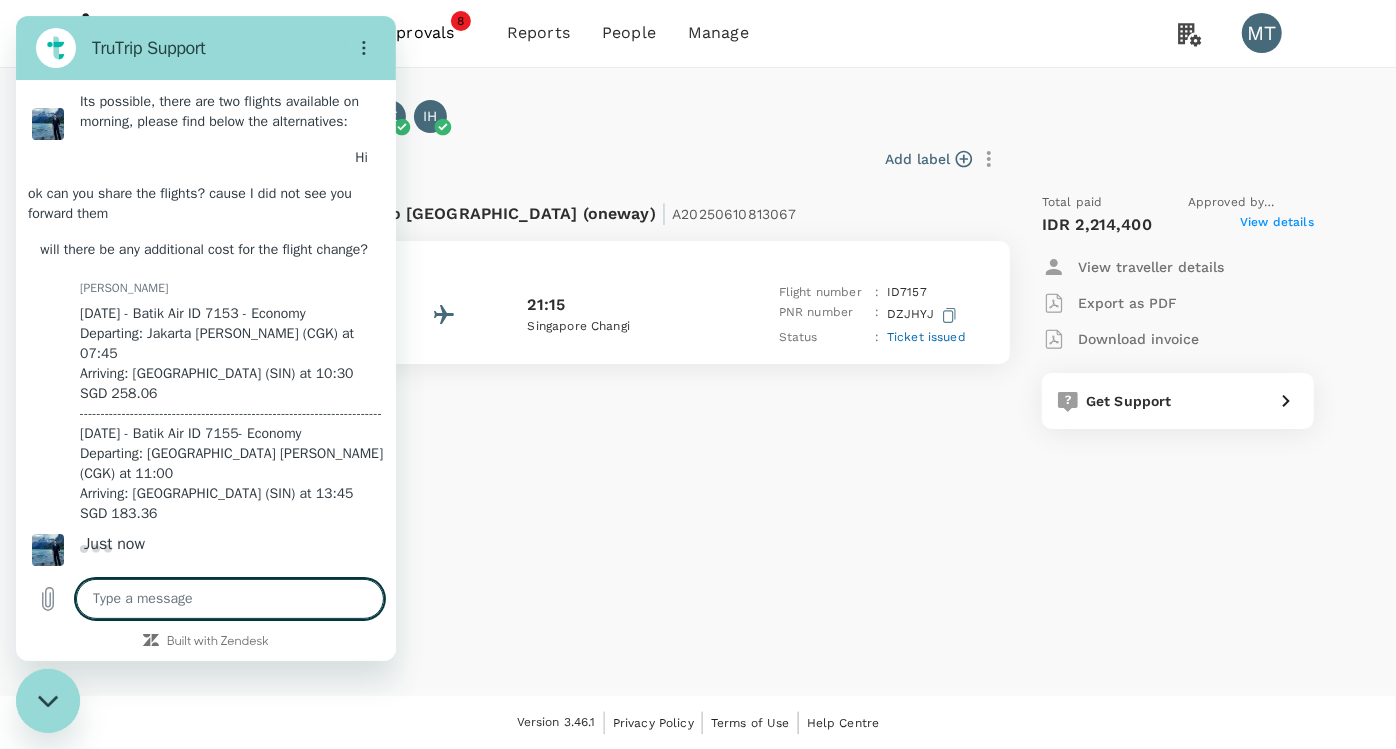 scroll, scrollTop: 1950, scrollLeft: 0, axis: vertical 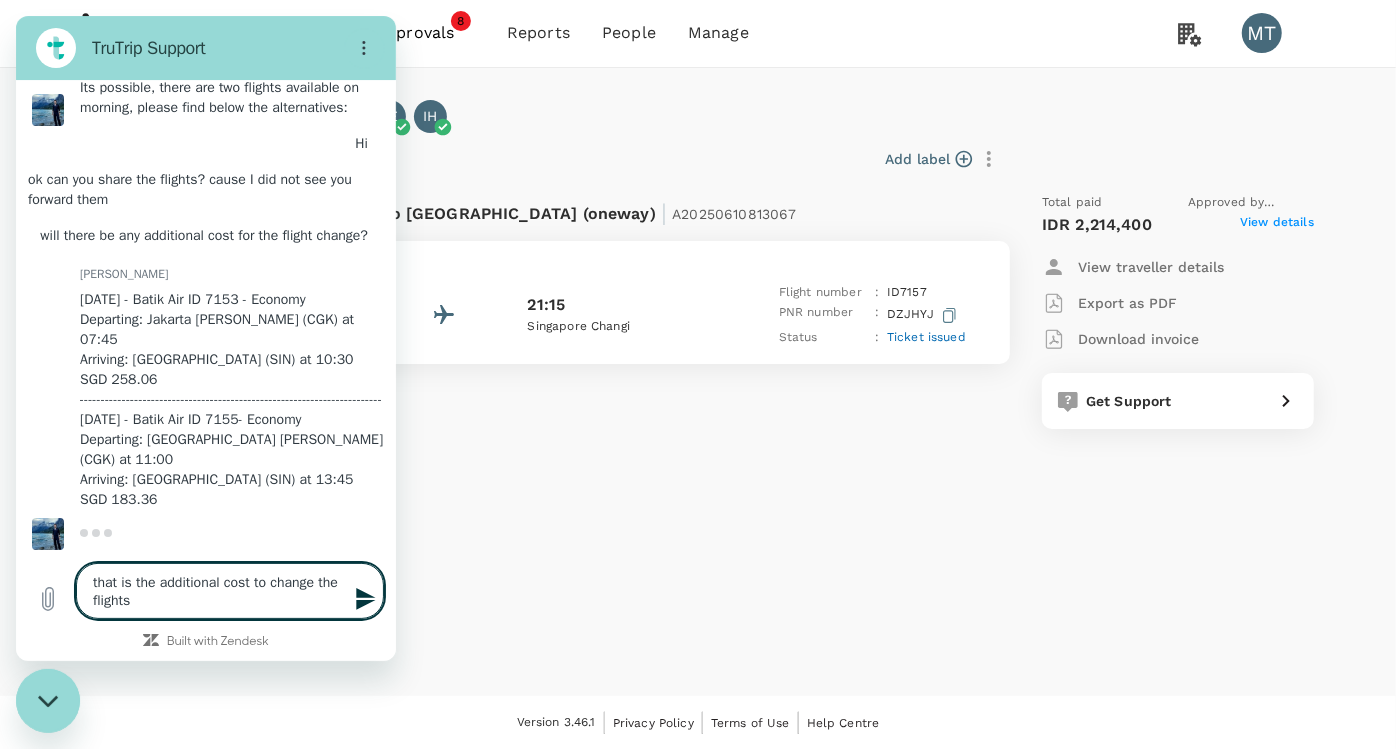 type on "that is the additional cost to change the flights?" 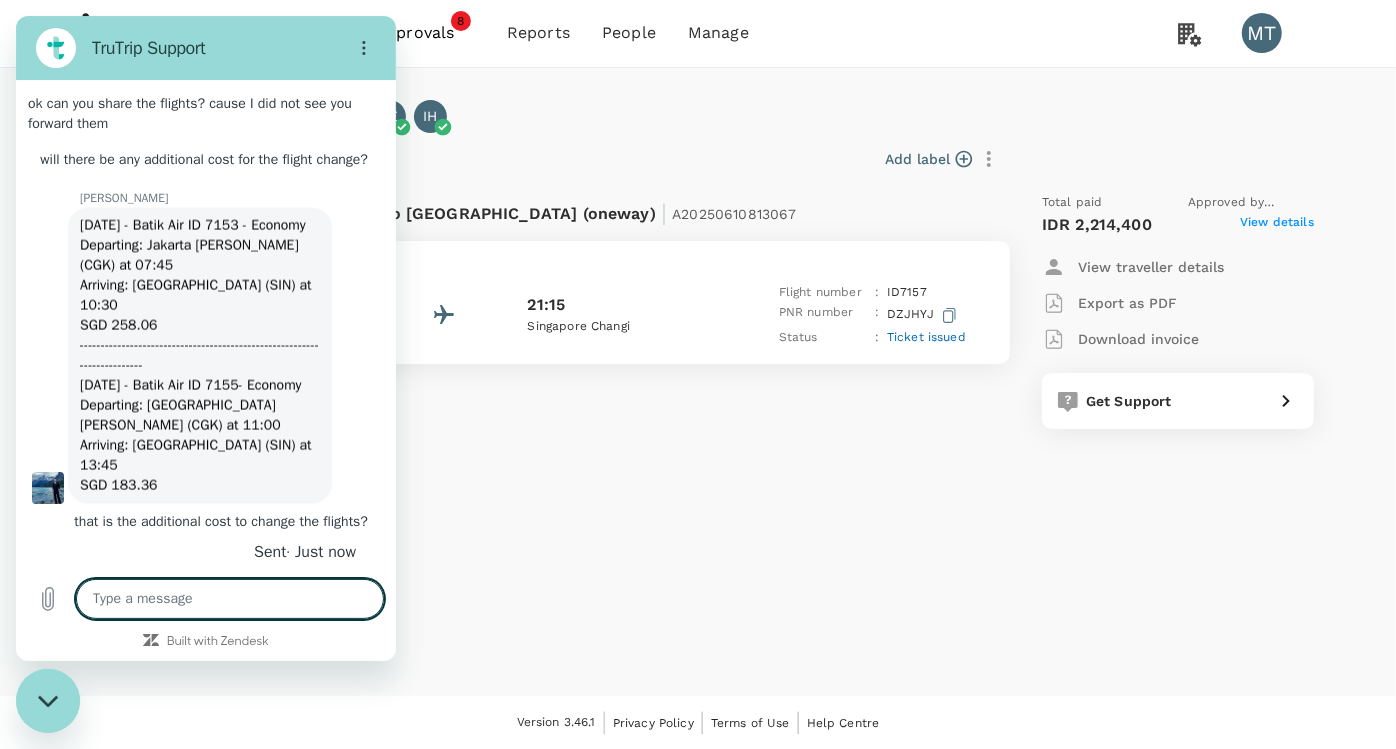 scroll, scrollTop: 2008, scrollLeft: 0, axis: vertical 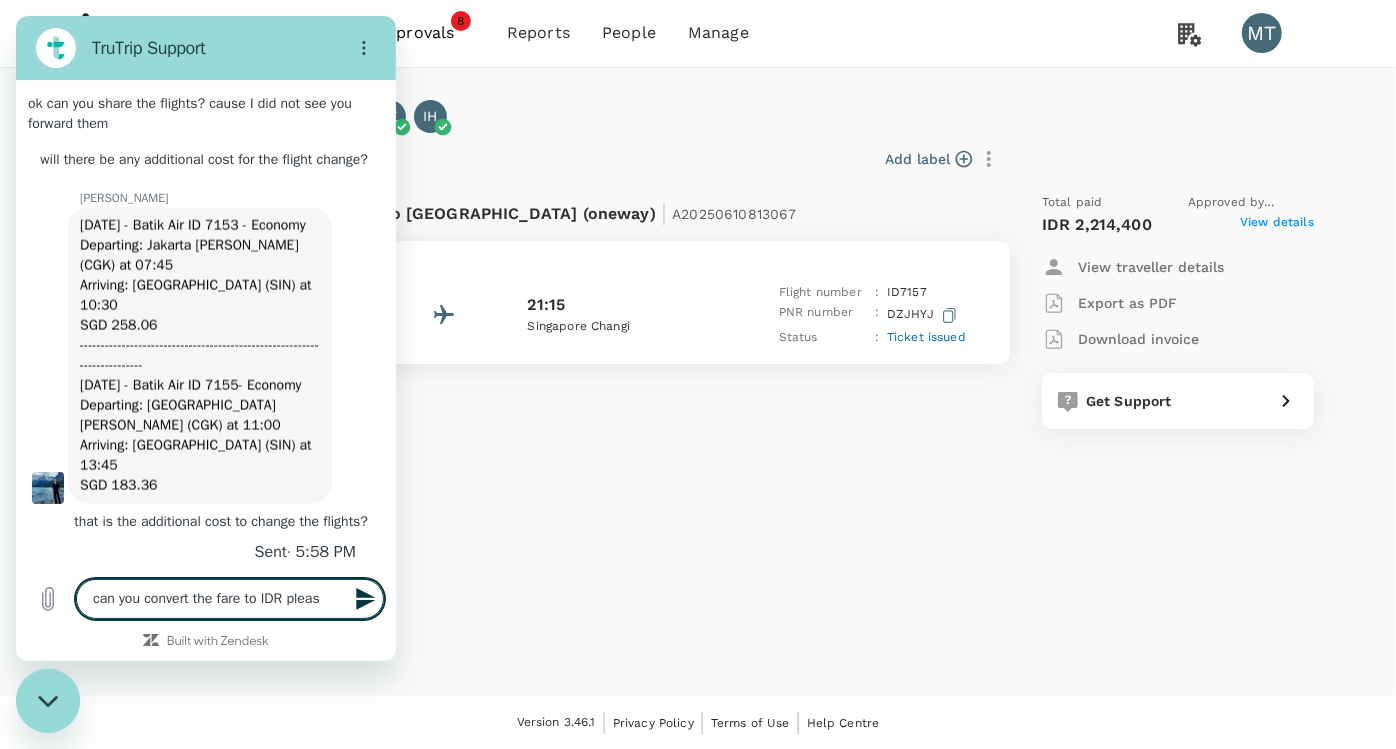 type on "can you convert the fare to IDR please" 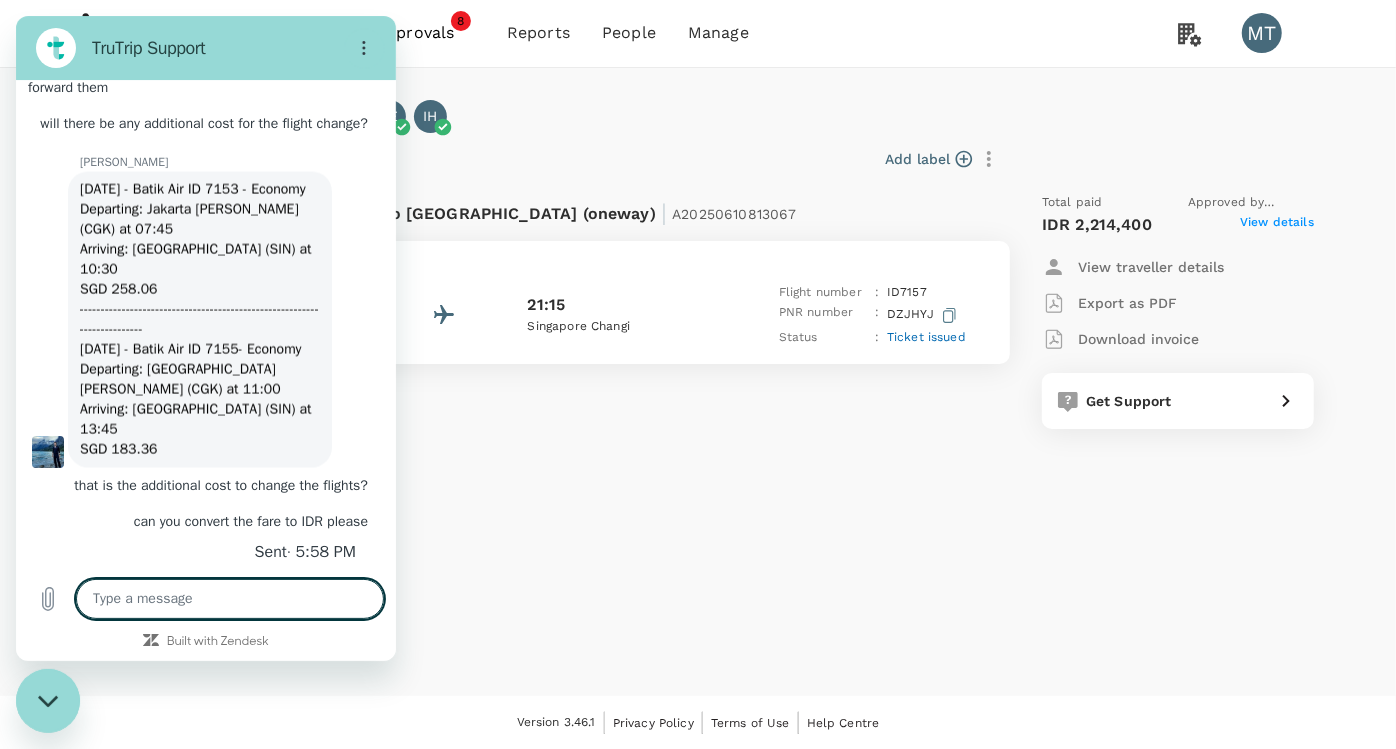 scroll, scrollTop: 2046, scrollLeft: 0, axis: vertical 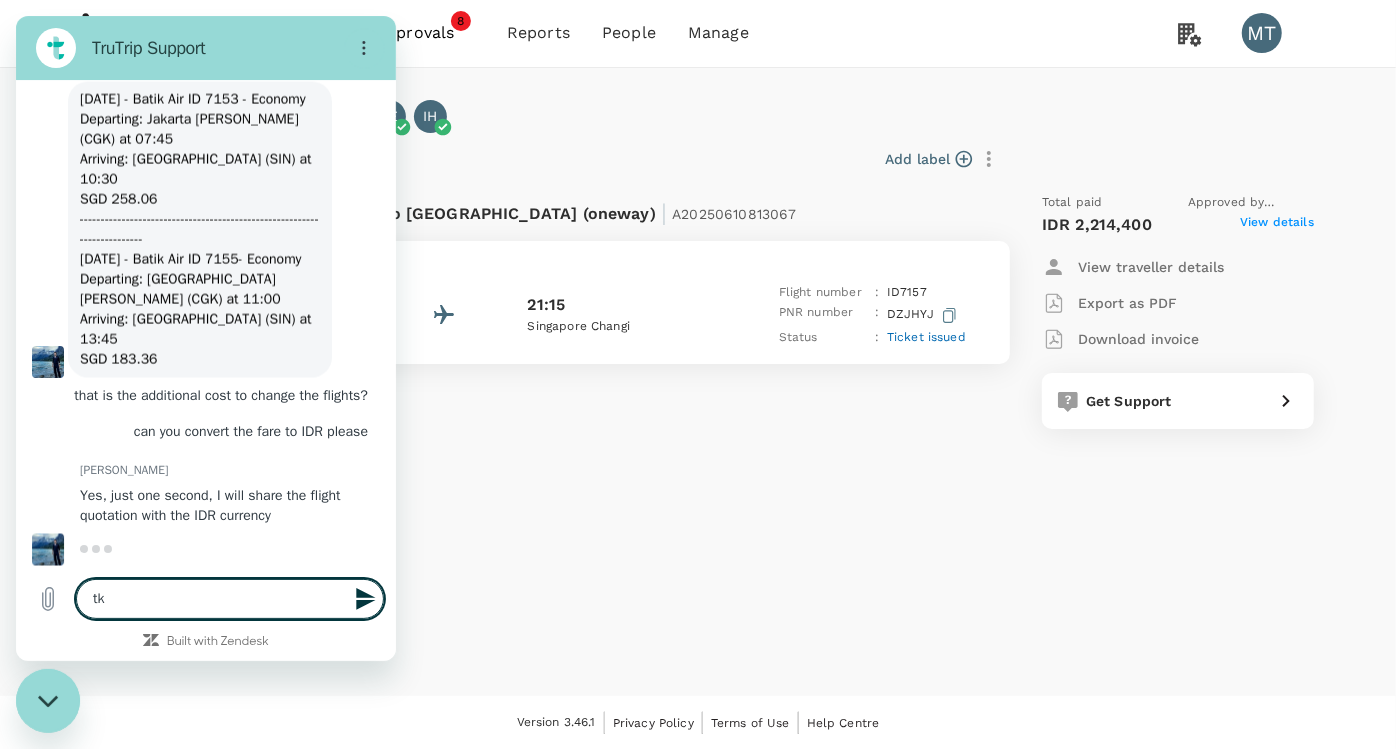 type on "tks" 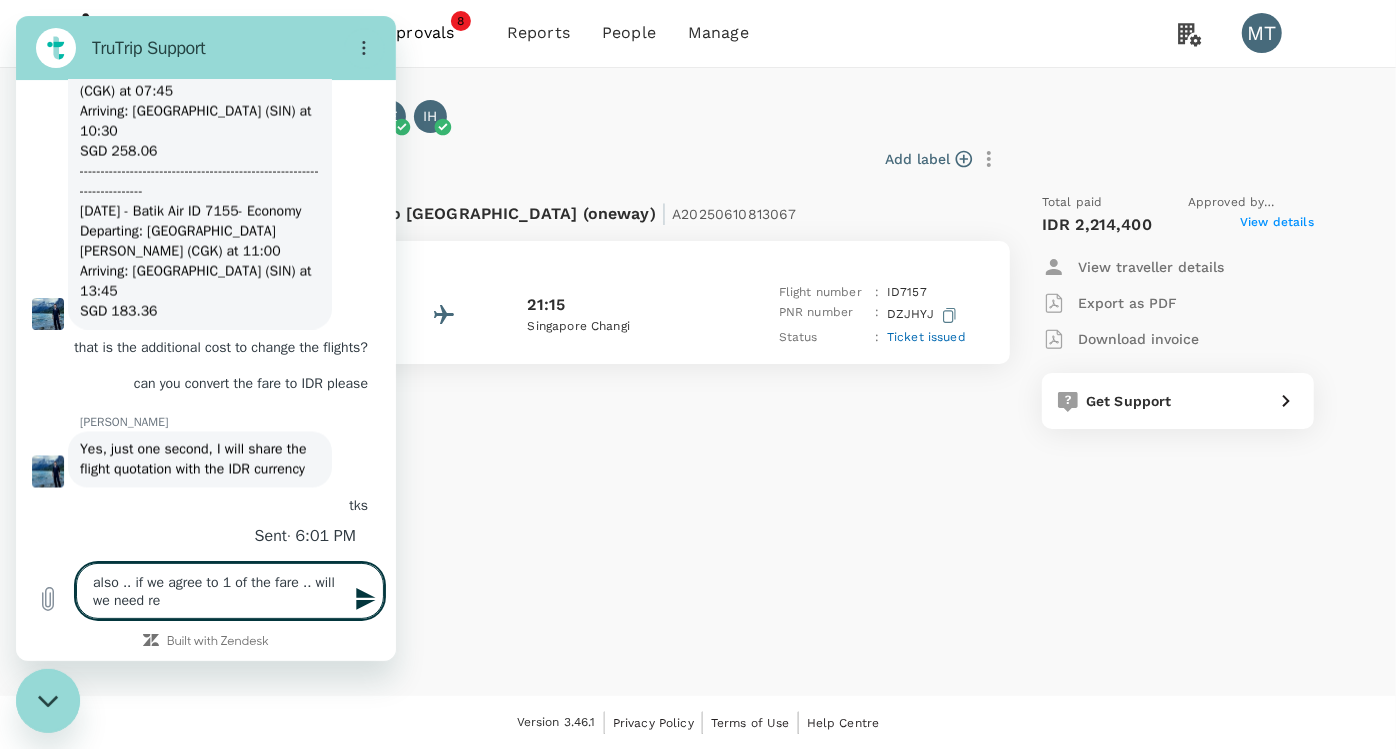 scroll, scrollTop: 2217, scrollLeft: 0, axis: vertical 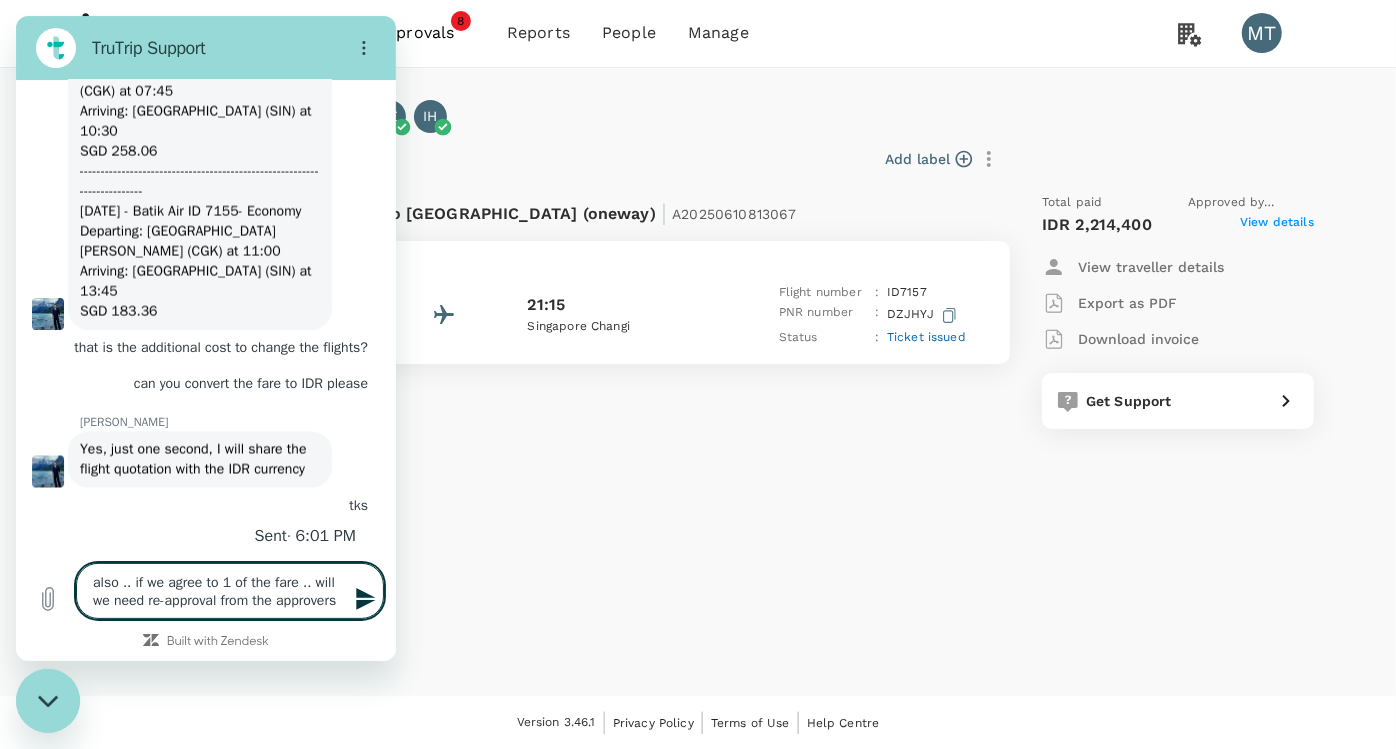 type on "also .. if we agree to 1 of the fare .. will we need re-approval from the approvers?" 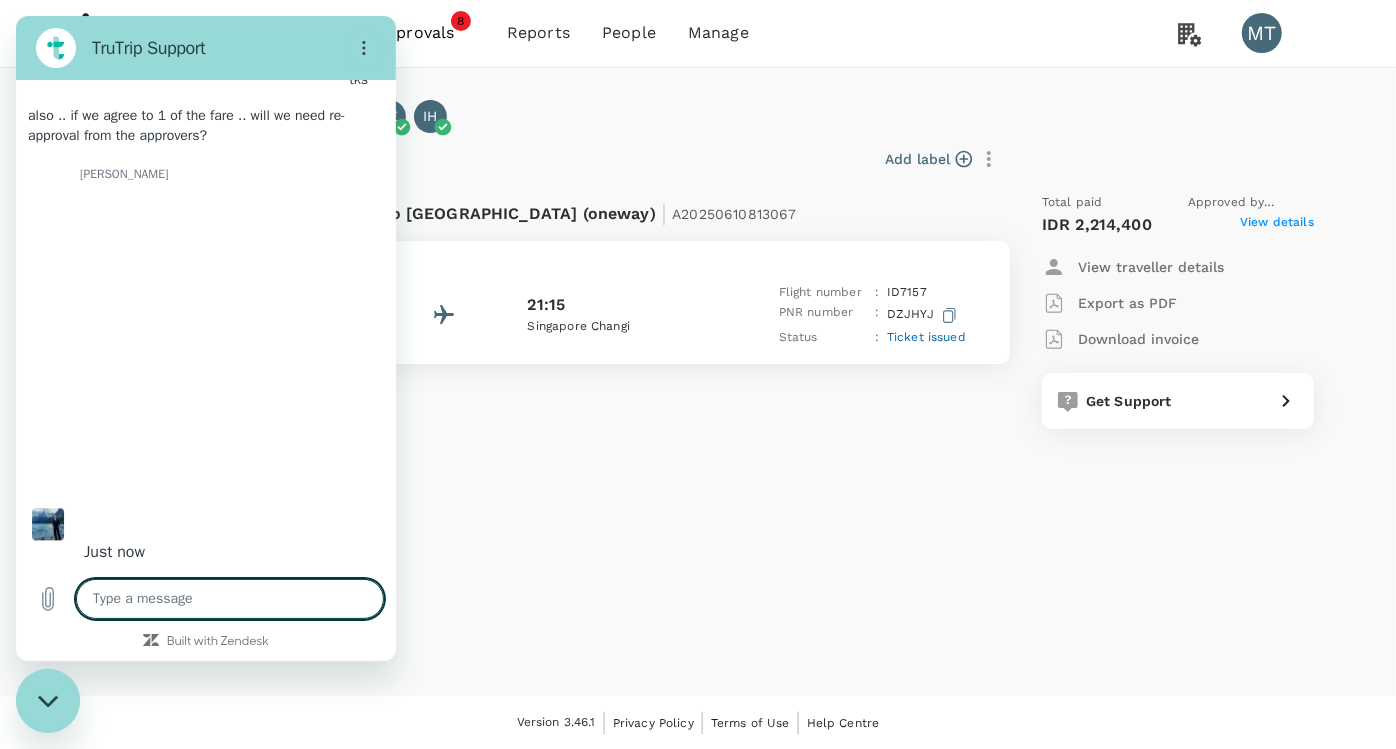 scroll, scrollTop: 2664, scrollLeft: 0, axis: vertical 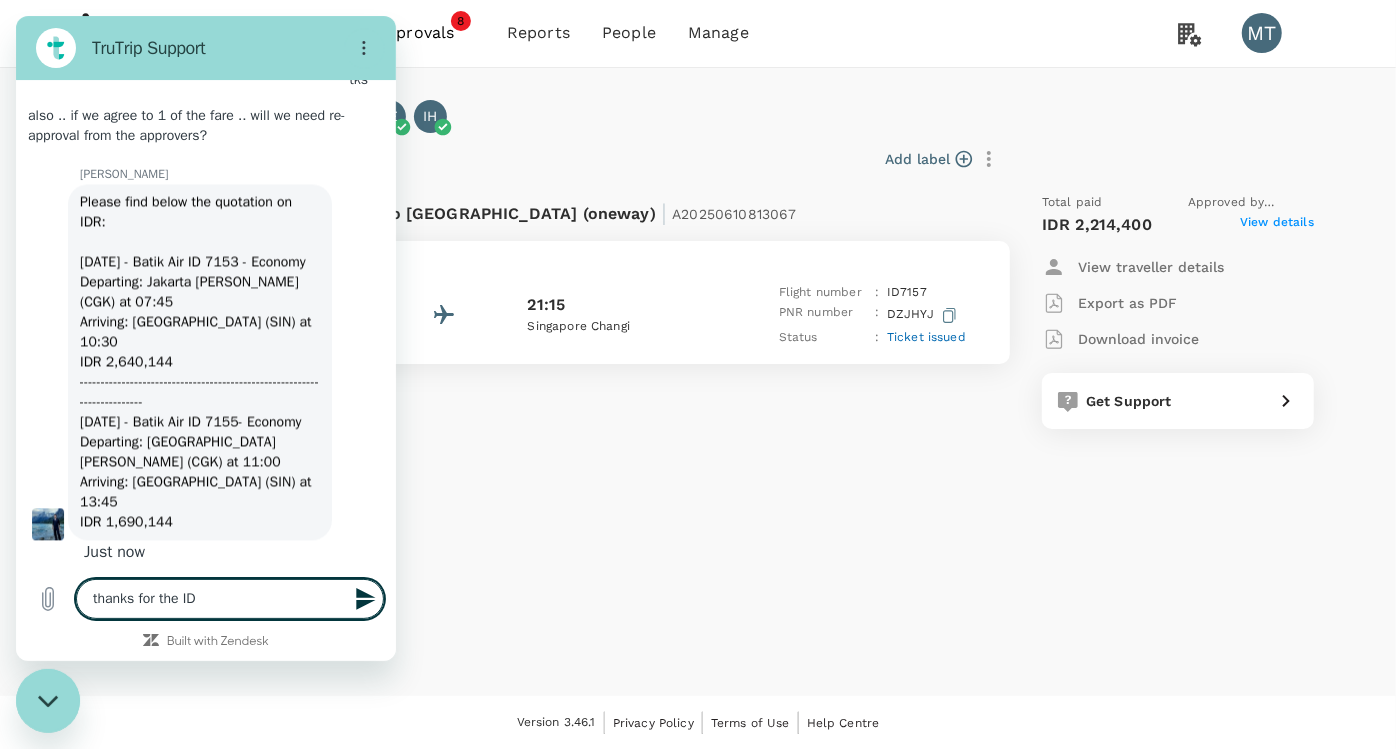 type on "thanks for the IDR" 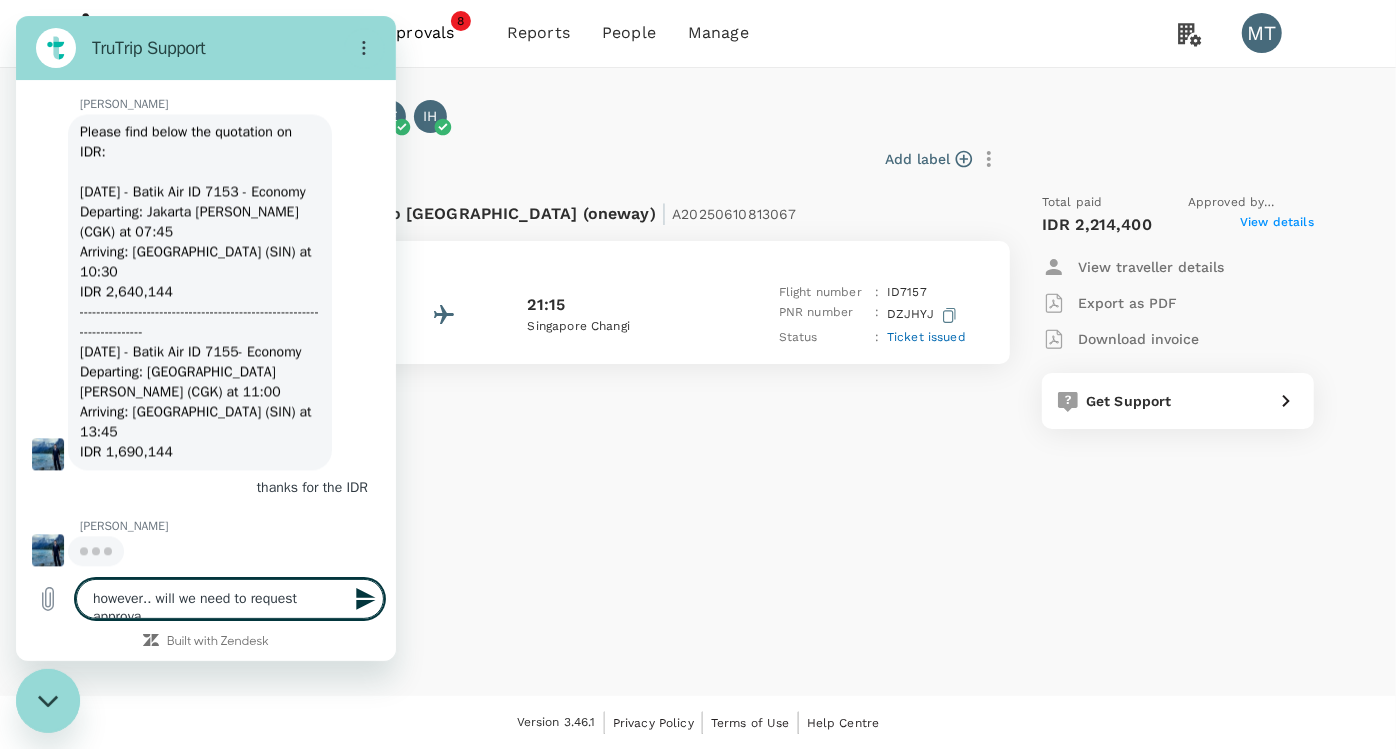 scroll, scrollTop: 2752, scrollLeft: 0, axis: vertical 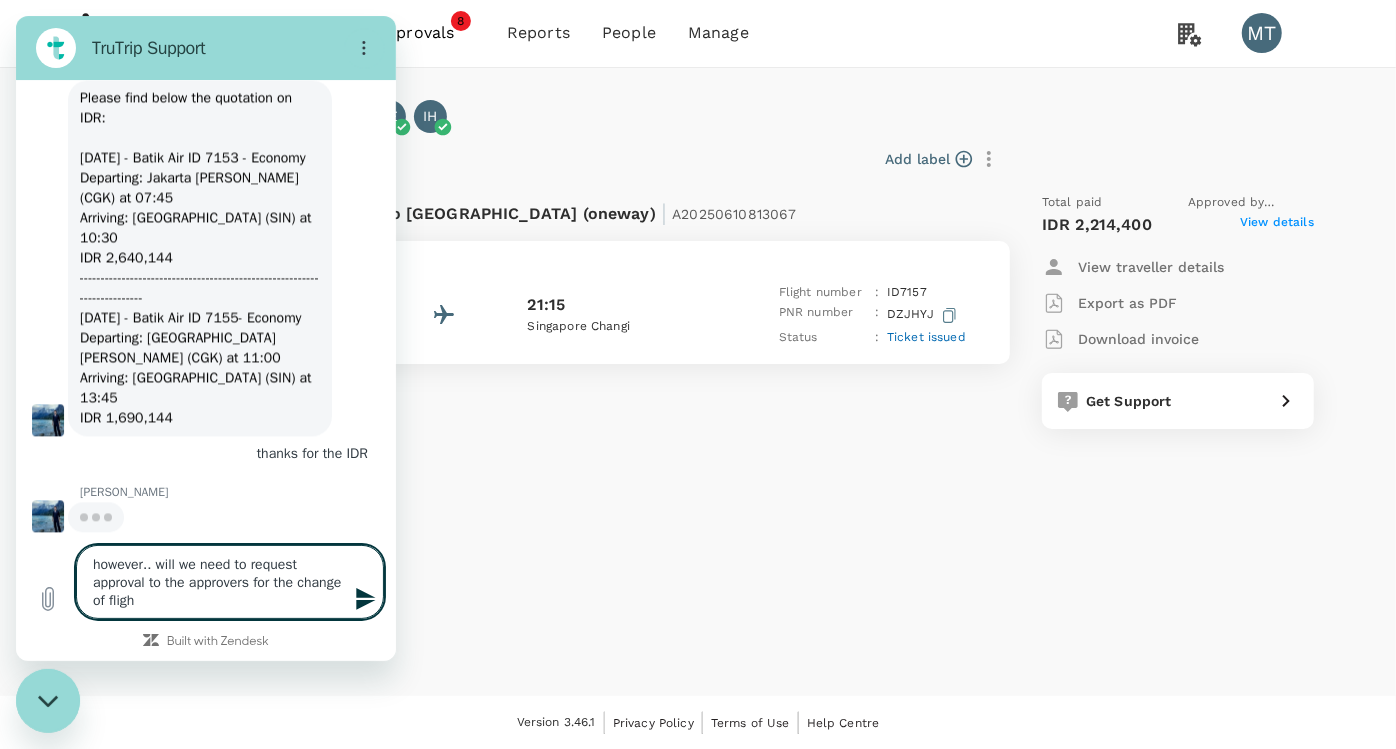 type on "however.. will we need to request approval to the approvers for the change of flight" 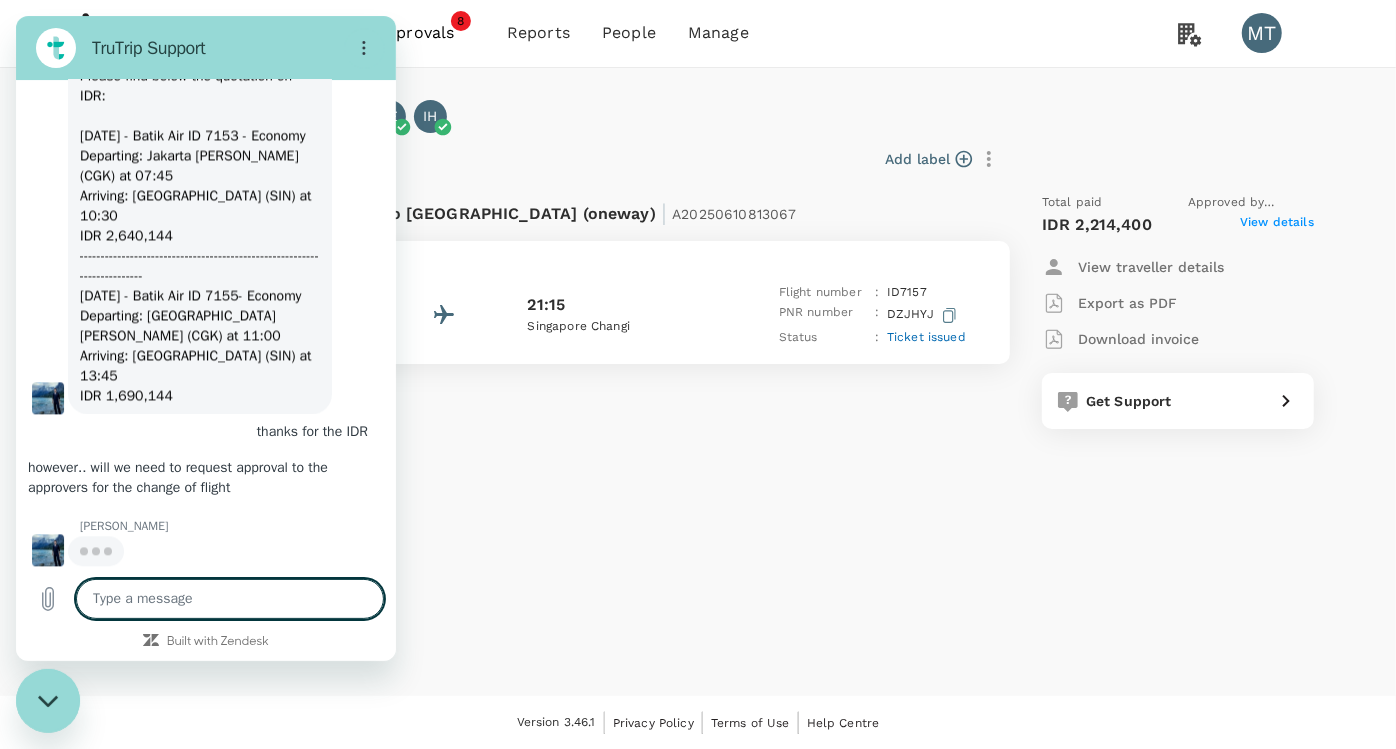 scroll, scrollTop: 2828, scrollLeft: 0, axis: vertical 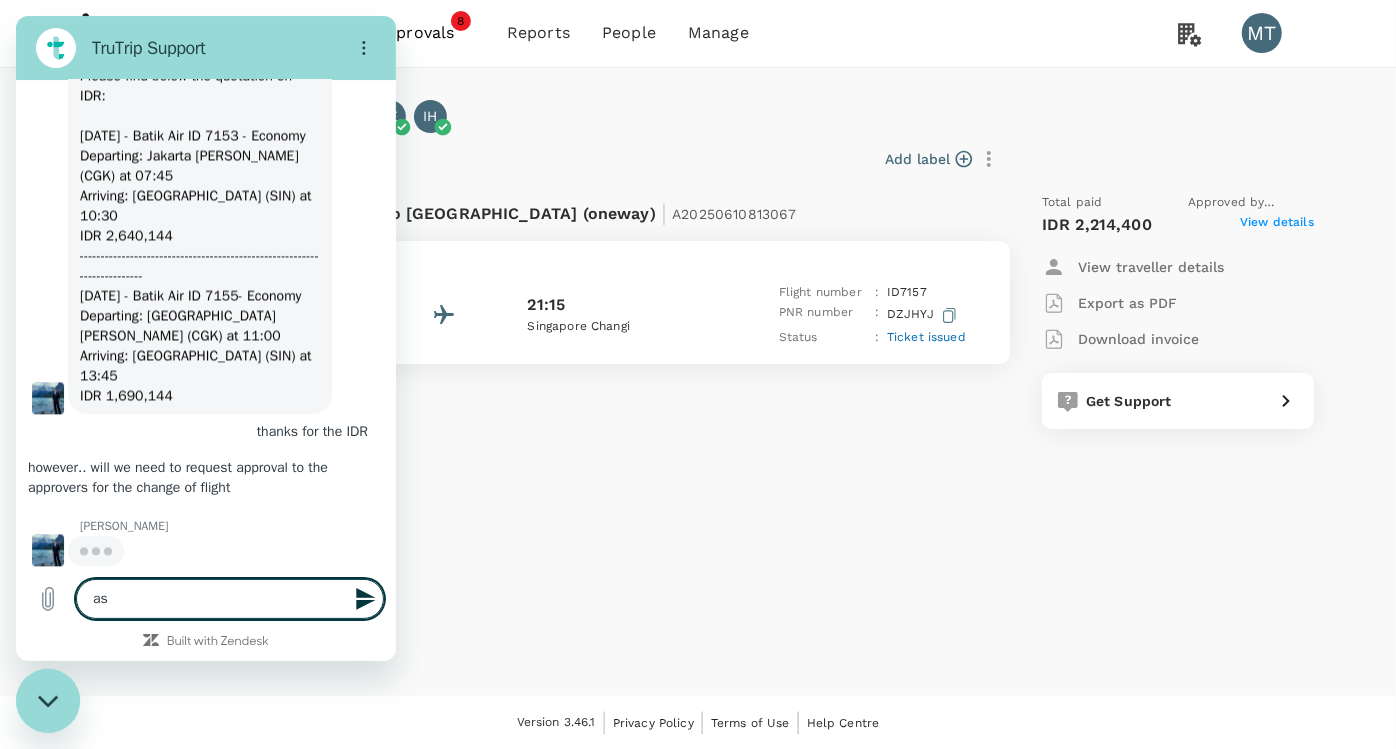 type on "a" 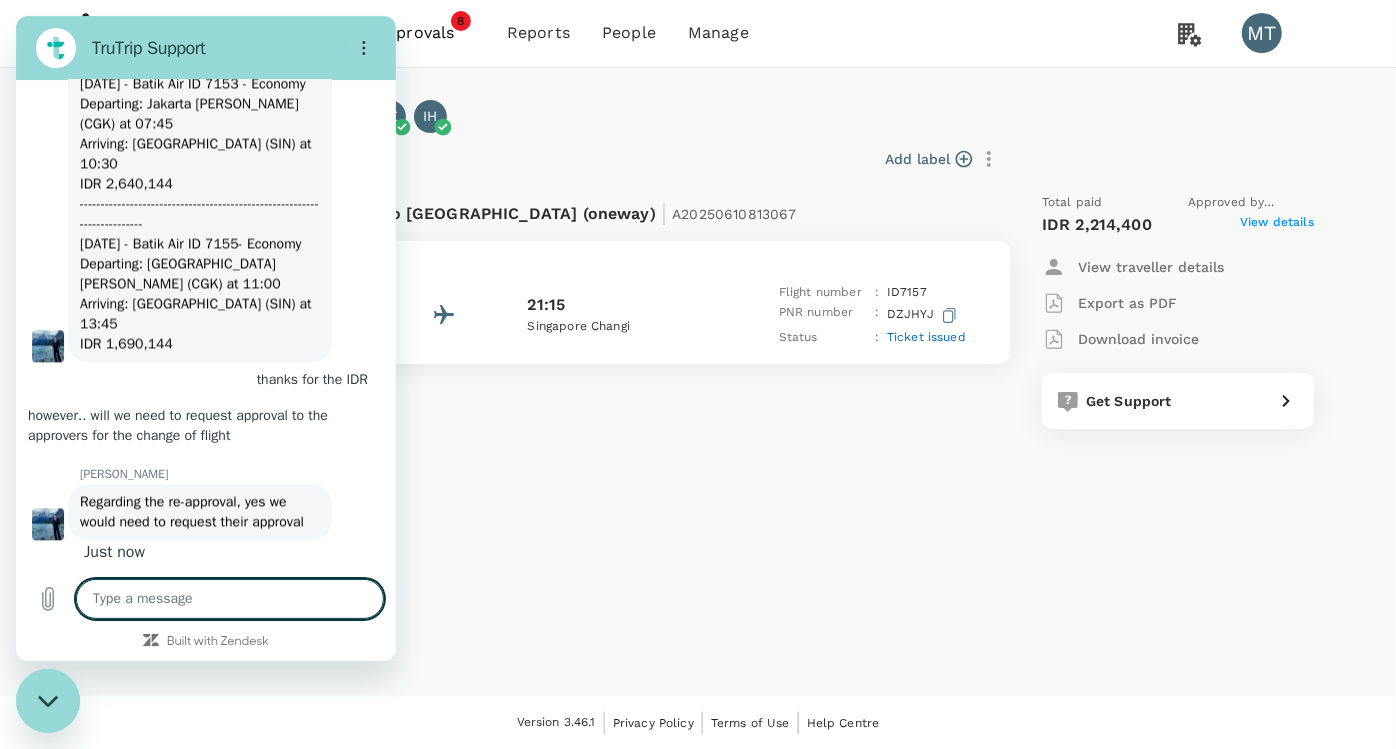scroll, scrollTop: 2896, scrollLeft: 0, axis: vertical 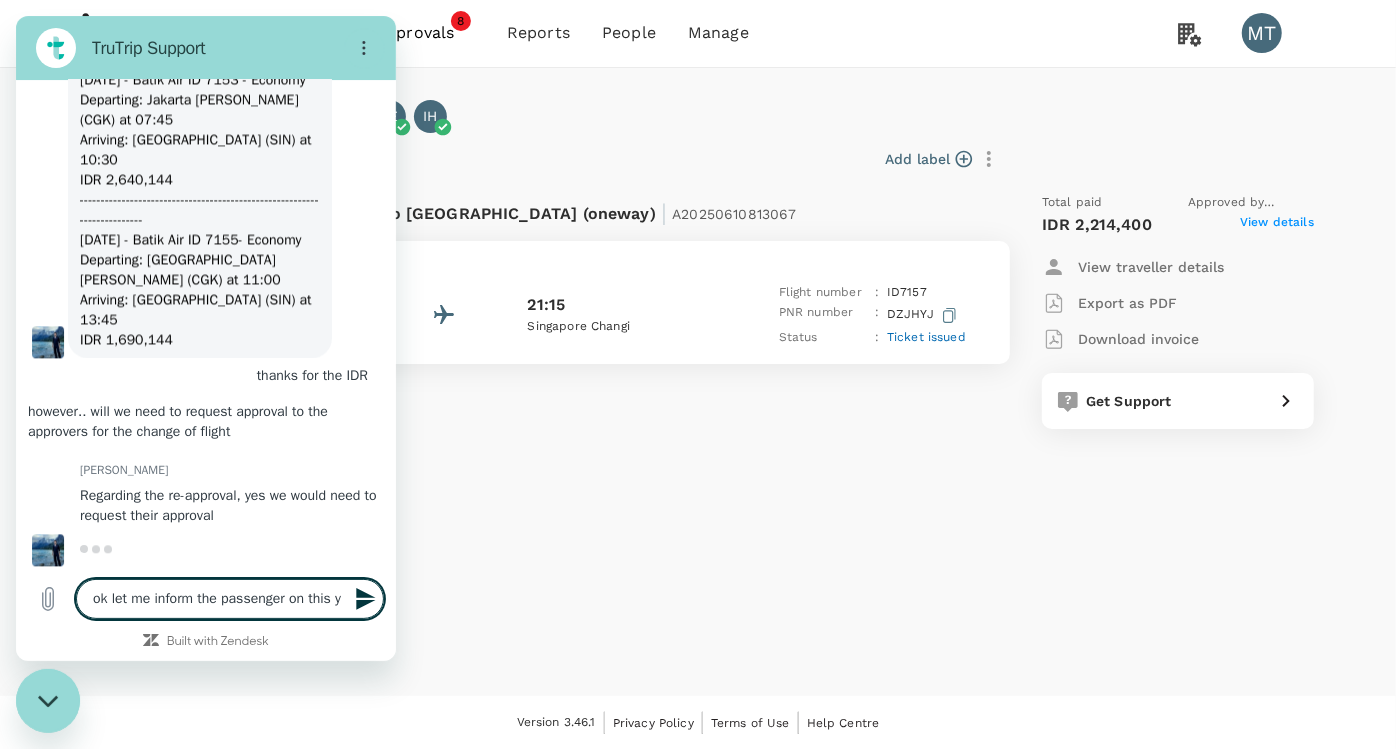 type on "ok let me inform the passenger on this ya" 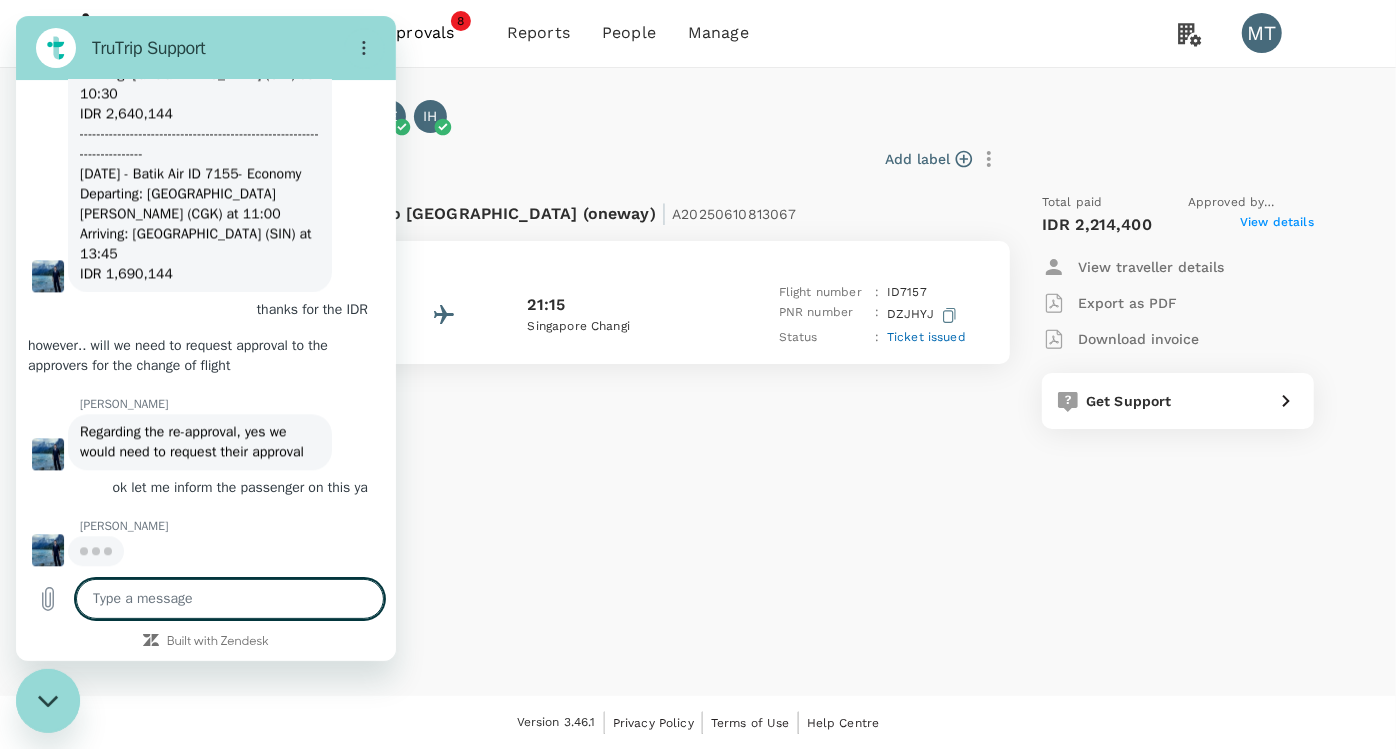 scroll, scrollTop: 3002, scrollLeft: 0, axis: vertical 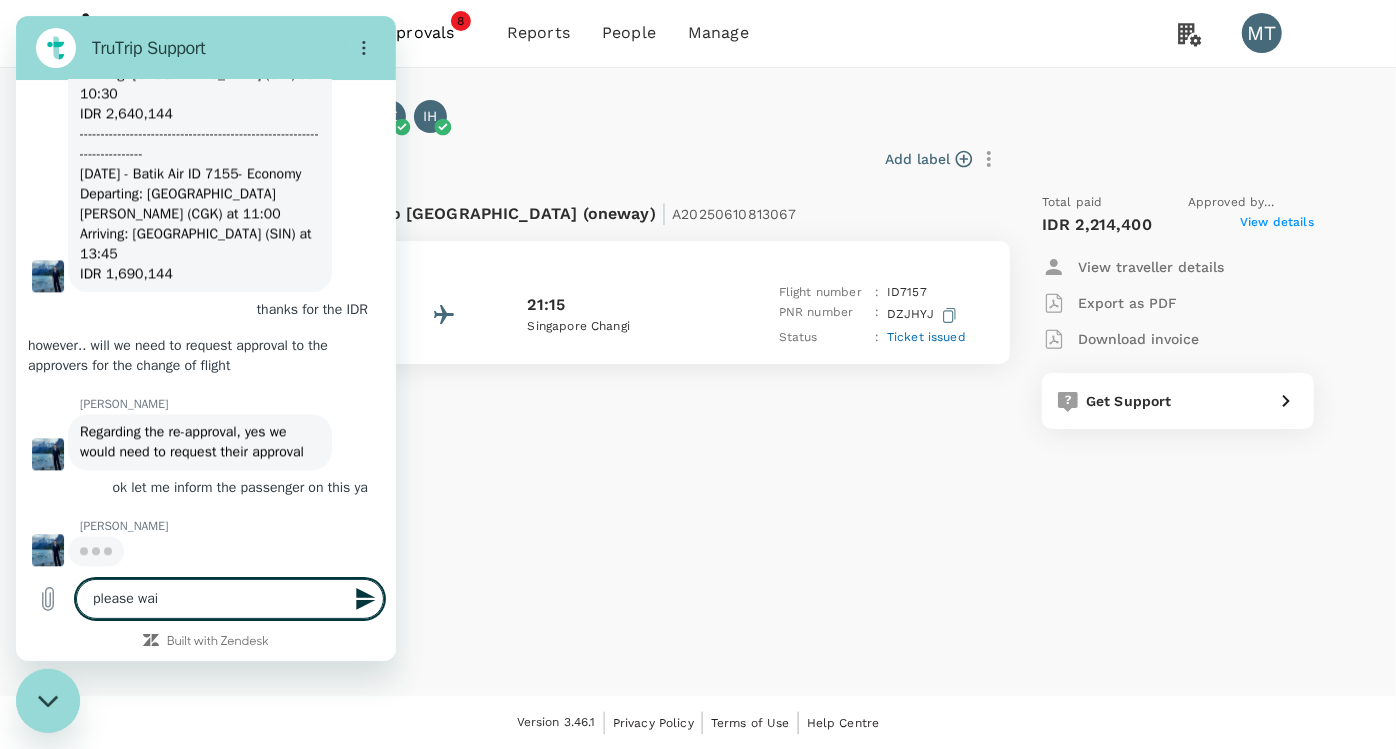 type on "please wait" 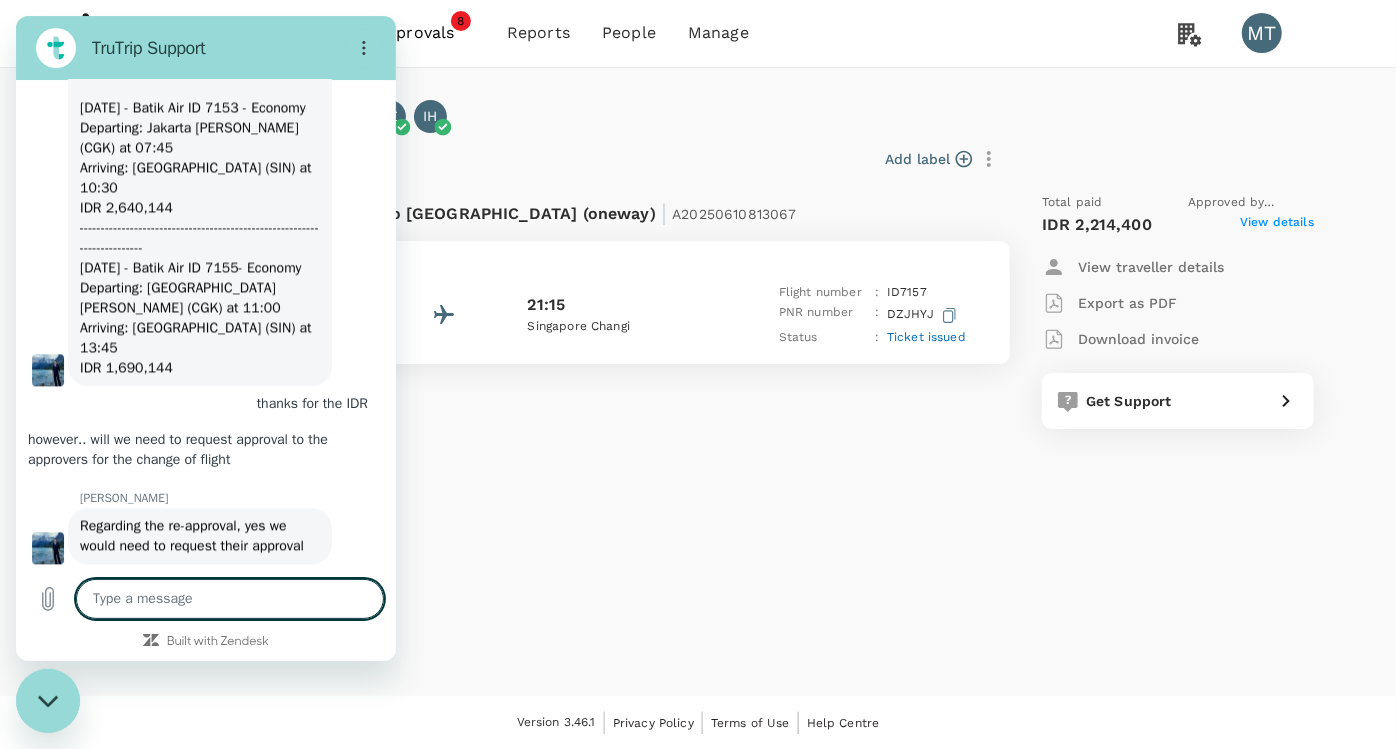 scroll, scrollTop: 2707, scrollLeft: 0, axis: vertical 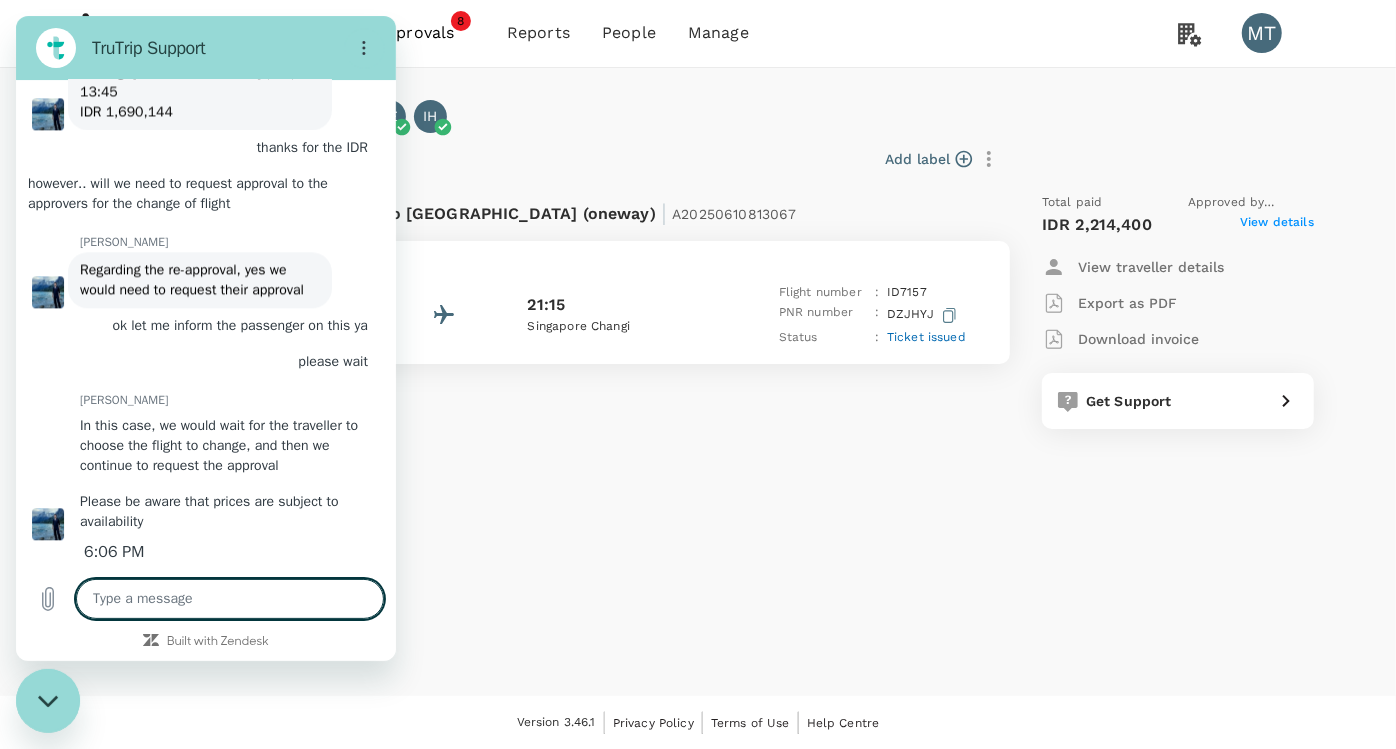 click at bounding box center [48, 700] 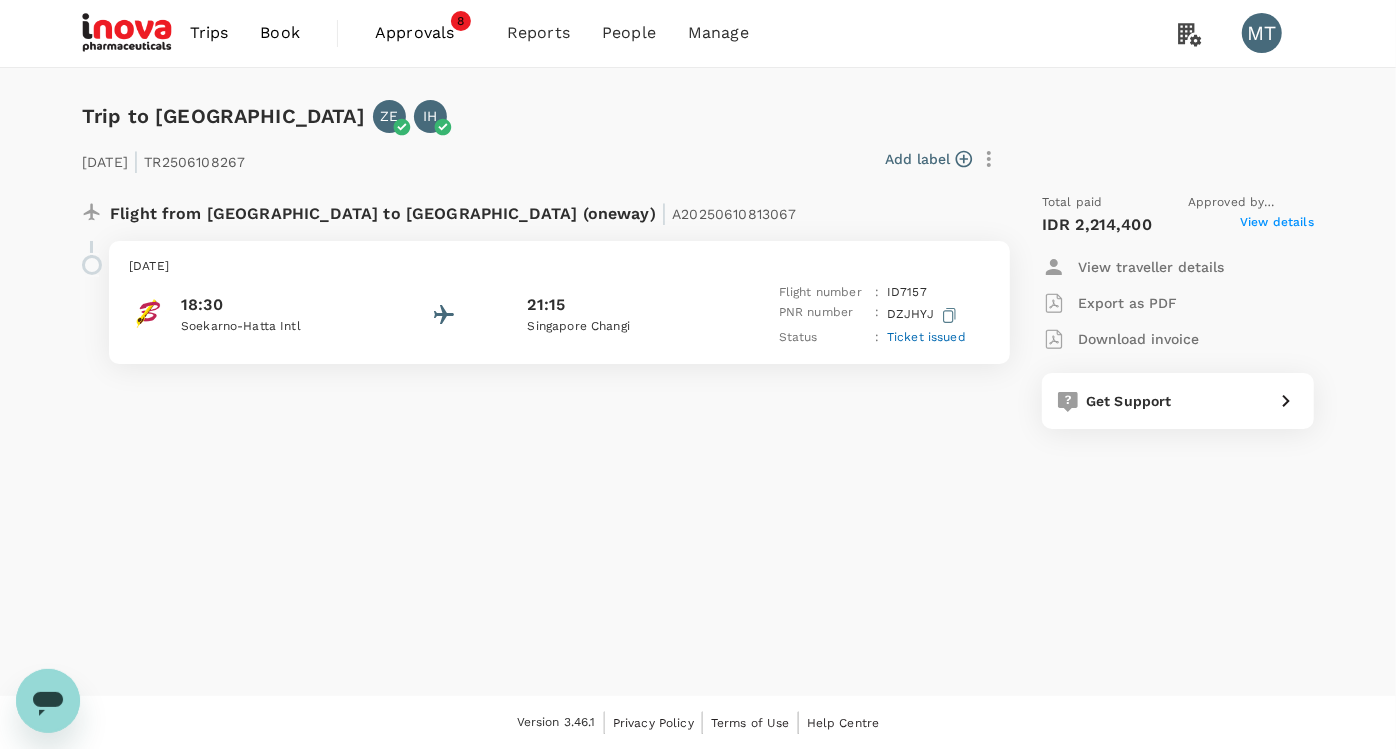 click on "Ticket issued" at bounding box center [926, 337] 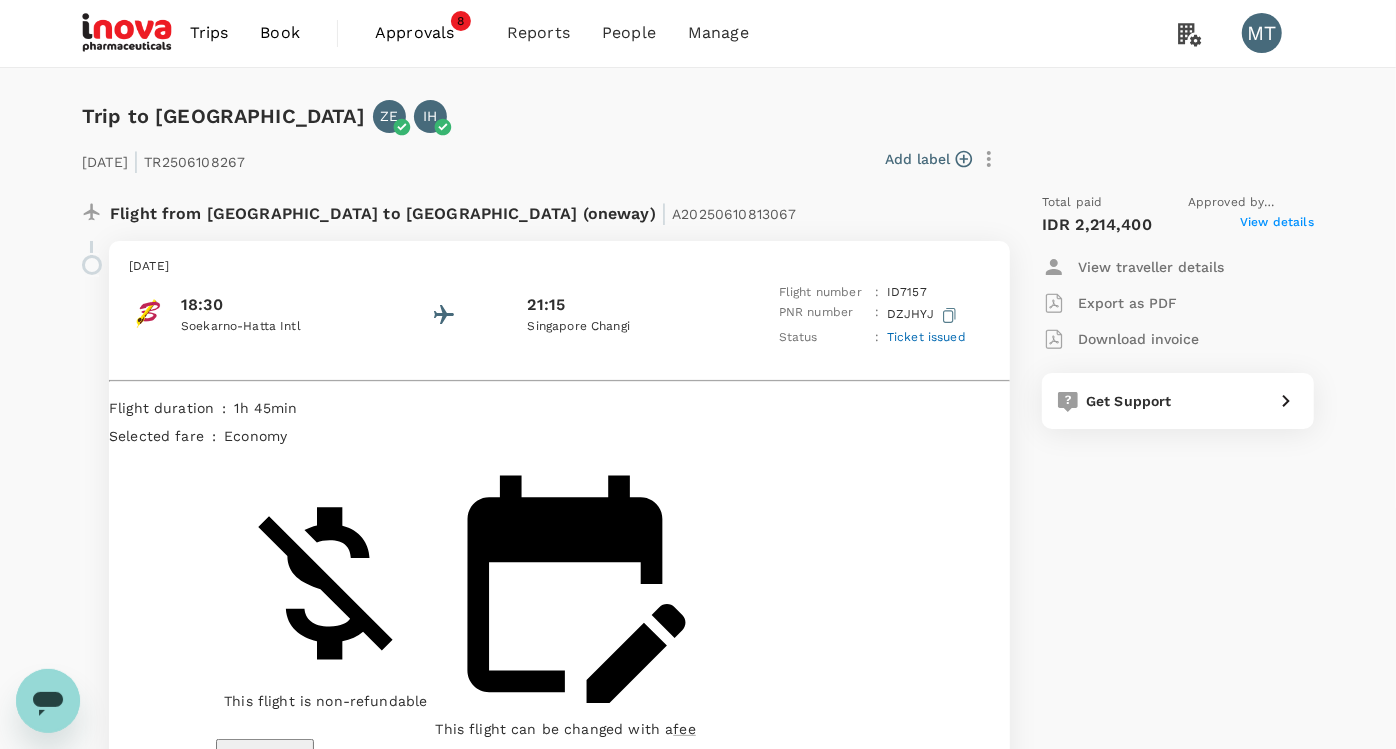 click at bounding box center [48, 700] 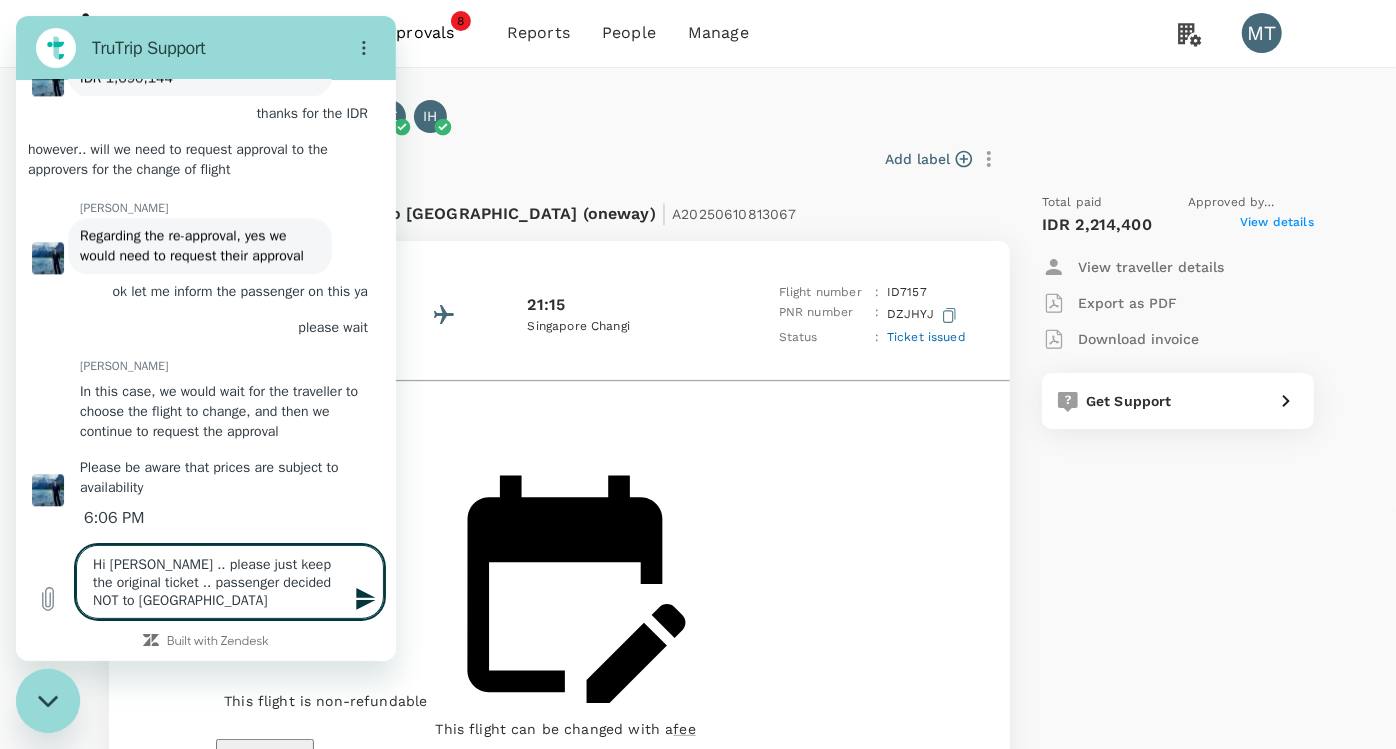 type on "Hi Mateo .. please just keep the original ticket .. passenger decided NOT to change" 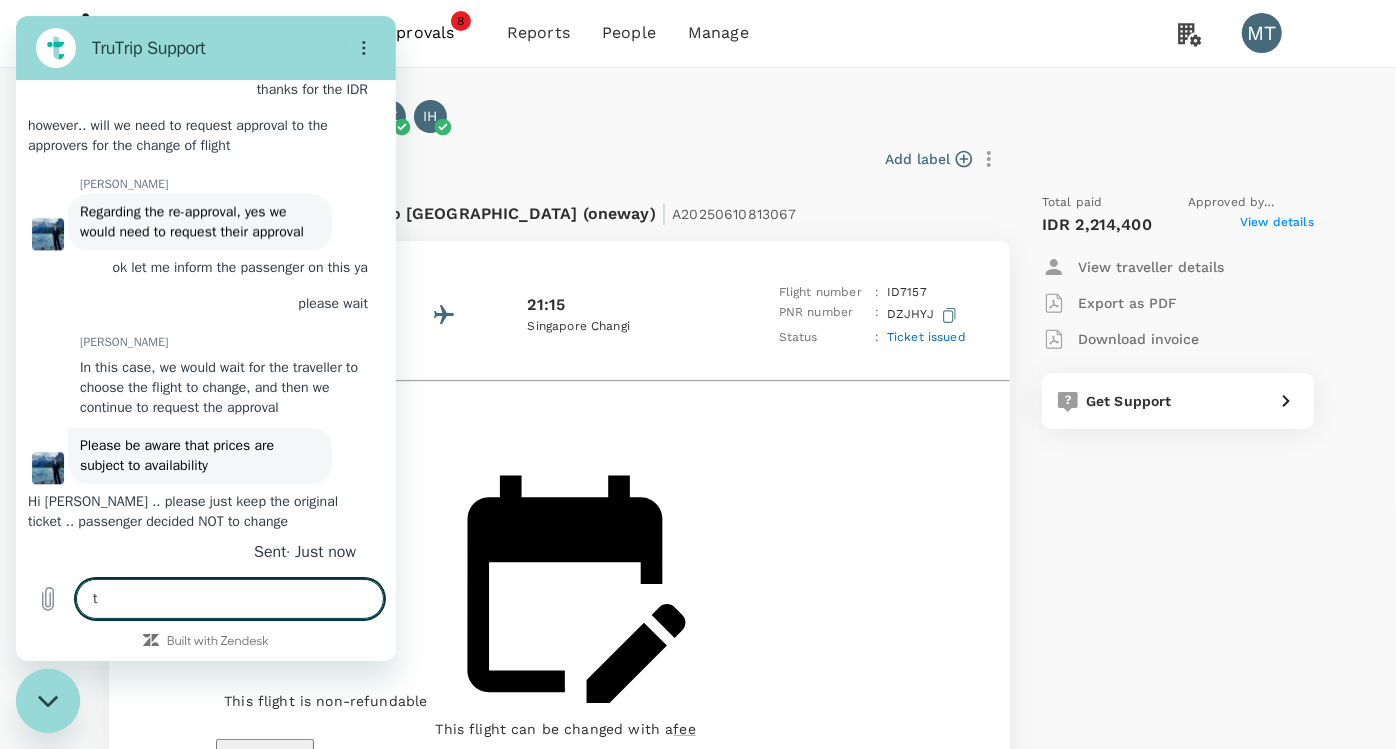 scroll, scrollTop: 3242, scrollLeft: 0, axis: vertical 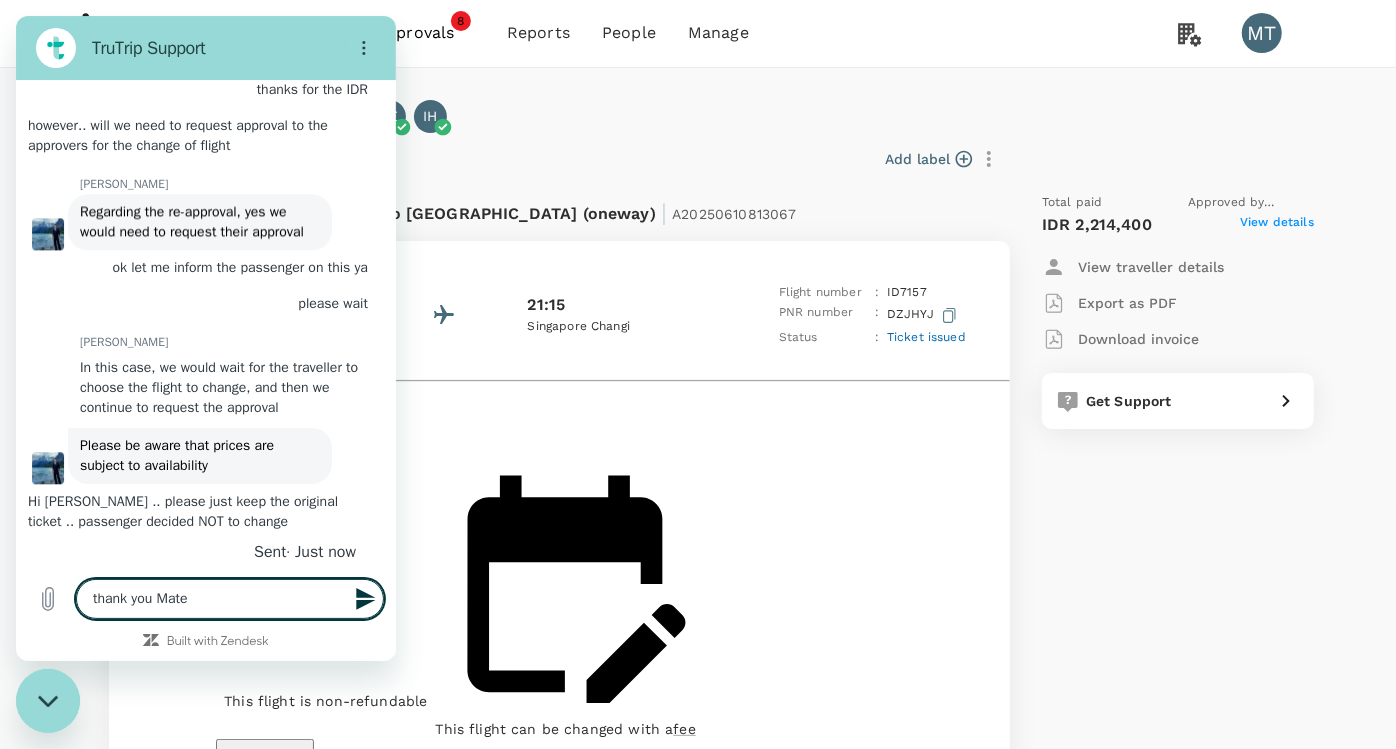 type on "thank you Mateo" 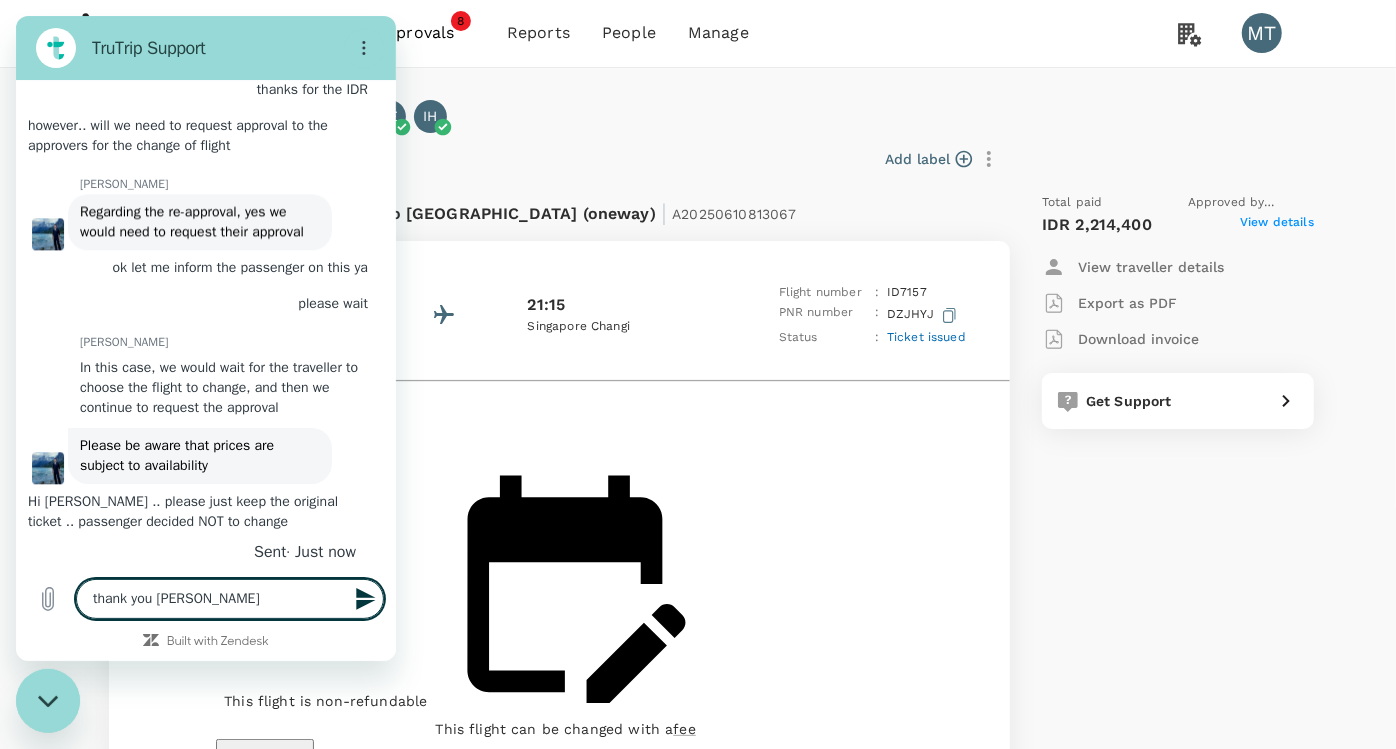 type 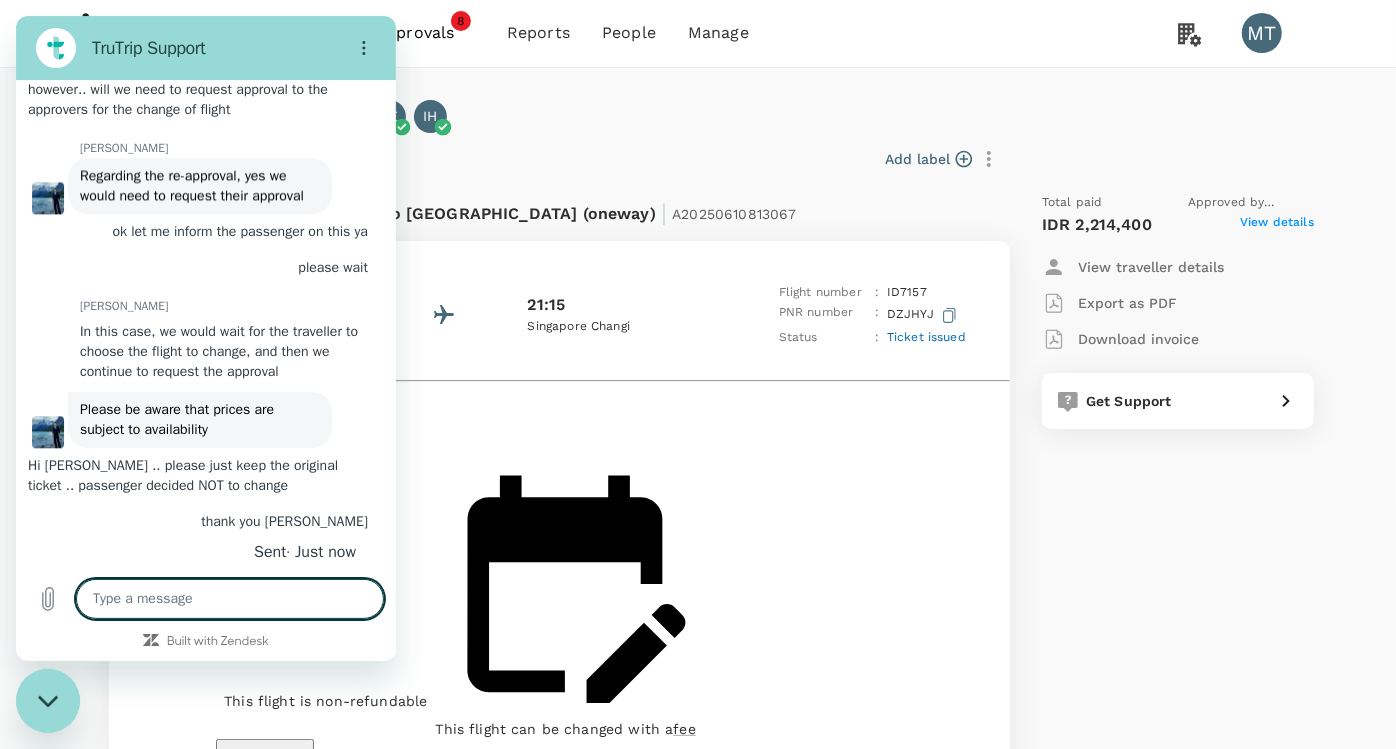 scroll, scrollTop: 3280, scrollLeft: 0, axis: vertical 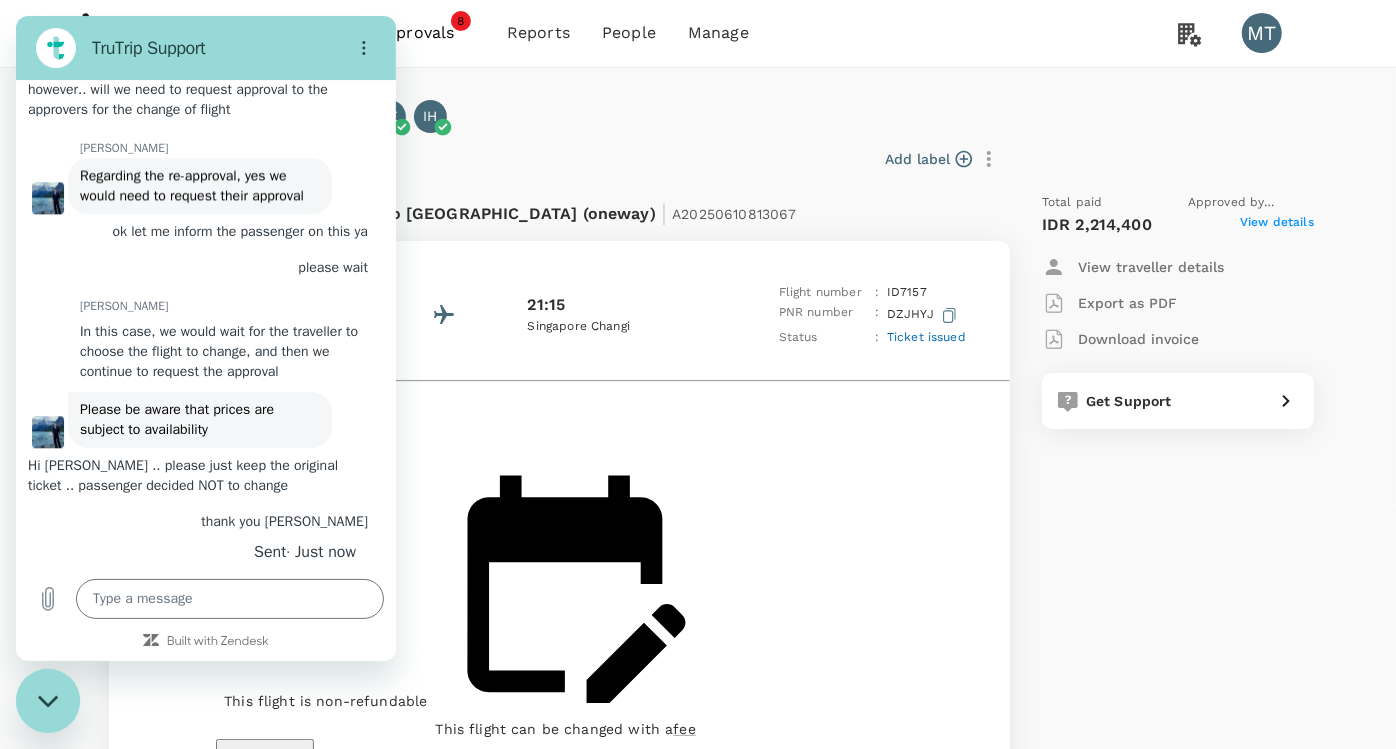click on "Flight from Indonesia to Singapore (oneway)   |   A20250610813067" at bounding box center (493, 211) 